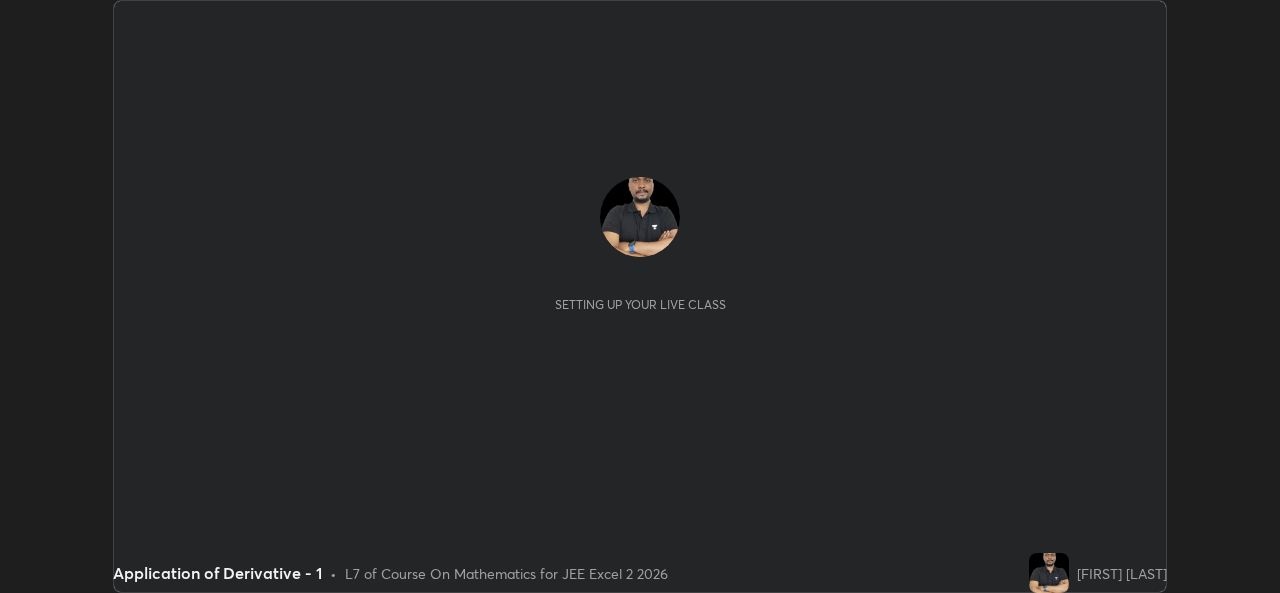 scroll, scrollTop: 0, scrollLeft: 0, axis: both 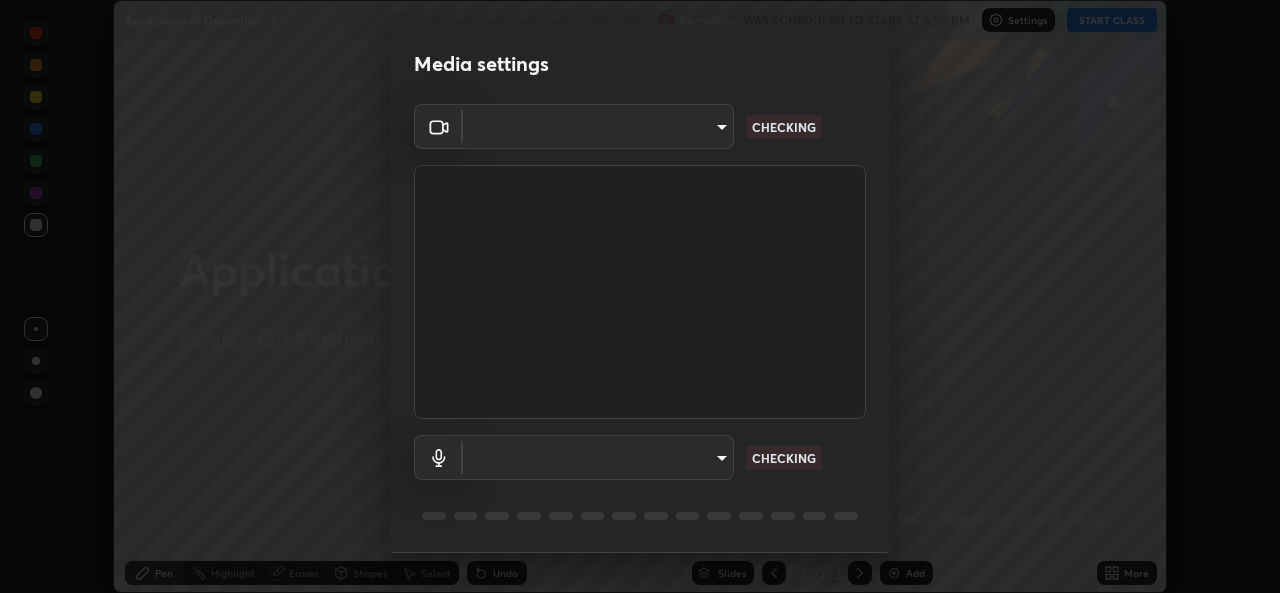 type on "02c526a7d083af2ea0f9b848da83c41b37d7728a07c2247aa6837277cf3aa32d" 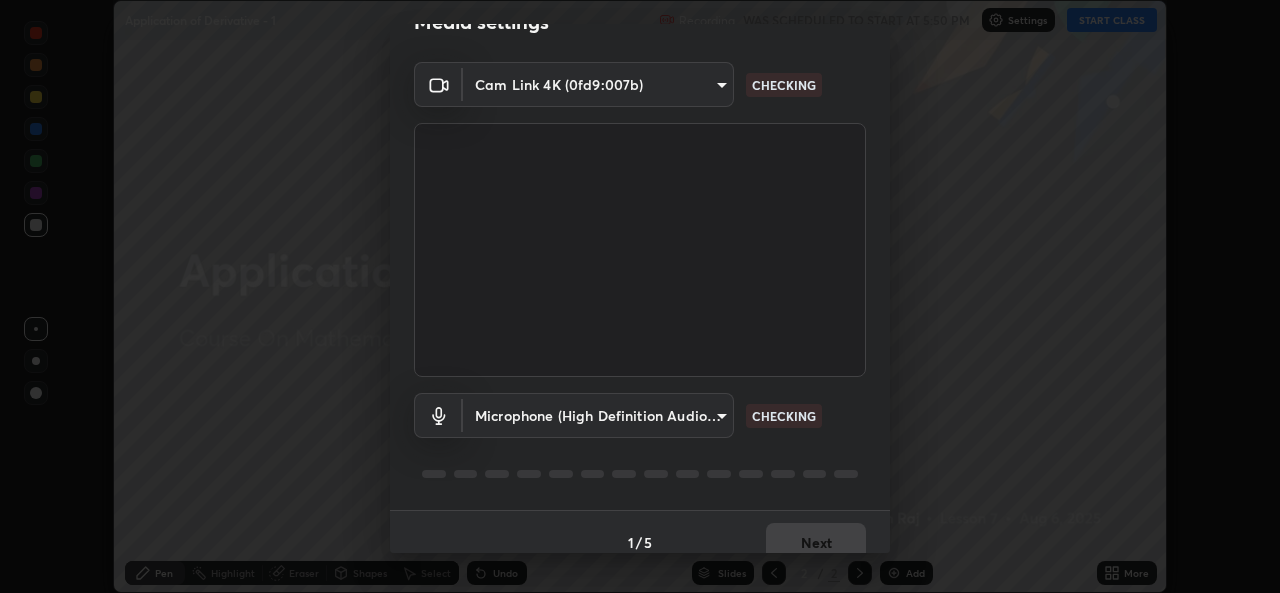 scroll, scrollTop: 63, scrollLeft: 0, axis: vertical 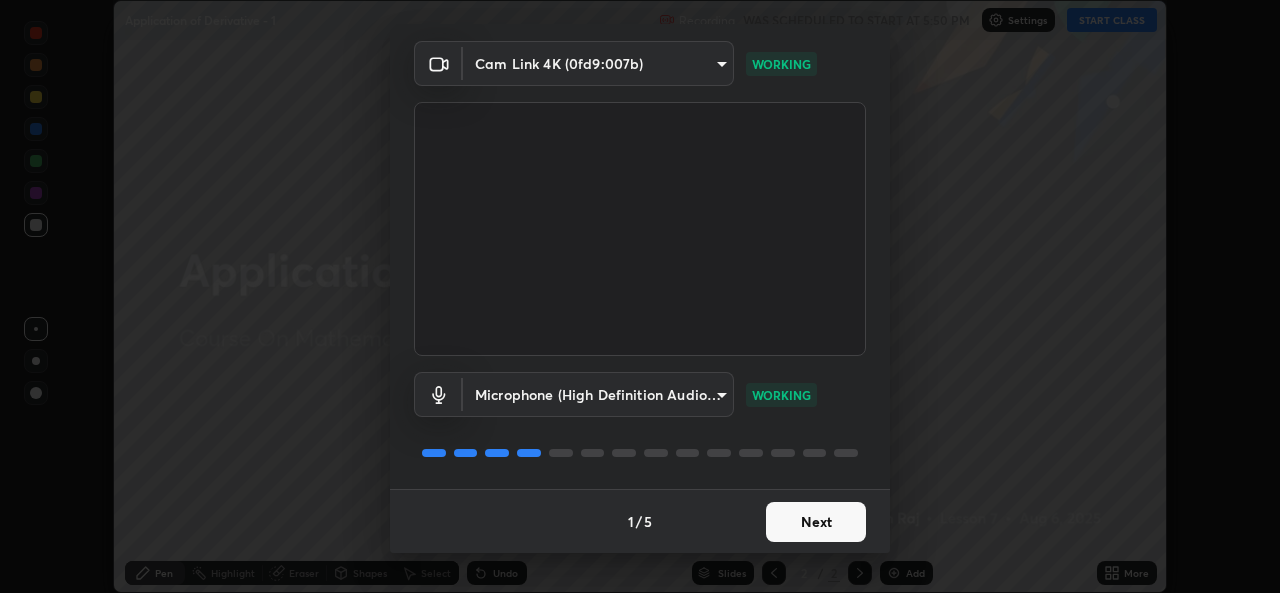 click on "Next" at bounding box center [816, 522] 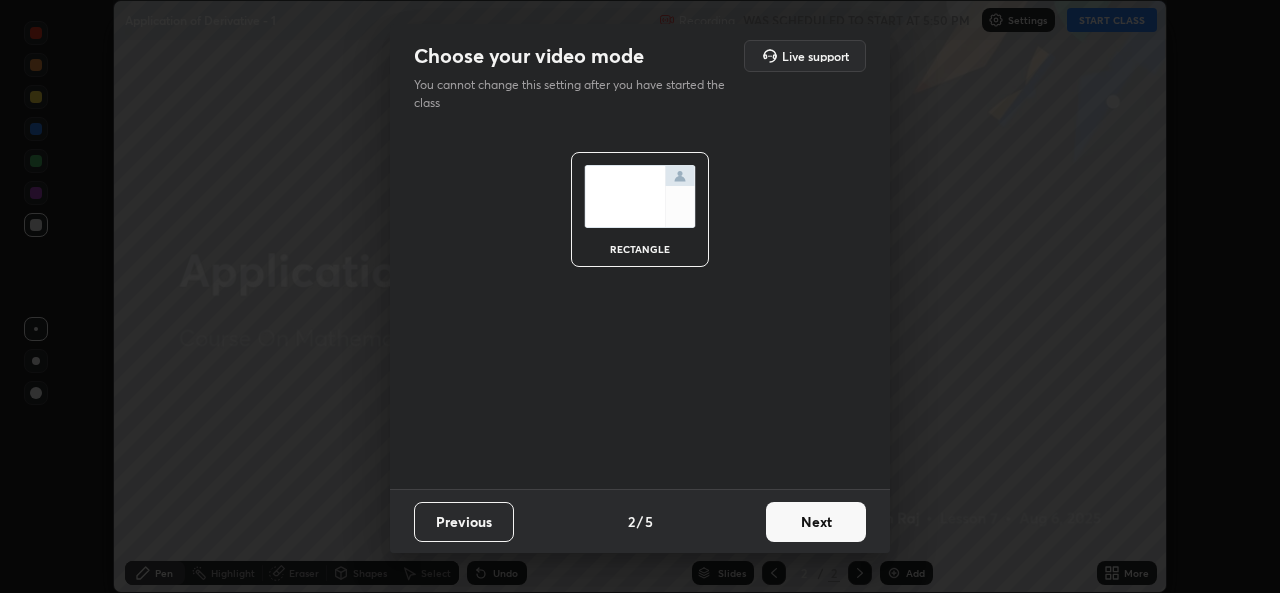 scroll, scrollTop: 0, scrollLeft: 0, axis: both 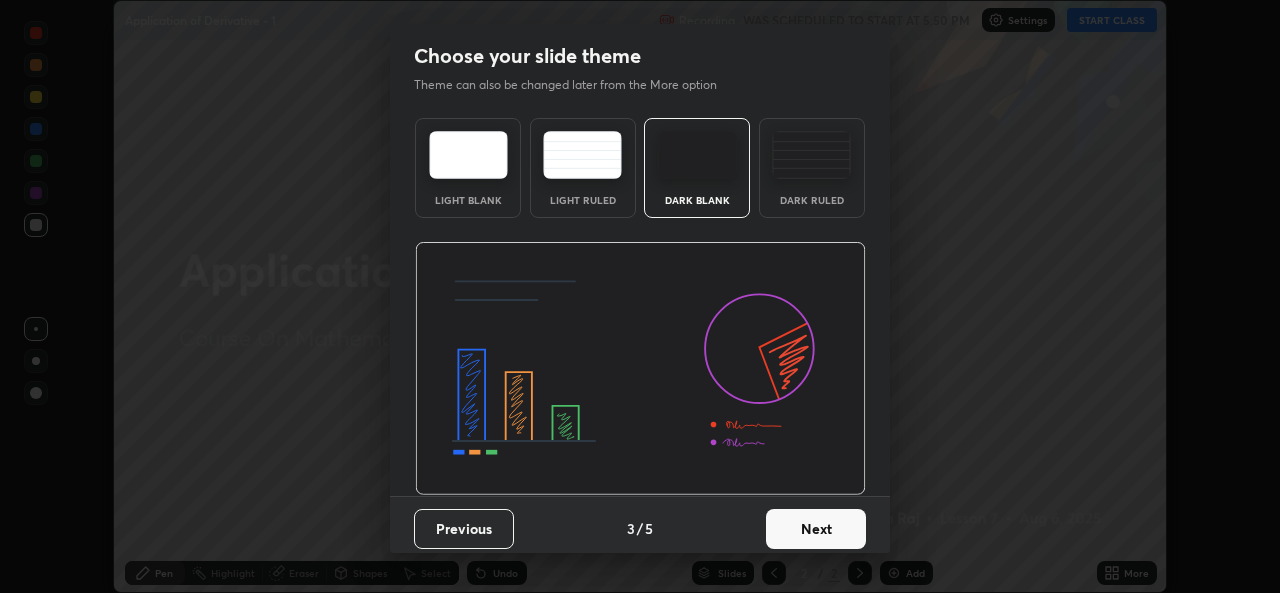 click on "Next" at bounding box center [816, 529] 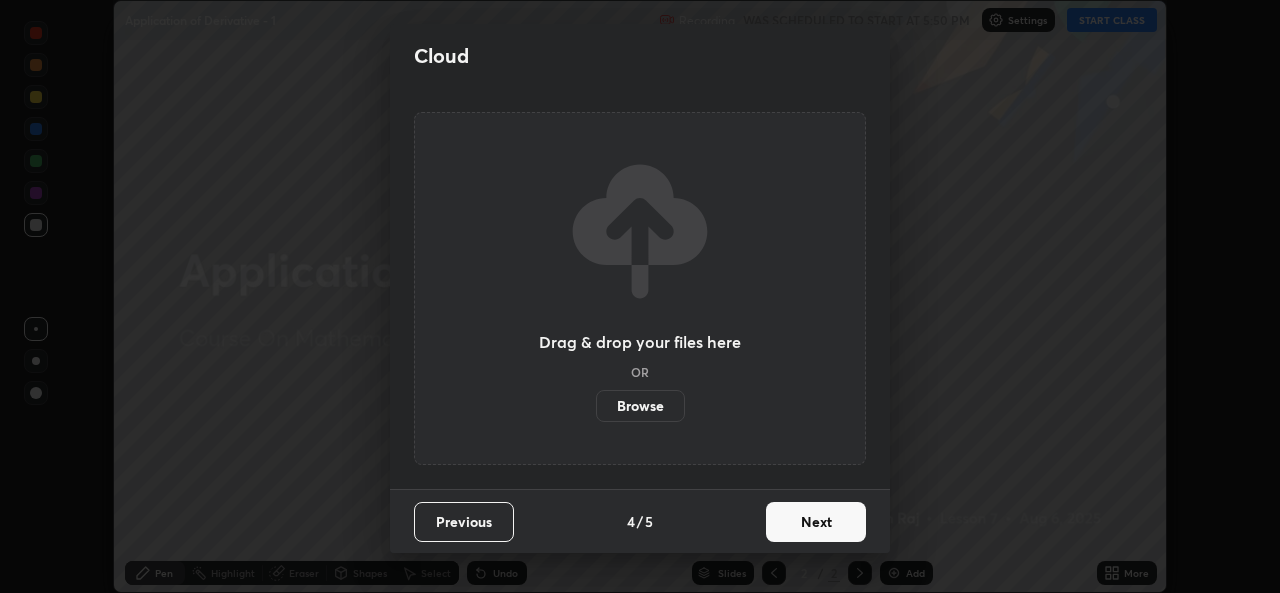 click on "Next" at bounding box center (816, 522) 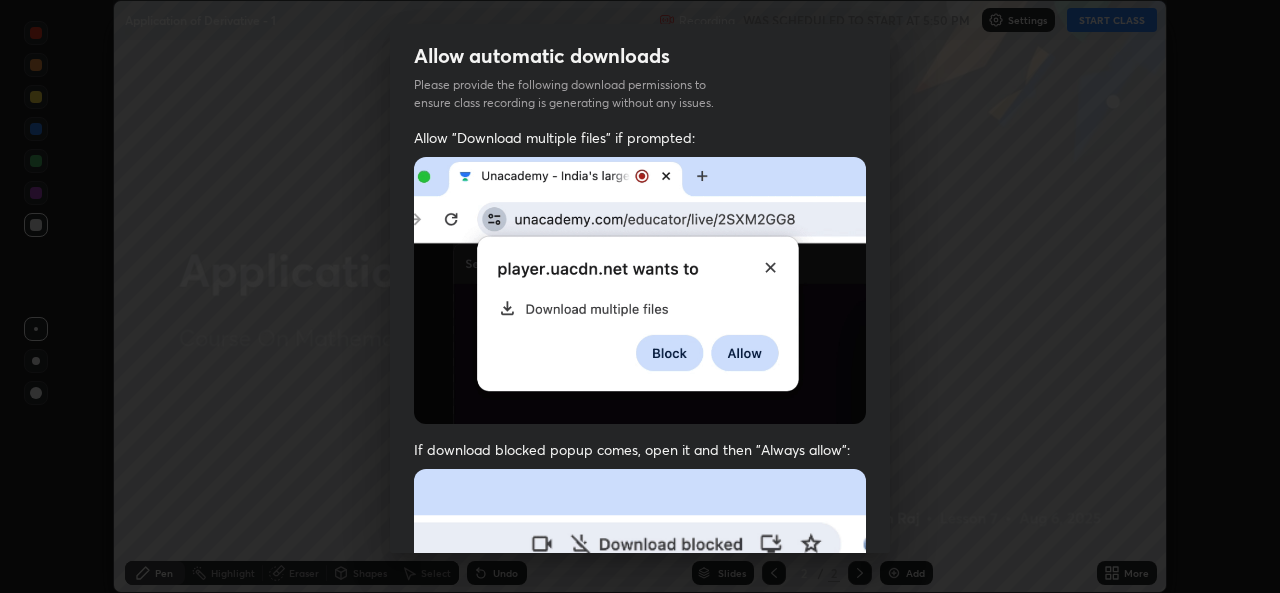 click at bounding box center [640, 687] 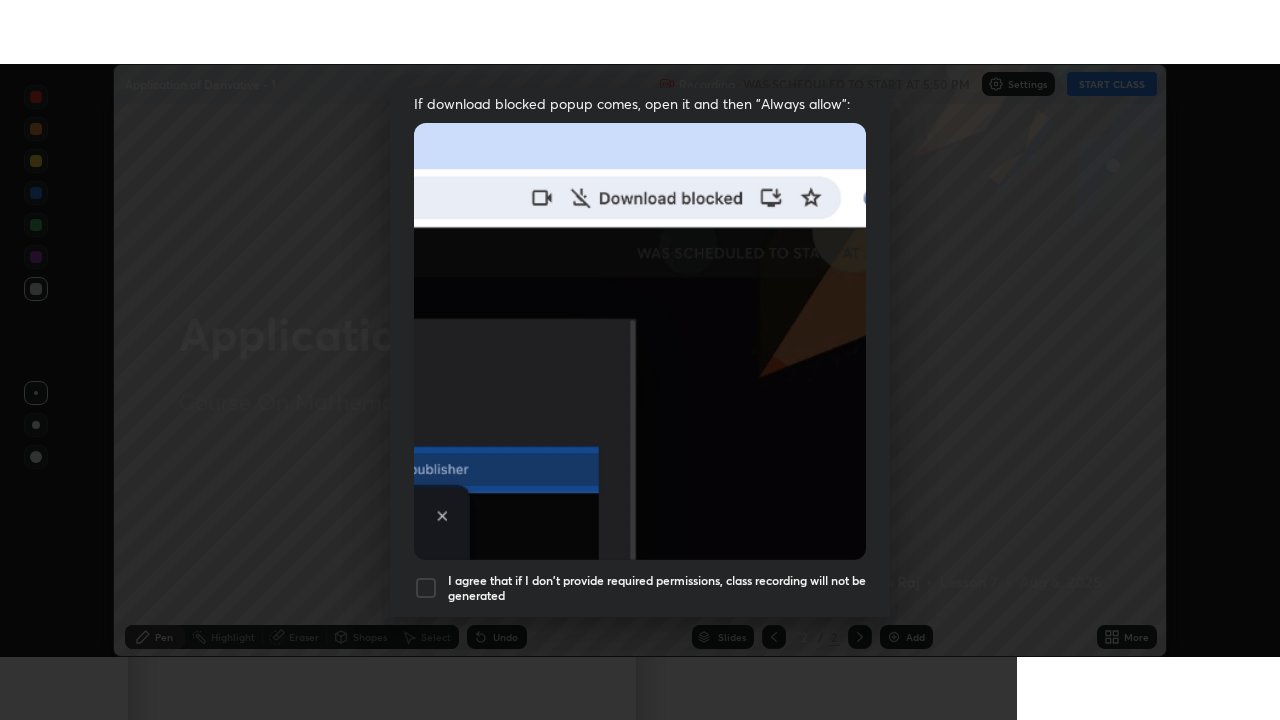 scroll, scrollTop: 471, scrollLeft: 0, axis: vertical 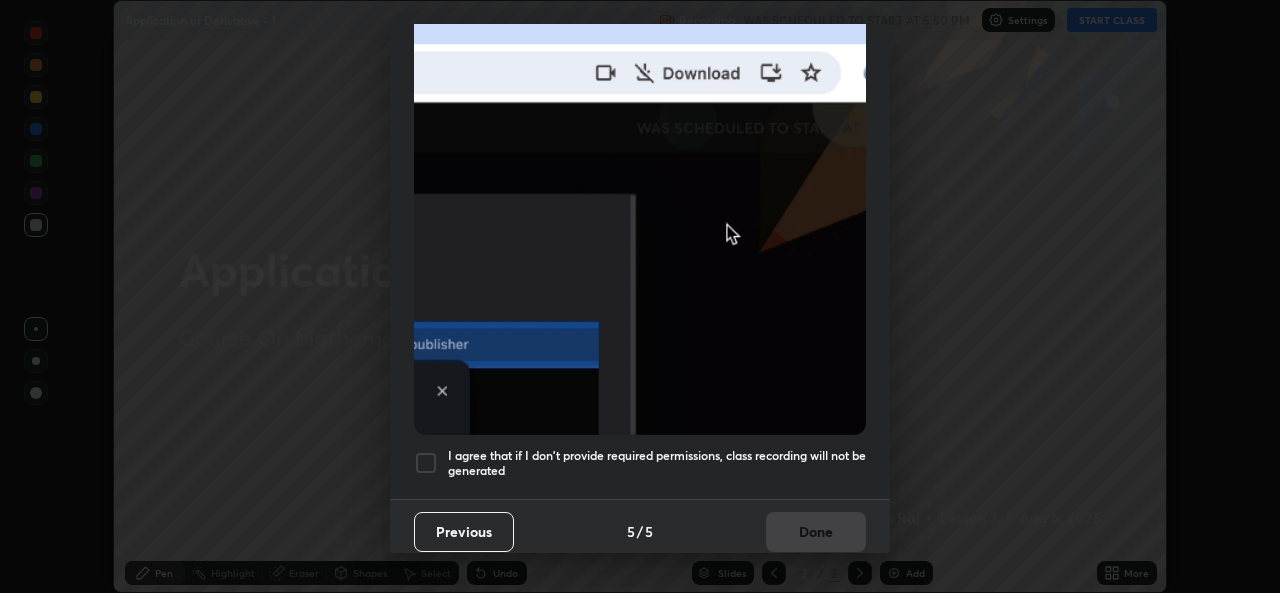 click on "I agree that if I don't provide required permissions, class recording will not be generated" at bounding box center [657, 463] 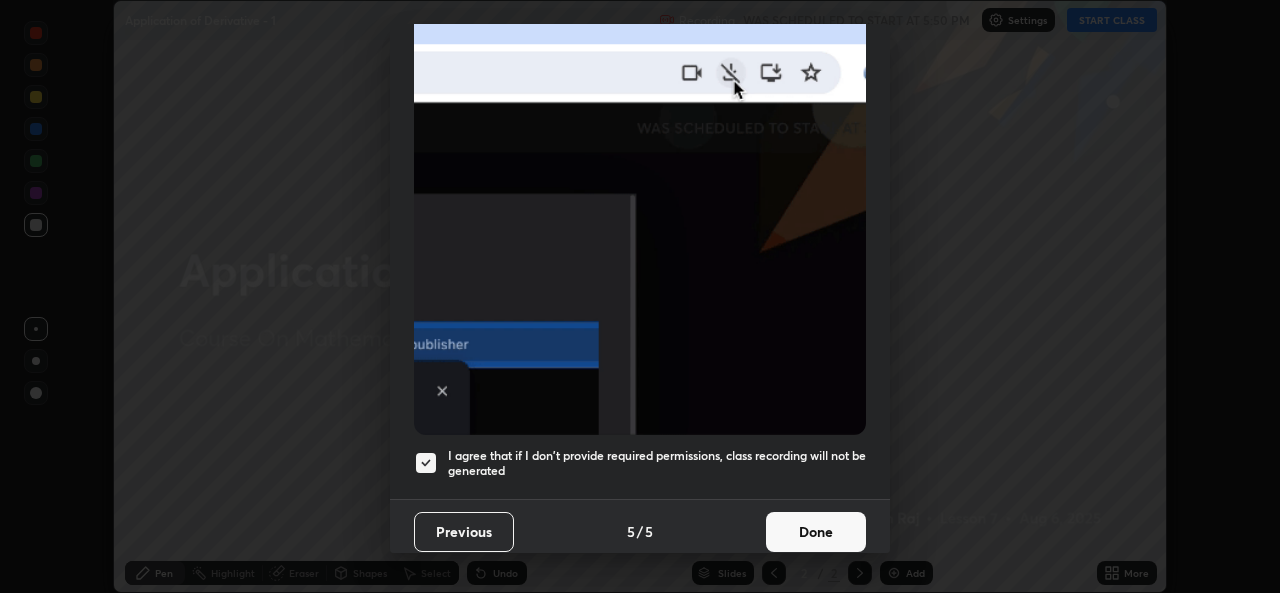 click on "Done" at bounding box center (816, 532) 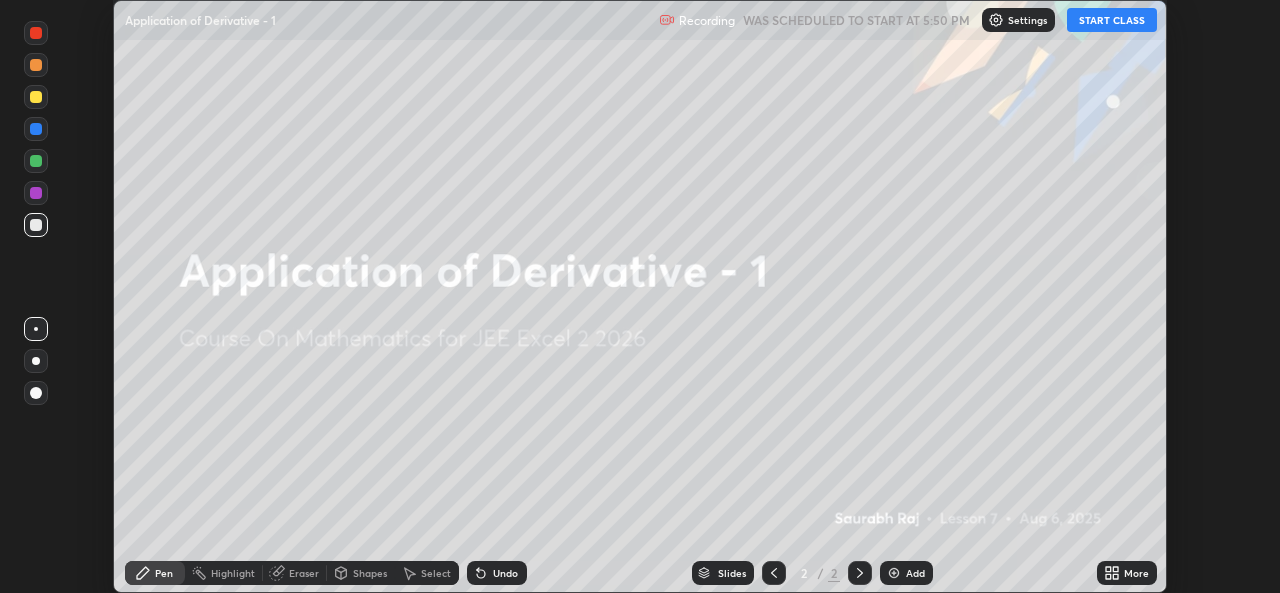 click 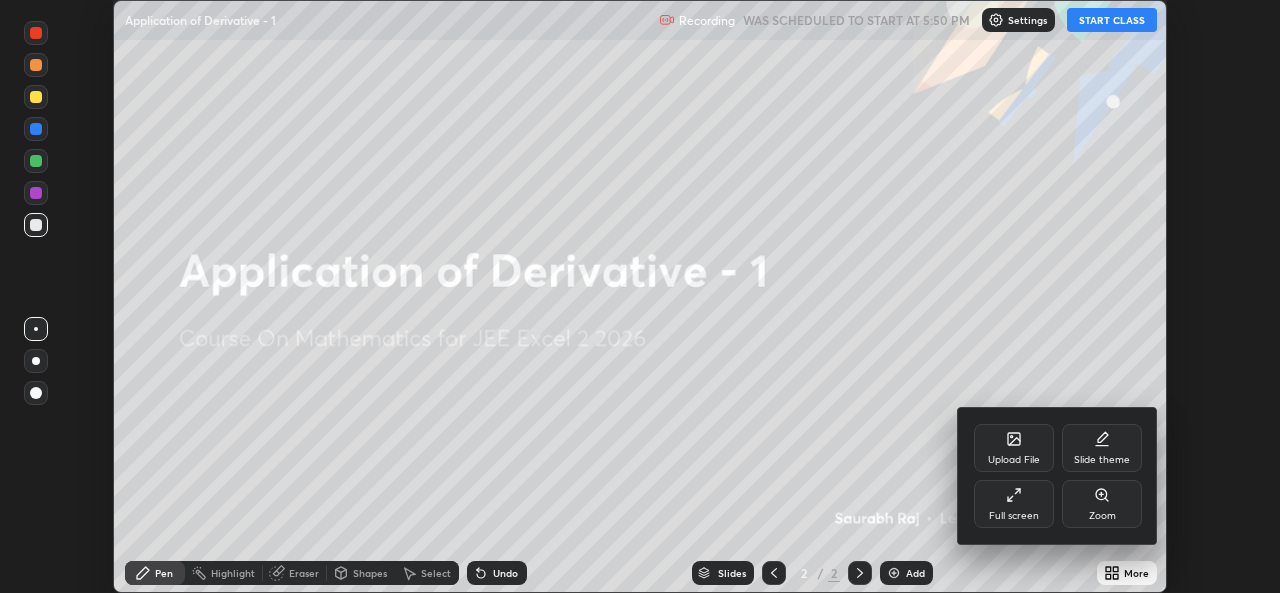 click on "Full screen" at bounding box center [1014, 504] 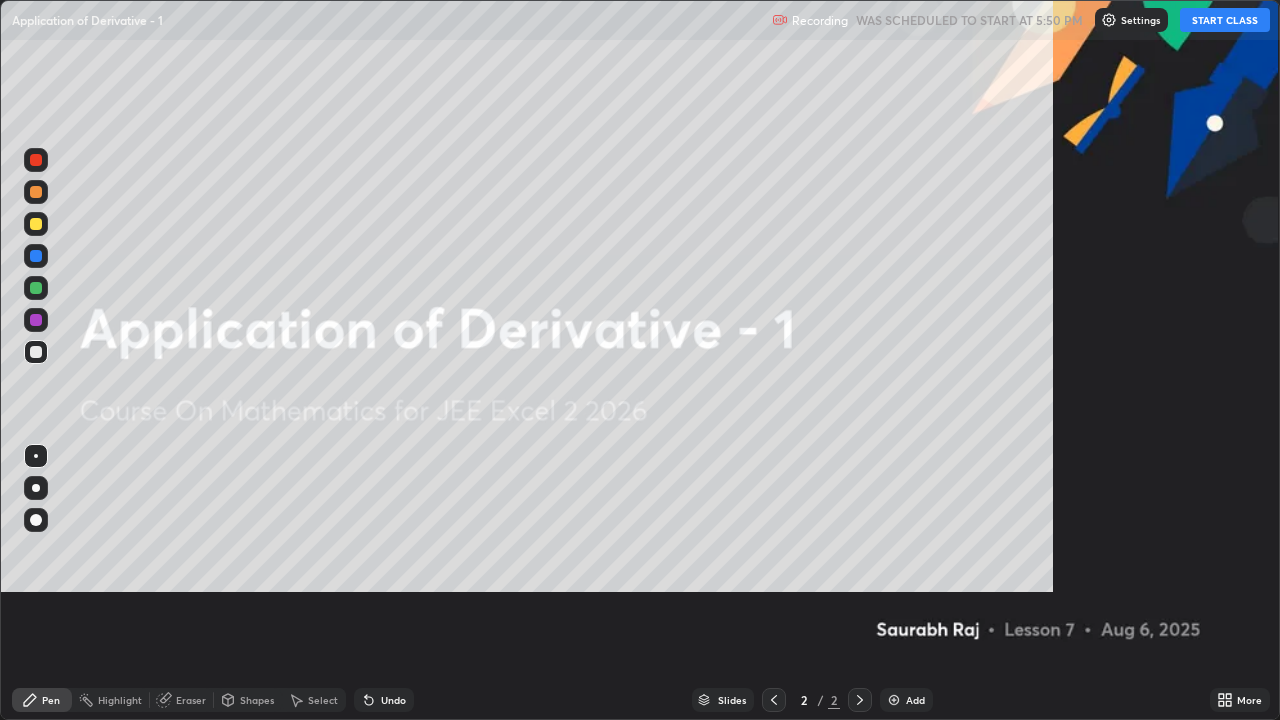 scroll, scrollTop: 99280, scrollLeft: 98720, axis: both 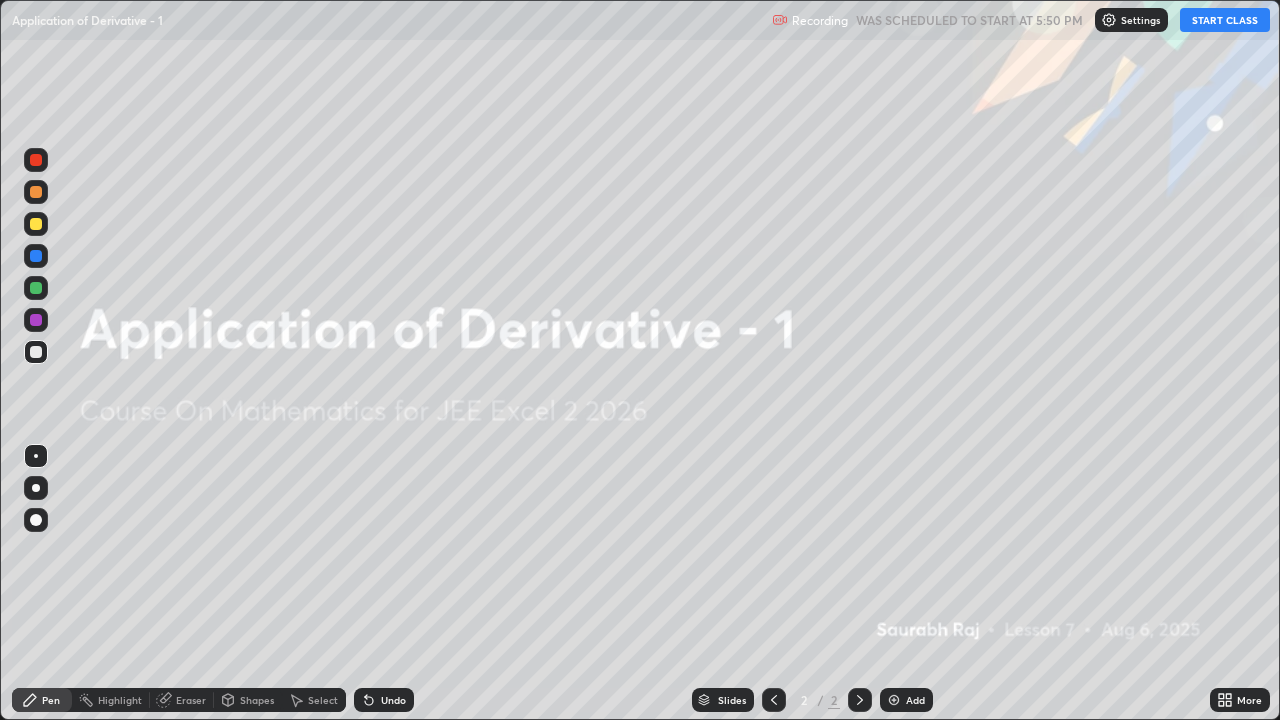 click on "START CLASS" at bounding box center [1225, 20] 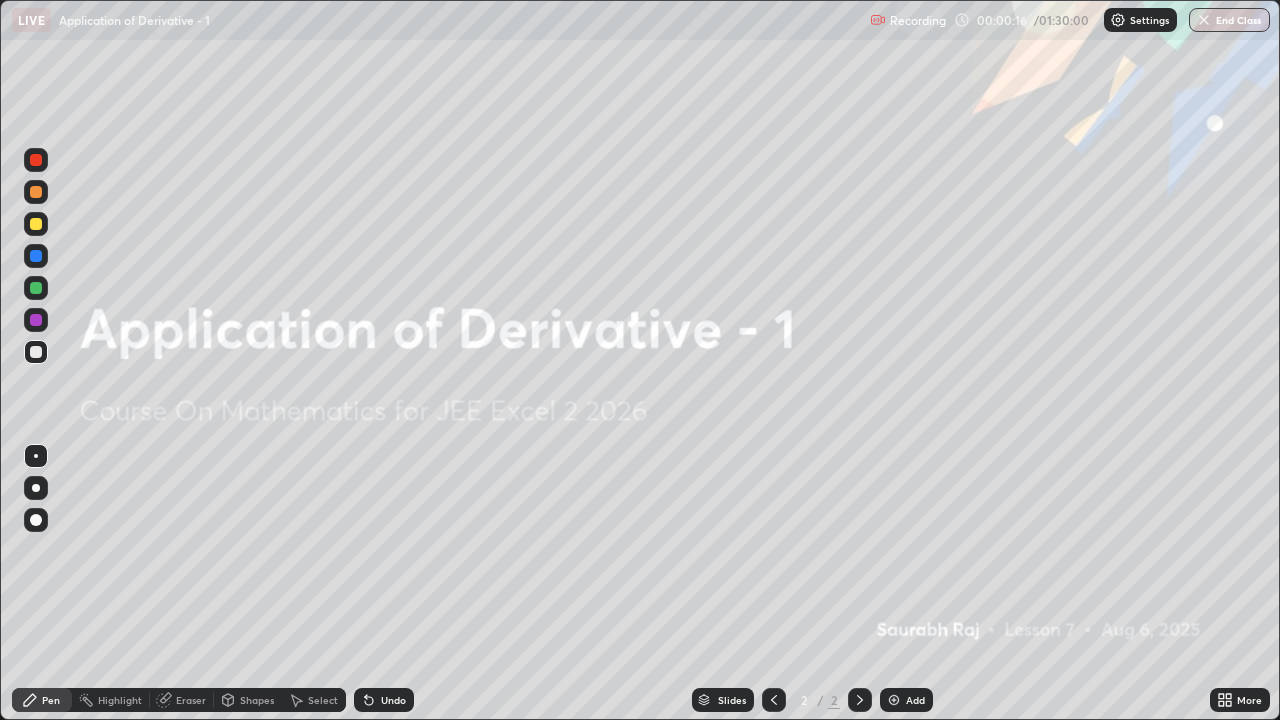 click at bounding box center [894, 700] 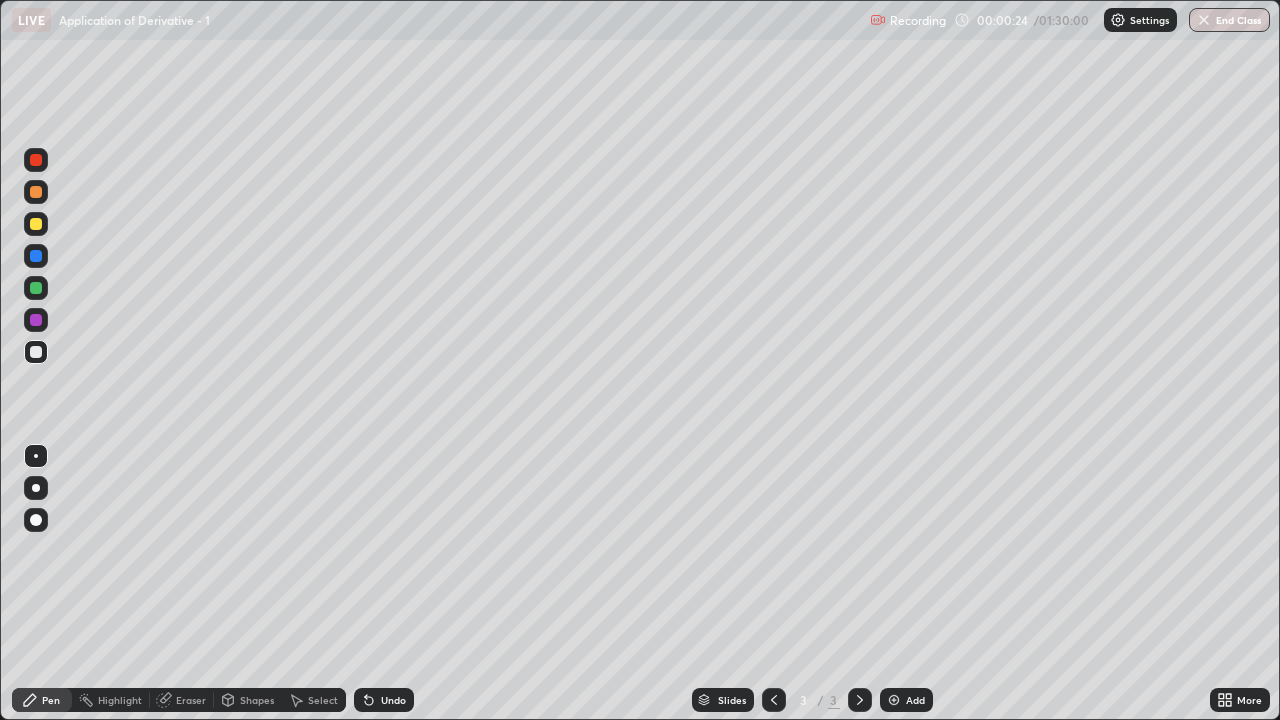click at bounding box center [36, 288] 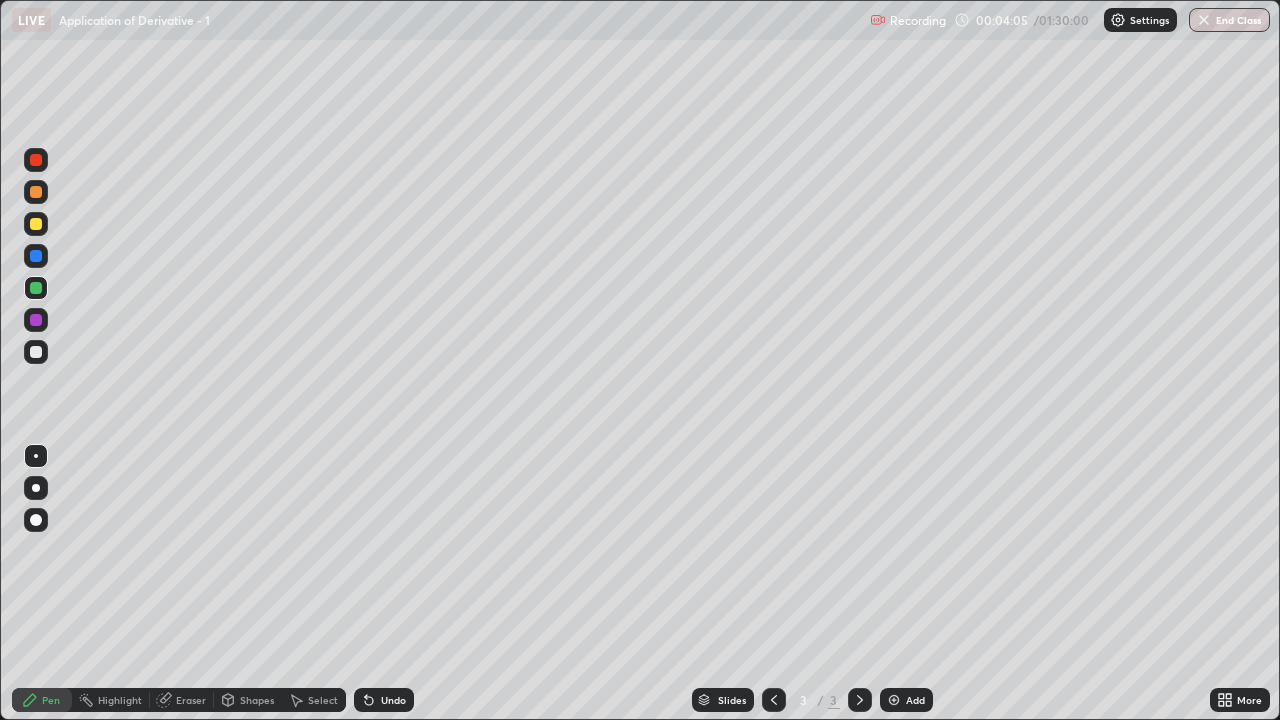 click on "Shapes" at bounding box center (257, 700) 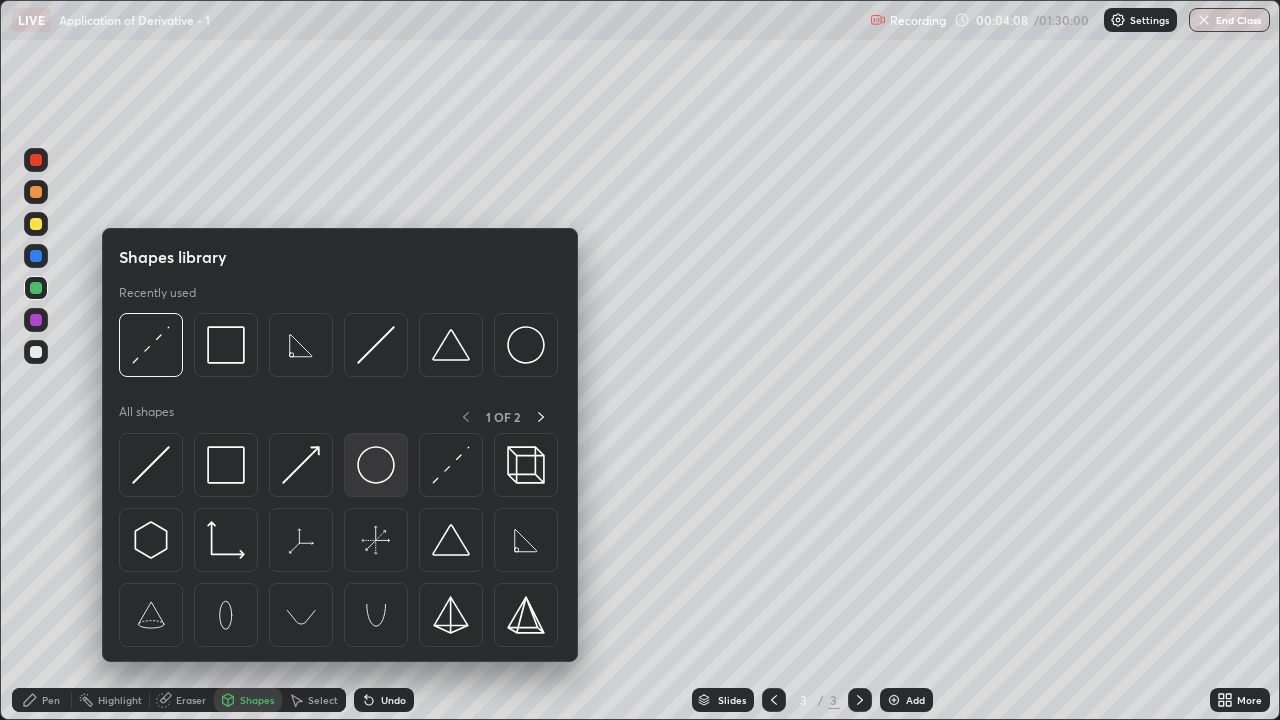 click at bounding box center [376, 465] 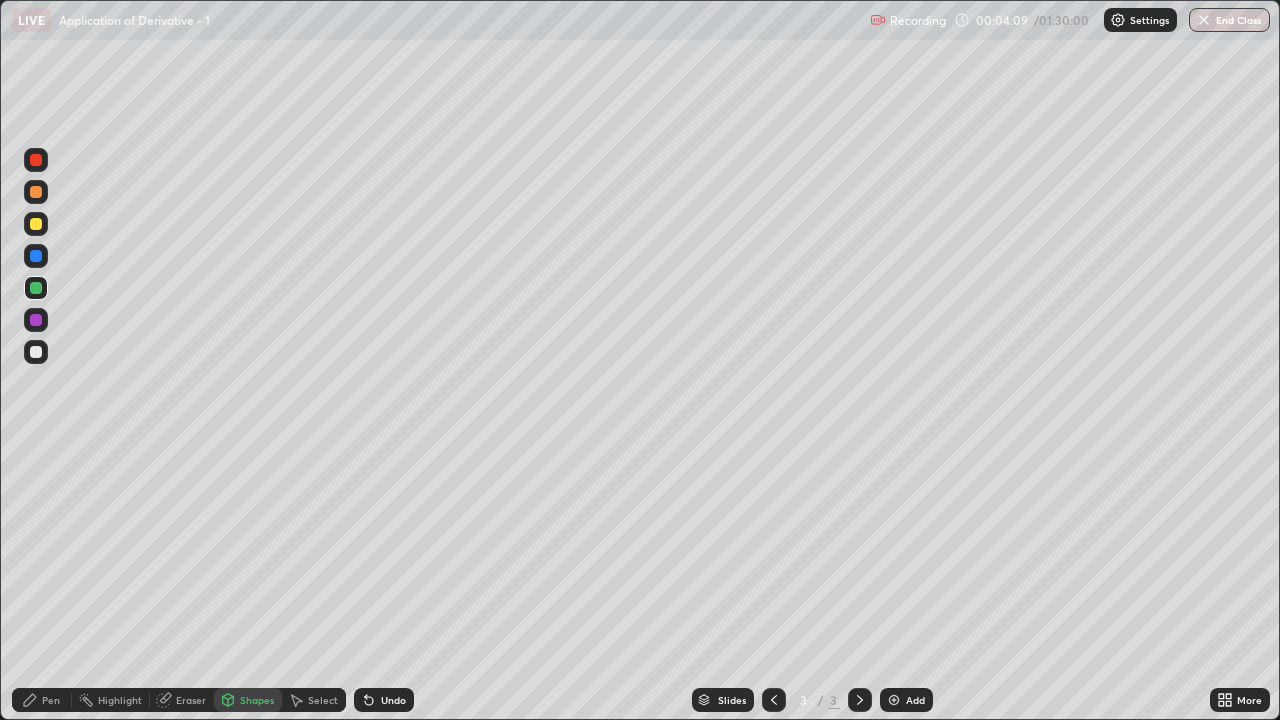 click at bounding box center (36, 224) 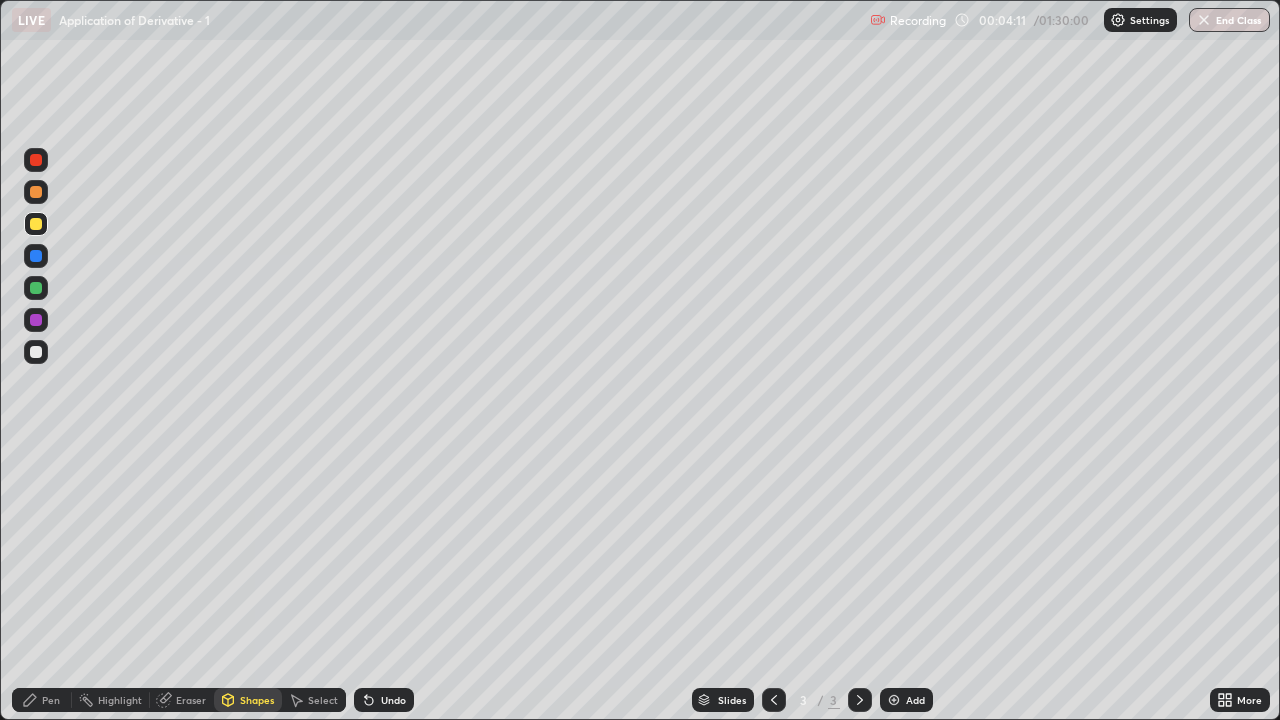 click on "Select" at bounding box center (323, 700) 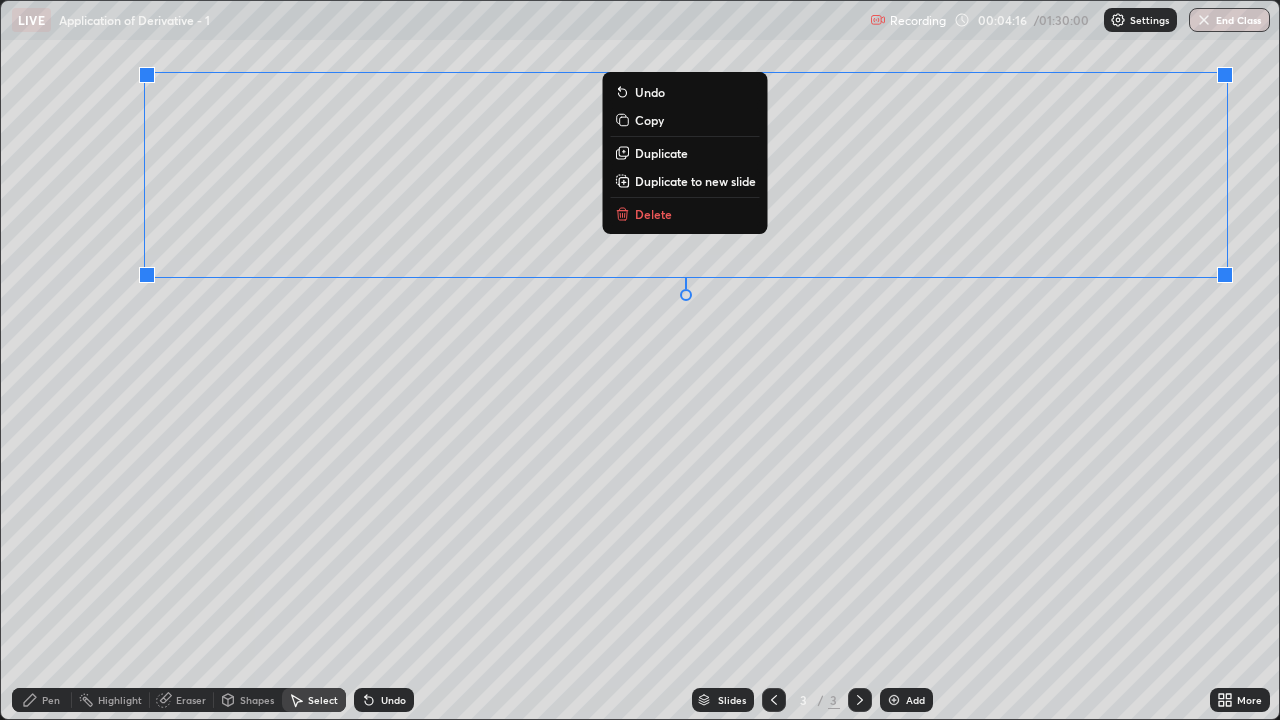 click on "0 ° Undo Copy Duplicate Duplicate to new slide Delete" at bounding box center [640, 360] 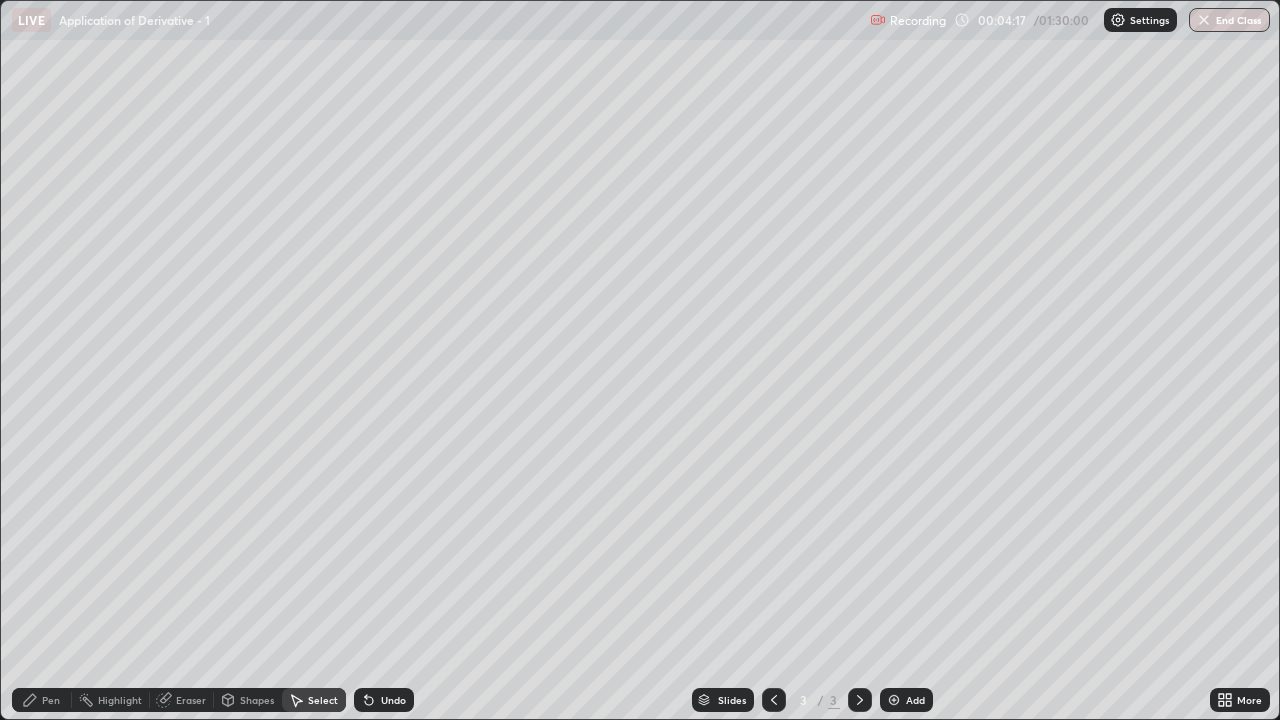 click on "Shapes" at bounding box center [257, 700] 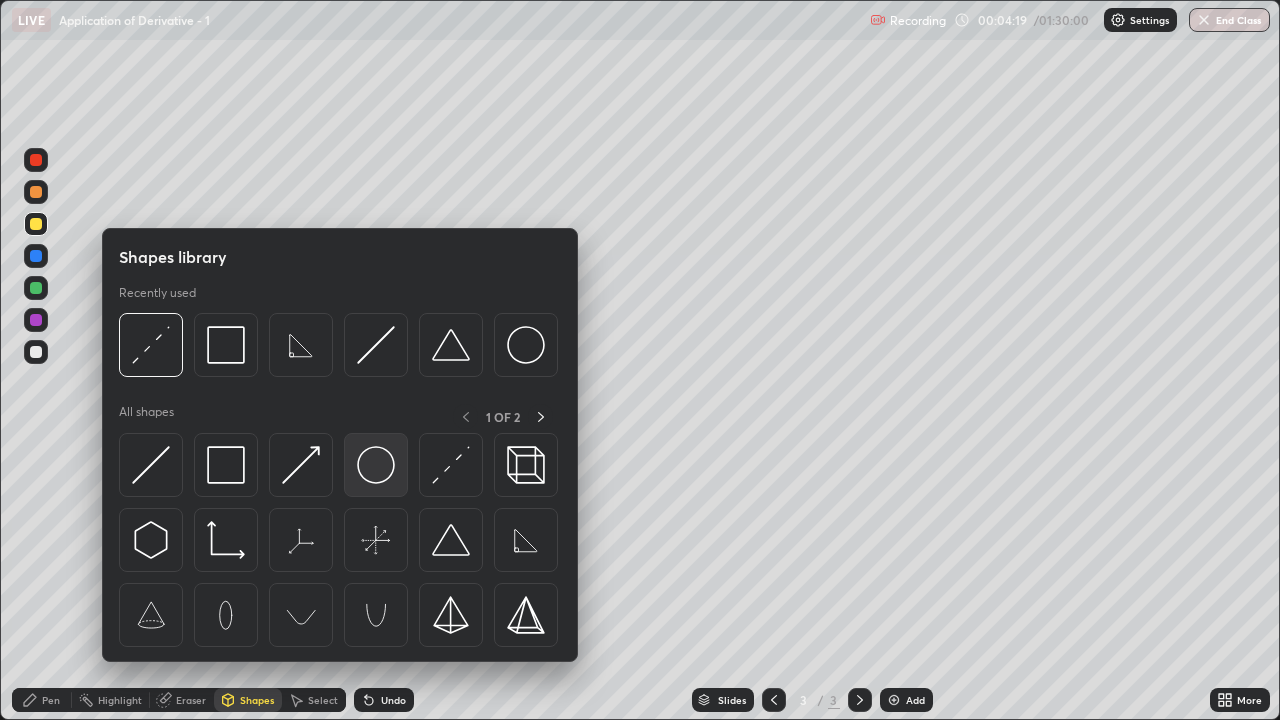 click at bounding box center (376, 465) 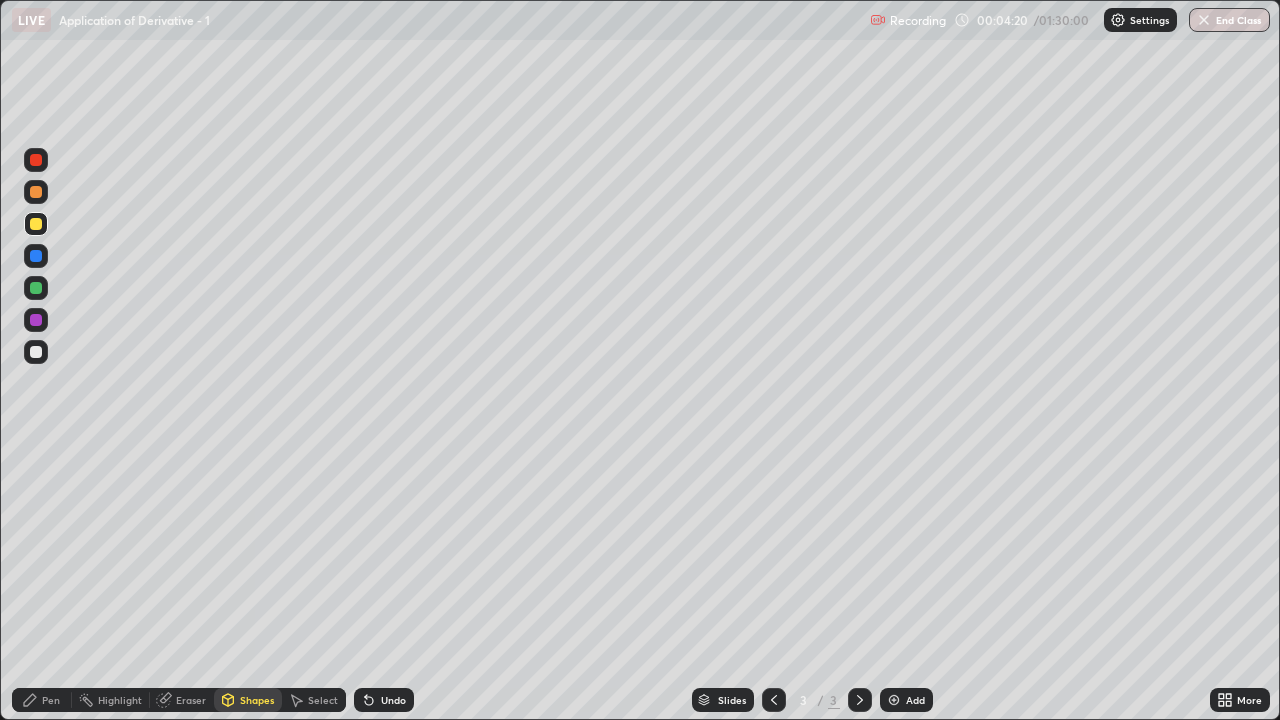 click at bounding box center [36, 224] 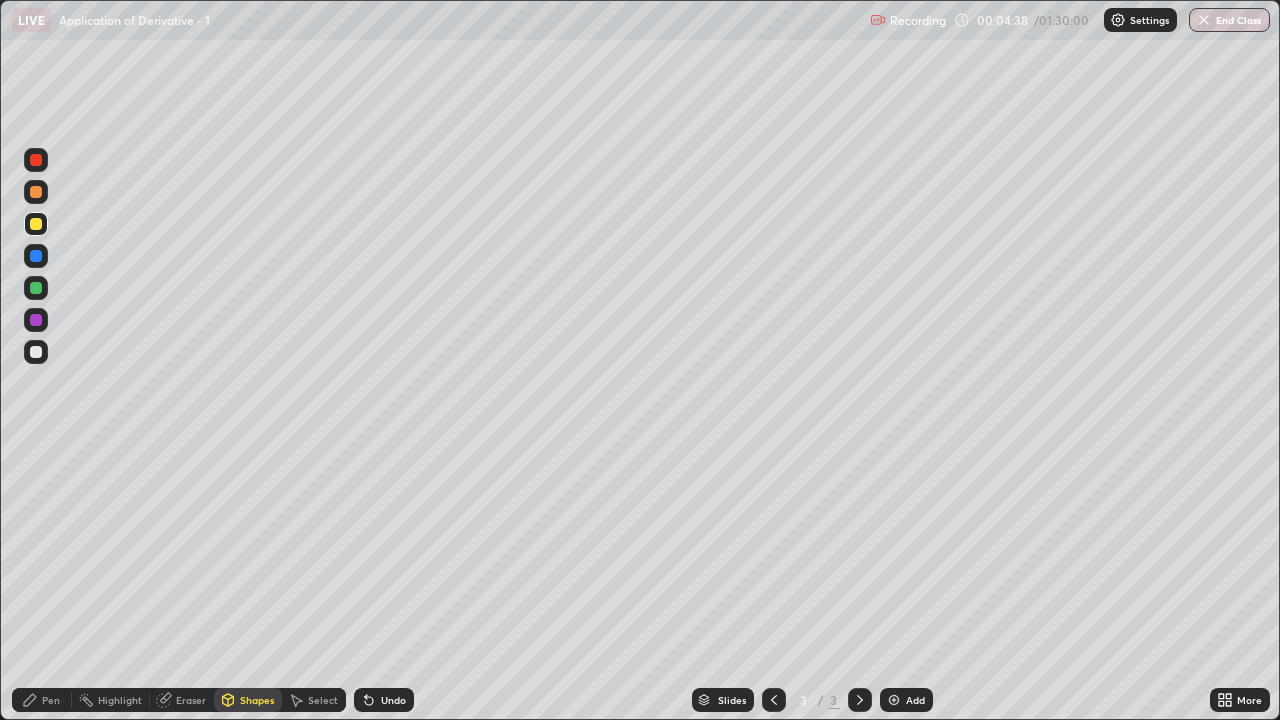 click on "Shapes" at bounding box center [257, 700] 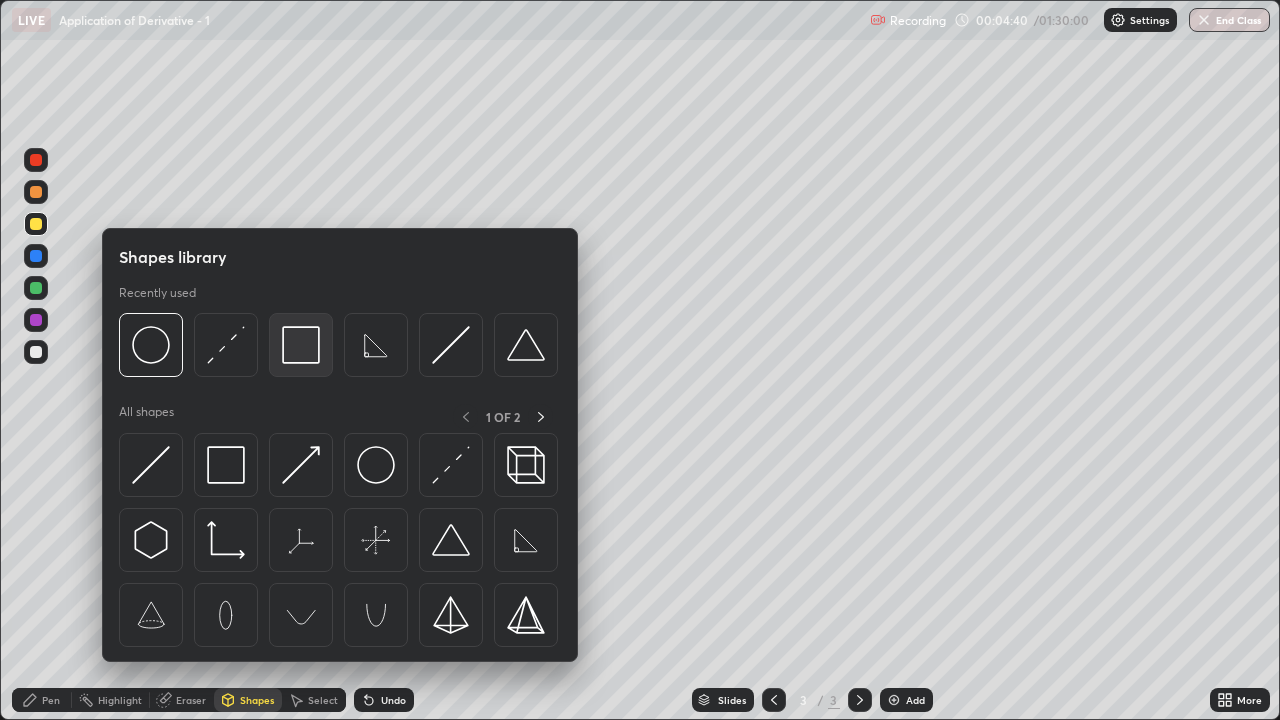 click at bounding box center [301, 345] 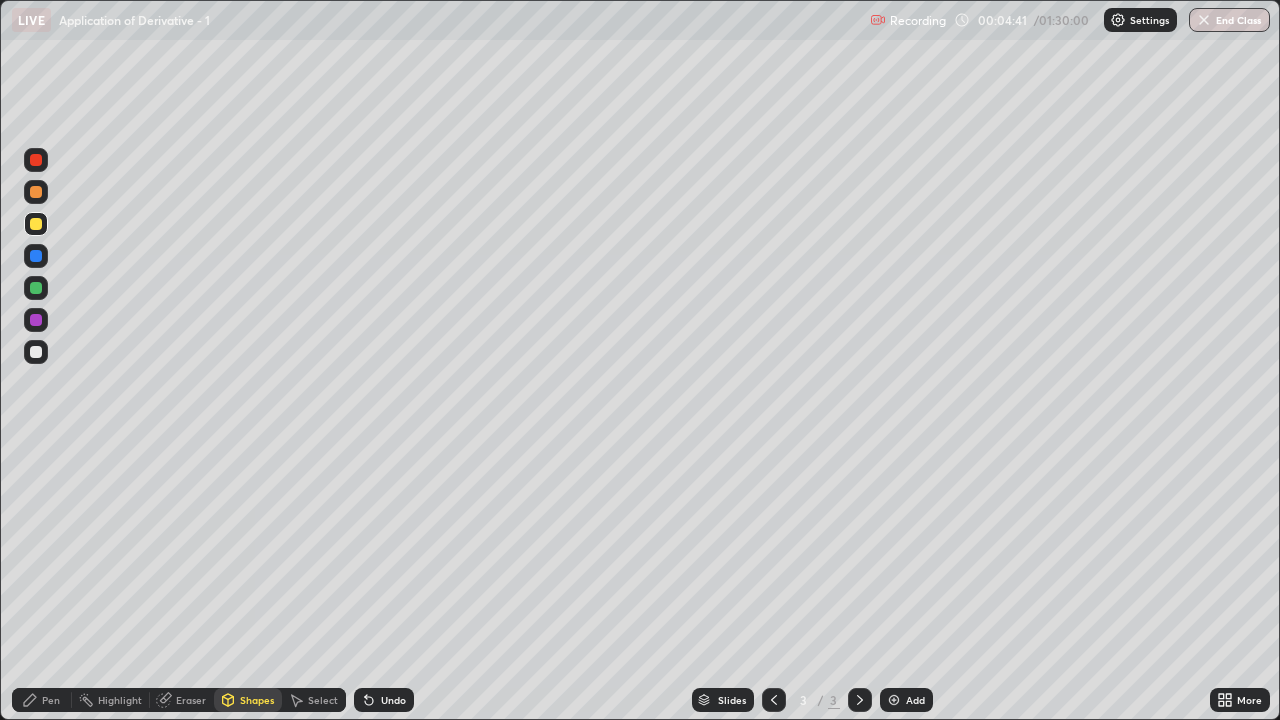 click at bounding box center (36, 288) 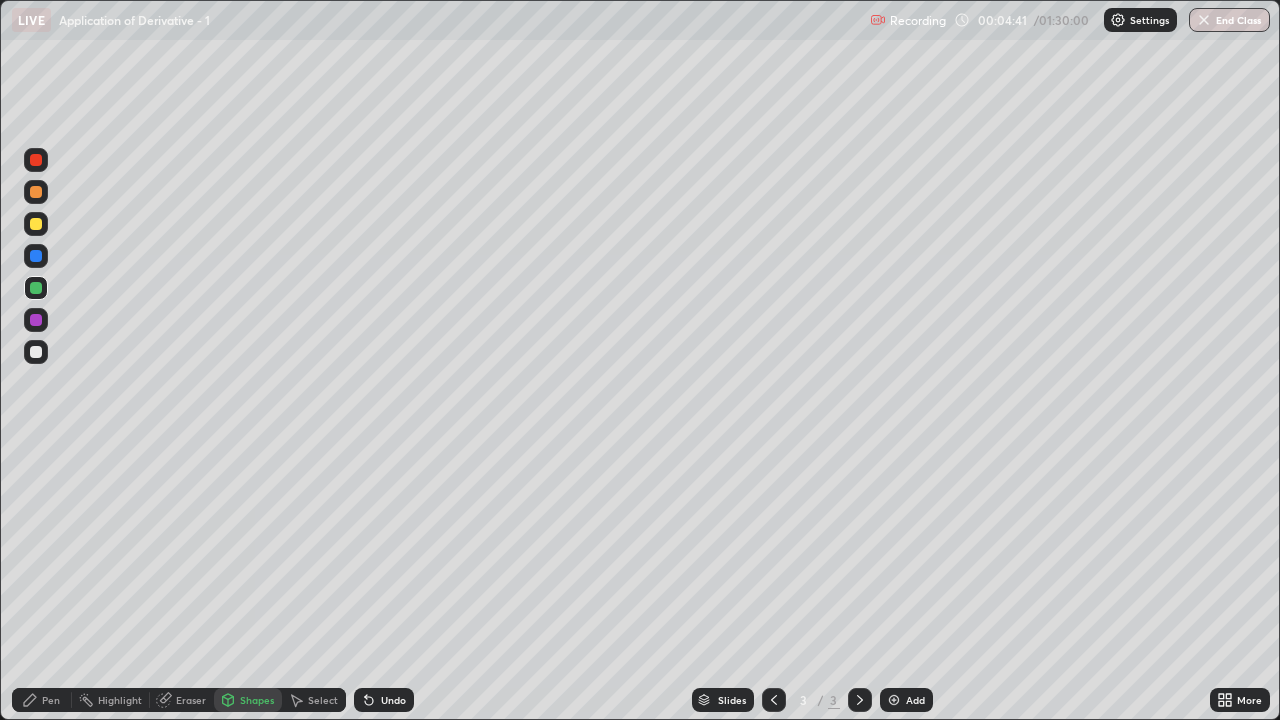 click at bounding box center (36, 352) 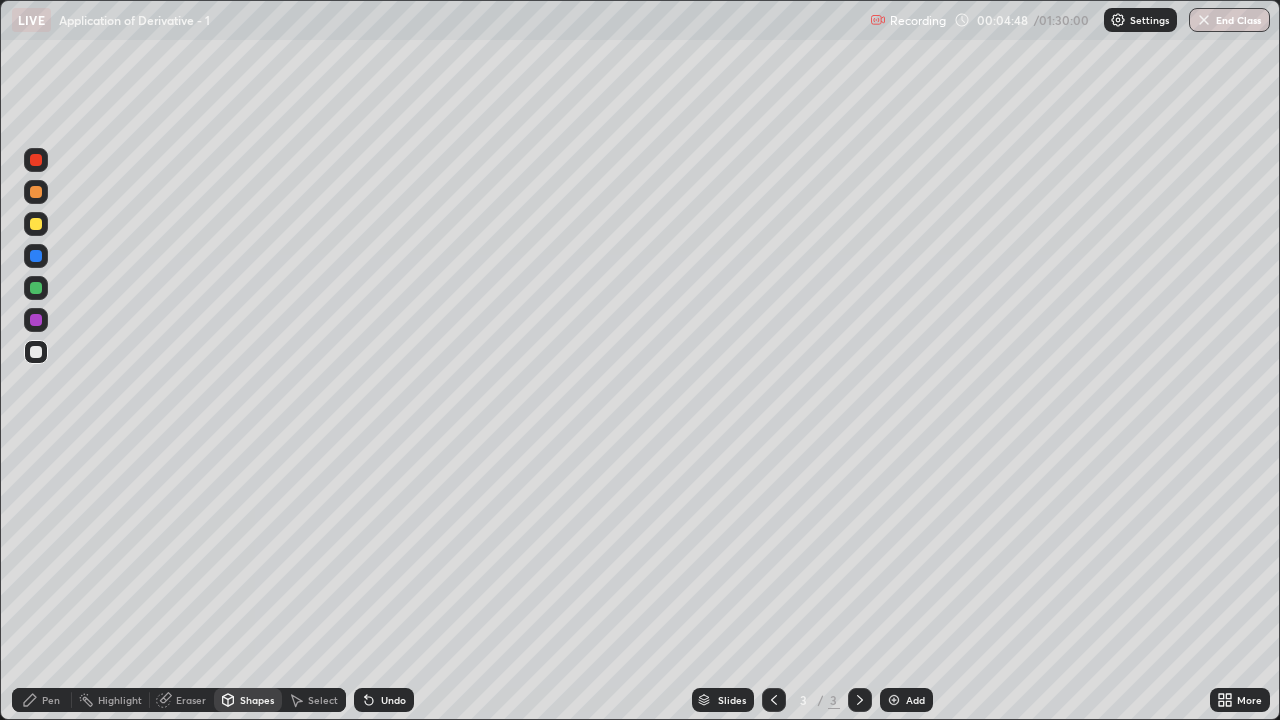 click on "Pen" at bounding box center (51, 700) 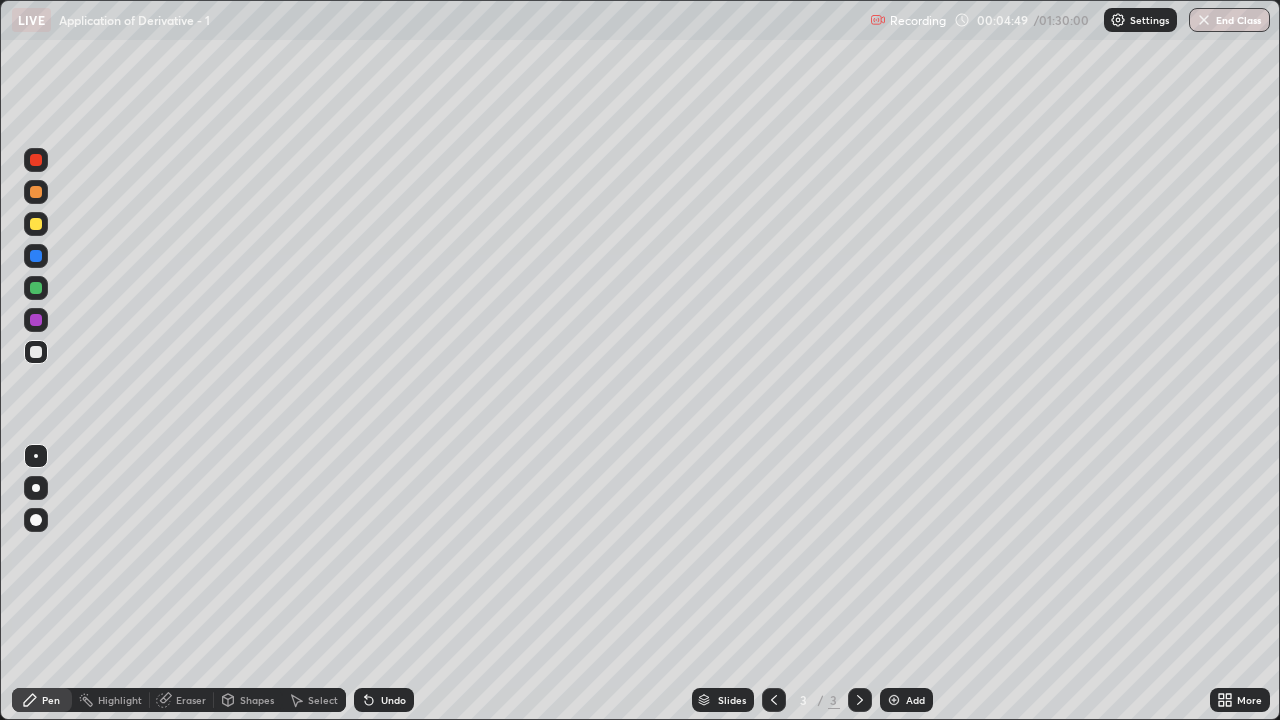 click at bounding box center (36, 320) 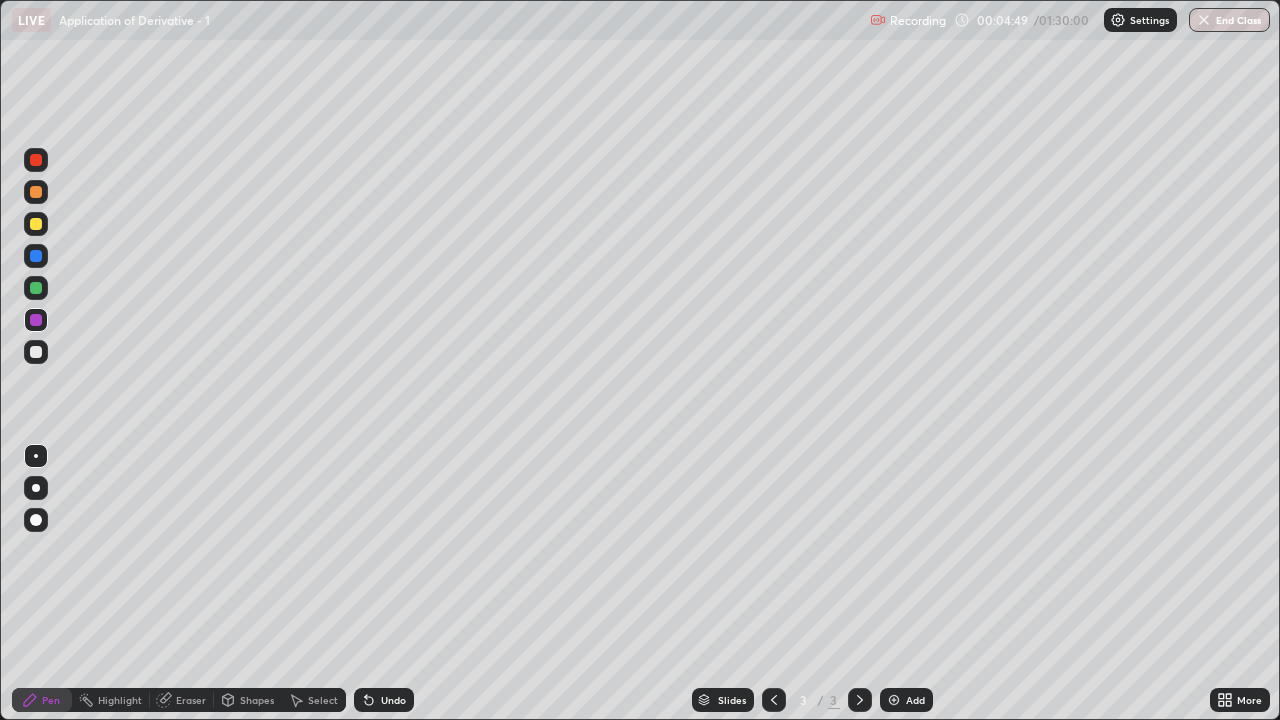 click at bounding box center (36, 256) 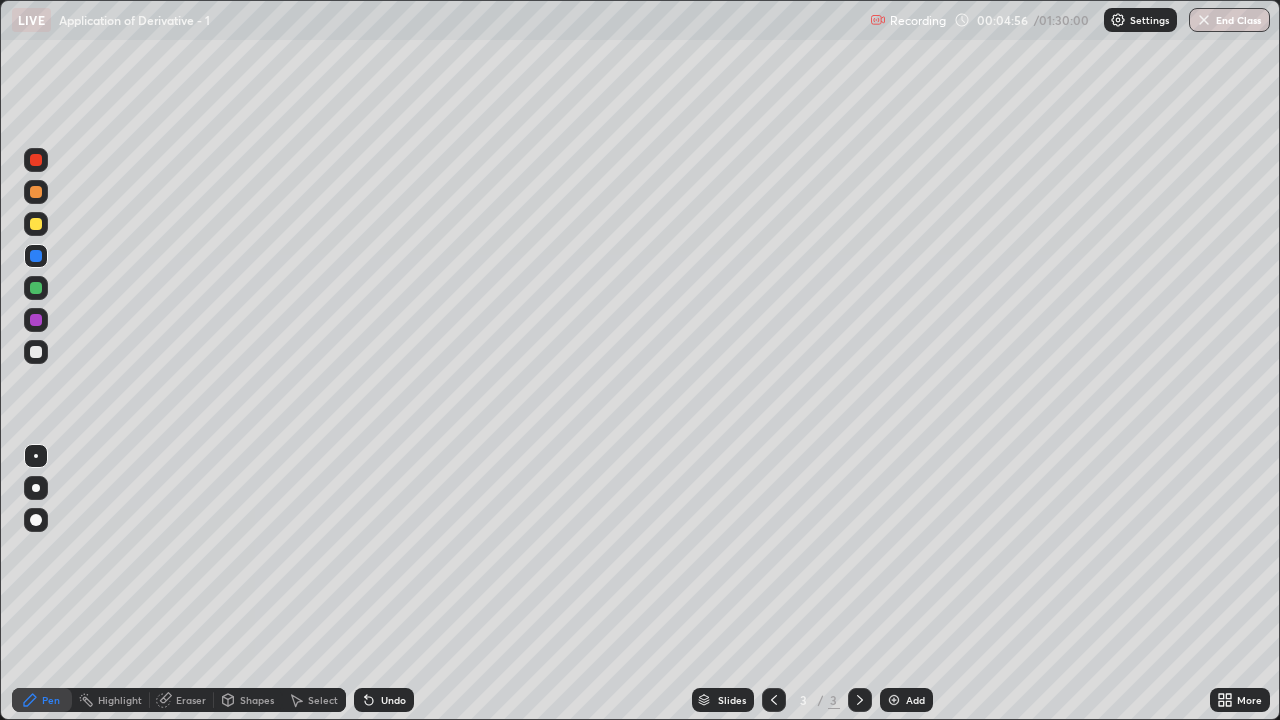click on "Shapes" at bounding box center [248, 700] 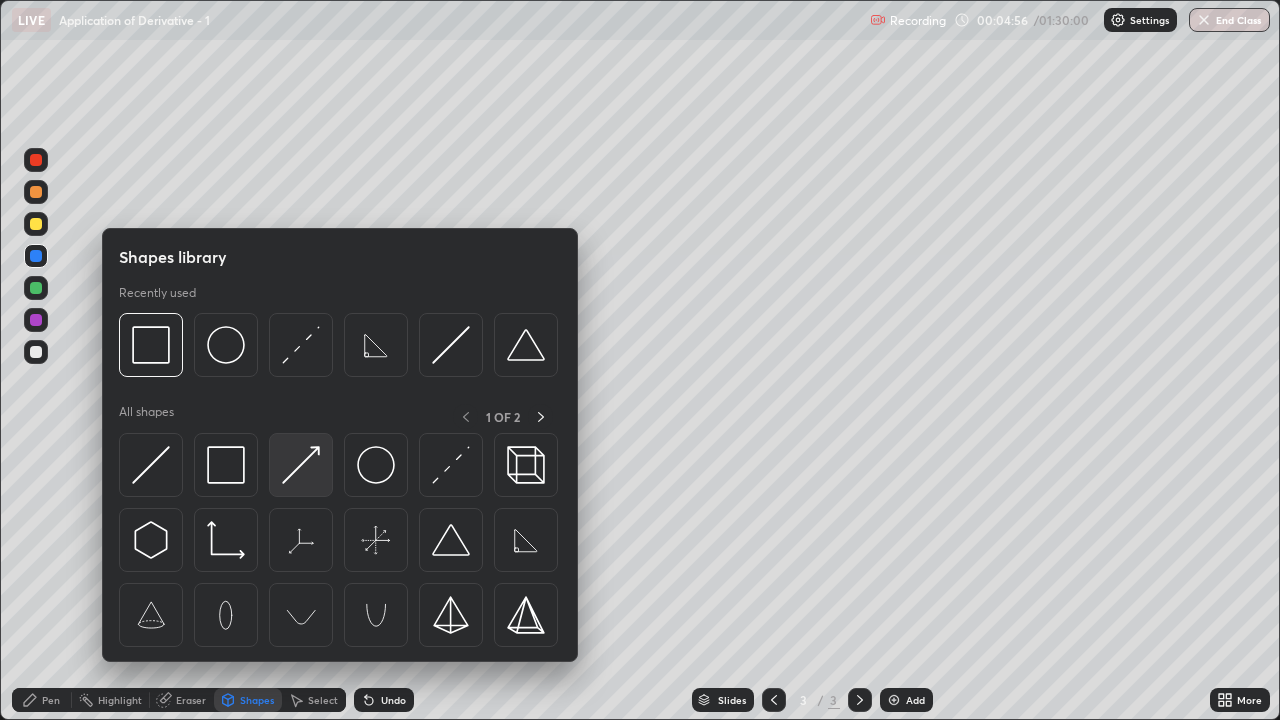 click at bounding box center [301, 465] 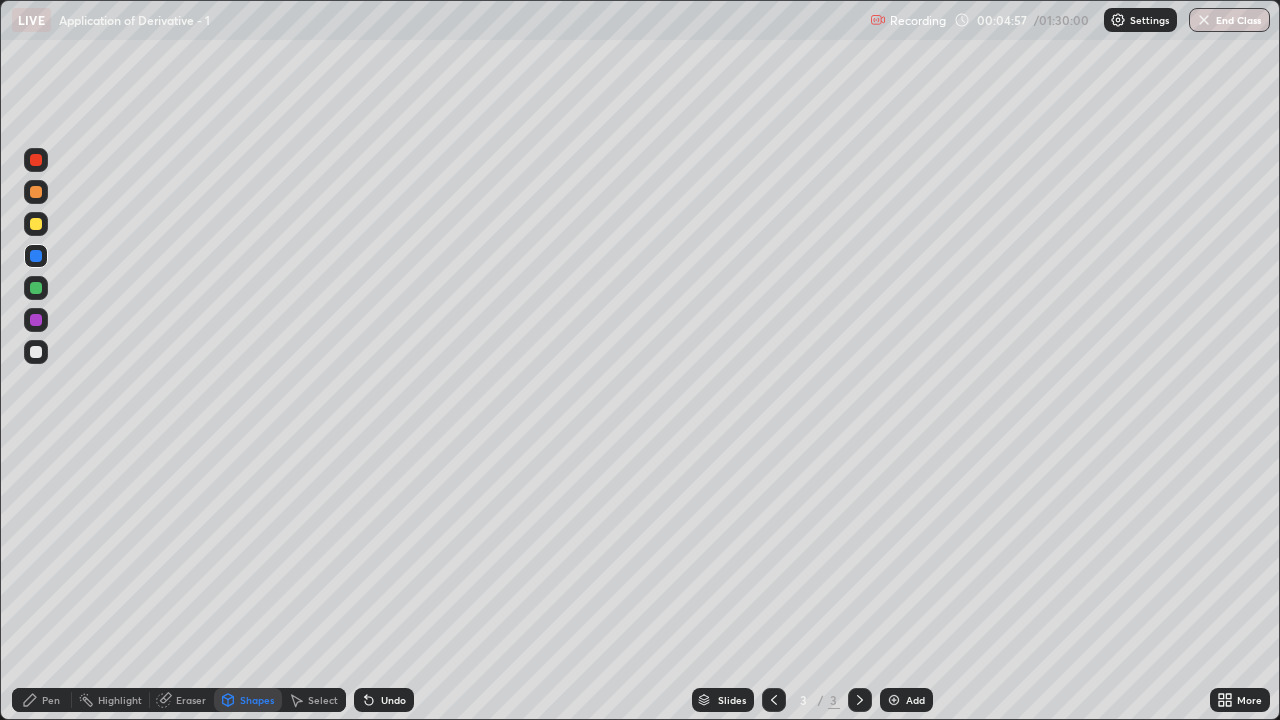click on "Shapes" at bounding box center [257, 700] 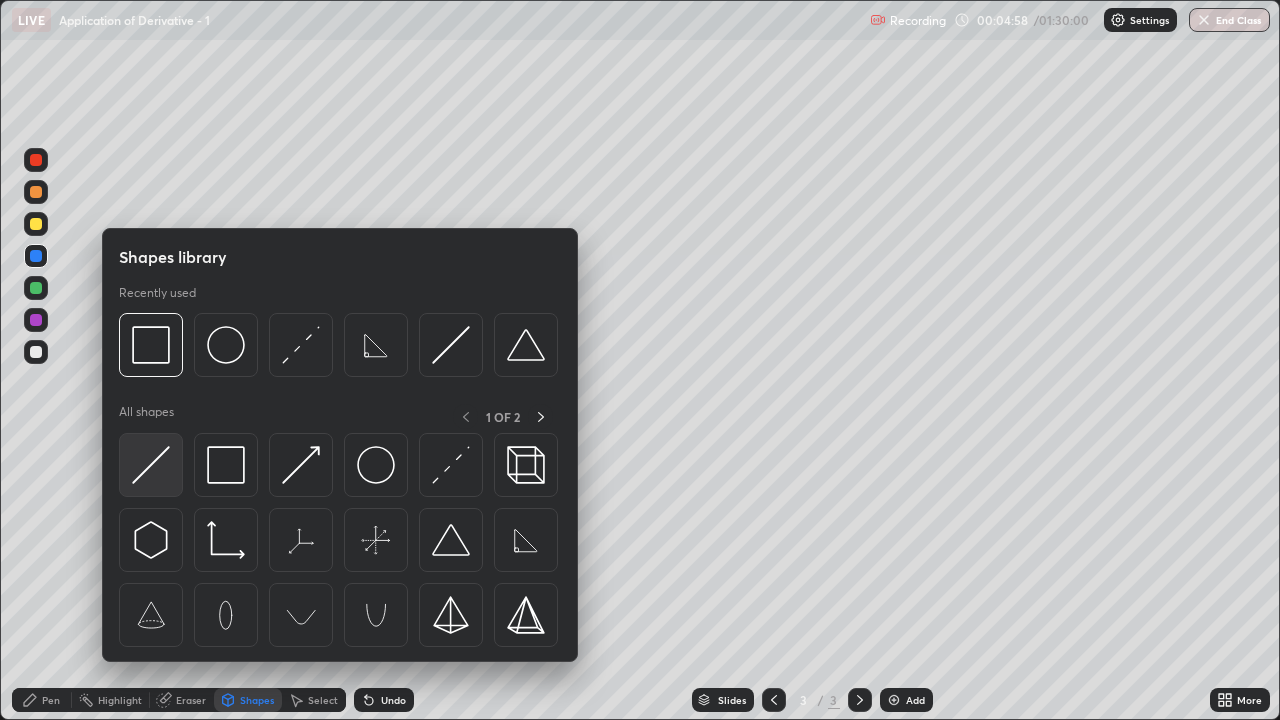 click at bounding box center [151, 465] 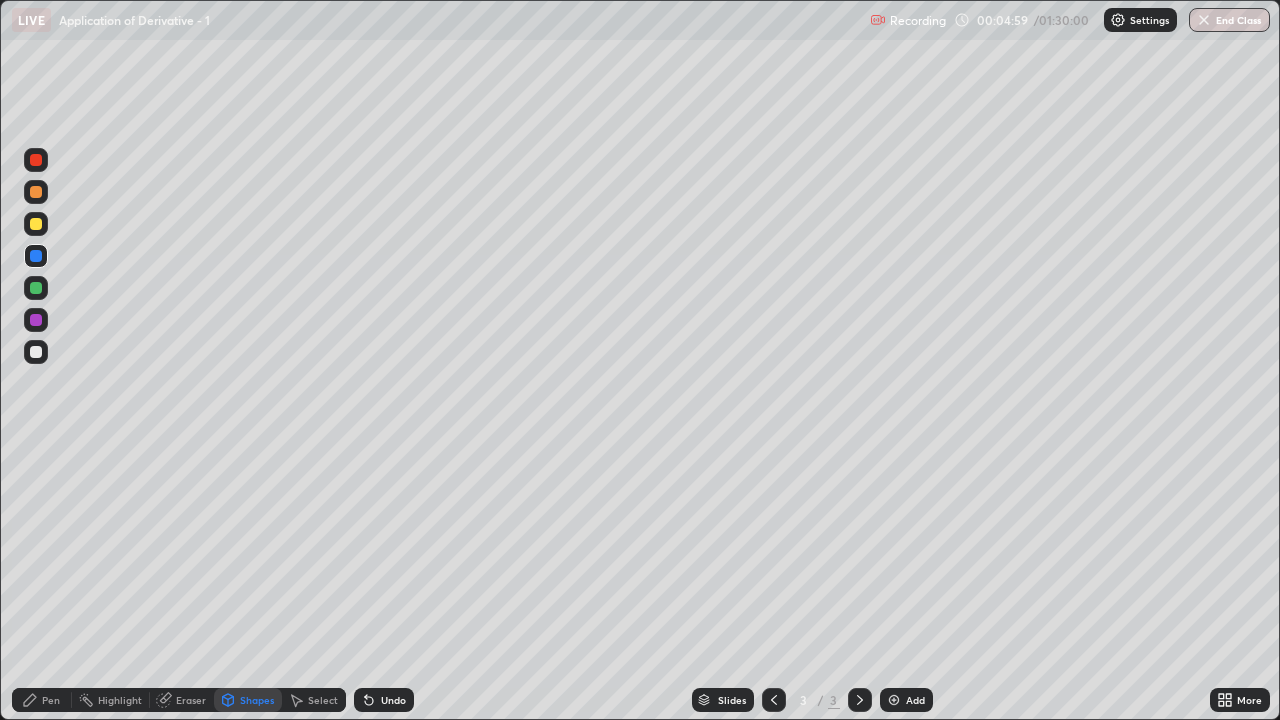 click at bounding box center [36, 320] 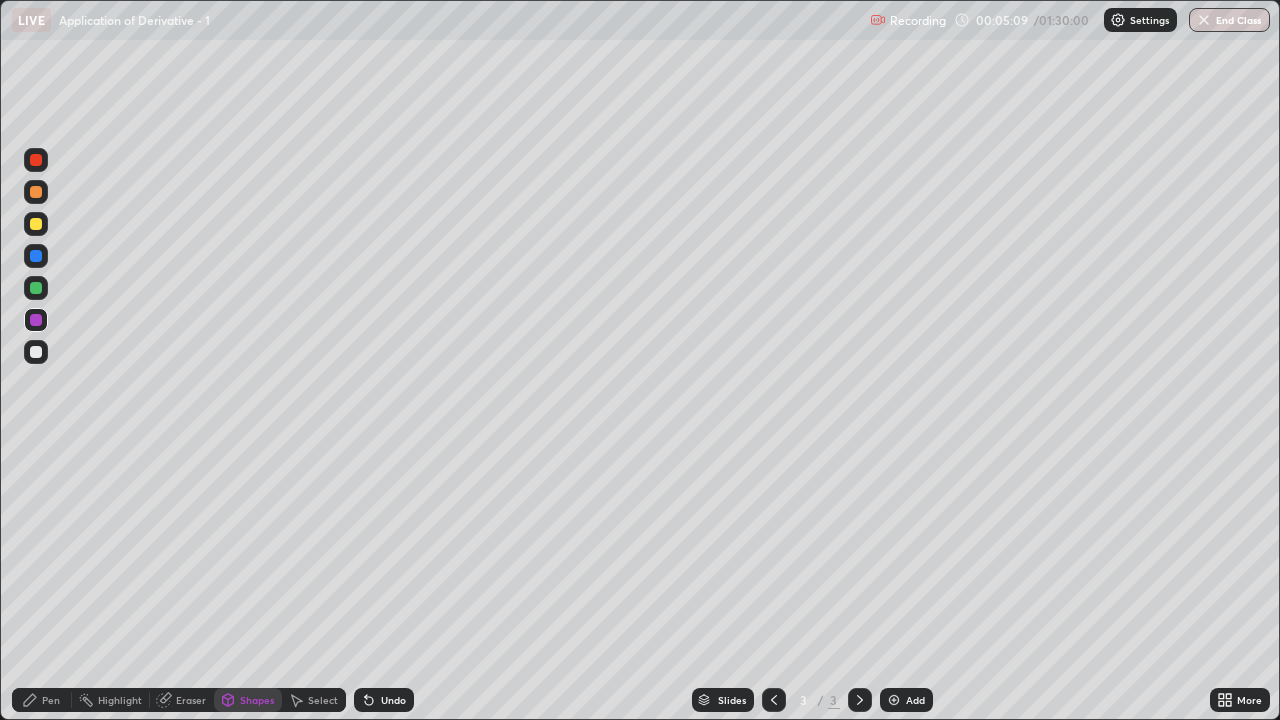 click on "Pen" at bounding box center (51, 700) 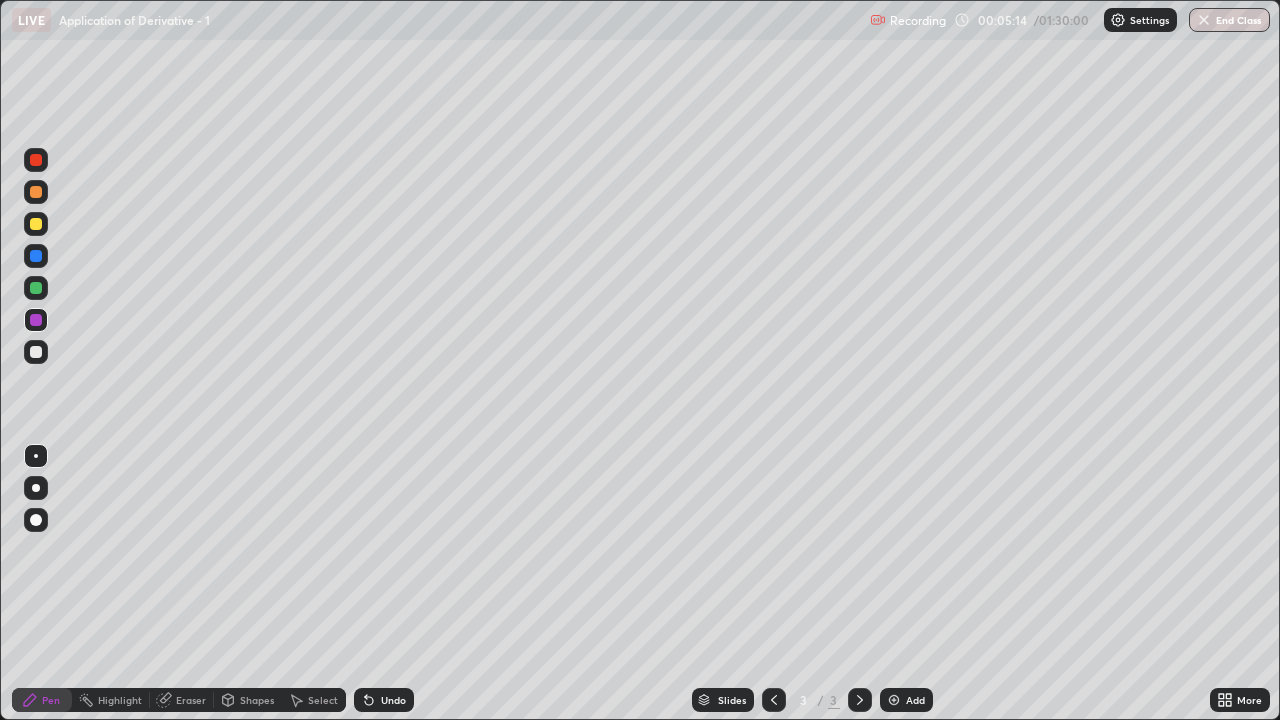 click on "Shapes" at bounding box center (257, 700) 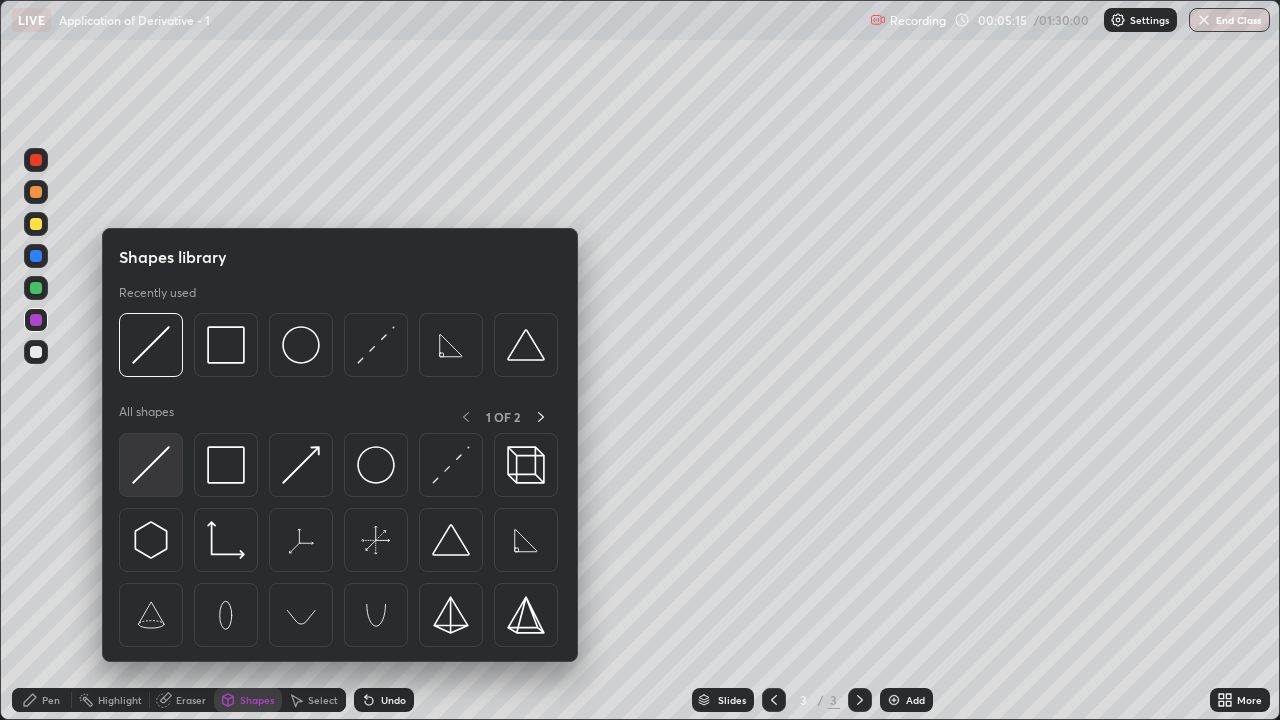 click at bounding box center [151, 465] 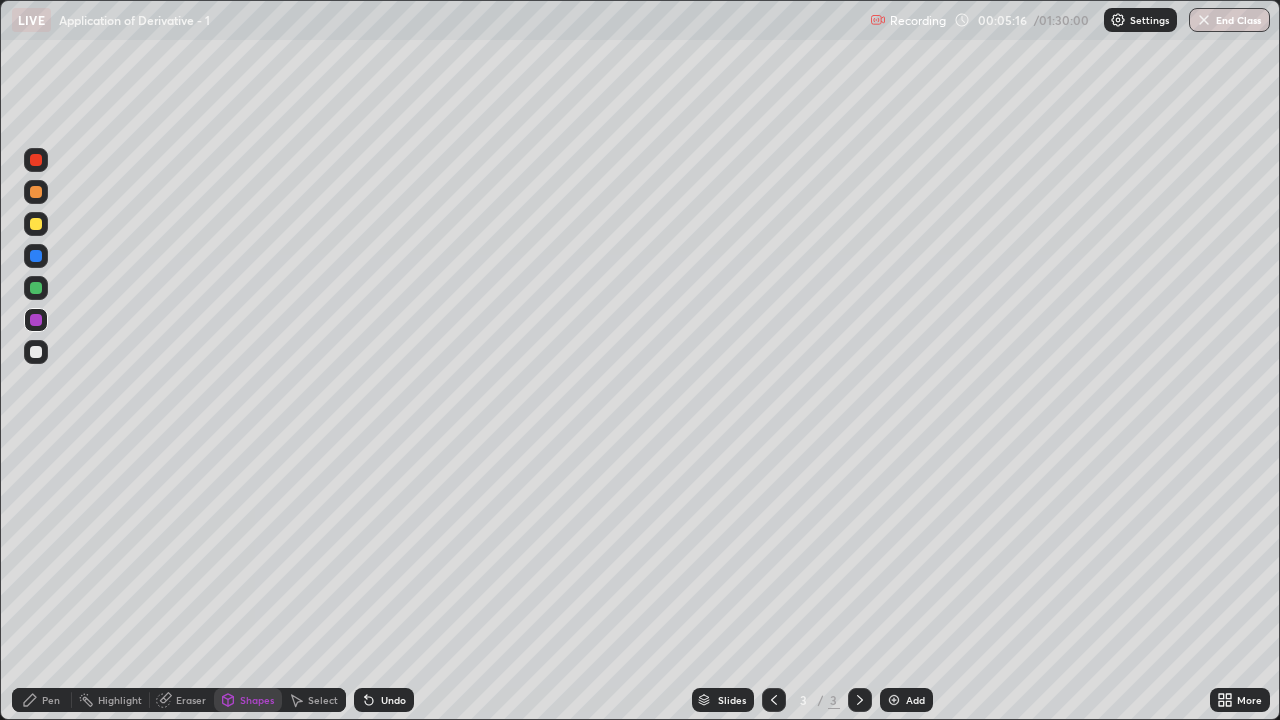 click at bounding box center [36, 288] 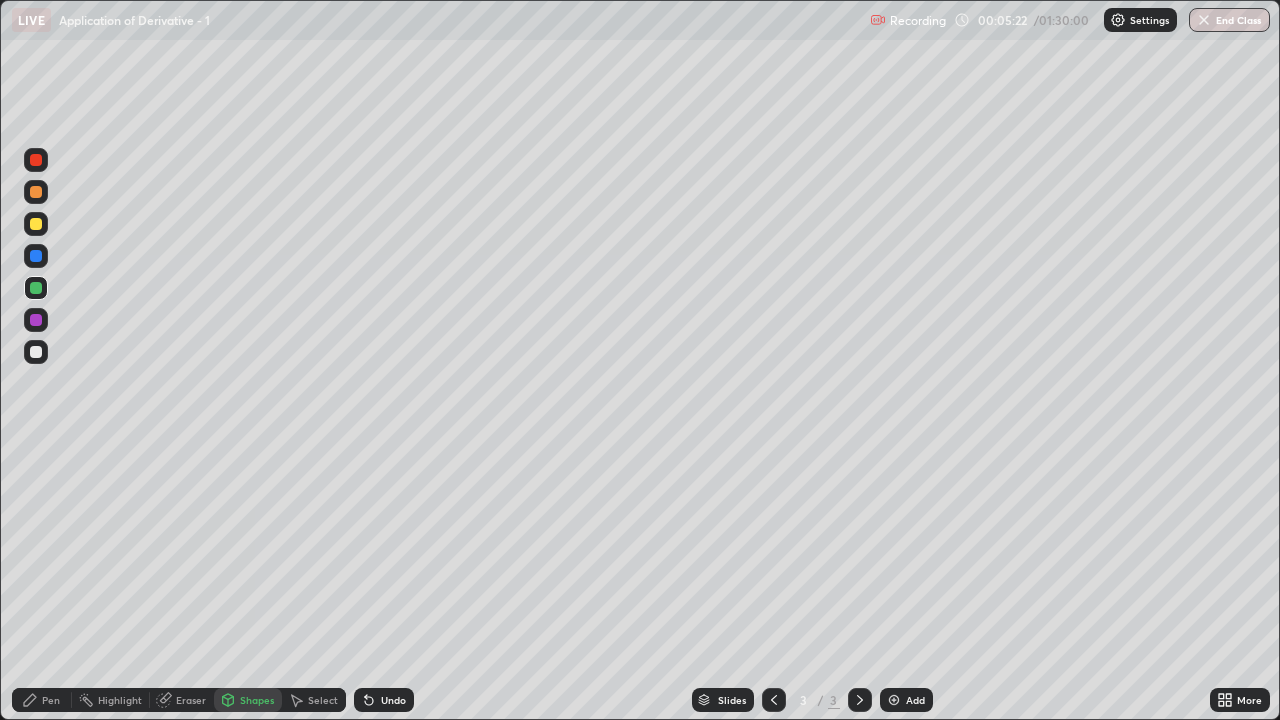 click 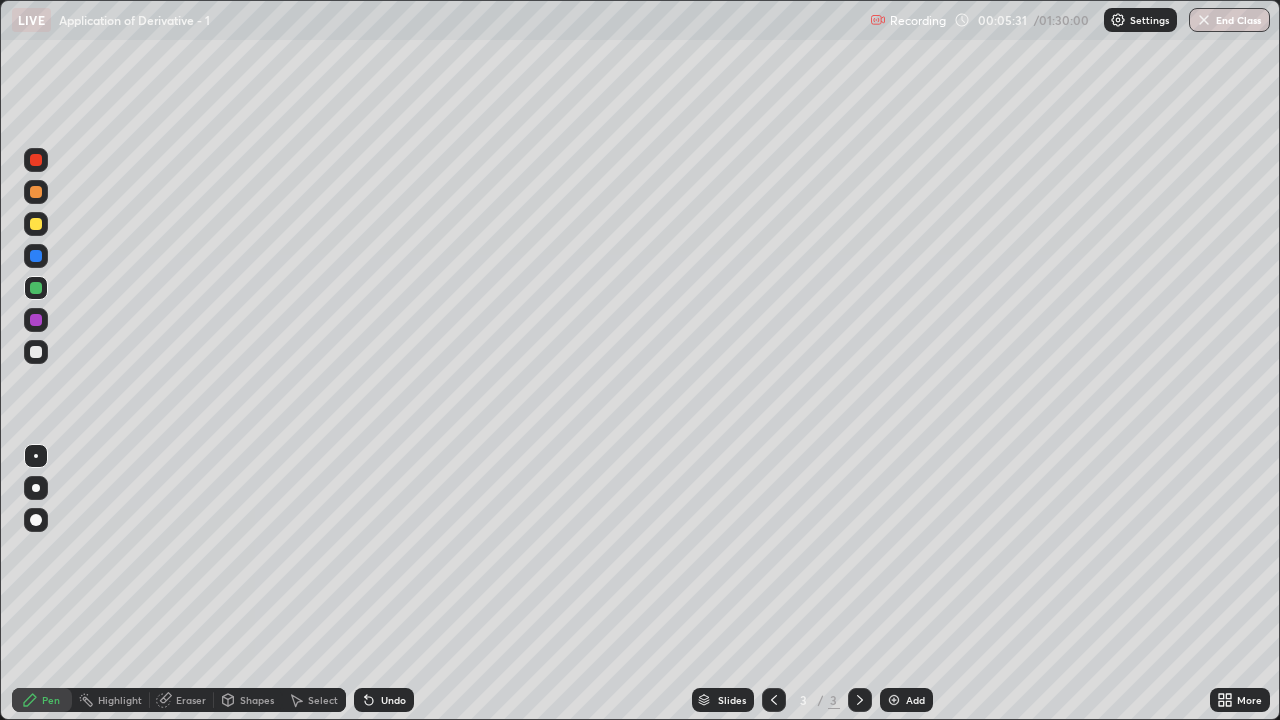 click on "Undo" at bounding box center [384, 700] 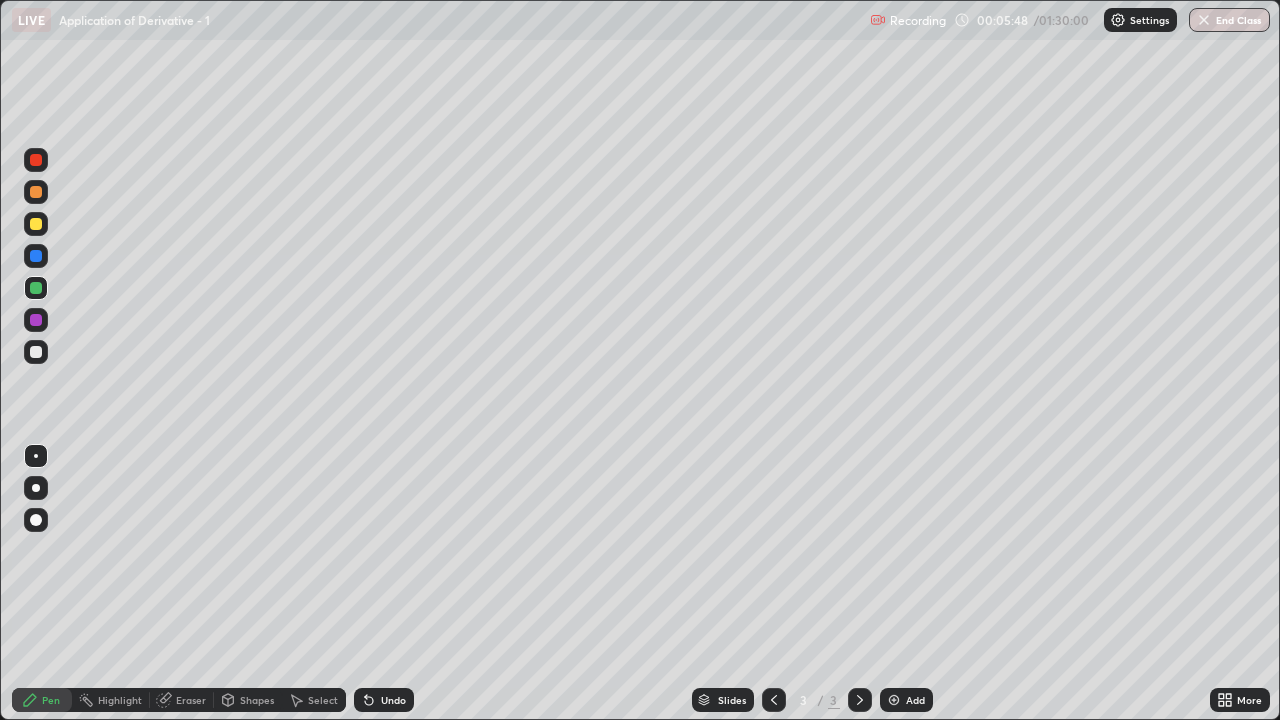 click on "Eraser" at bounding box center (191, 700) 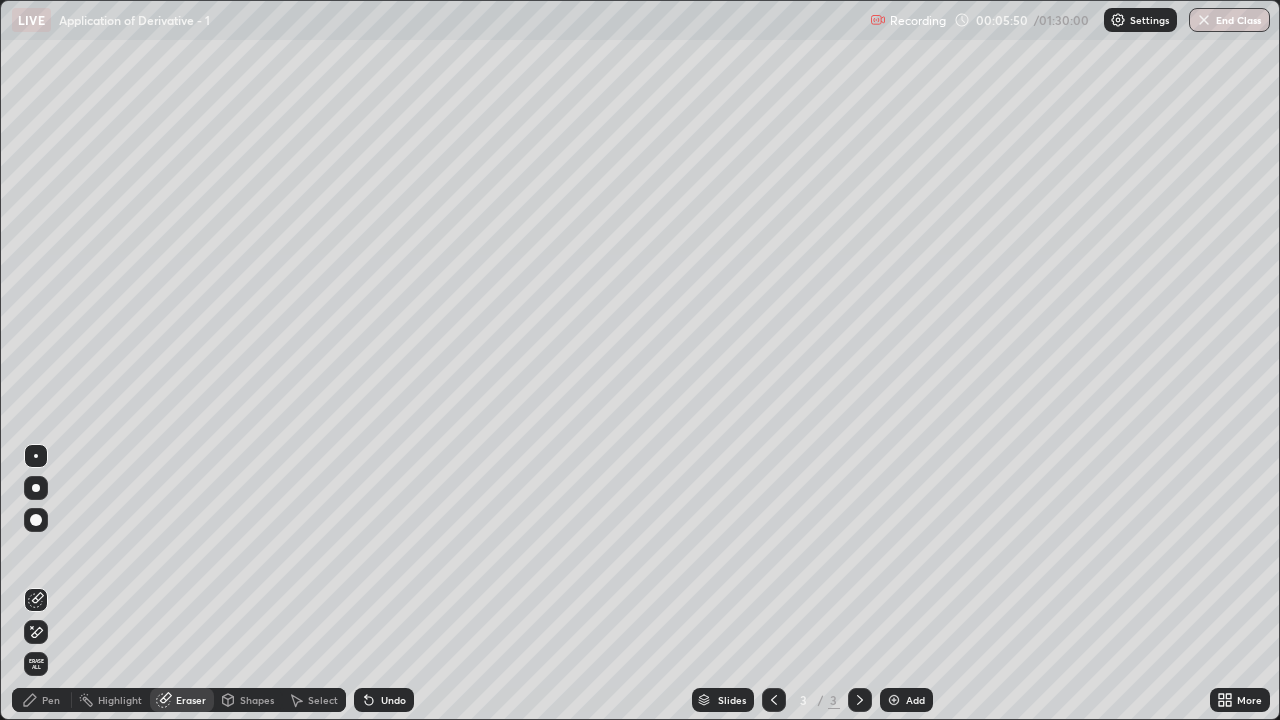 click 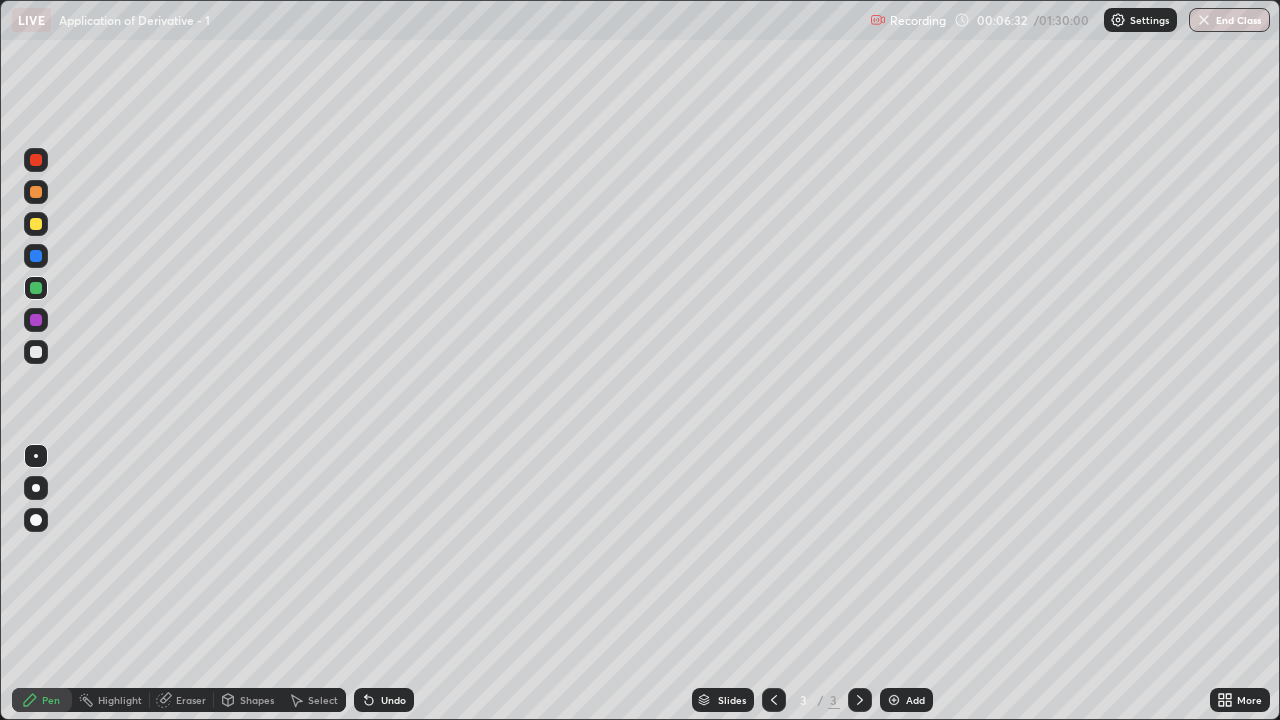 click at bounding box center [36, 352] 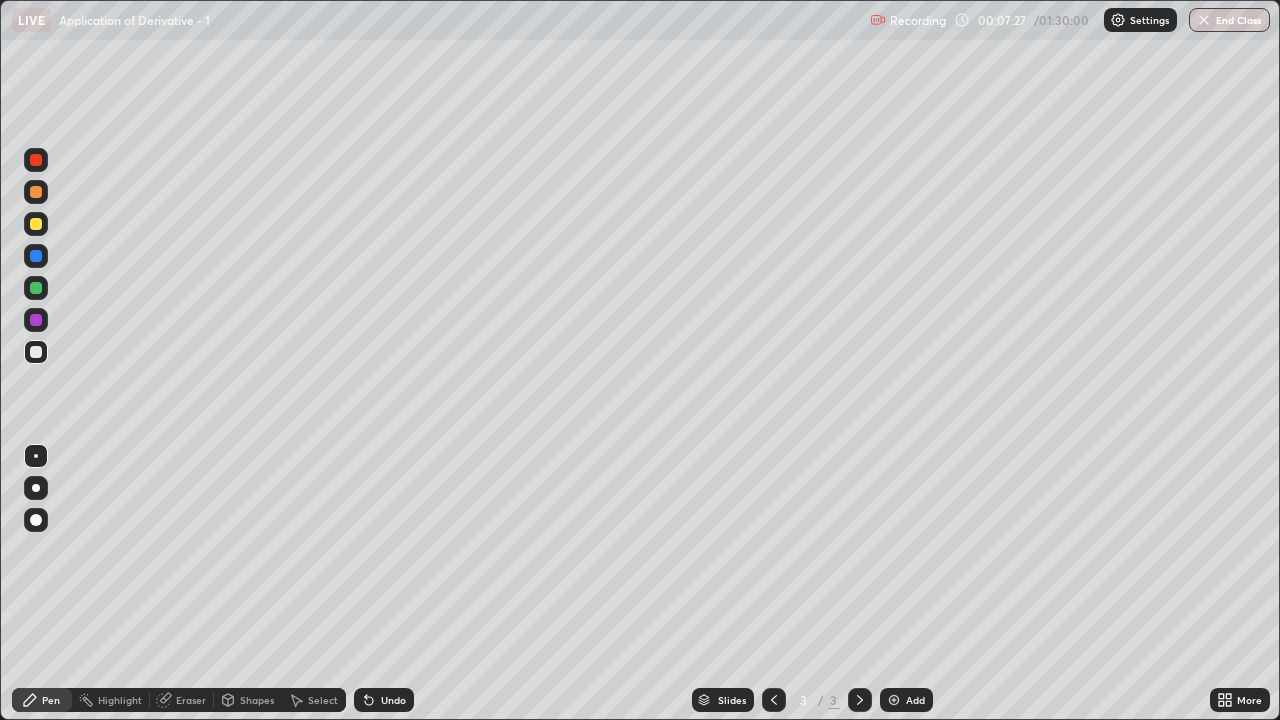 click on "Select" at bounding box center [323, 700] 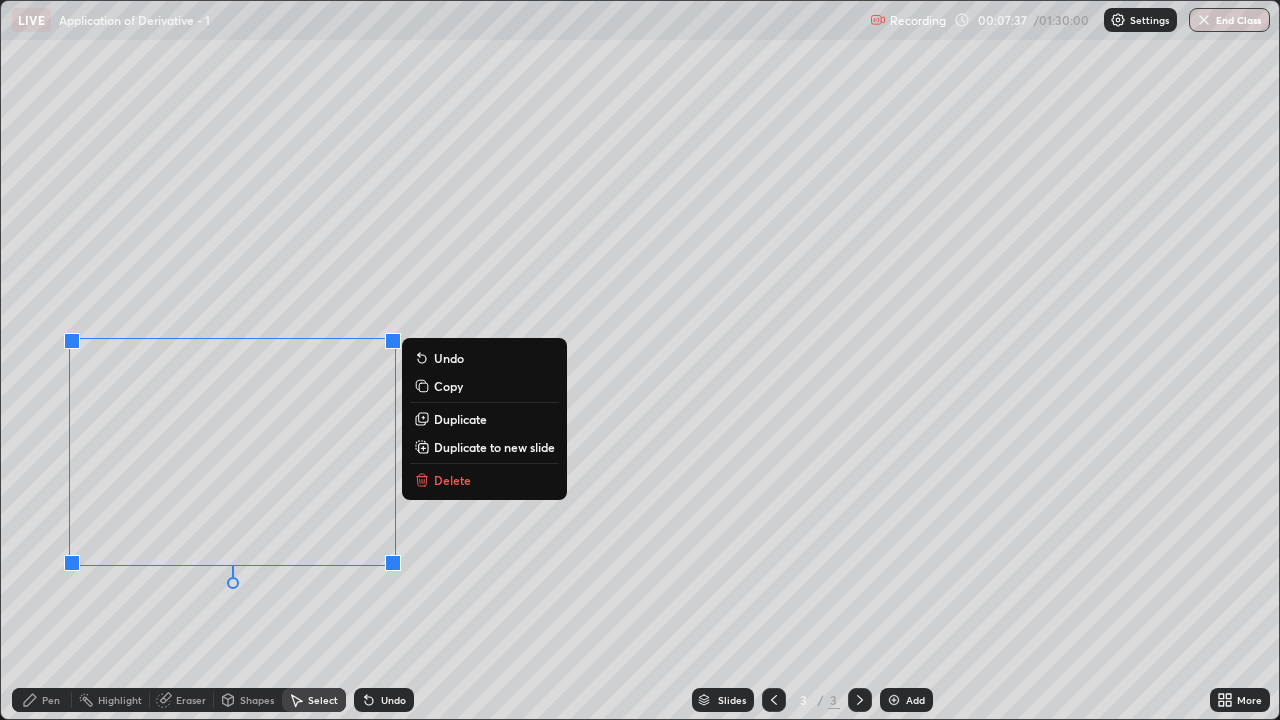 click on "0 ° Undo Copy Duplicate Duplicate to new slide Delete" at bounding box center (640, 360) 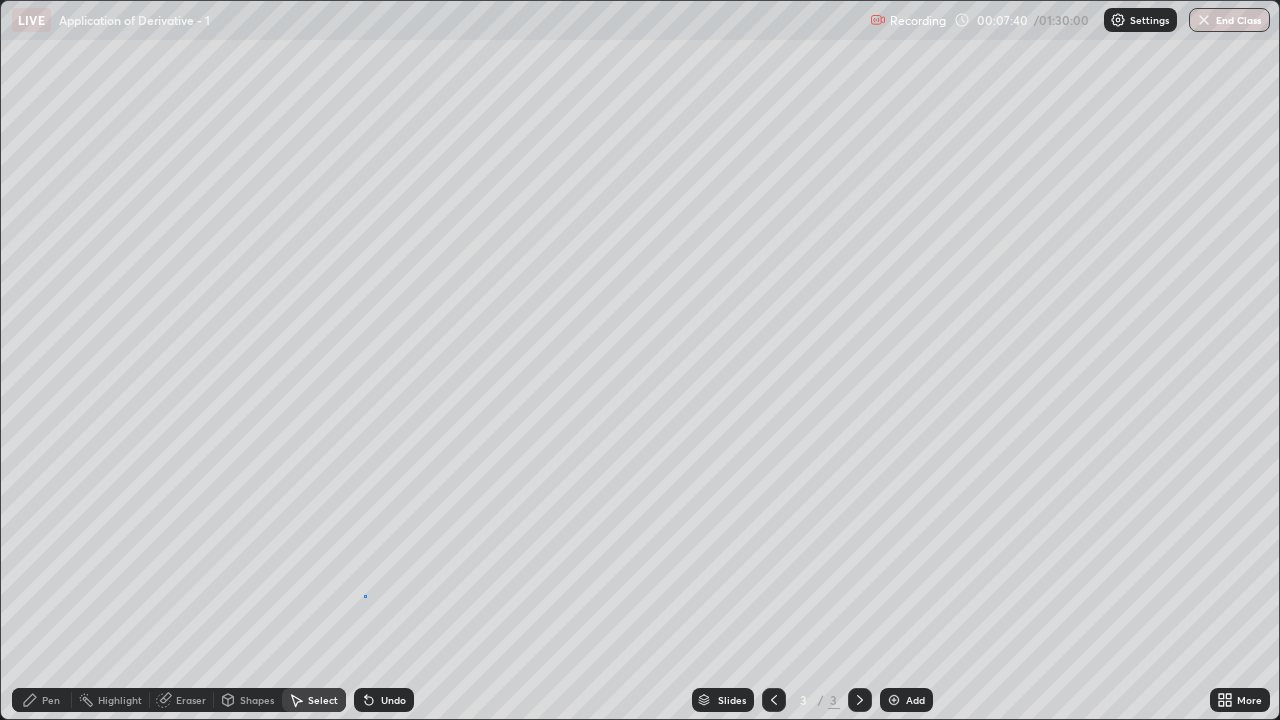 click on "0 ° Undo Copy Duplicate Duplicate to new slide Delete" at bounding box center [640, 360] 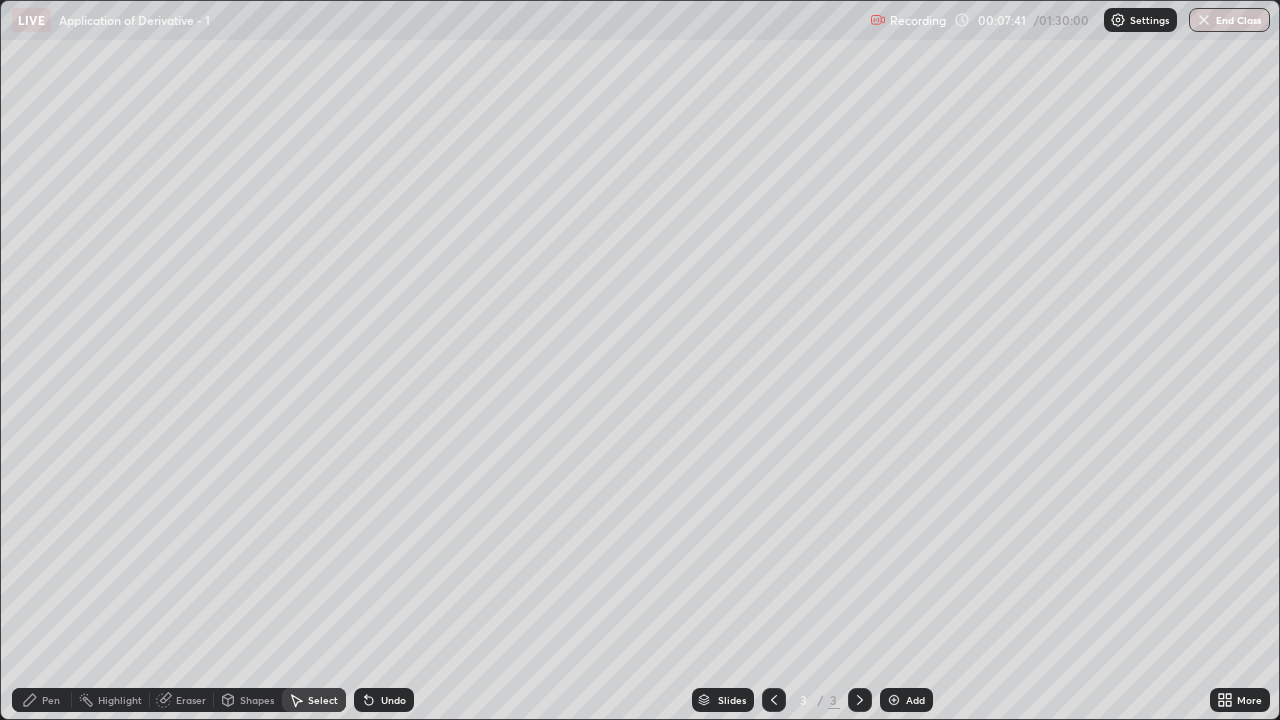 click on "Pen" at bounding box center (51, 700) 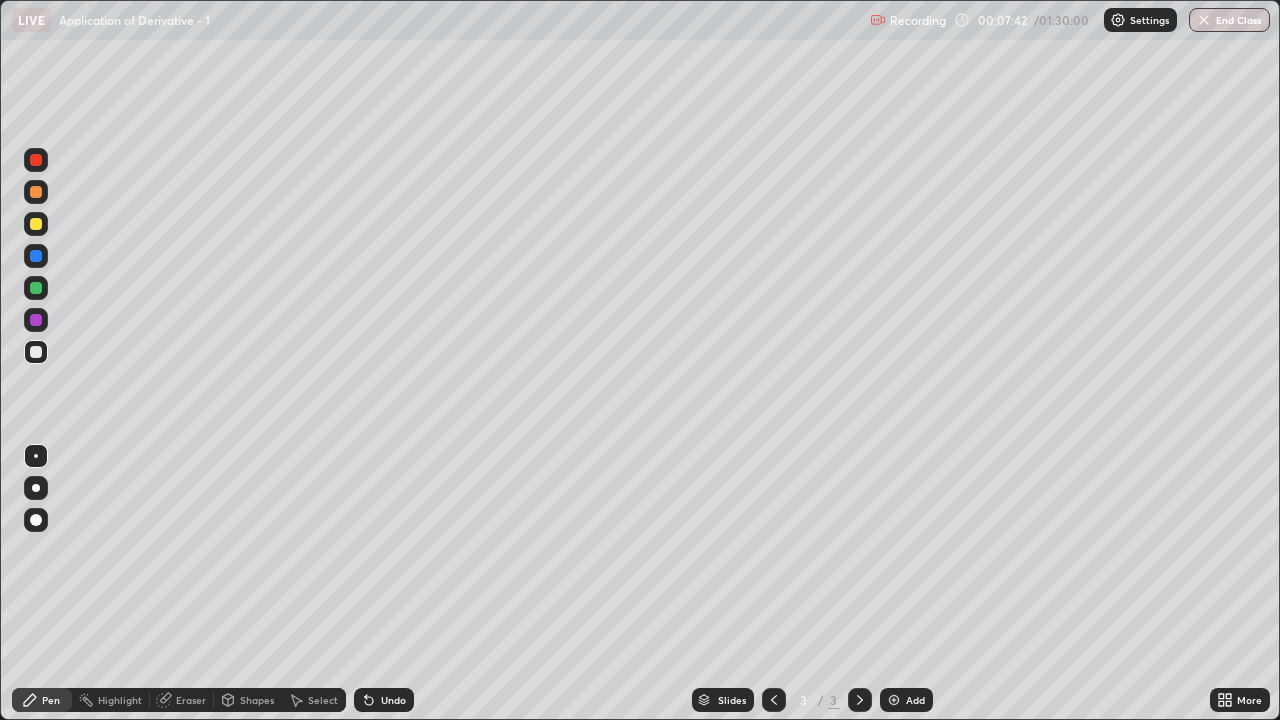 click on "Eraser" at bounding box center (191, 700) 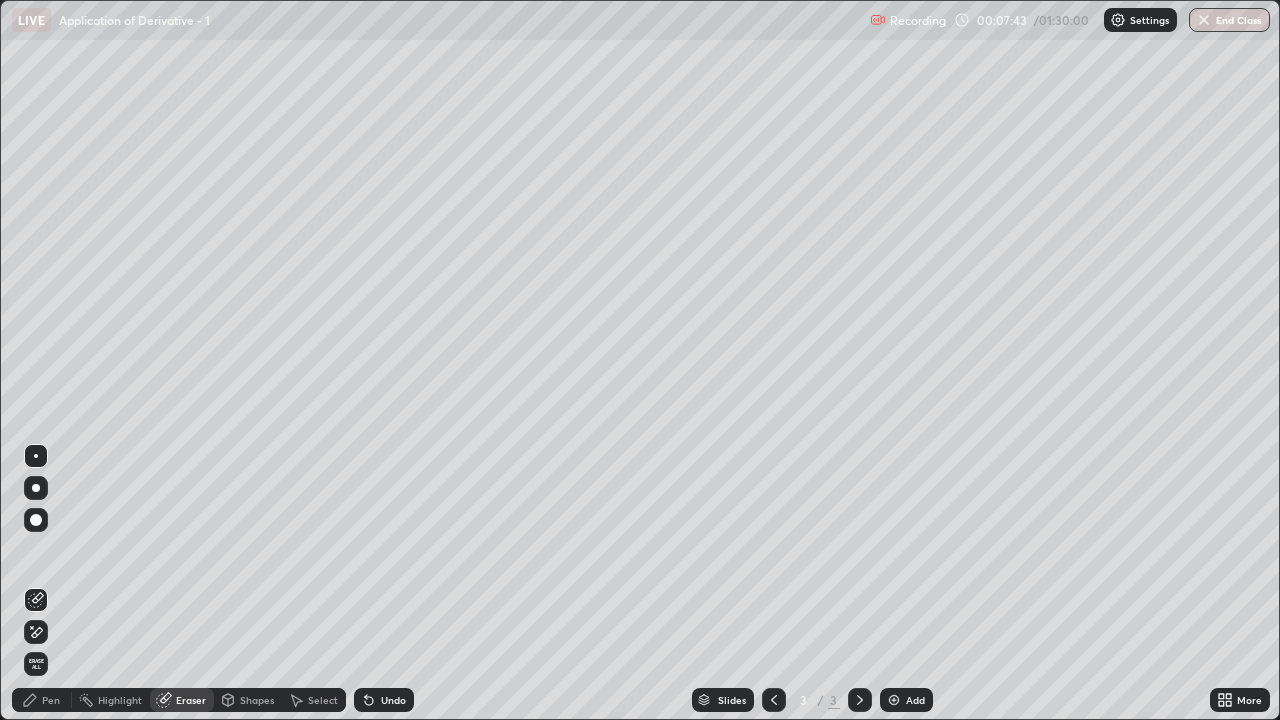 click on "Shapes" at bounding box center [257, 700] 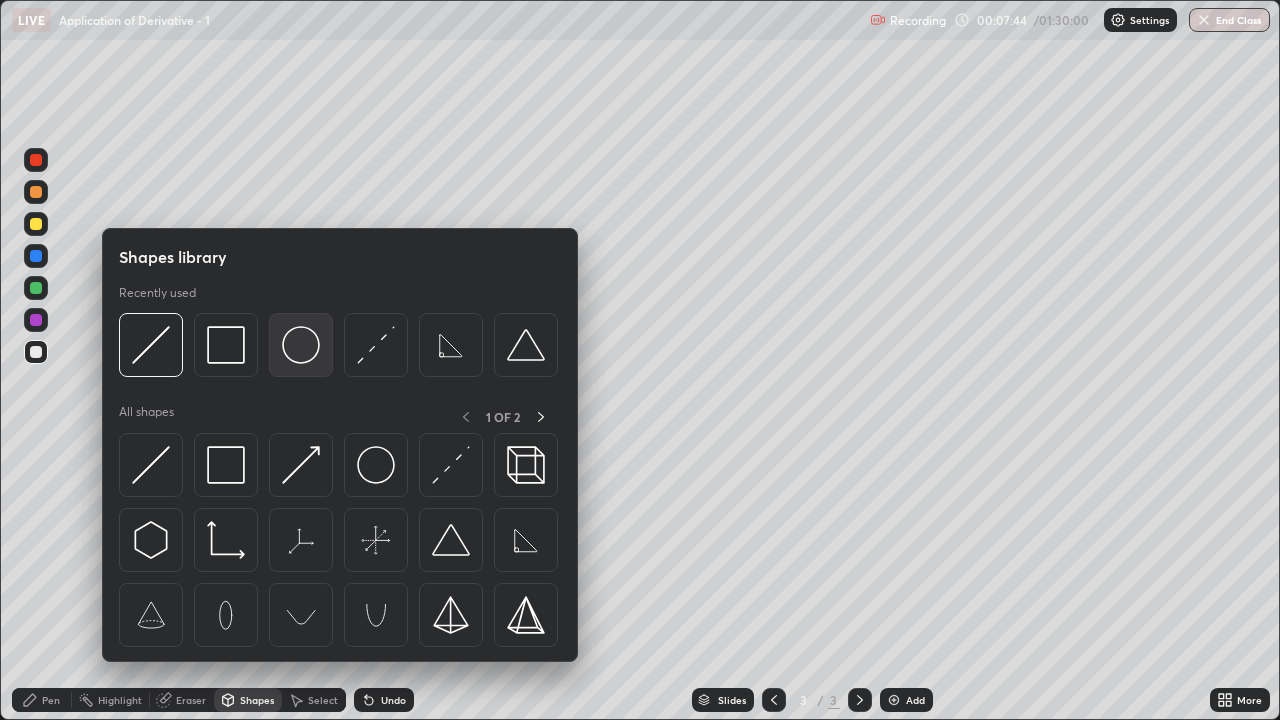 click at bounding box center [301, 345] 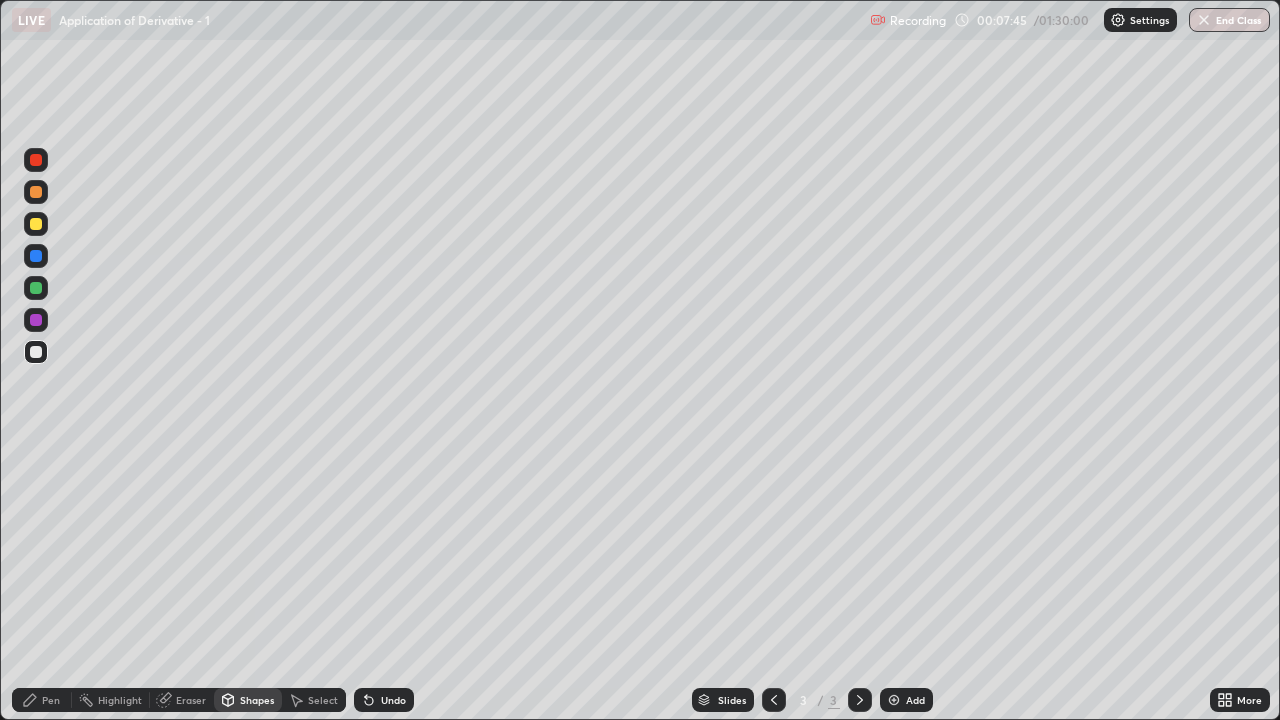 click on "Pen" at bounding box center [51, 700] 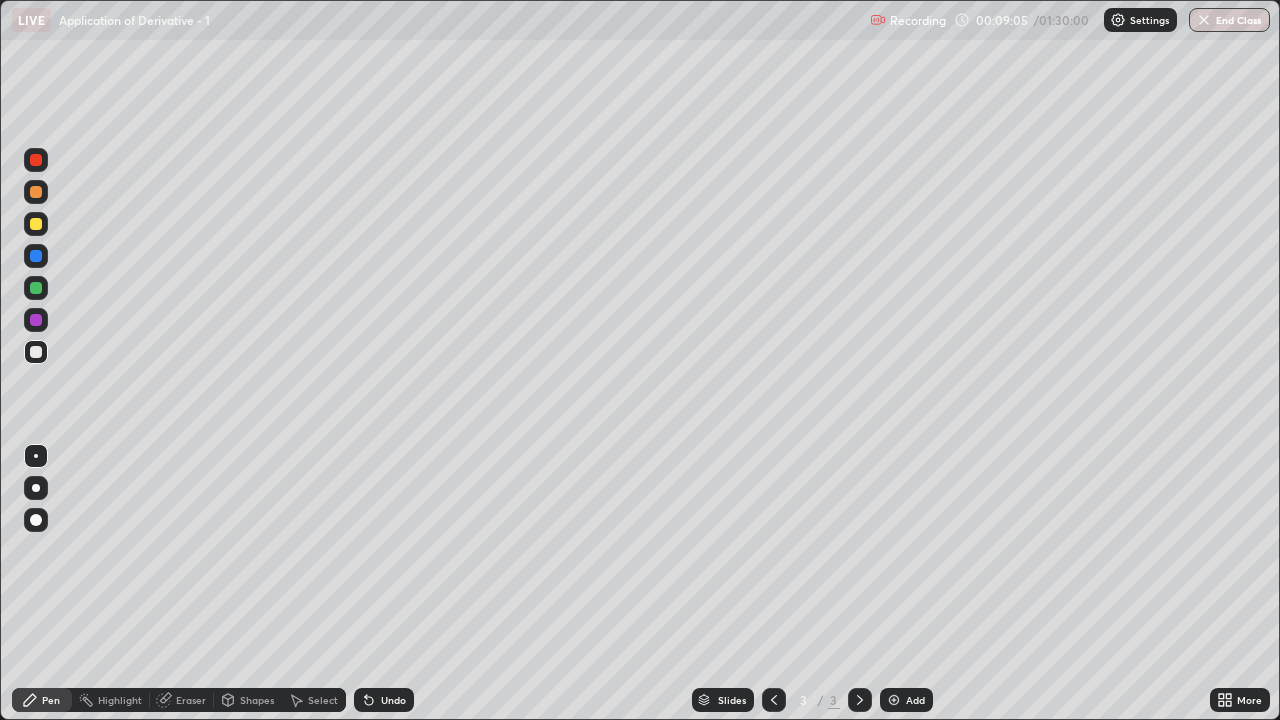click on "Eraser" at bounding box center [191, 700] 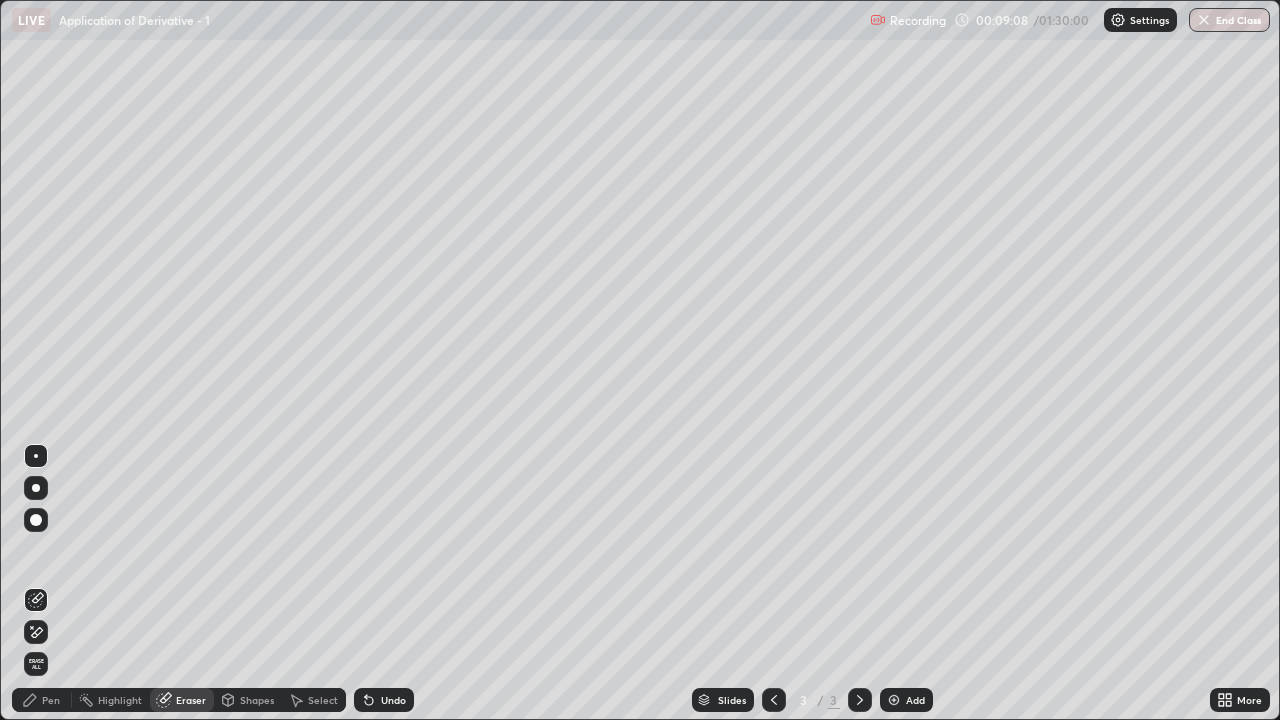 click on "Pen" at bounding box center (51, 700) 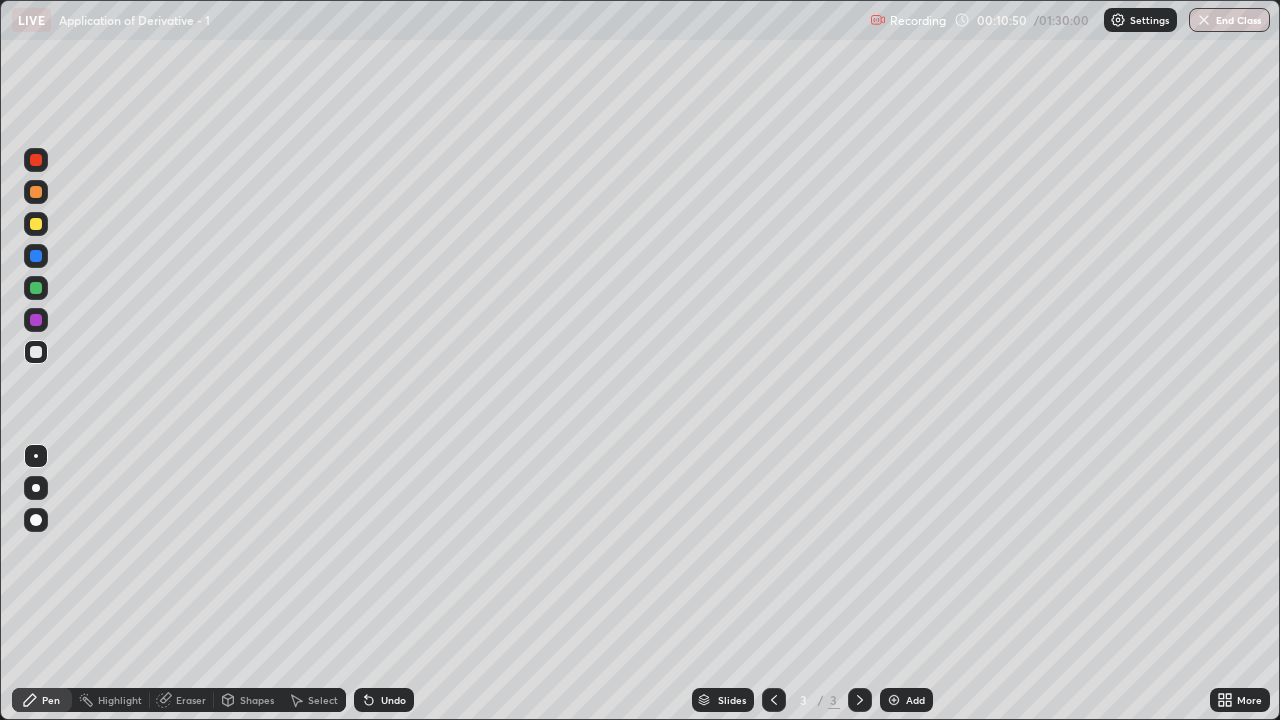 click 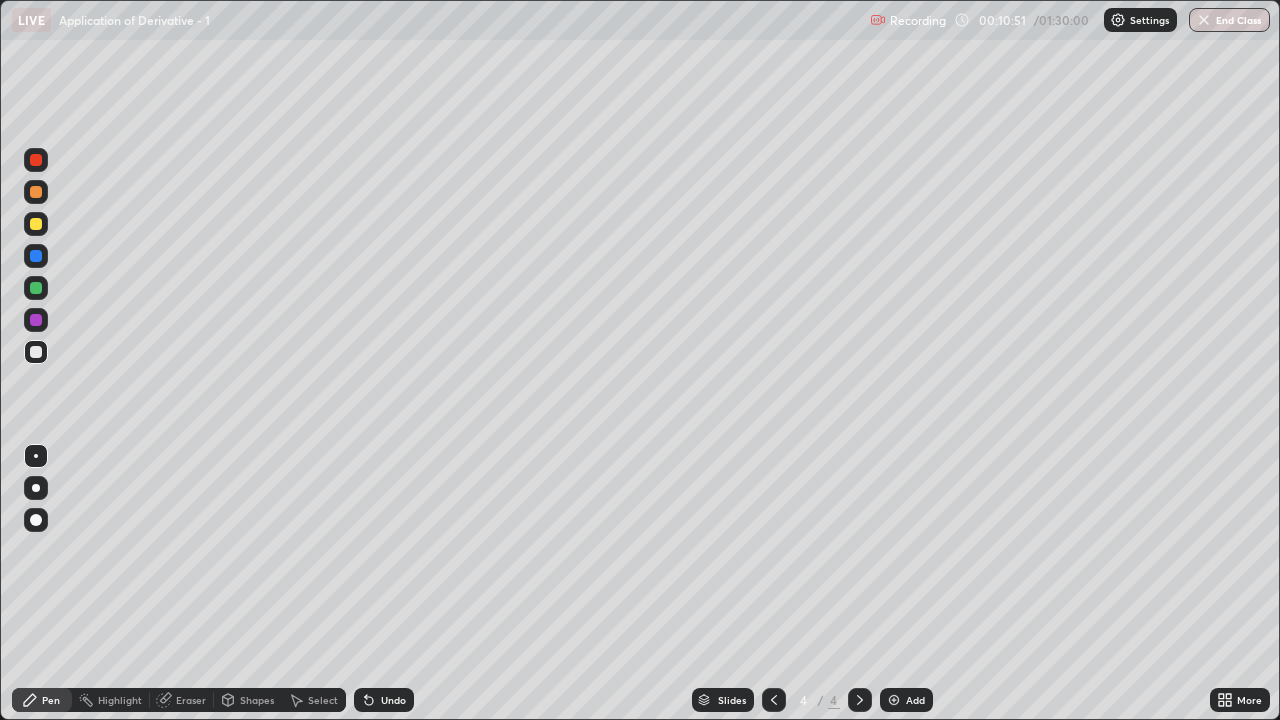 click at bounding box center [36, 288] 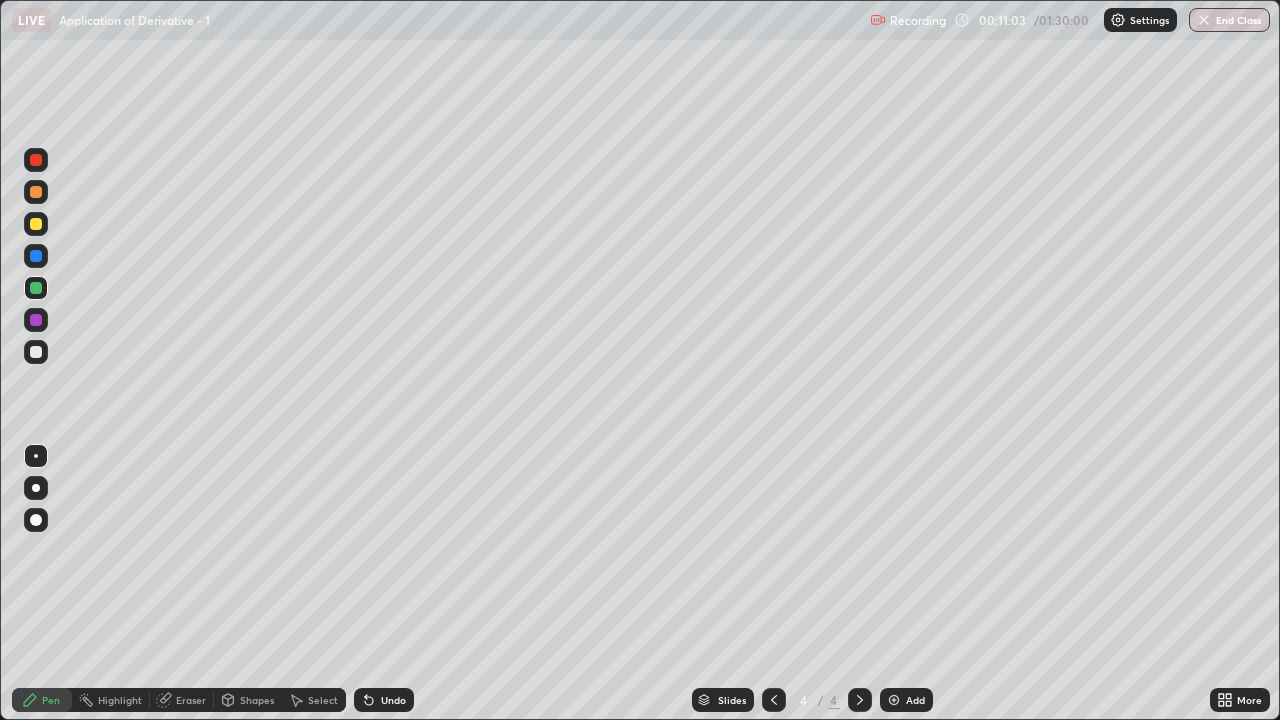 click on "Undo" at bounding box center (384, 700) 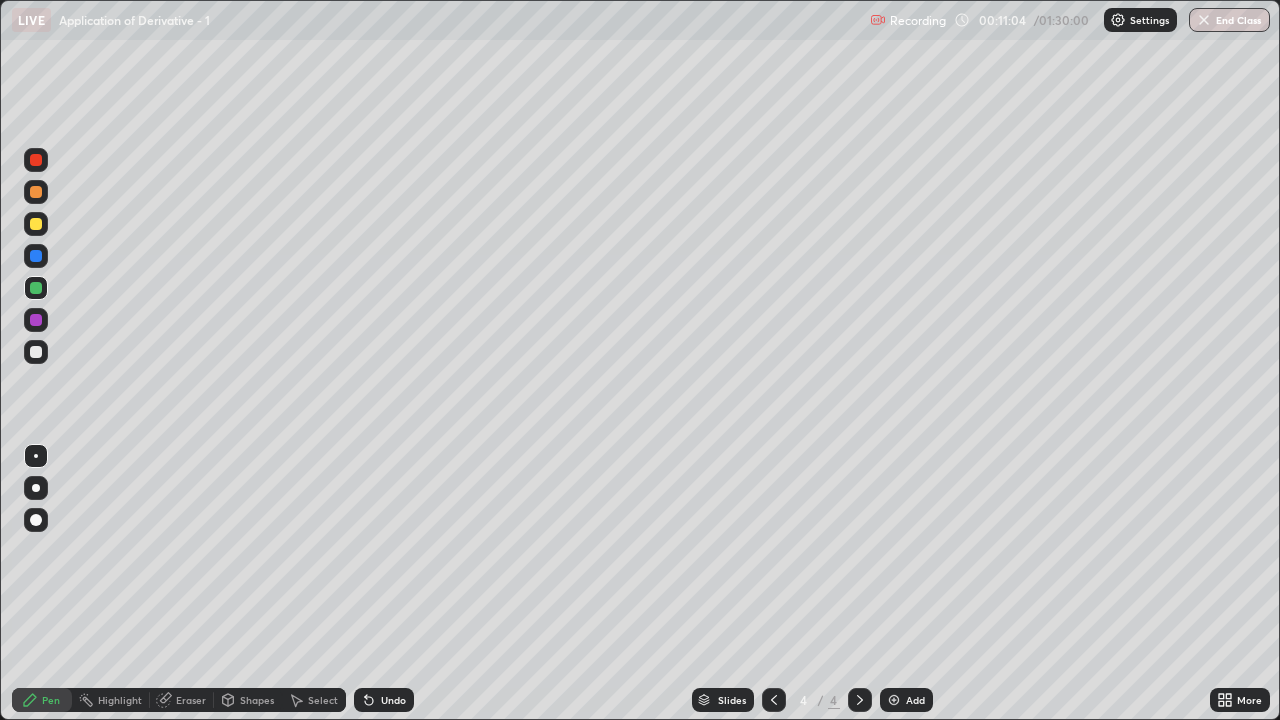 click on "Undo" at bounding box center (384, 700) 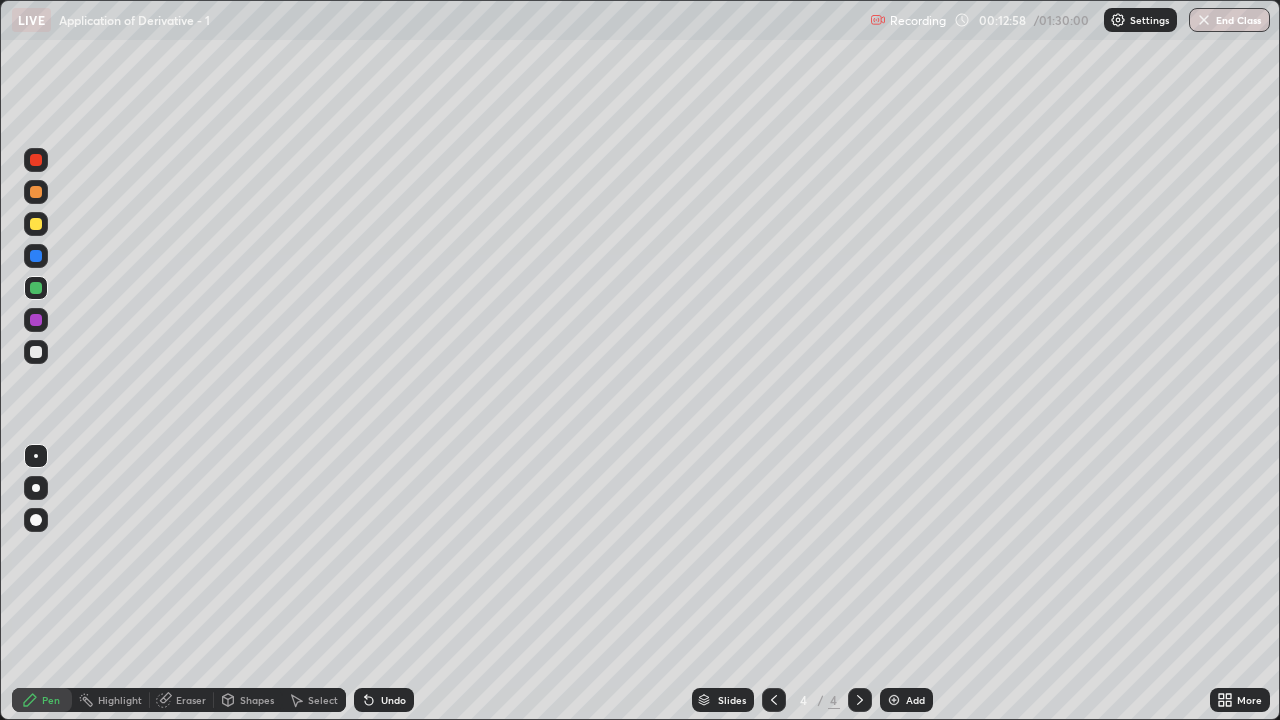 click on "Undo" at bounding box center [393, 700] 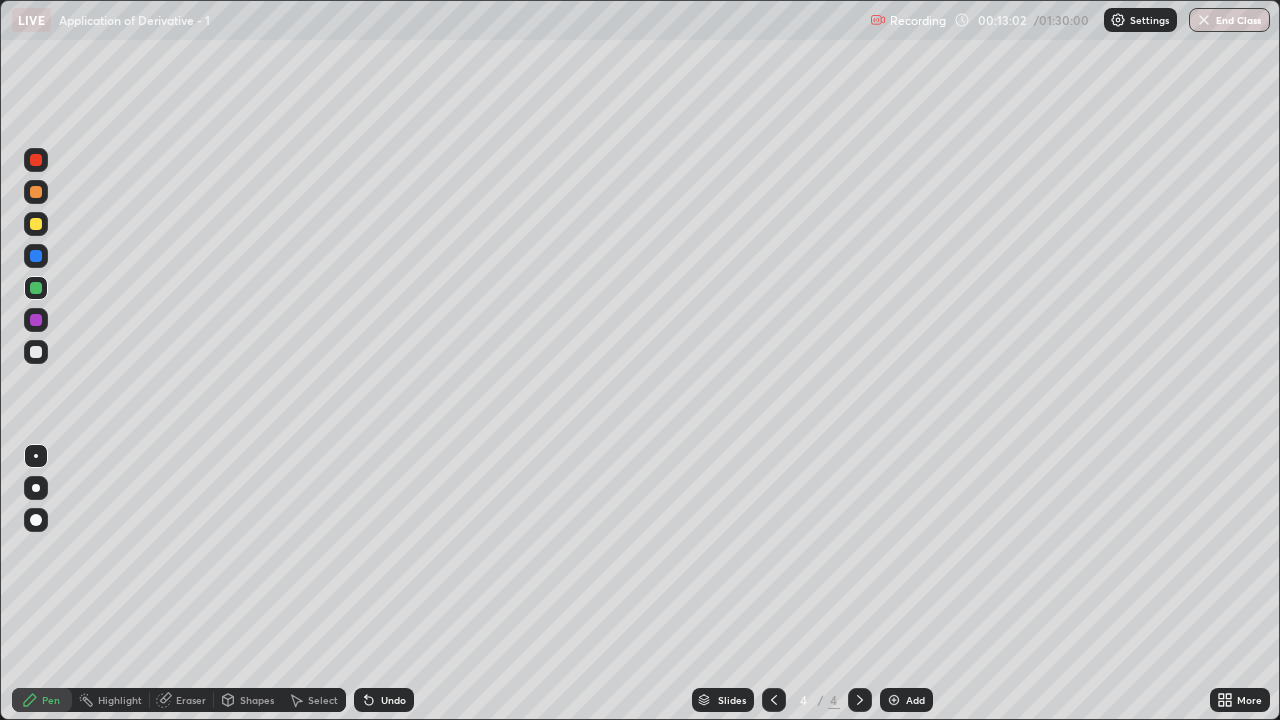 click 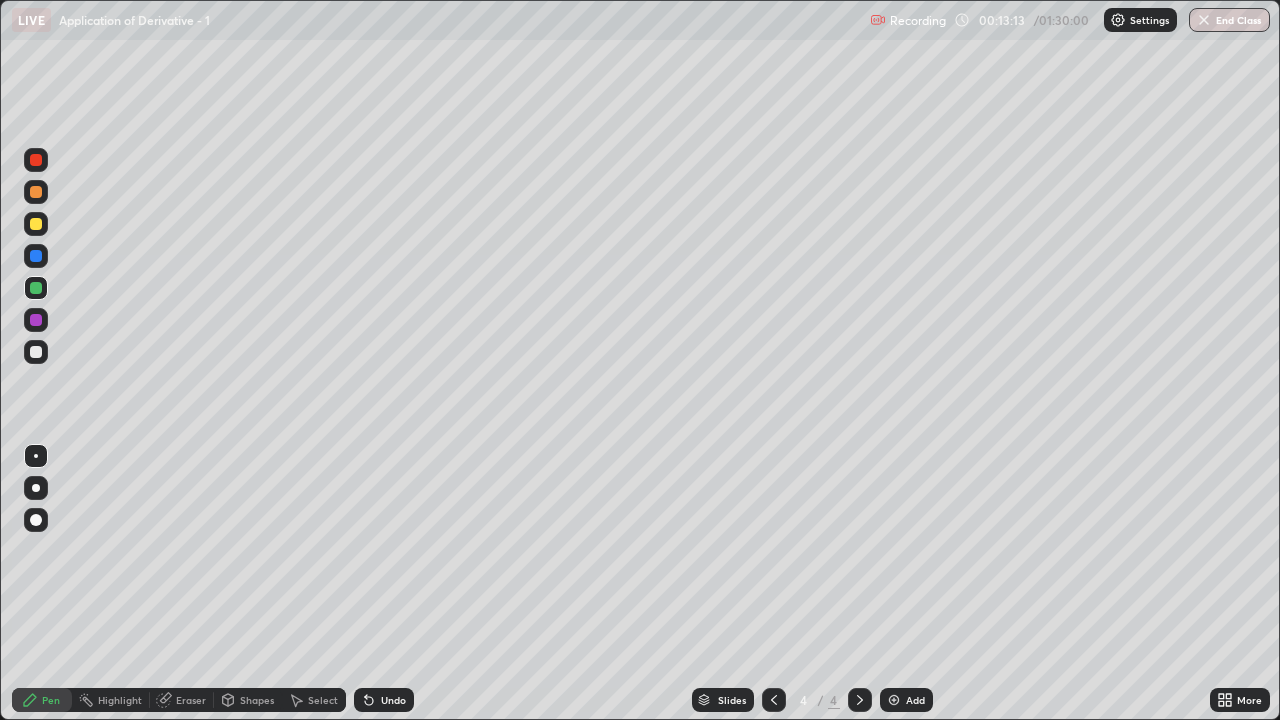 click on "Undo" at bounding box center (384, 700) 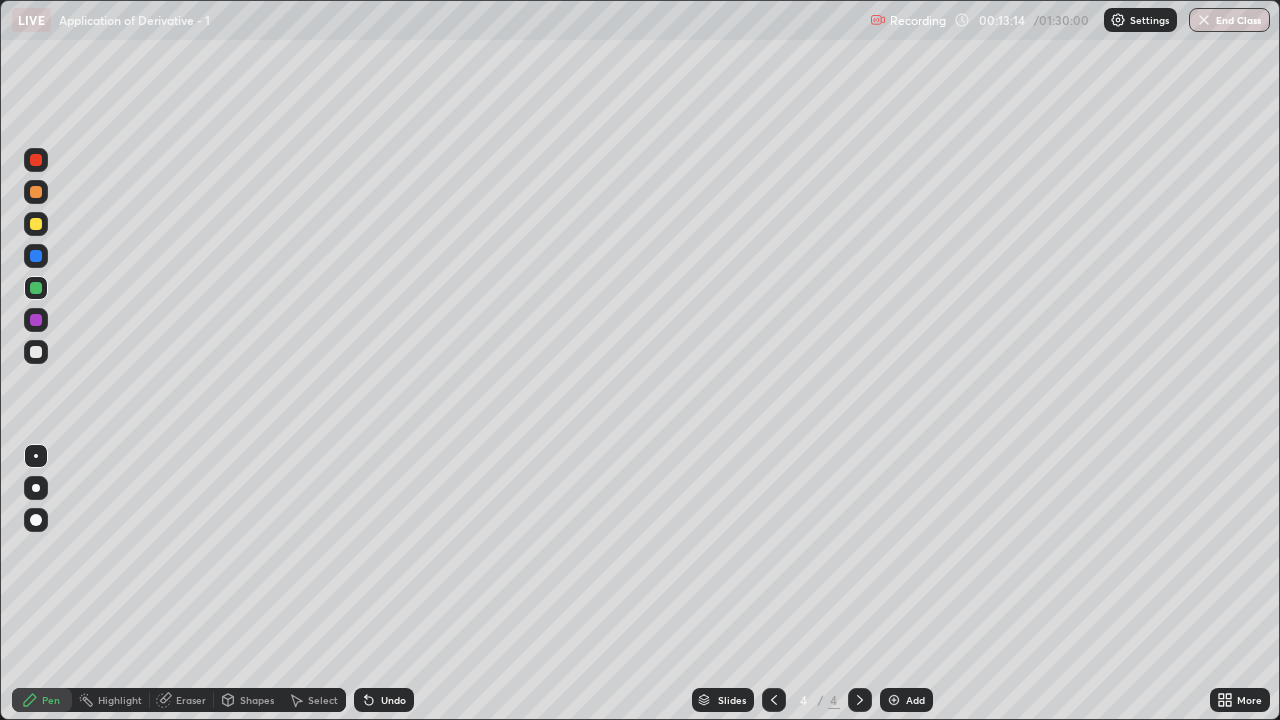 click on "Undo" at bounding box center [384, 700] 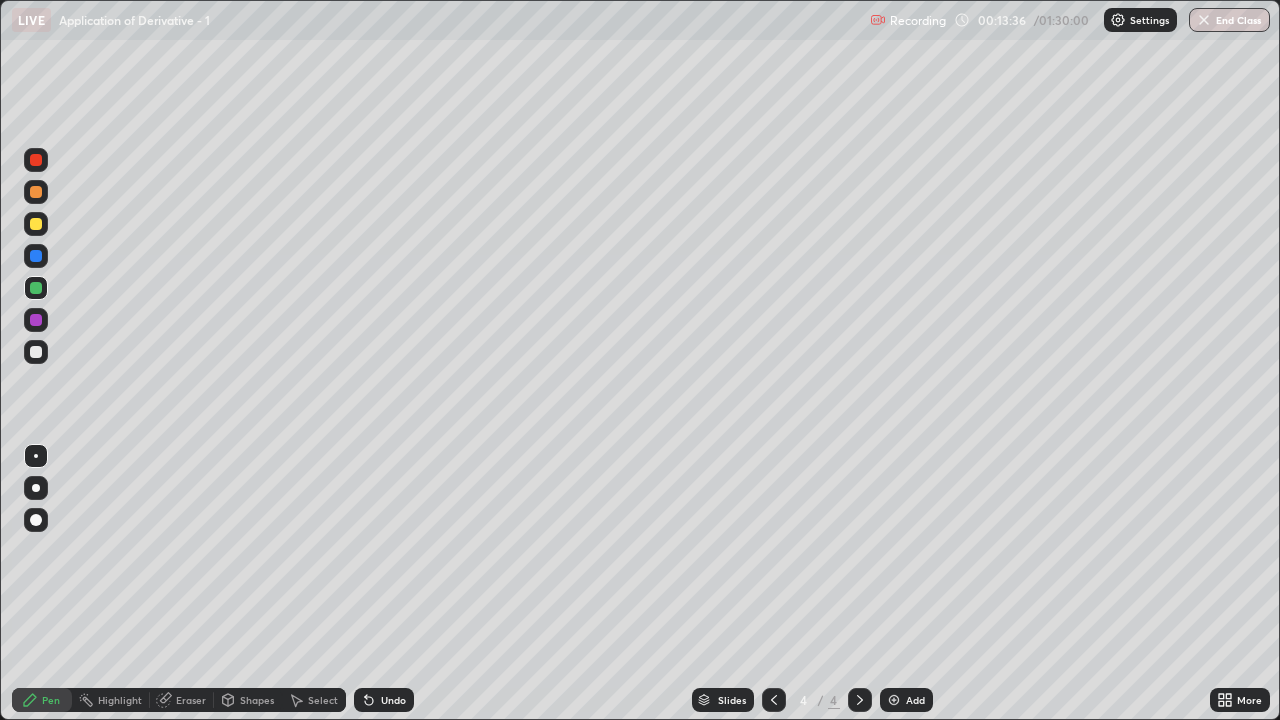 click on "Undo" at bounding box center (393, 700) 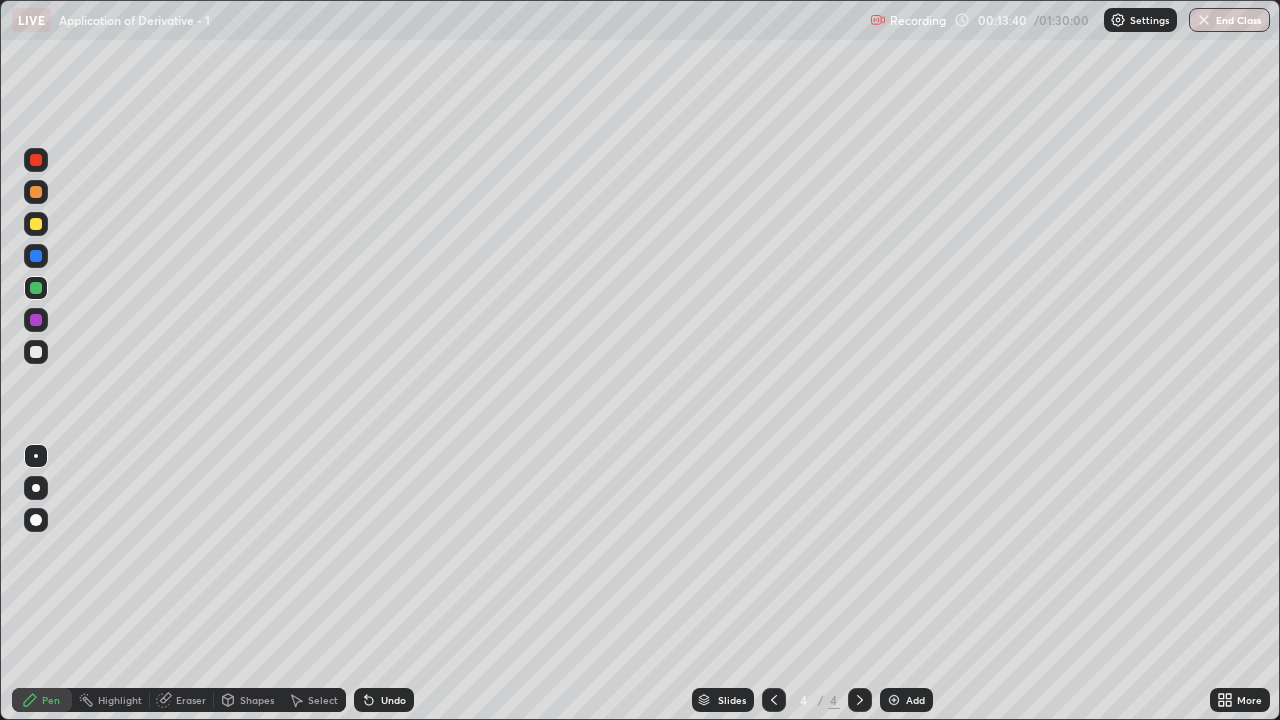 click 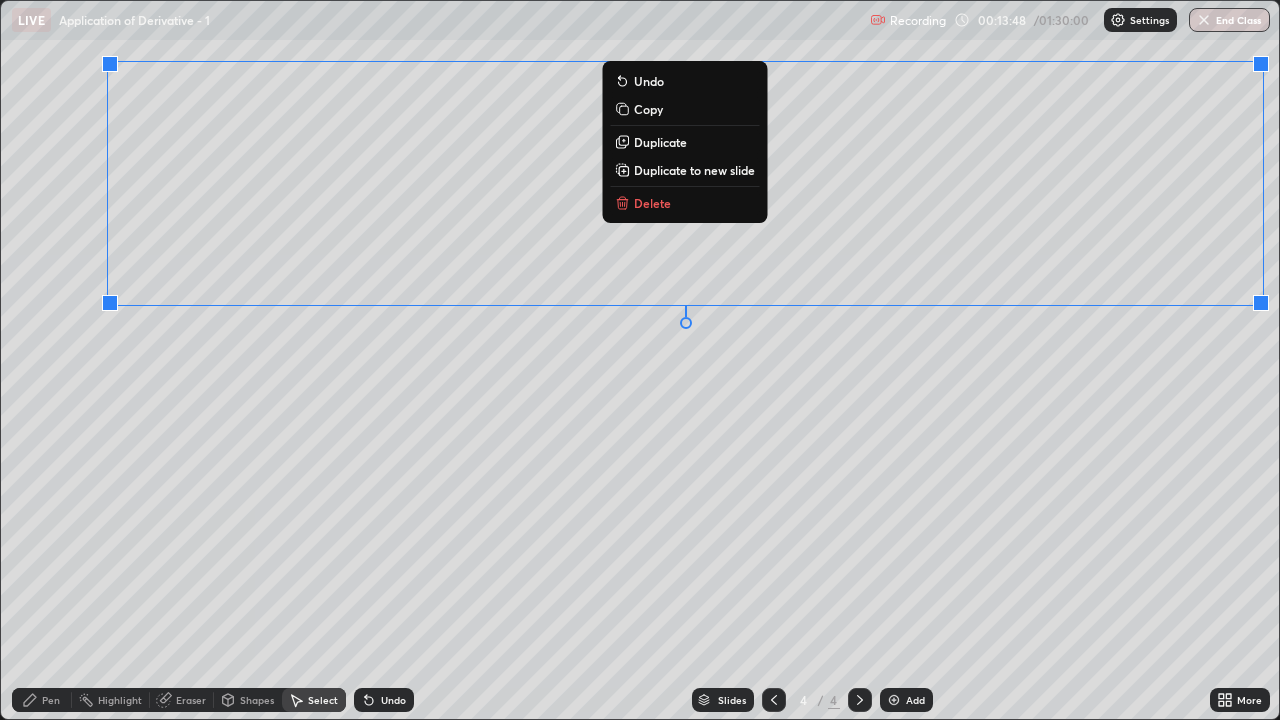 click on "0 ° Undo Copy Duplicate Duplicate to new slide Delete" at bounding box center (640, 360) 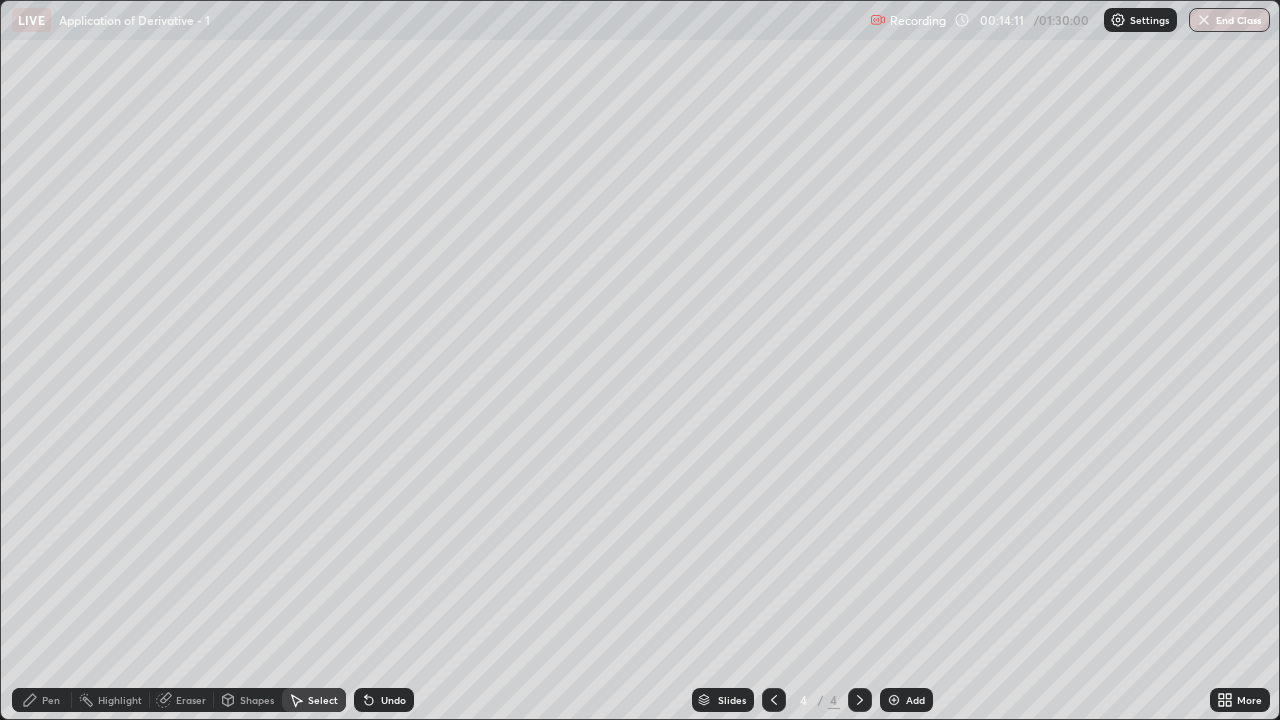 click 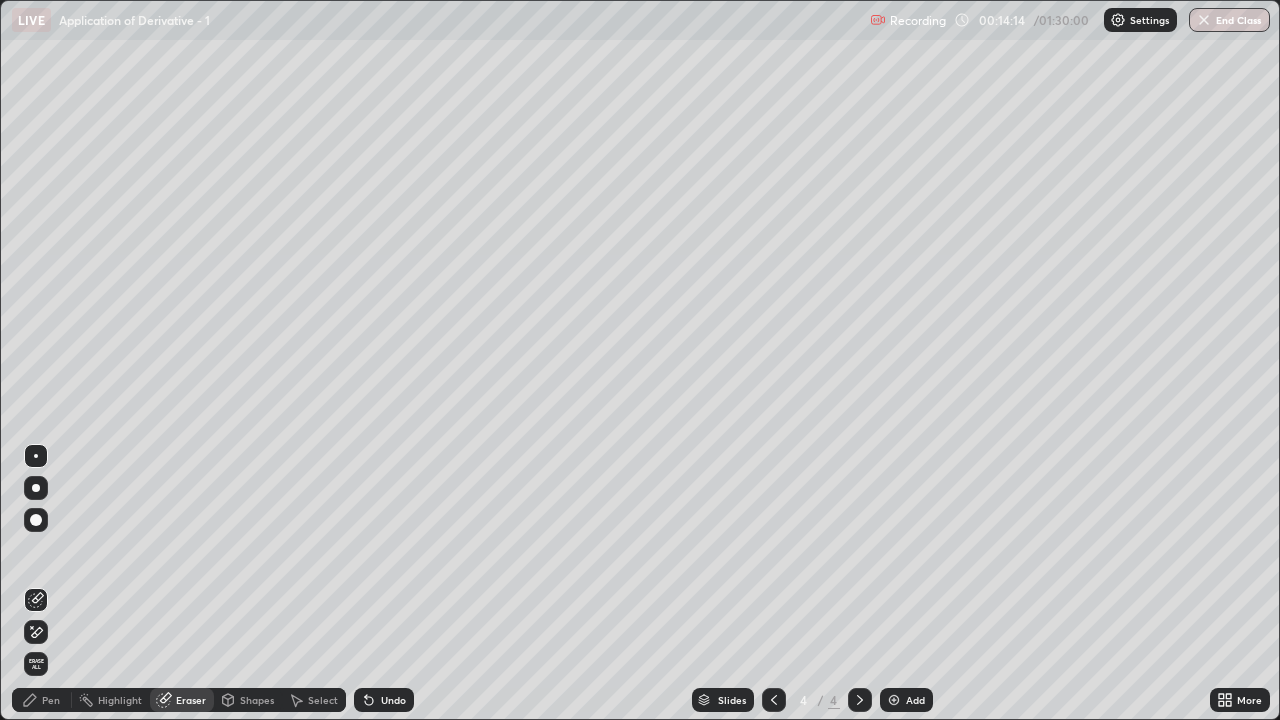 click on "Pen" at bounding box center (51, 700) 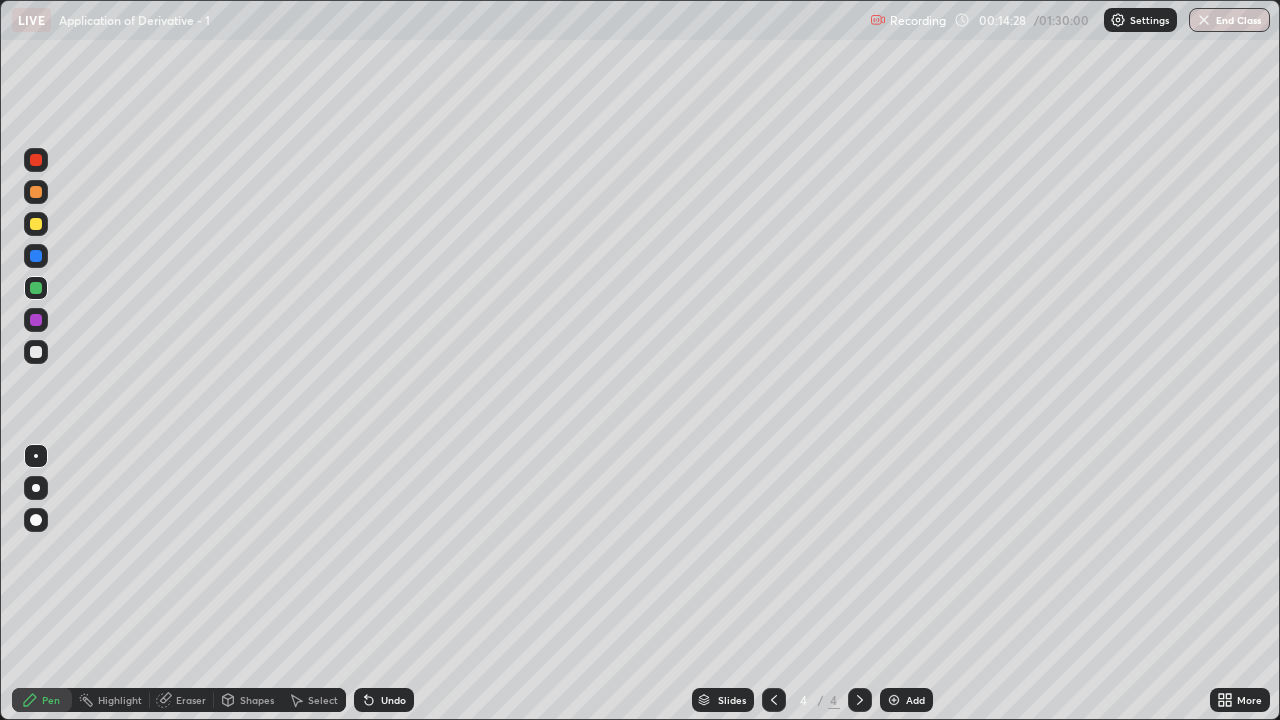click on "Eraser" at bounding box center (191, 700) 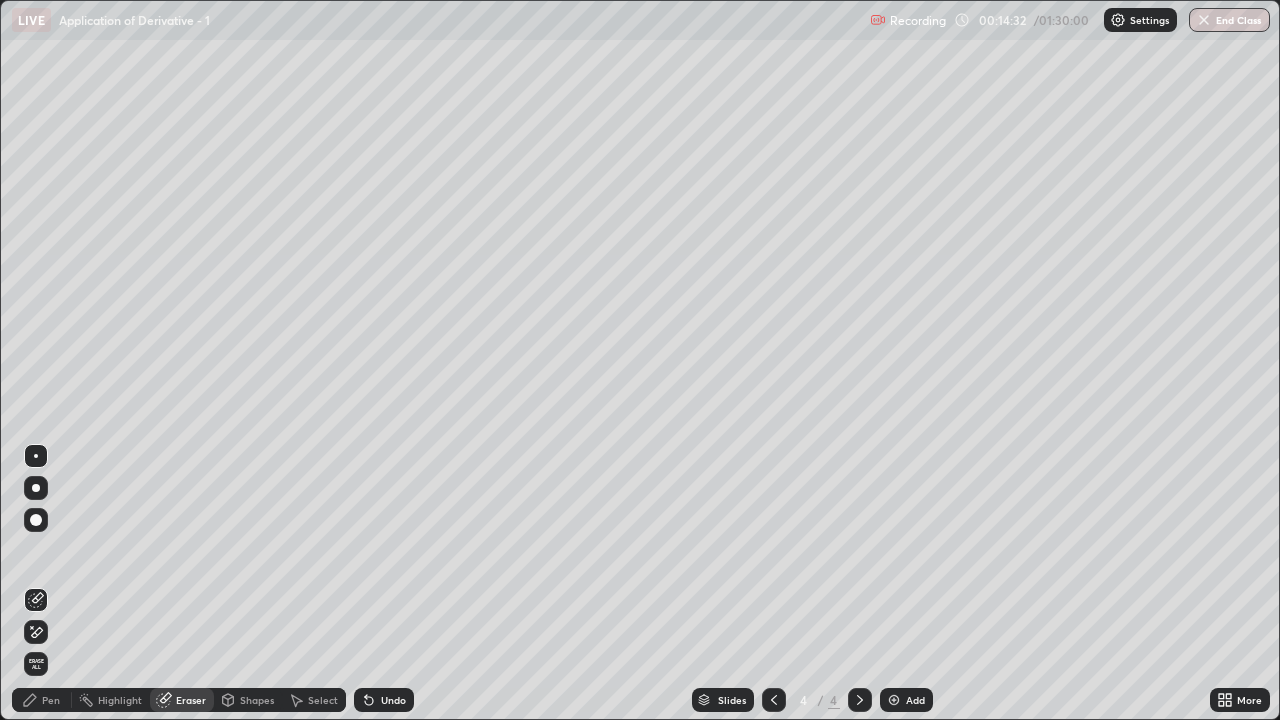 click on "Pen" at bounding box center (51, 700) 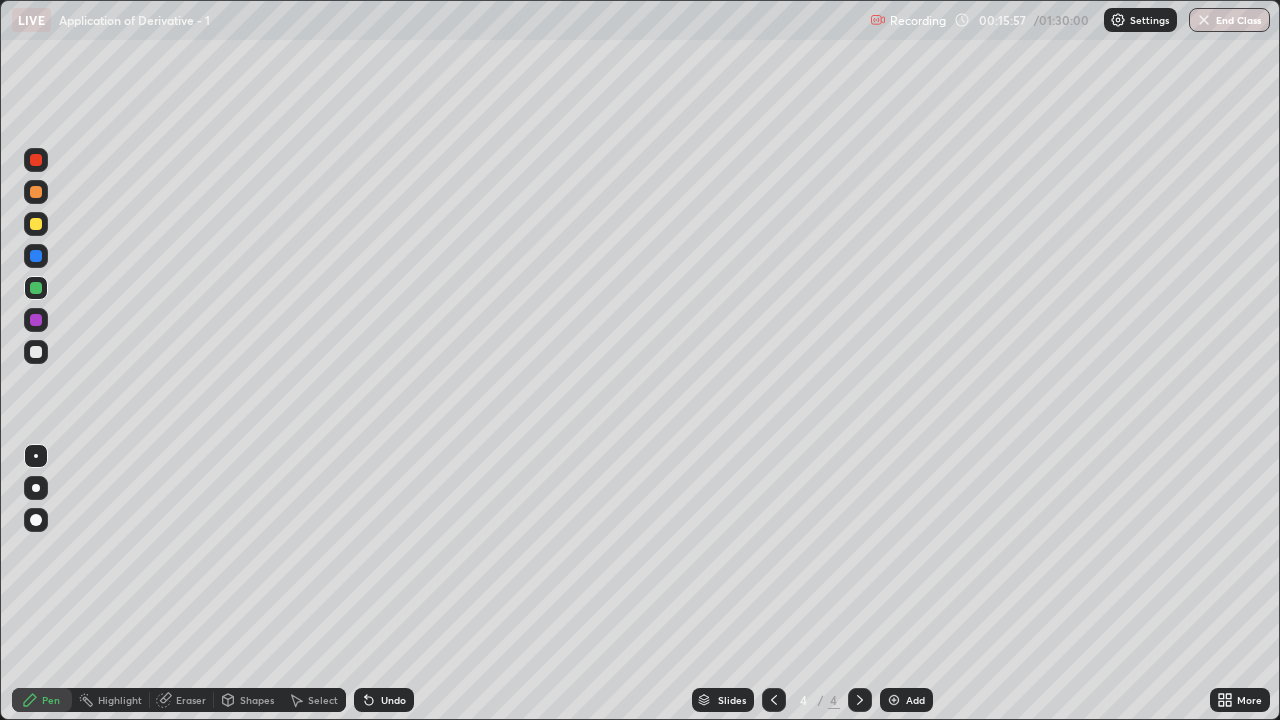 click 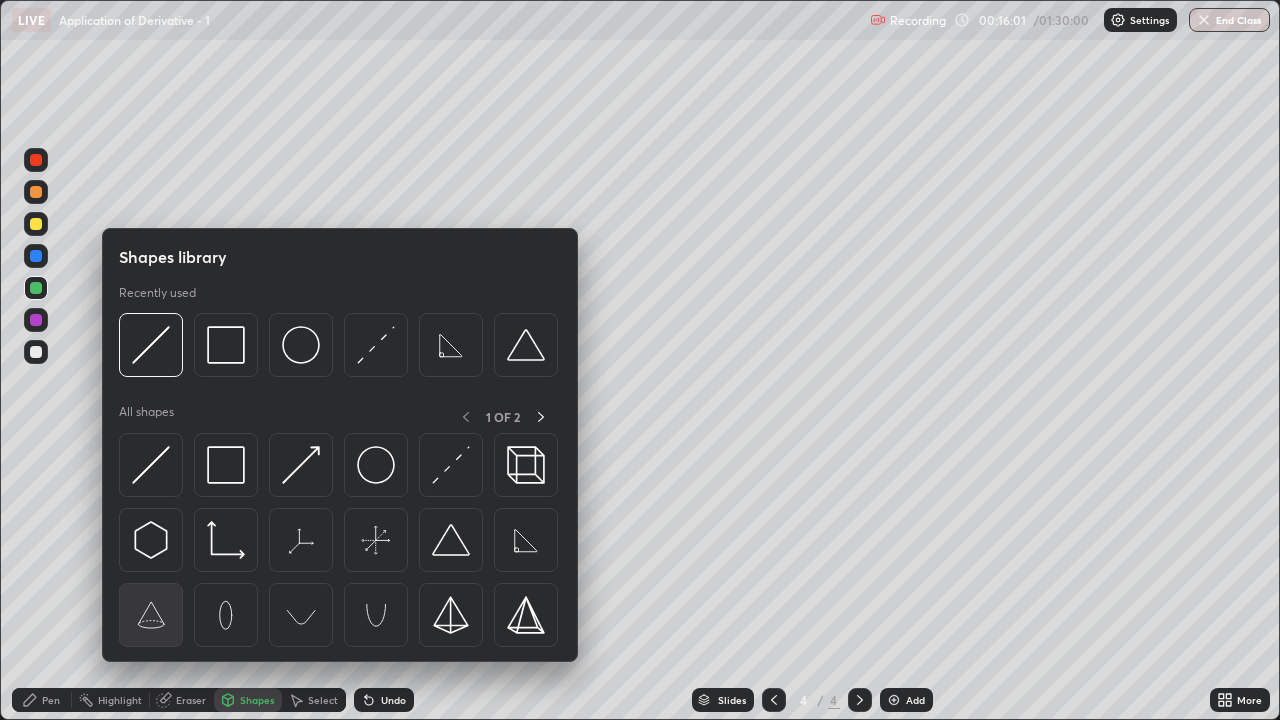 click at bounding box center (151, 615) 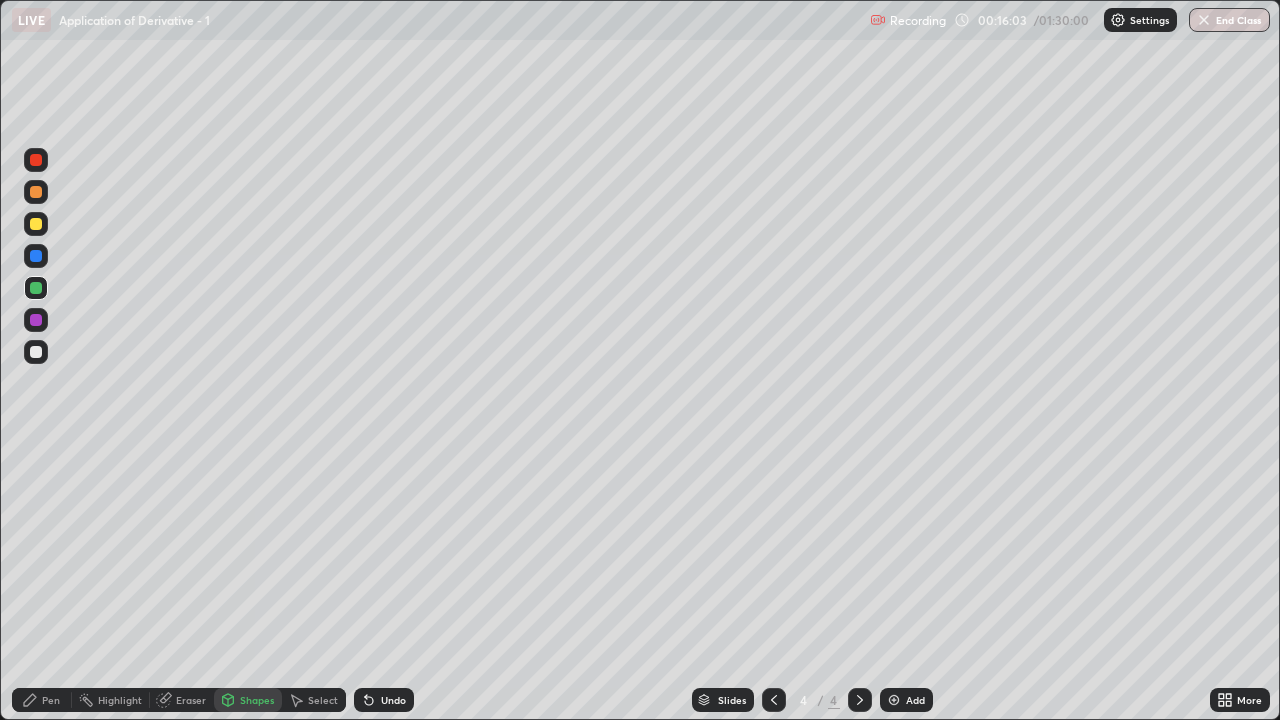 click on "Undo" at bounding box center (393, 700) 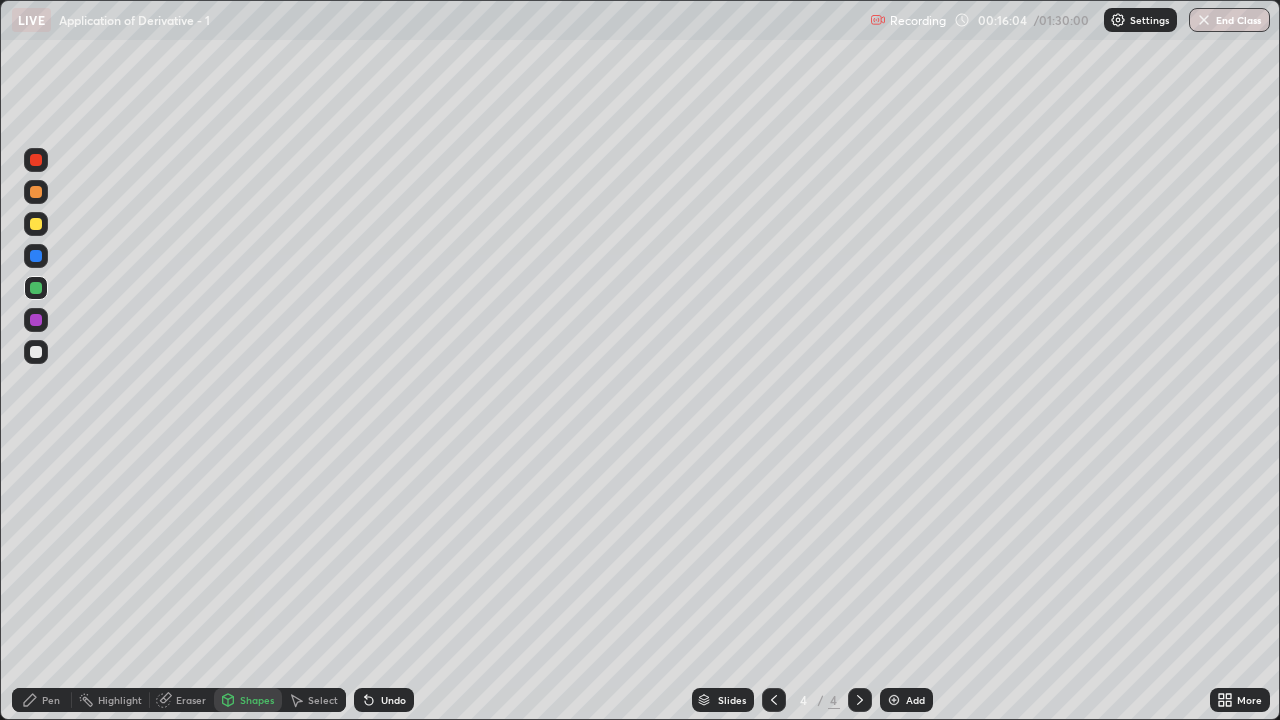 click on "Shapes" at bounding box center [248, 700] 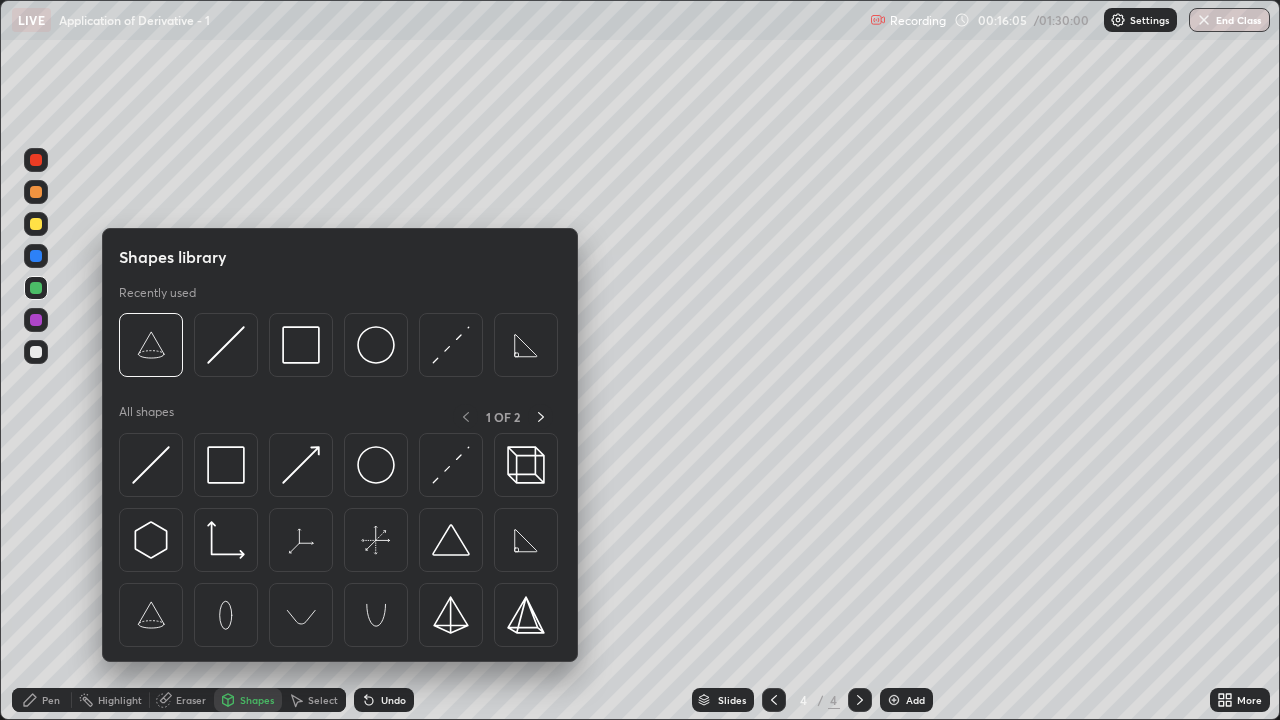 click at bounding box center [36, 352] 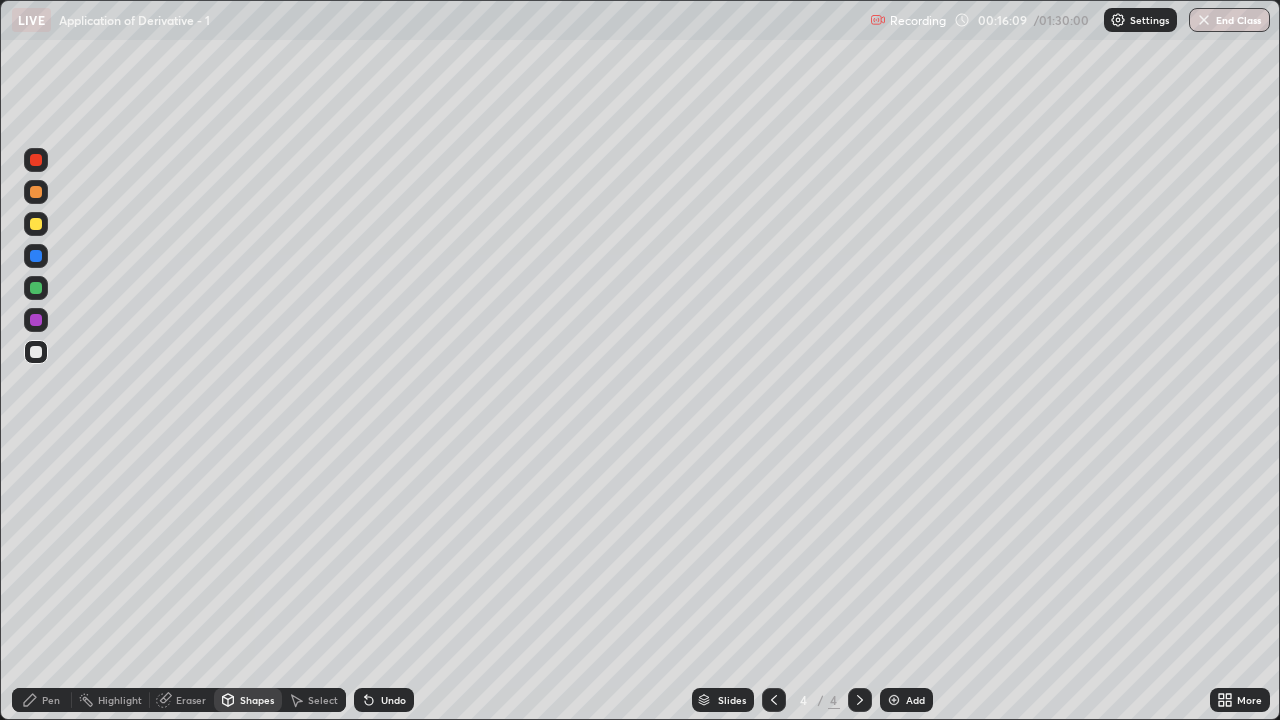 click on "Eraser" at bounding box center (191, 700) 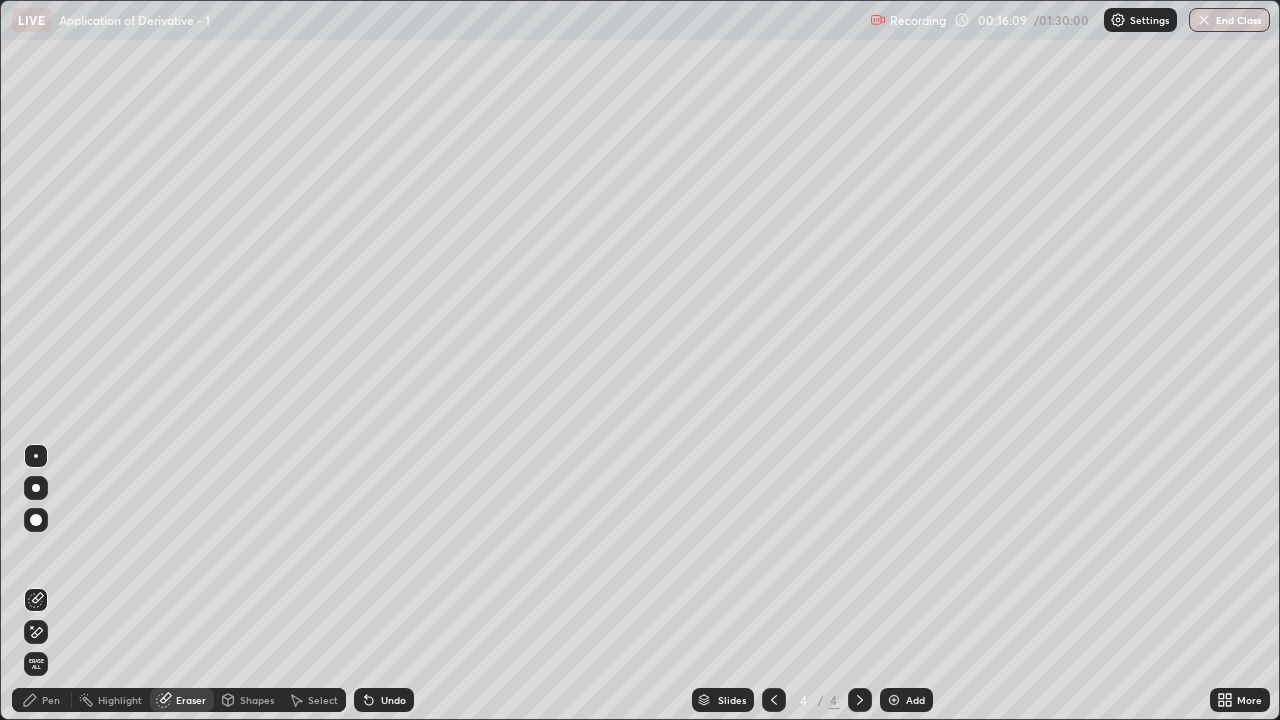 click on "Pen" at bounding box center [51, 700] 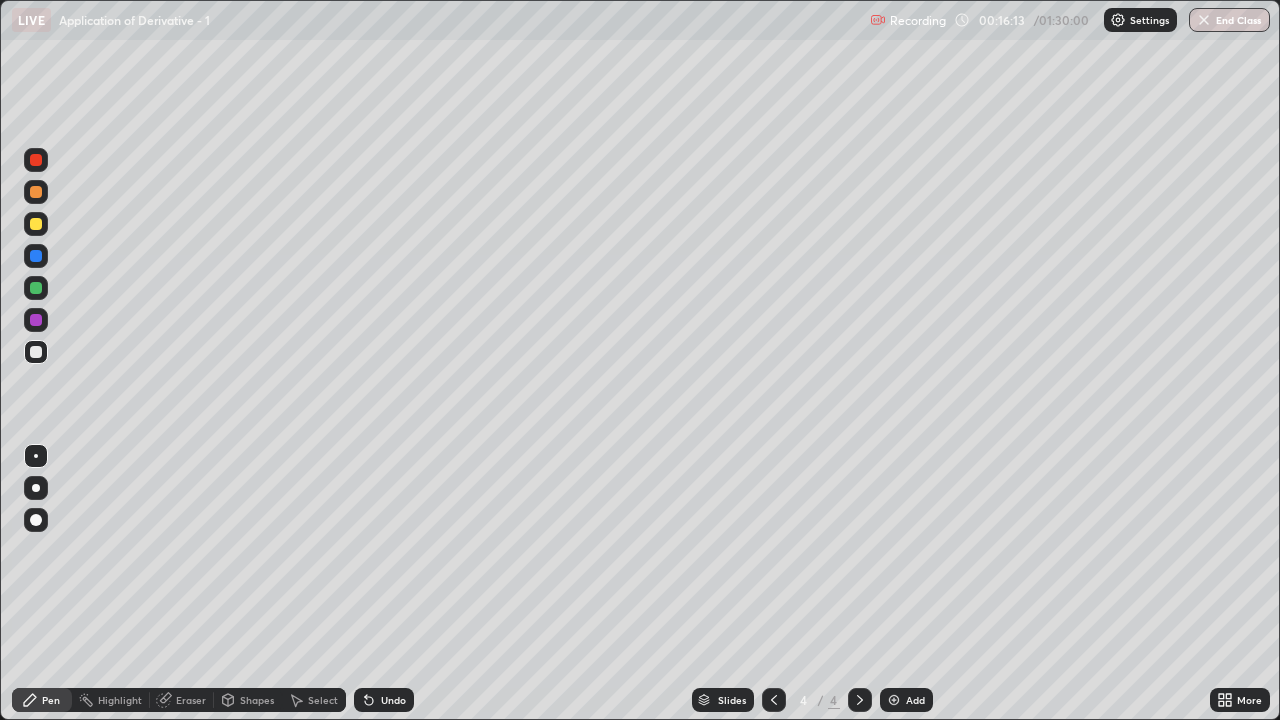 click on "Shapes" at bounding box center (257, 700) 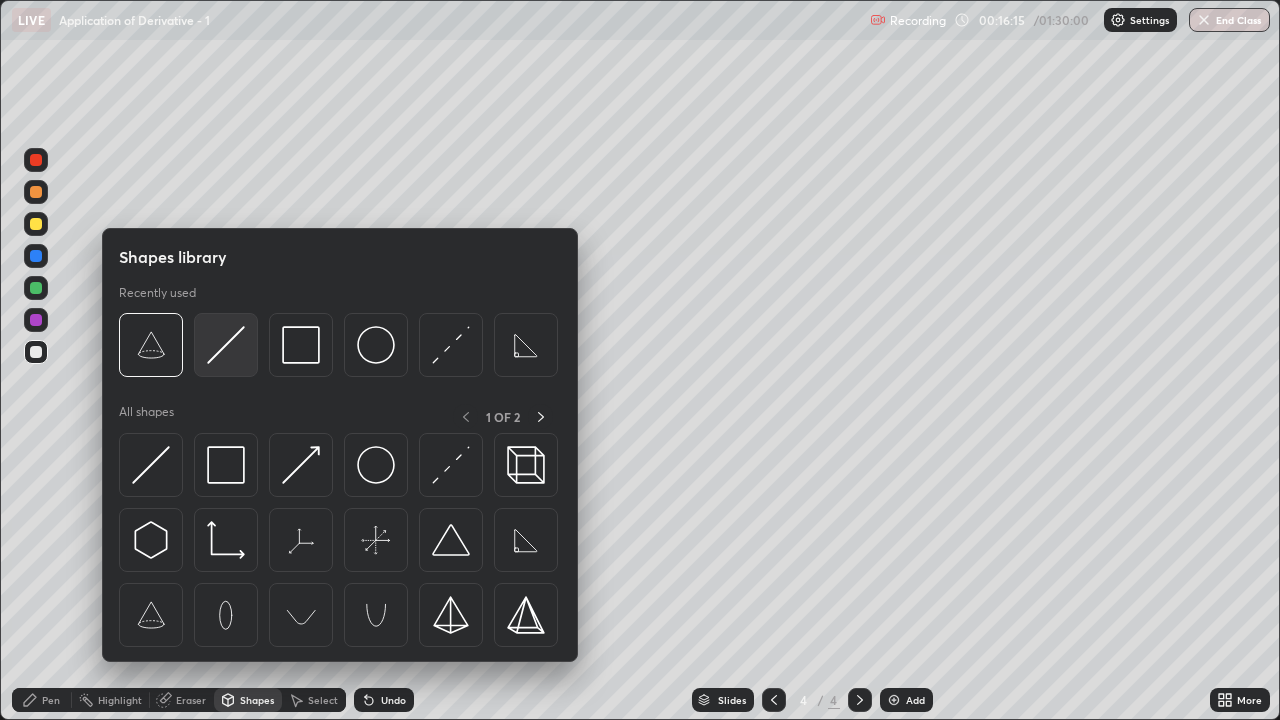 click at bounding box center (226, 345) 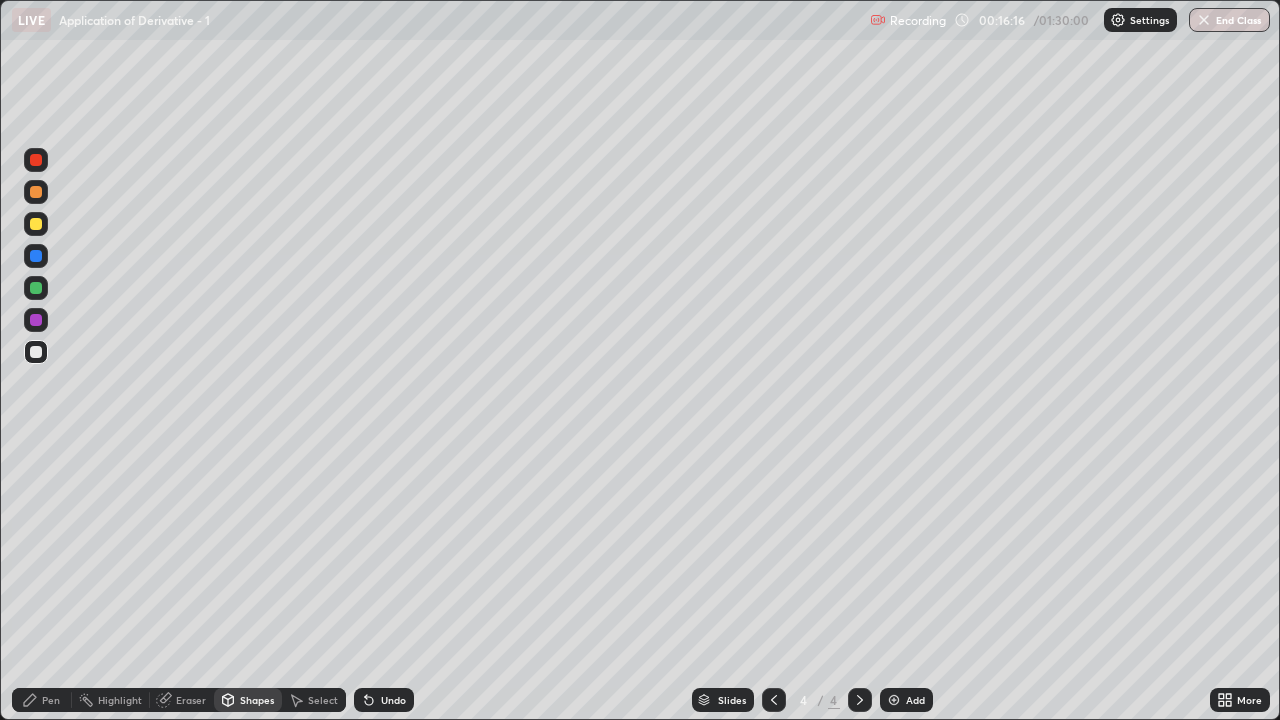 click at bounding box center (36, 352) 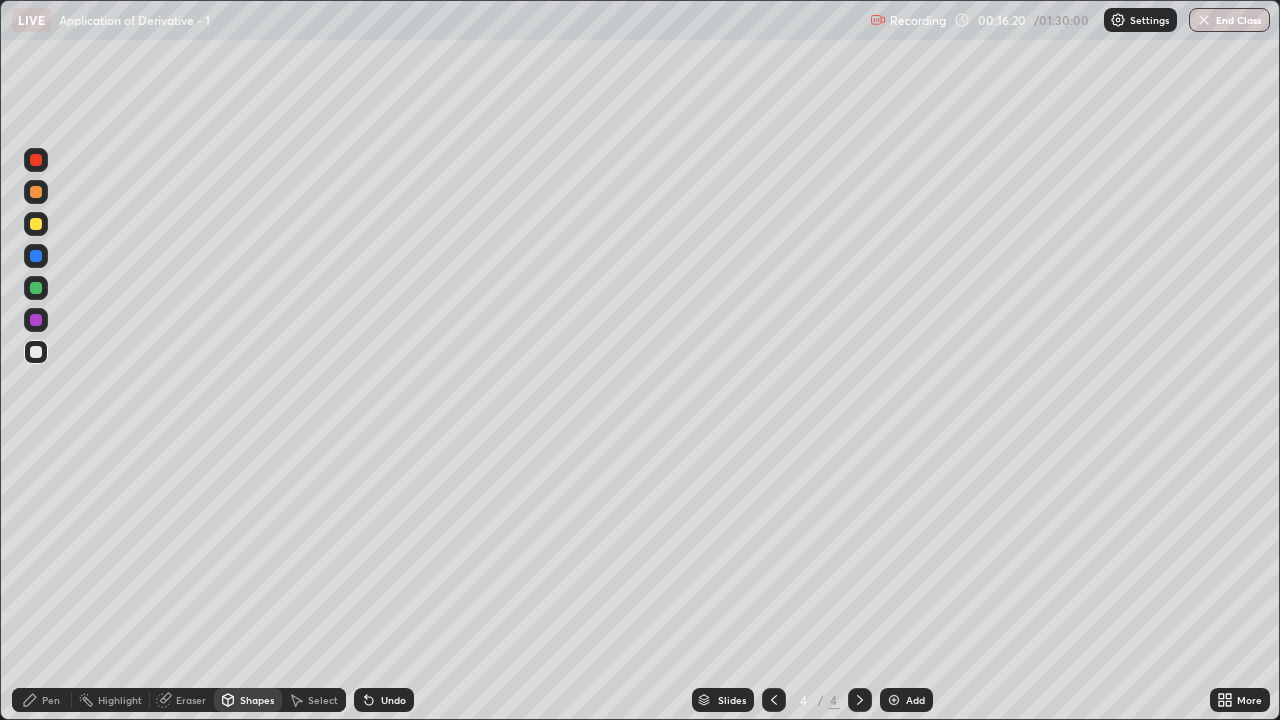 click 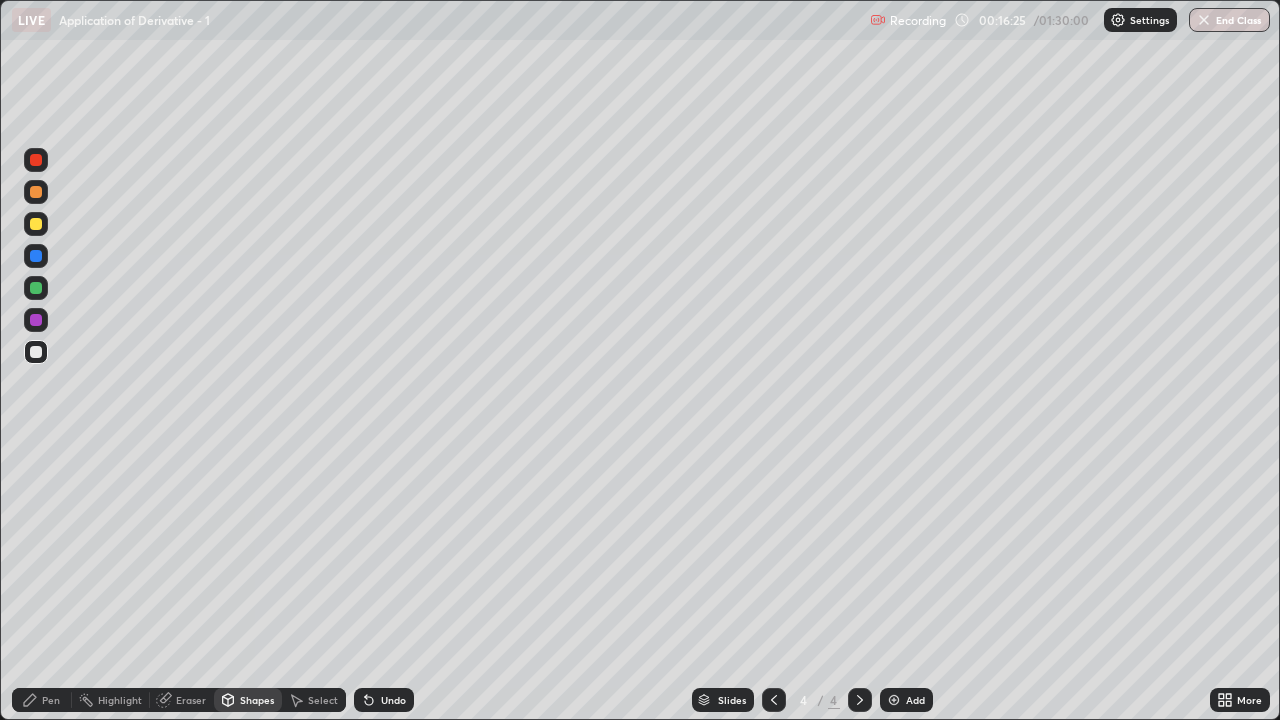 click on "Pen" at bounding box center [42, 700] 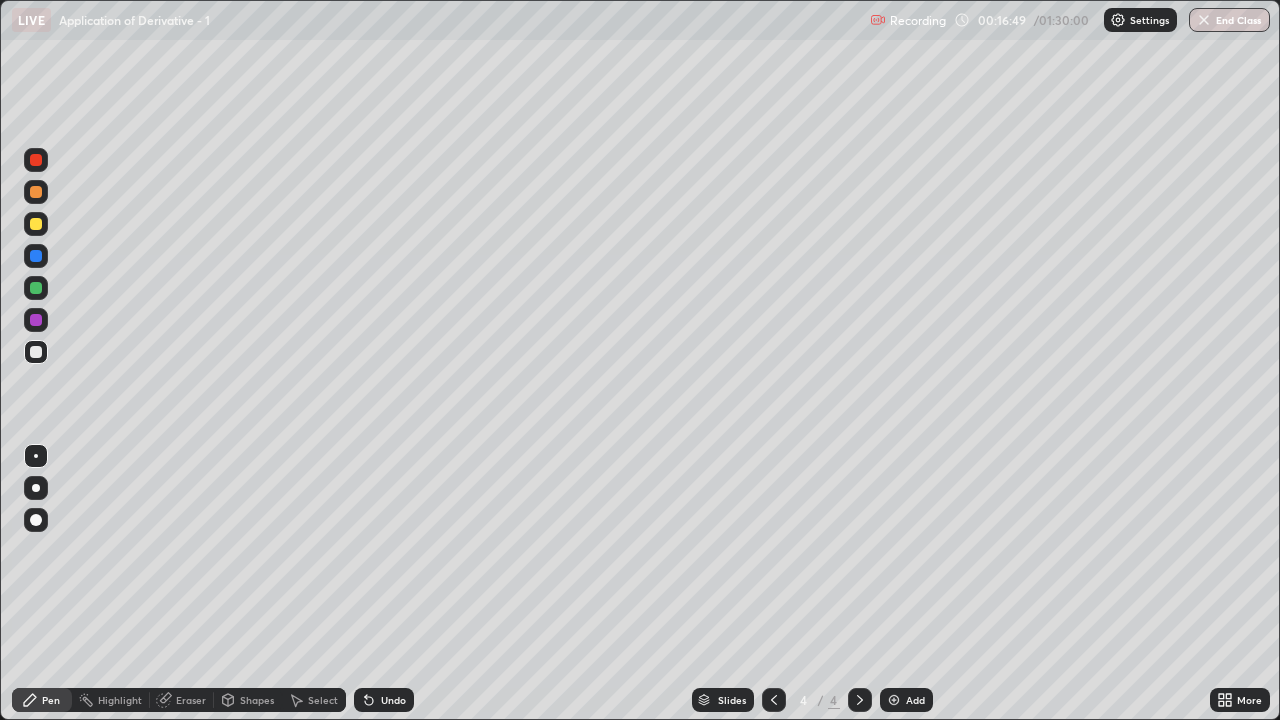 click on "Undo" at bounding box center [393, 700] 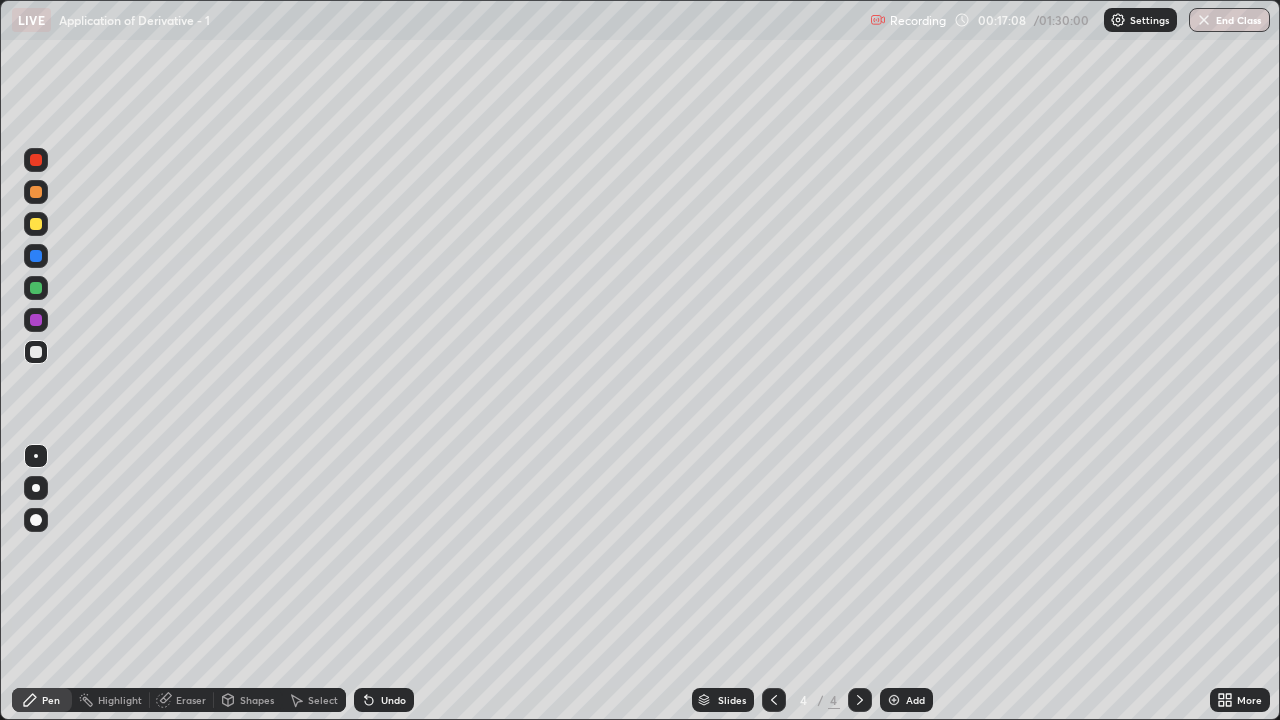 click on "Undo" at bounding box center [393, 700] 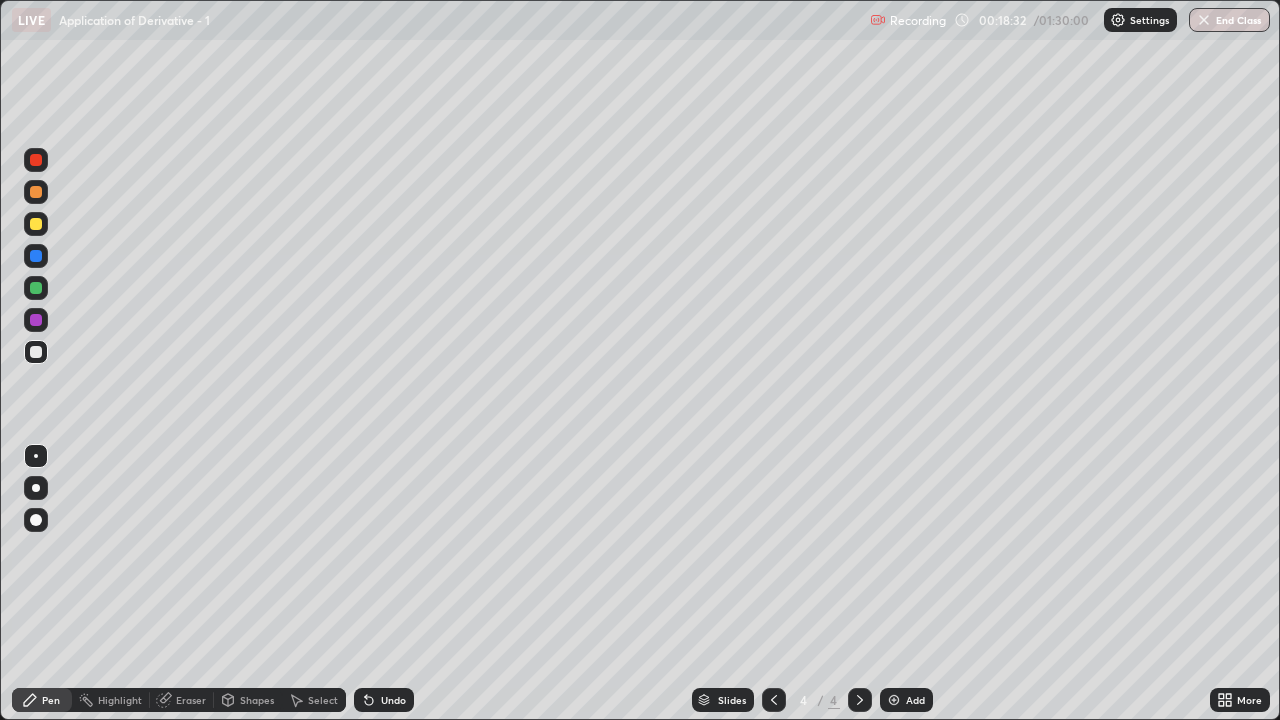 click on "Undo" at bounding box center [384, 700] 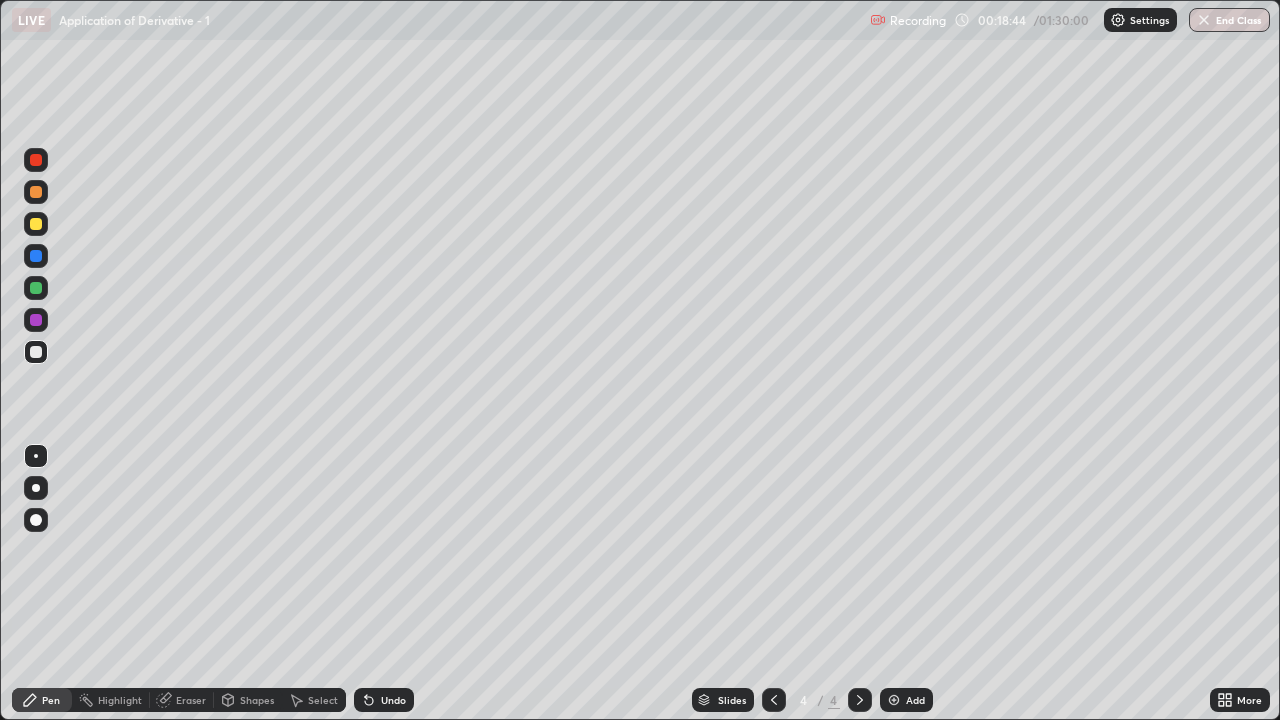 click on "Undo" at bounding box center (393, 700) 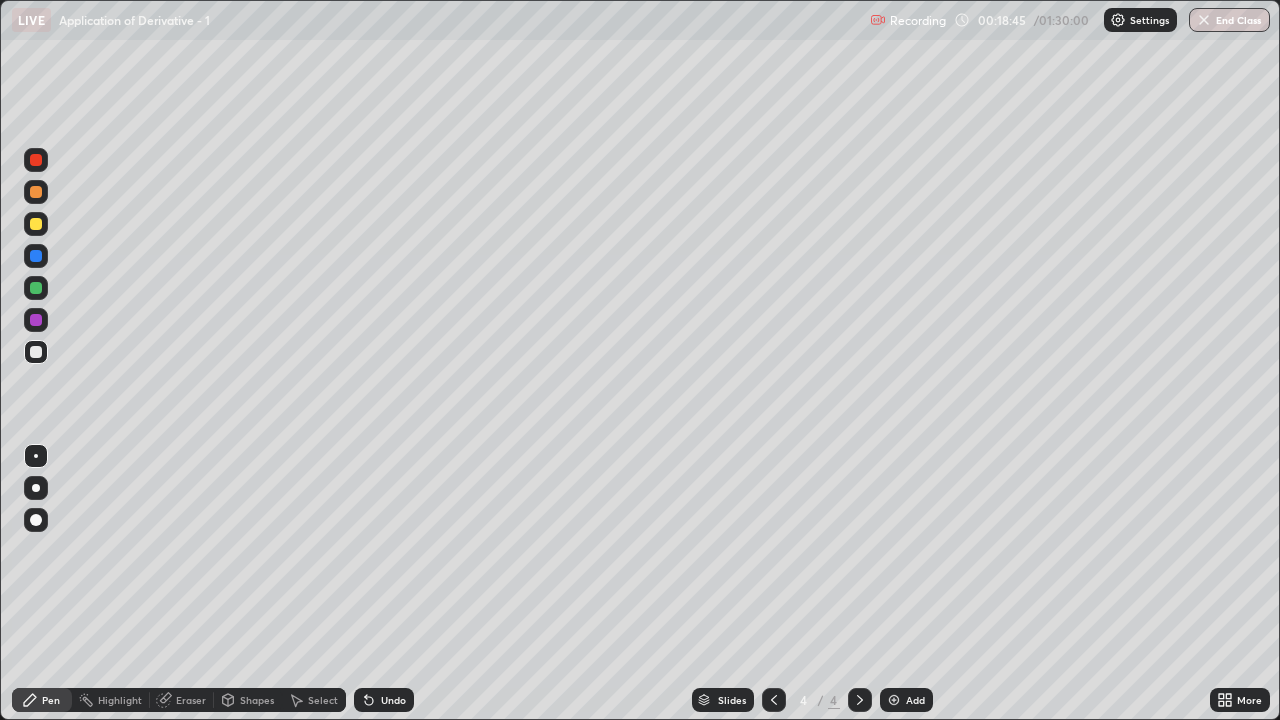 click on "Undo" at bounding box center (393, 700) 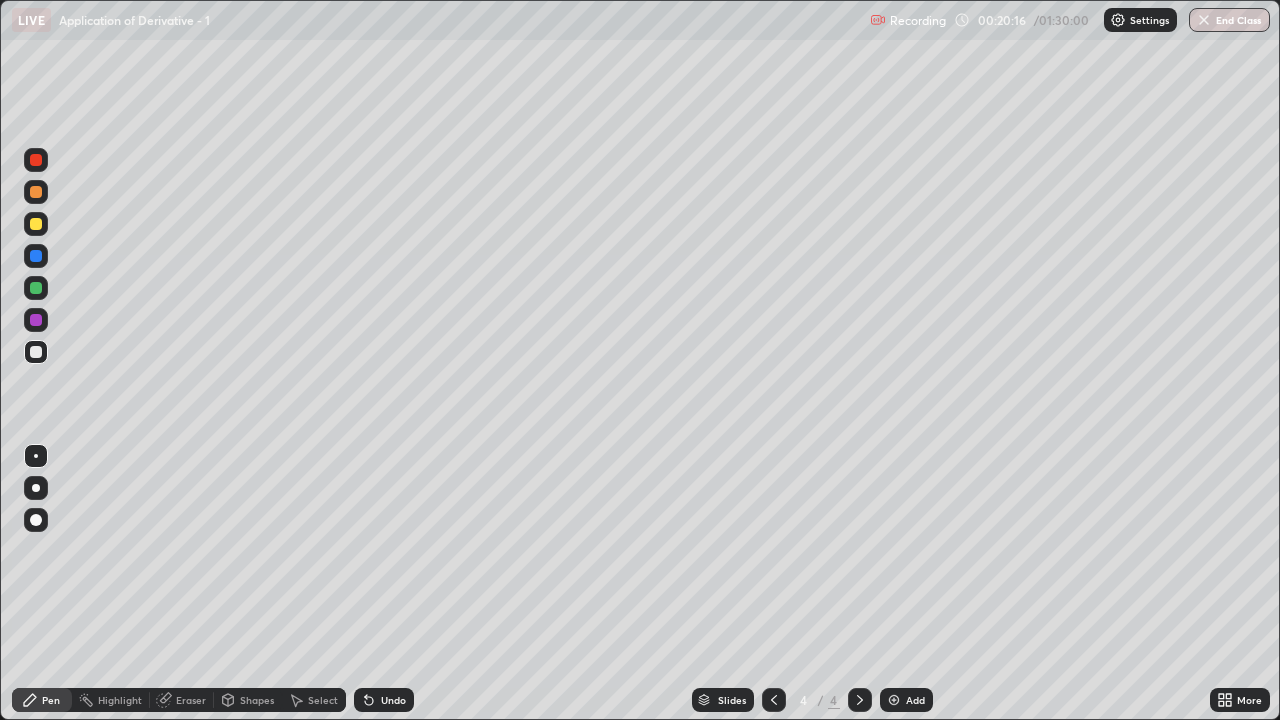 click on "Select" at bounding box center [323, 700] 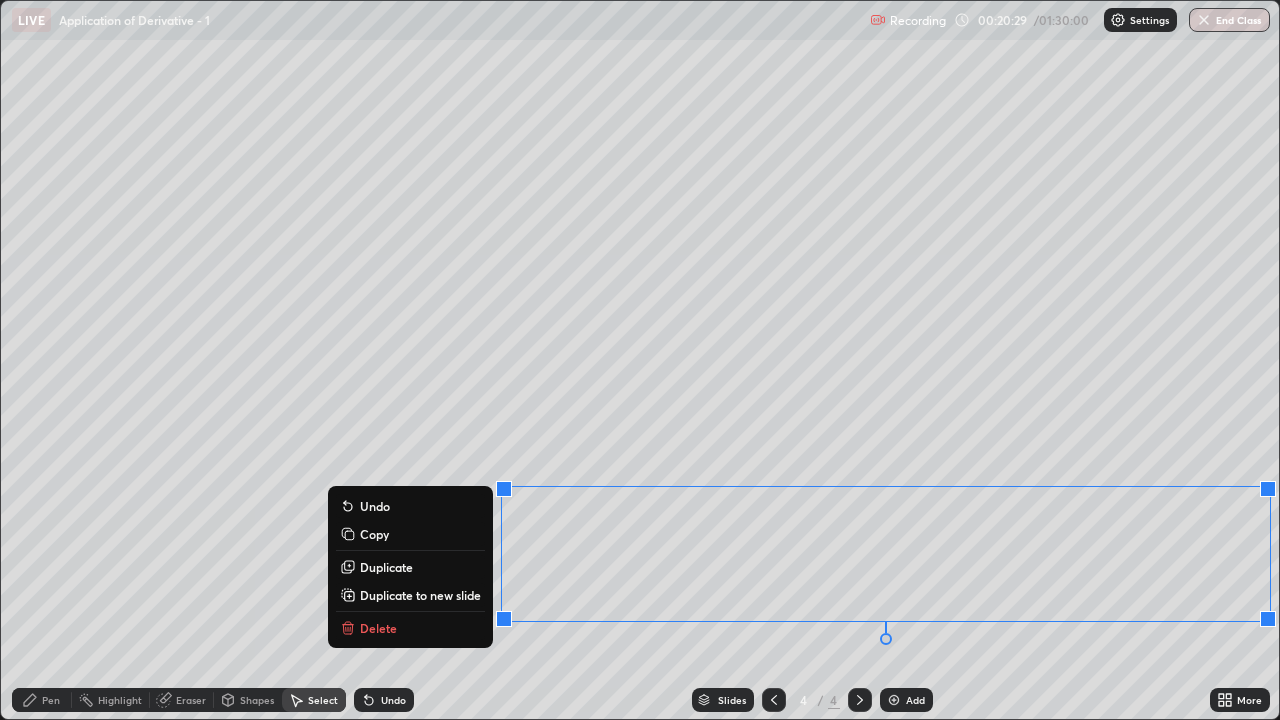 click on "Copy" at bounding box center (410, 534) 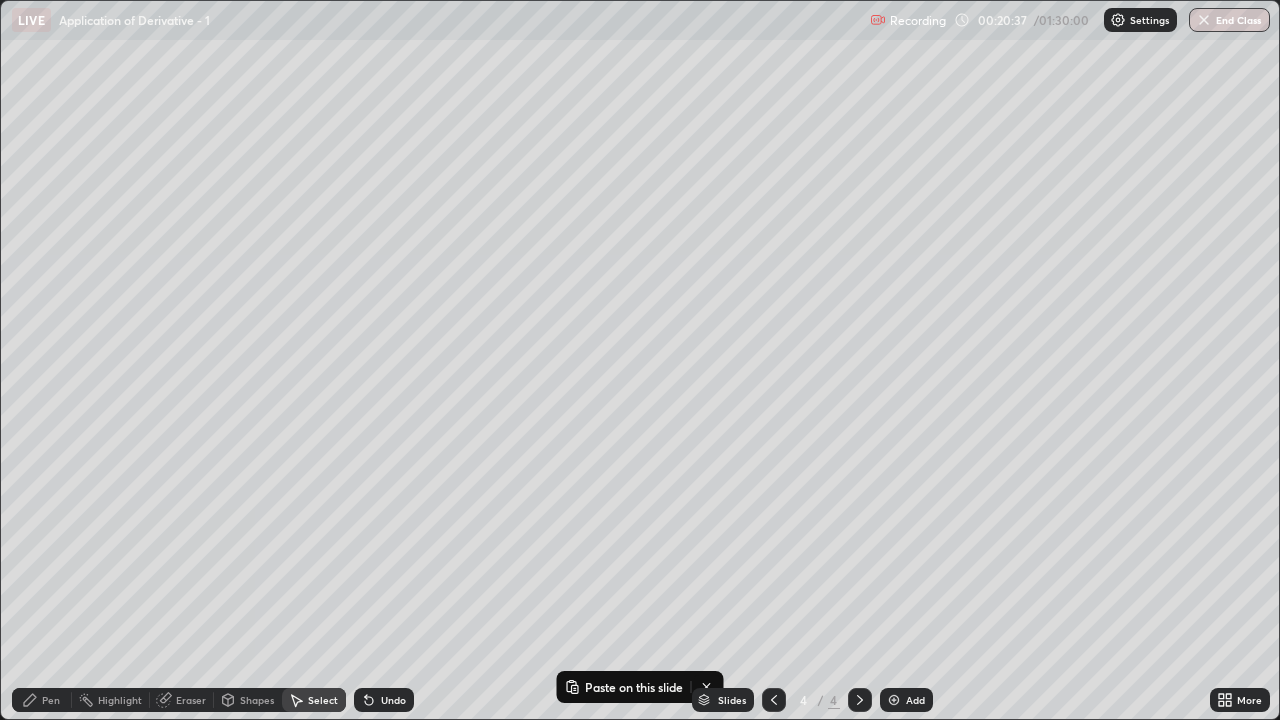 click on "Pen" at bounding box center [51, 700] 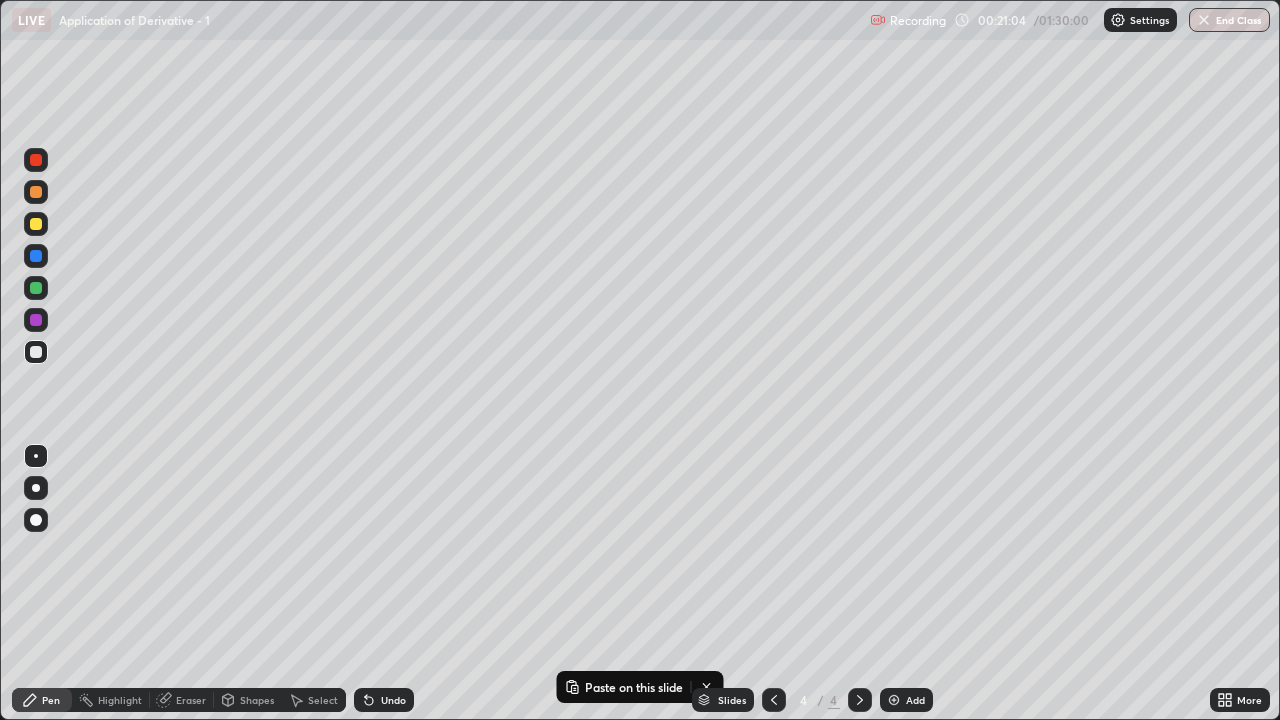 click on "Add" at bounding box center [915, 700] 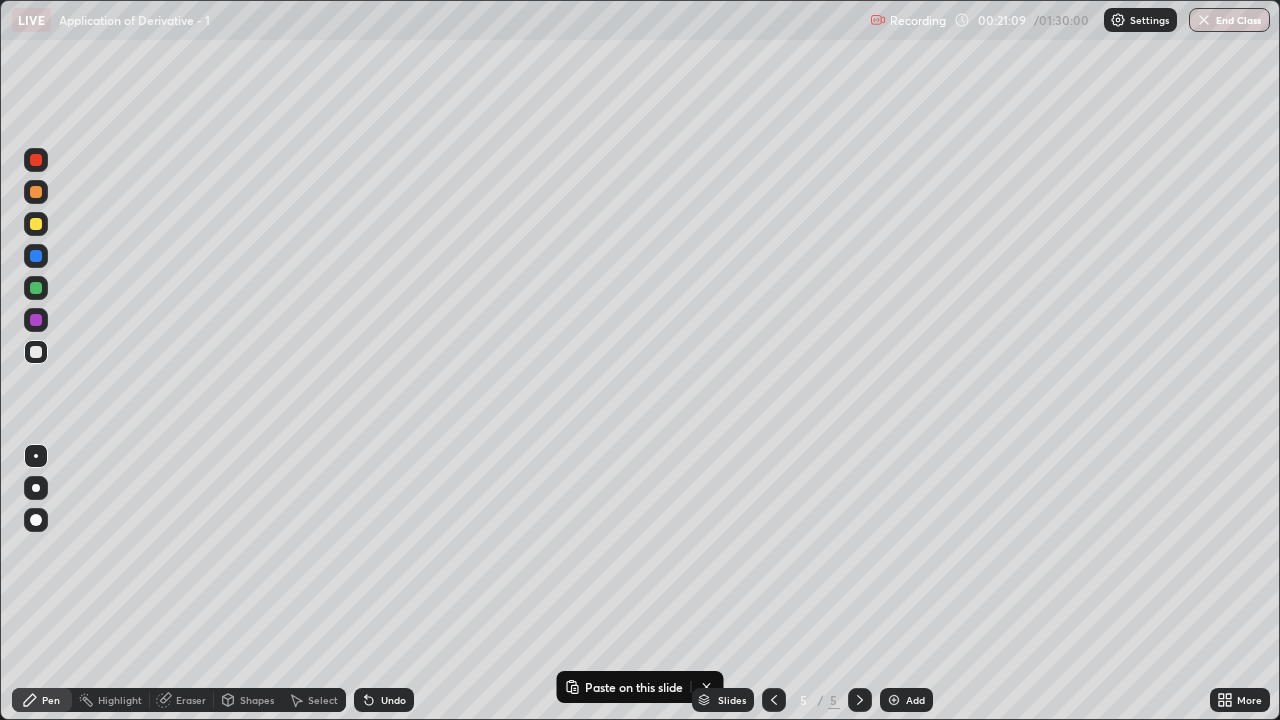 click 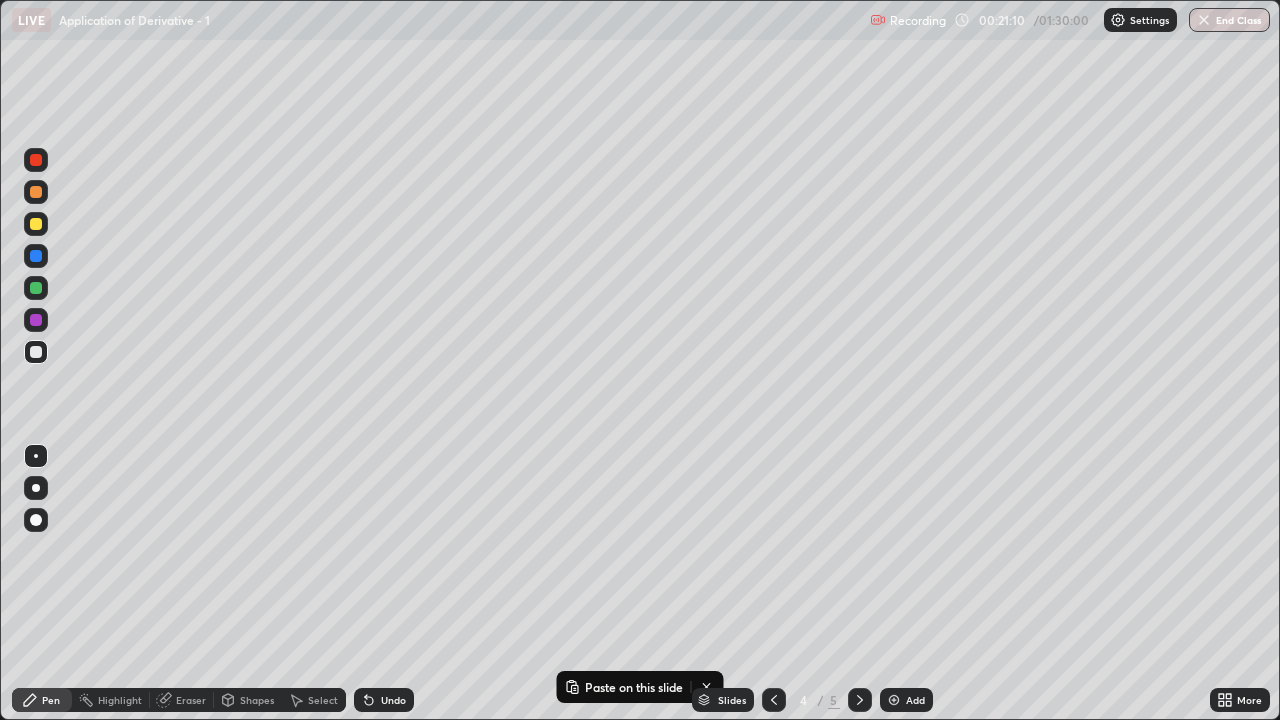 click on "Select" at bounding box center (323, 700) 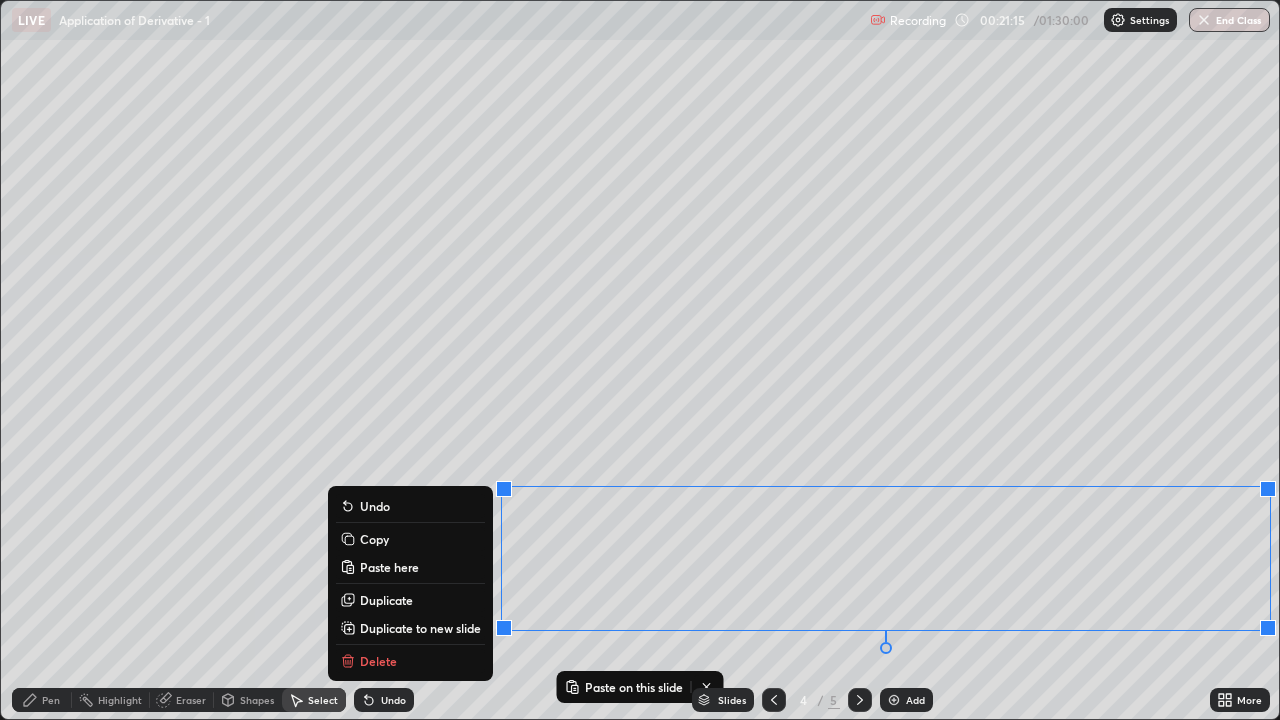 click on "Copy" at bounding box center [410, 539] 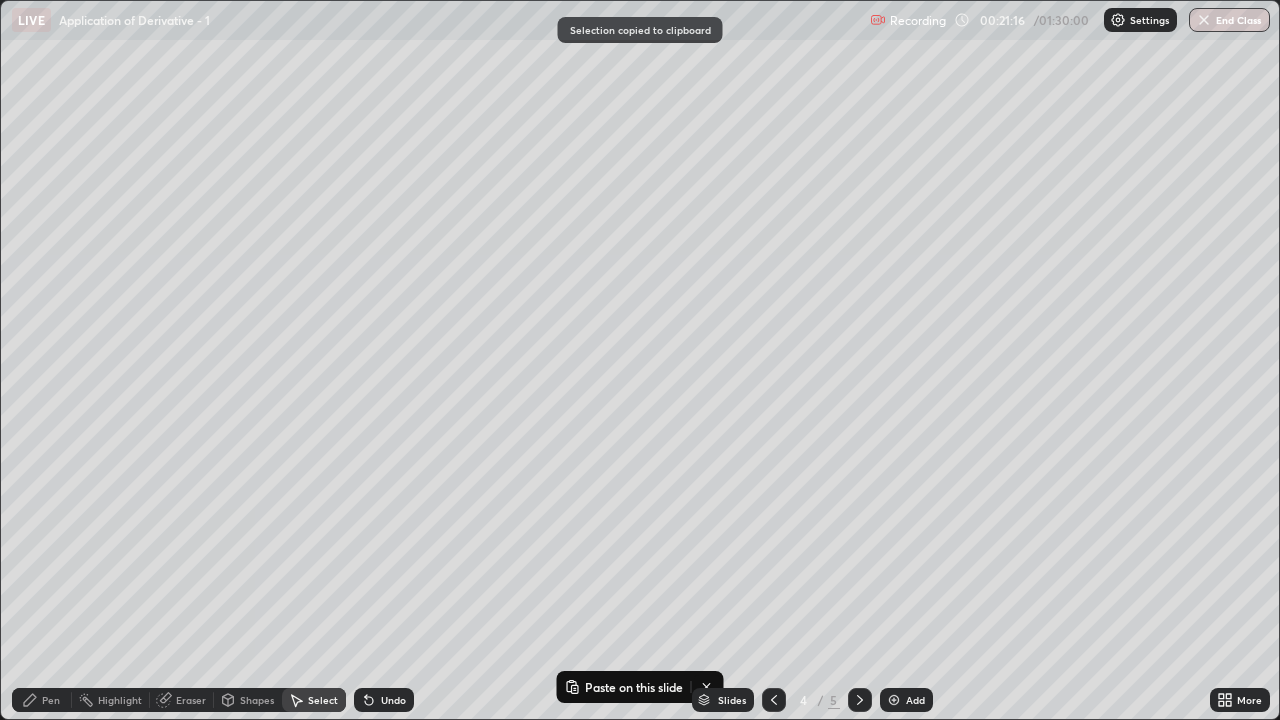 click 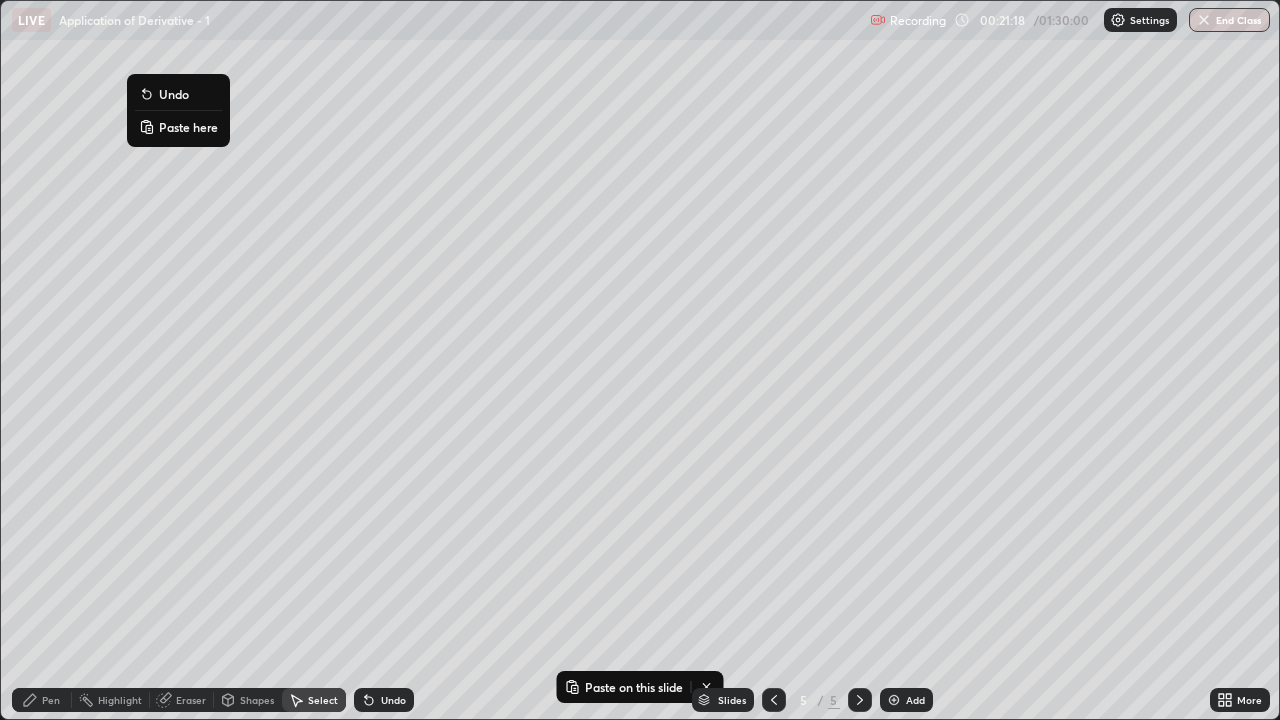 click on "Paste here" at bounding box center (188, 127) 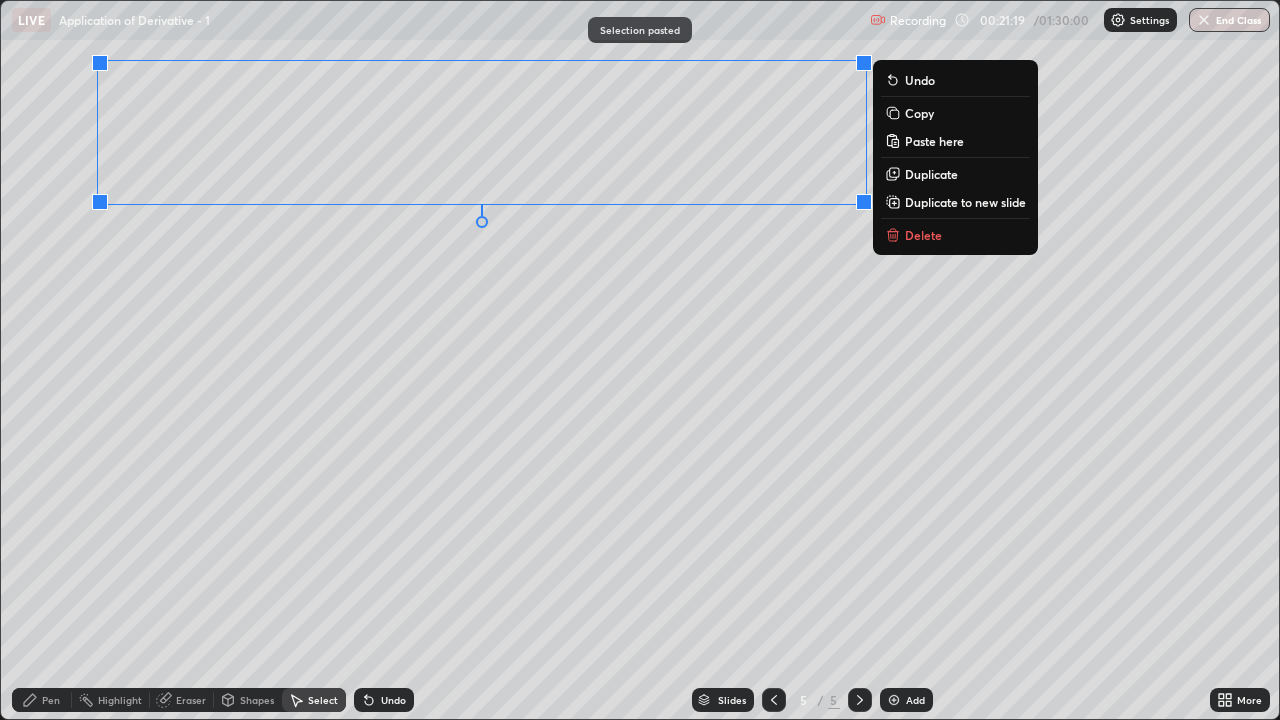 click on "0 ° Undo Copy Paste here Duplicate Duplicate to new slide Delete" at bounding box center (640, 360) 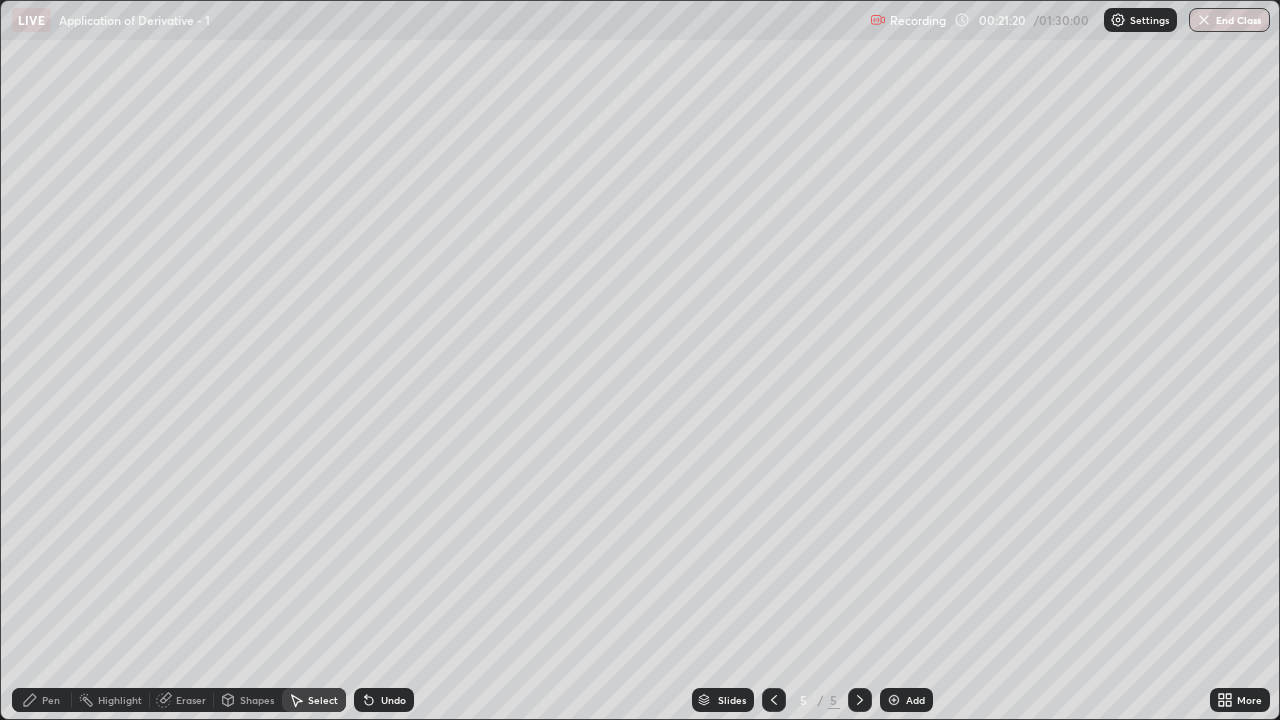 click on "Pen" at bounding box center [51, 700] 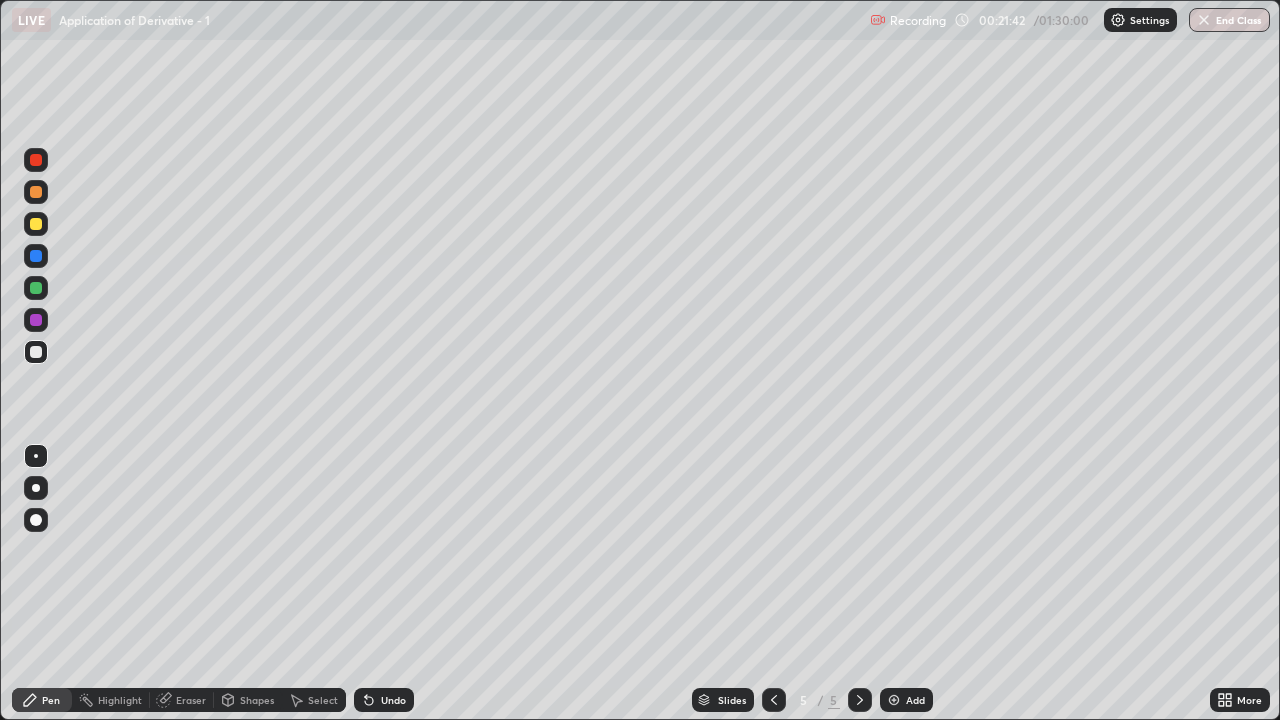 click on "Undo" at bounding box center (384, 700) 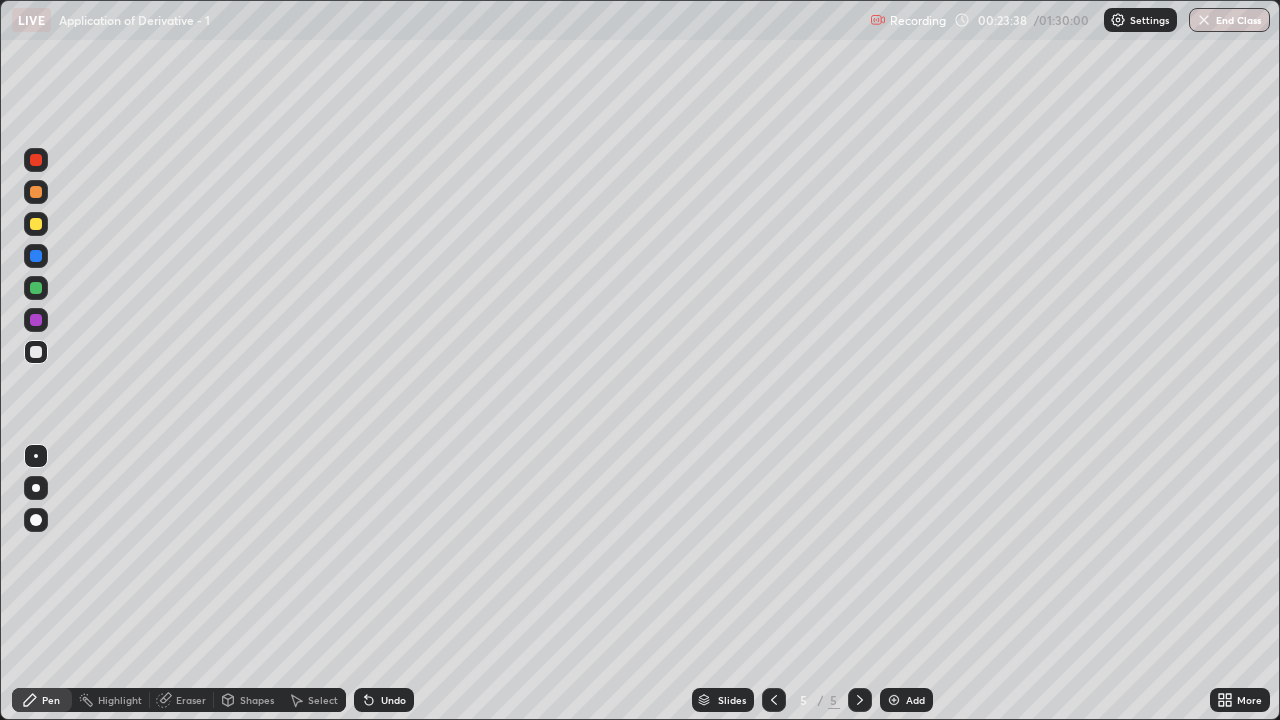 click at bounding box center [774, 700] 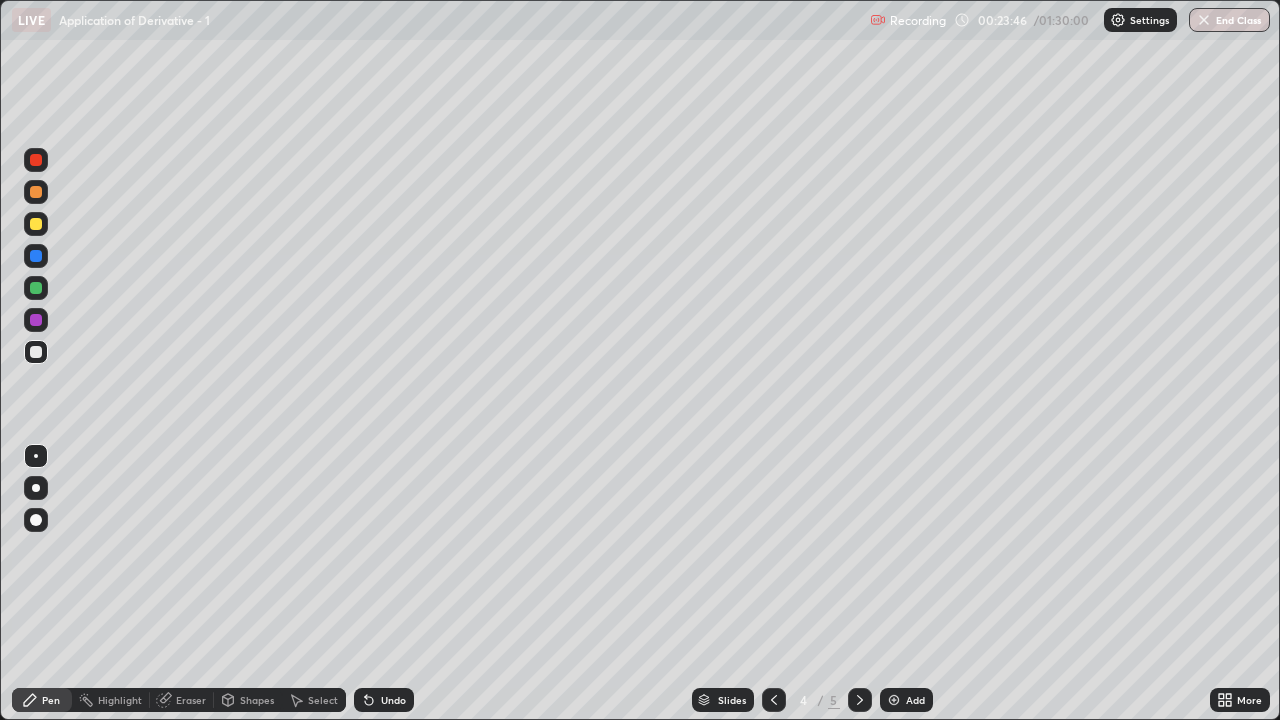 click 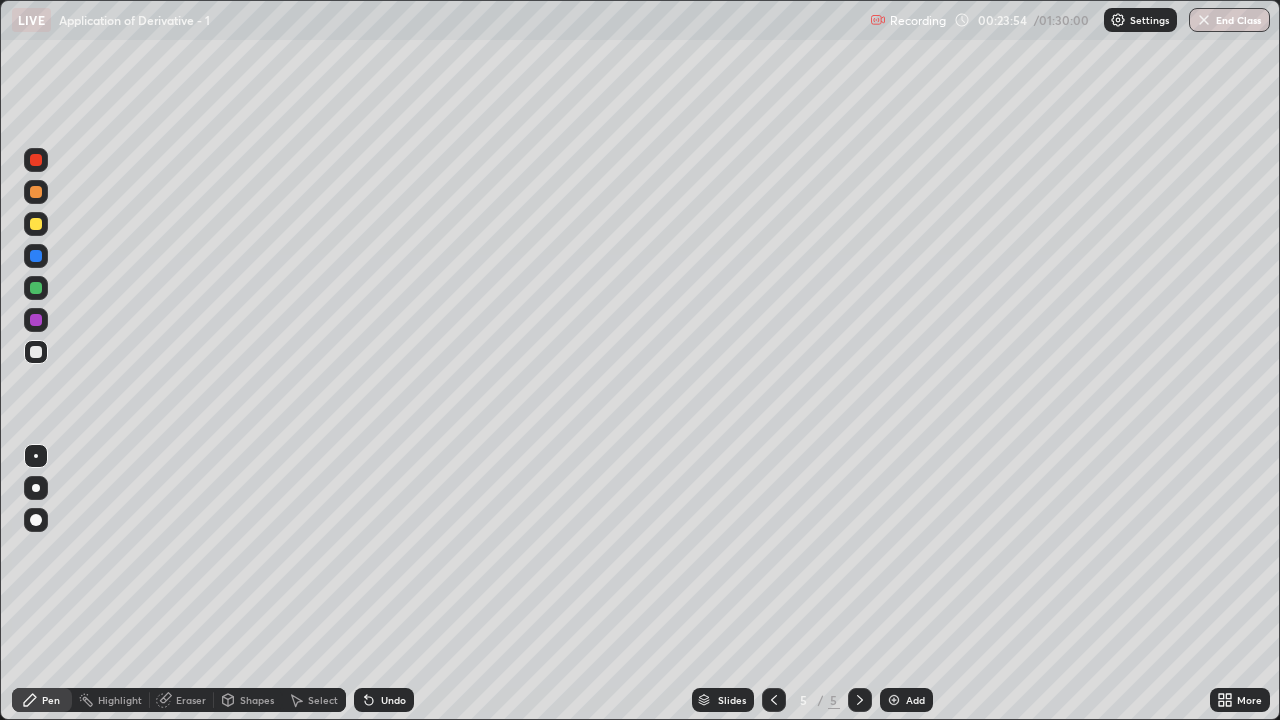 click on "Add" at bounding box center [906, 700] 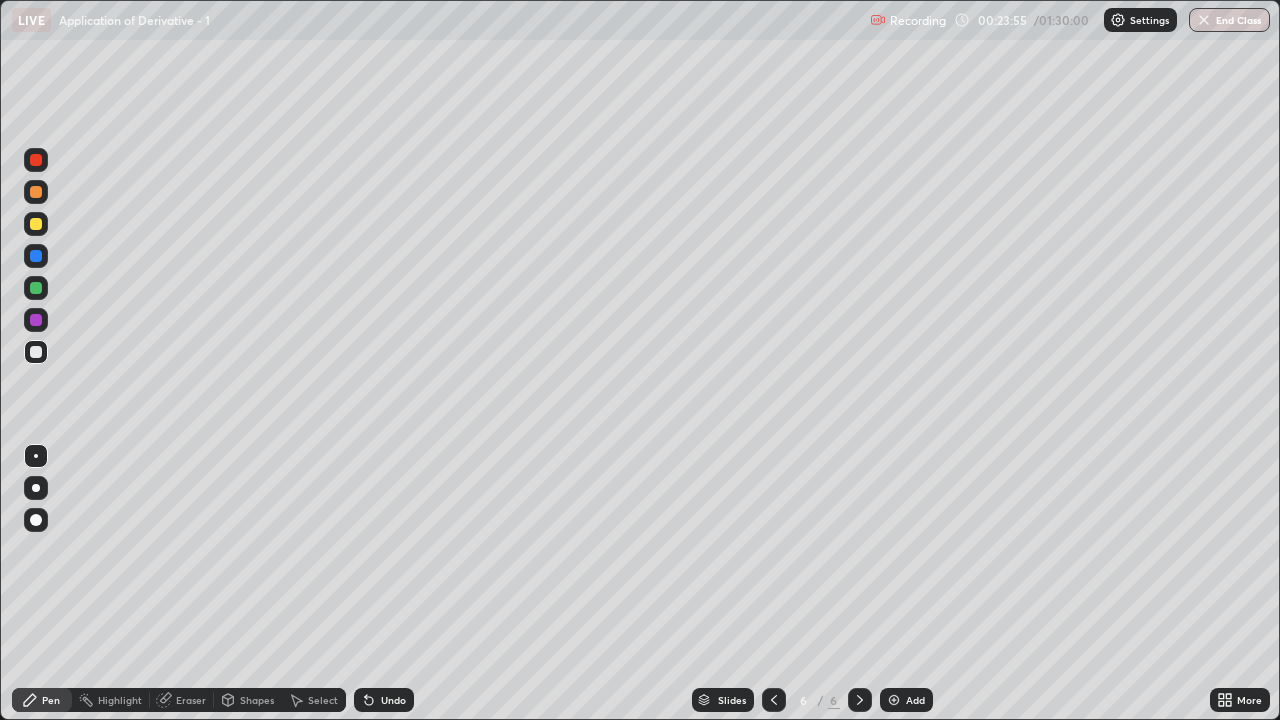 click at bounding box center (36, 288) 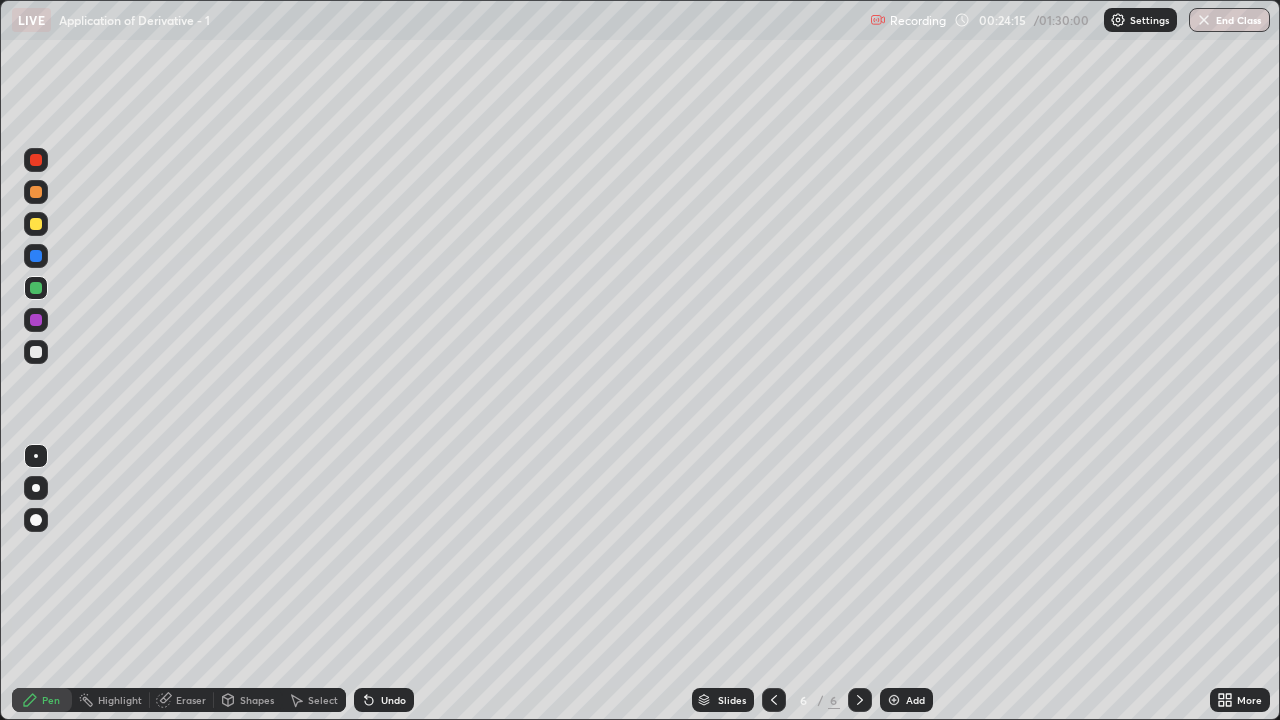 click on "Undo" at bounding box center [393, 700] 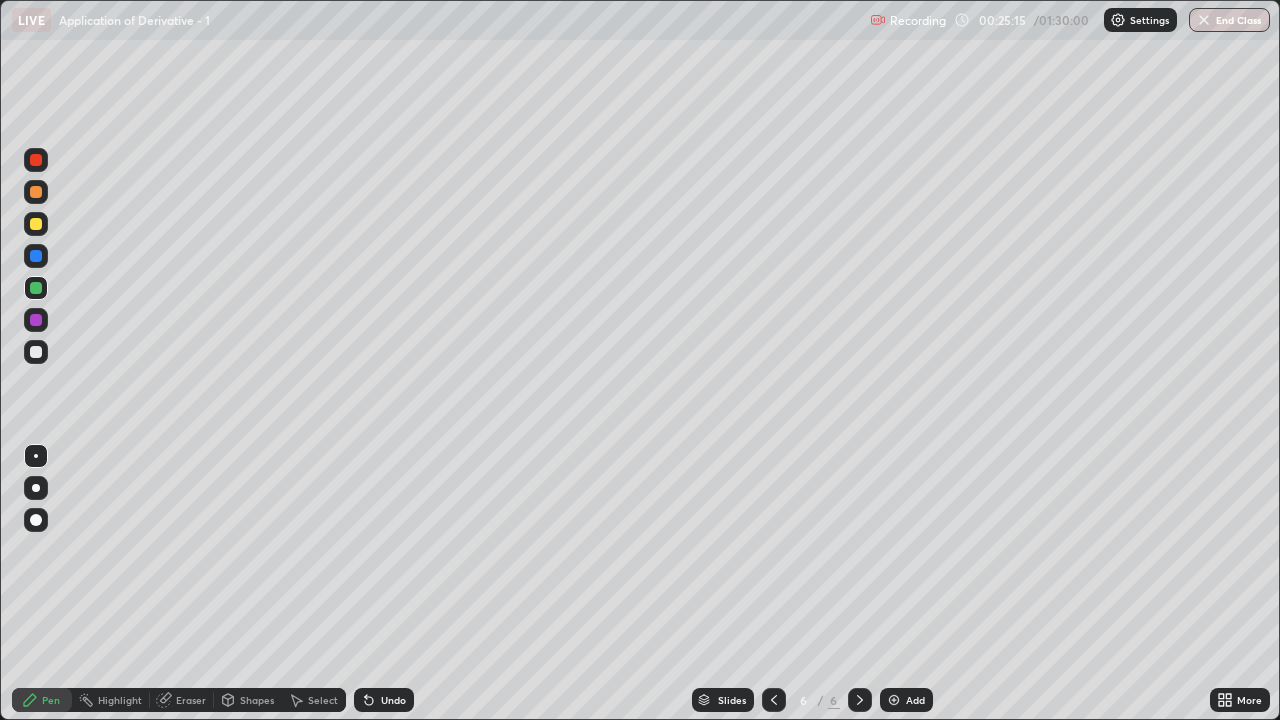 click at bounding box center (36, 352) 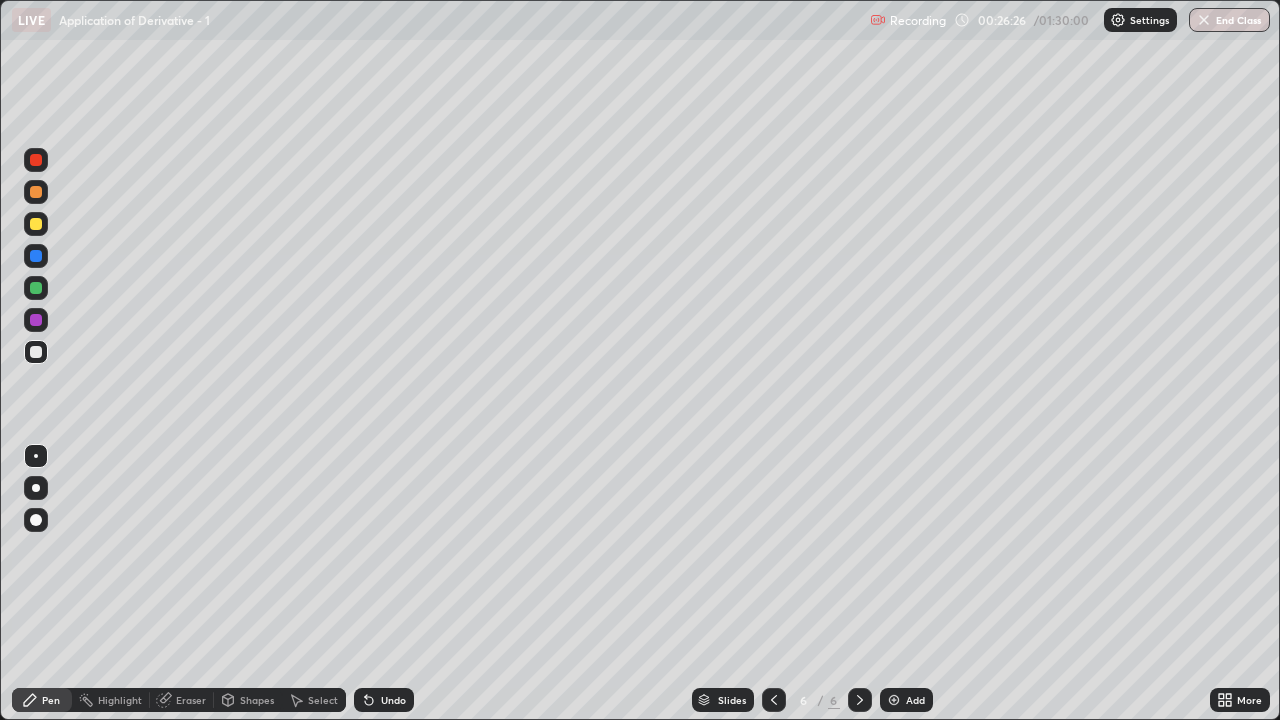 click on "Undo" at bounding box center [384, 700] 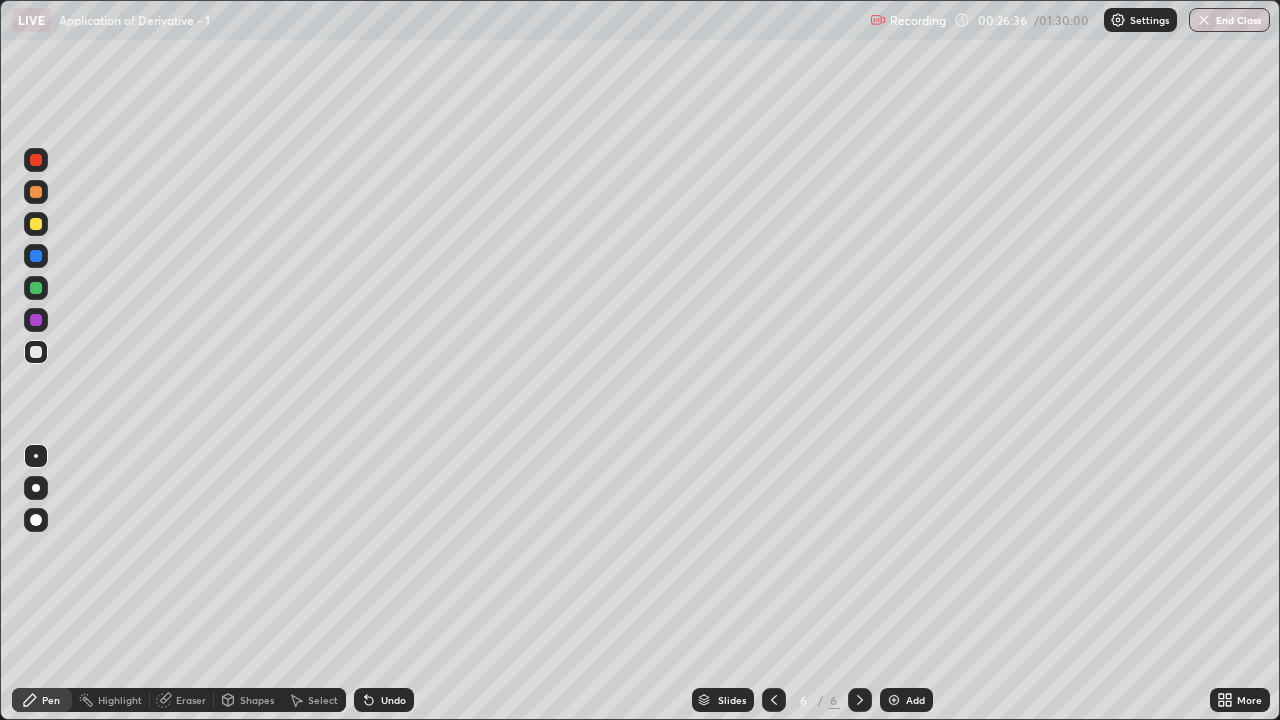 click on "Undo" at bounding box center (393, 700) 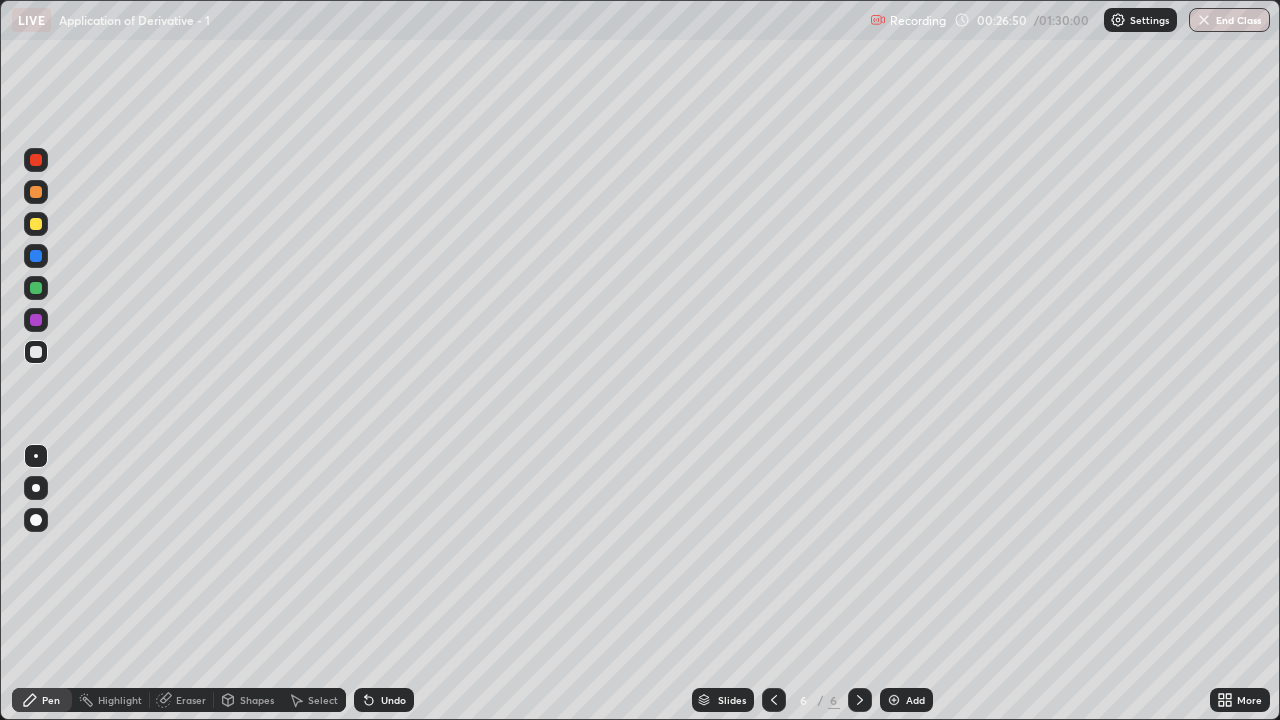 click on "Eraser" at bounding box center (191, 700) 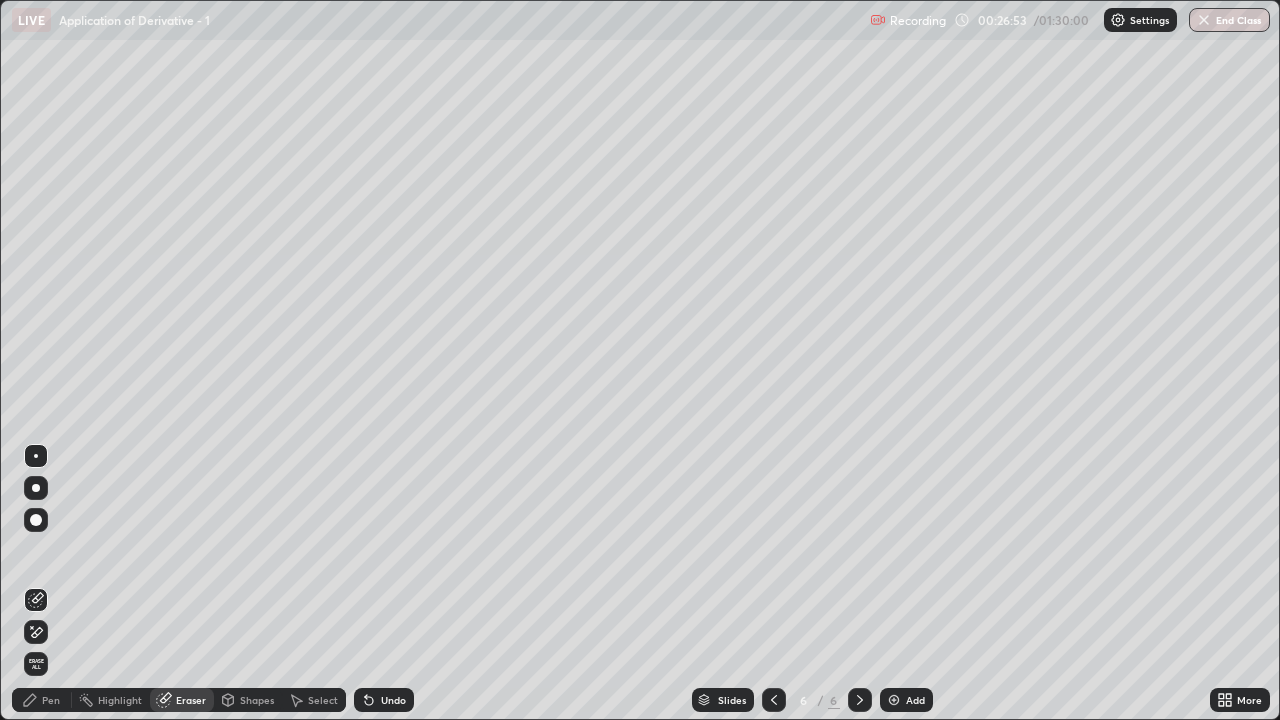 click on "Pen" at bounding box center (51, 700) 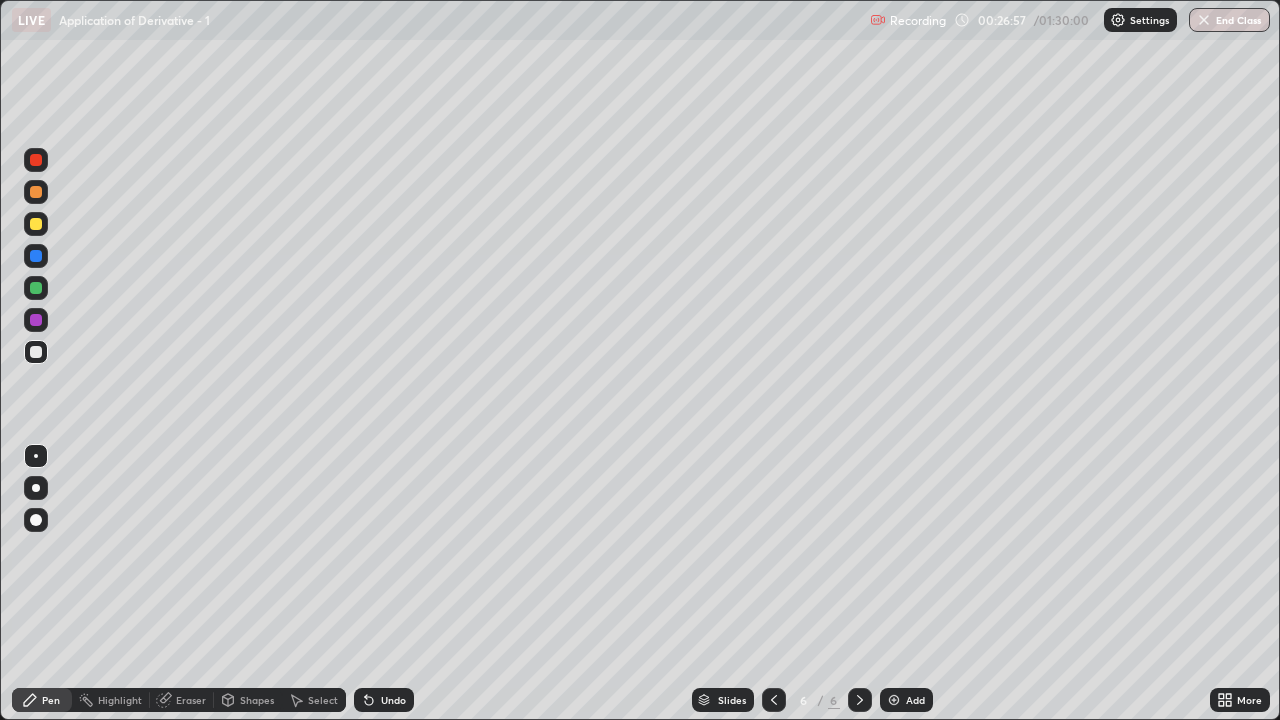 click on "Eraser" at bounding box center [191, 700] 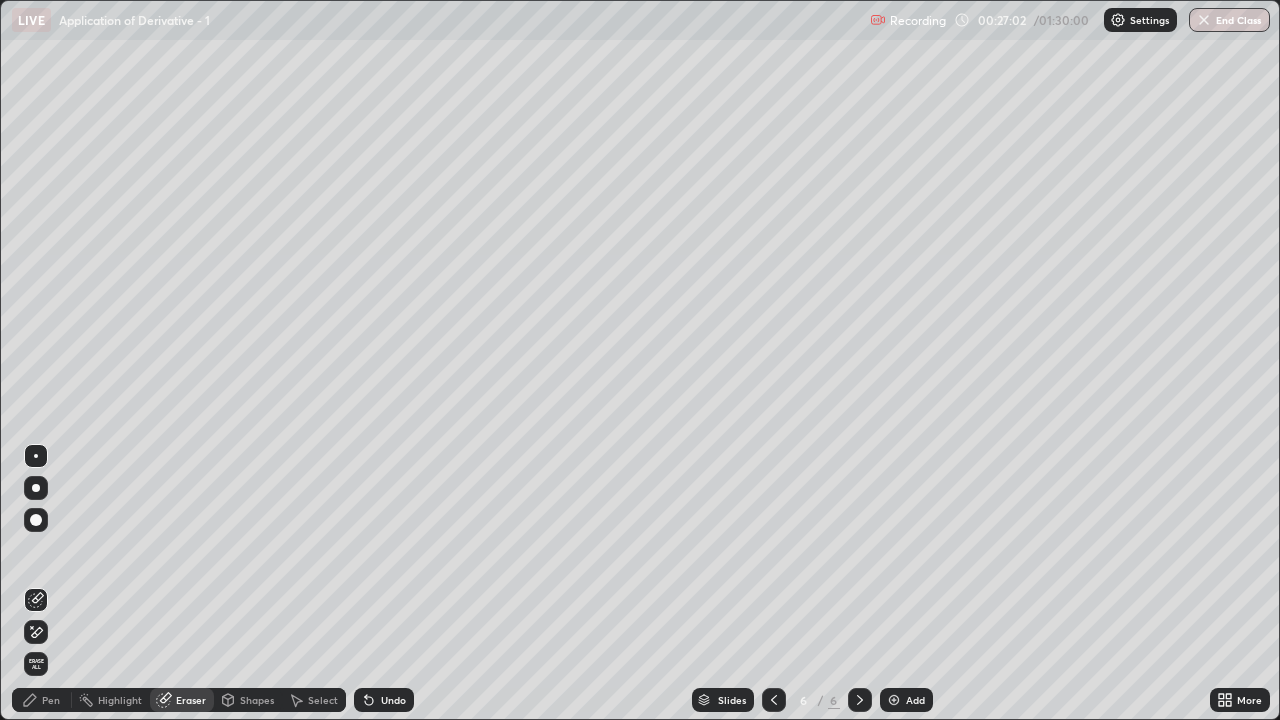 click on "Pen" at bounding box center (51, 700) 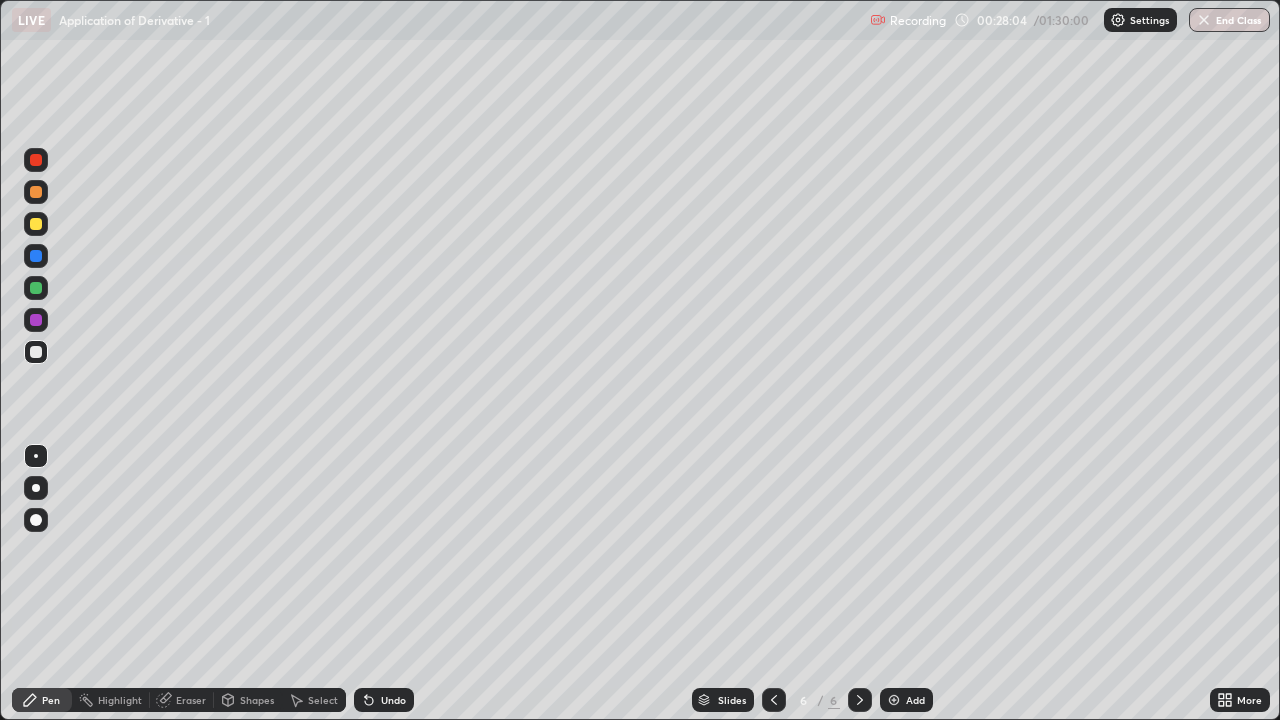 click on "Eraser" at bounding box center (182, 700) 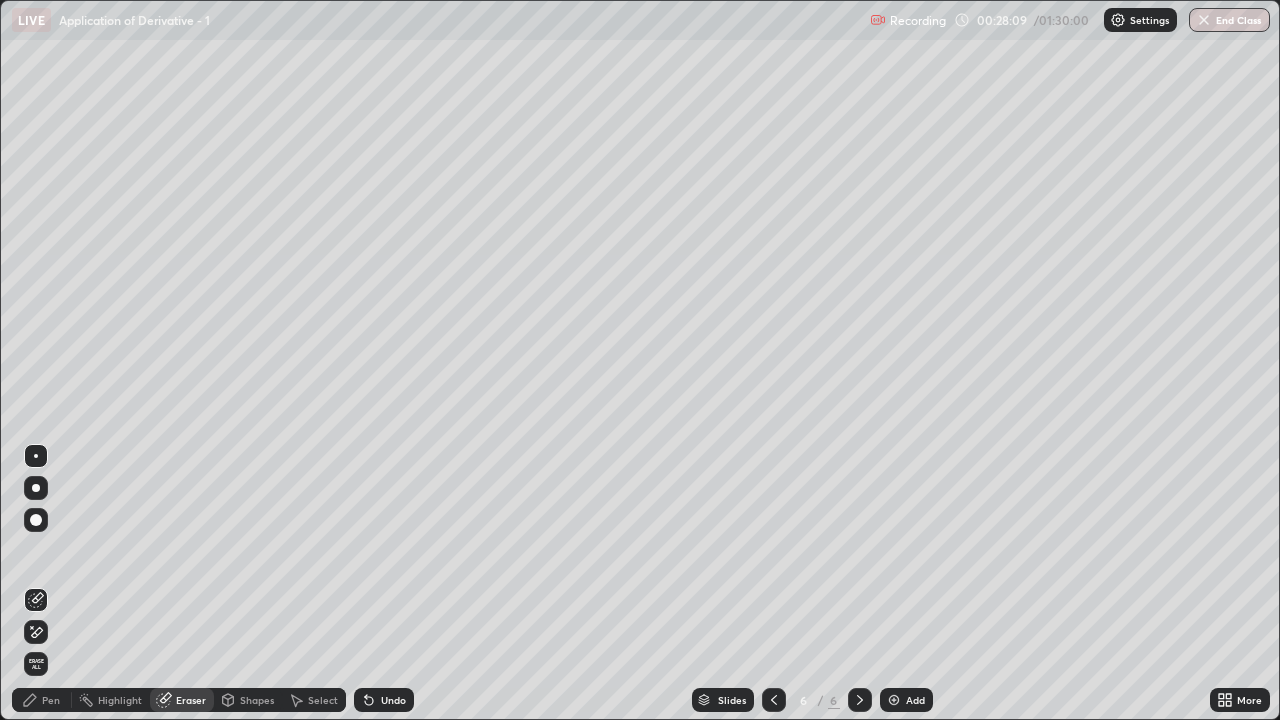 click on "Pen" at bounding box center (51, 700) 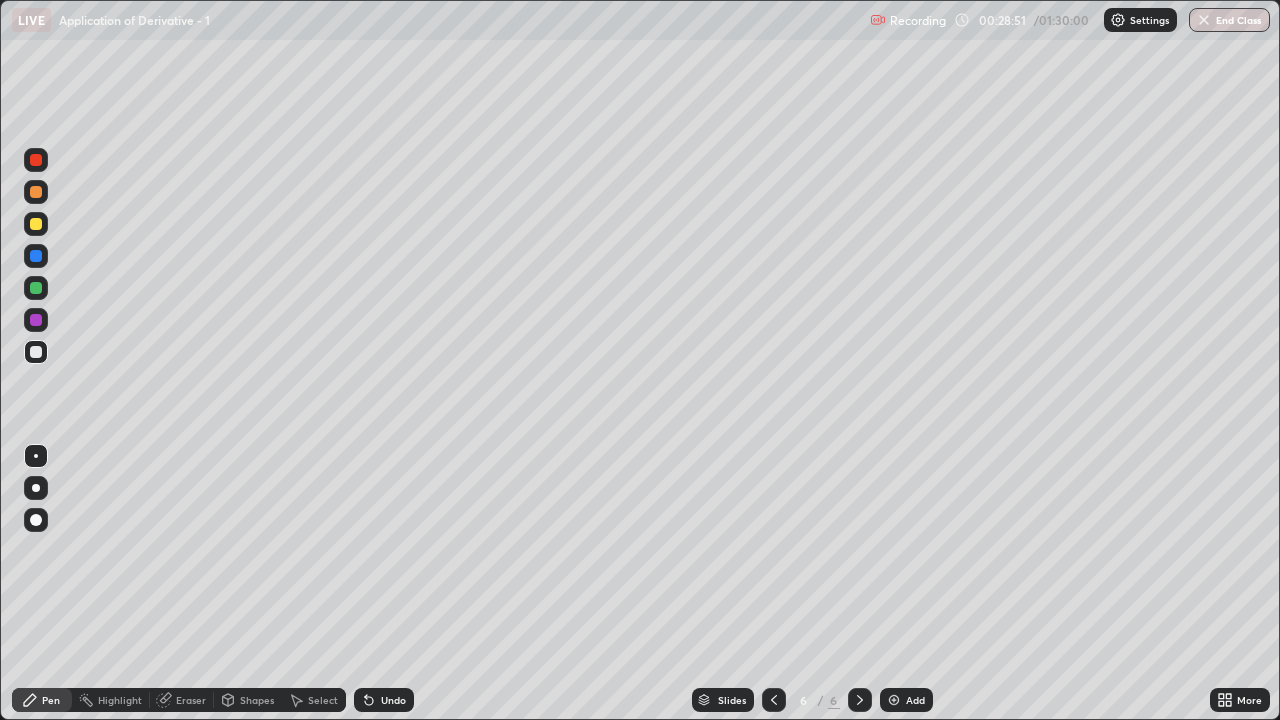 click at bounding box center [894, 700] 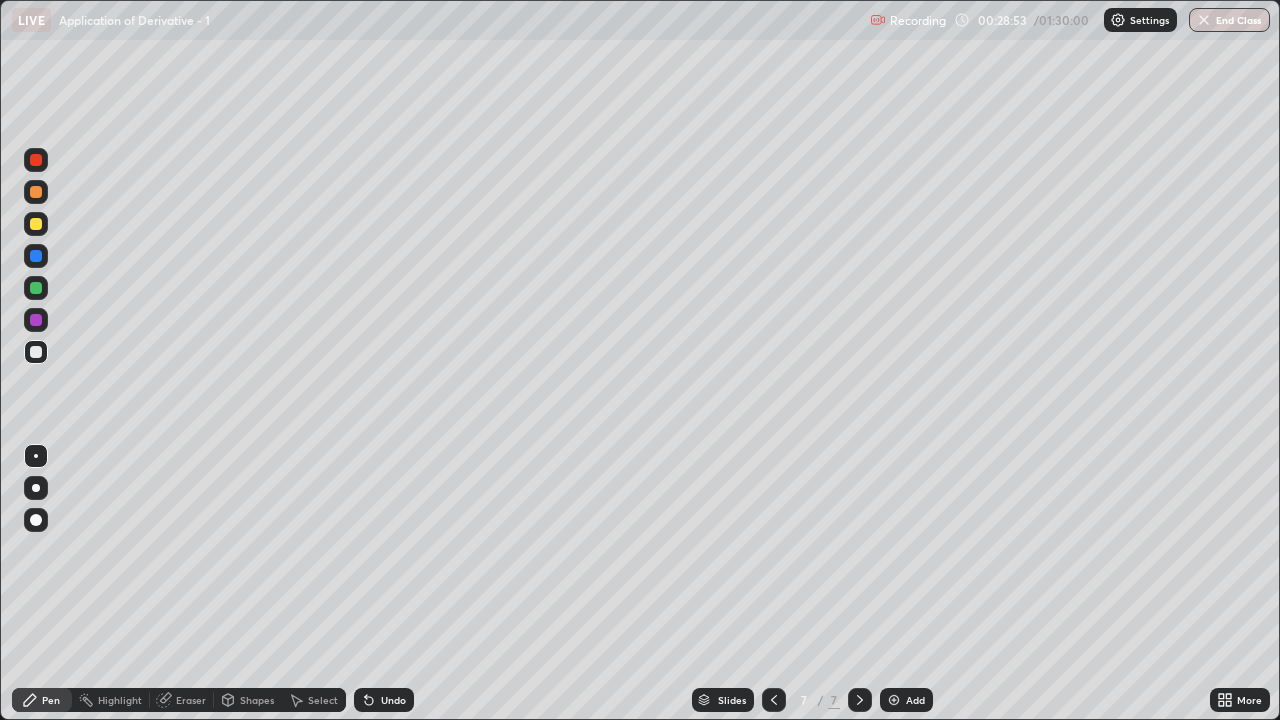 click at bounding box center [36, 288] 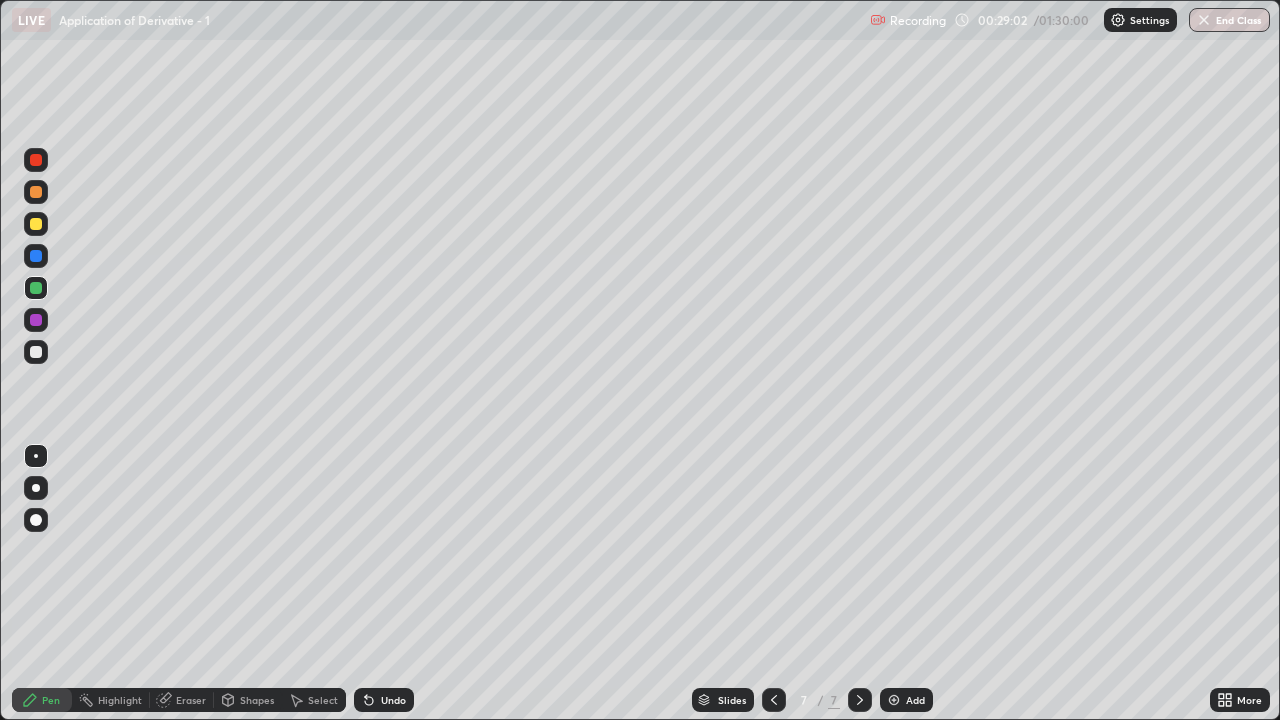 click on "Undo" at bounding box center [384, 700] 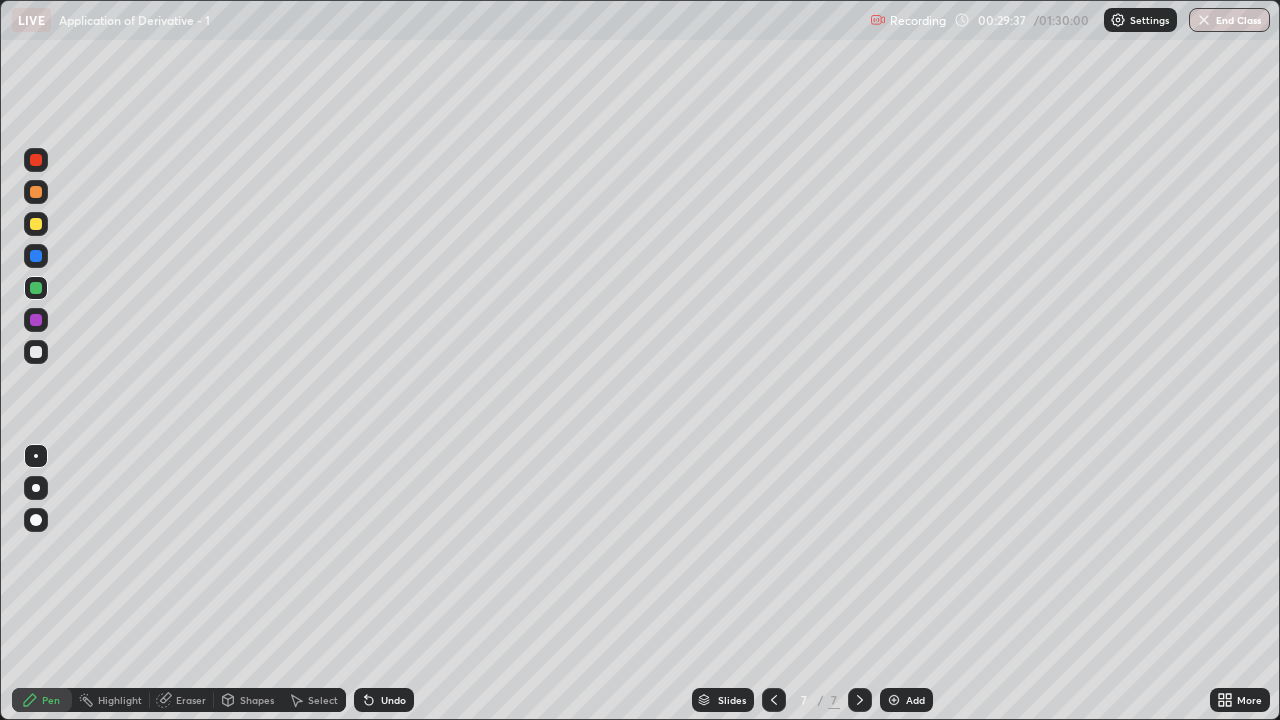 click on "Select" at bounding box center [323, 700] 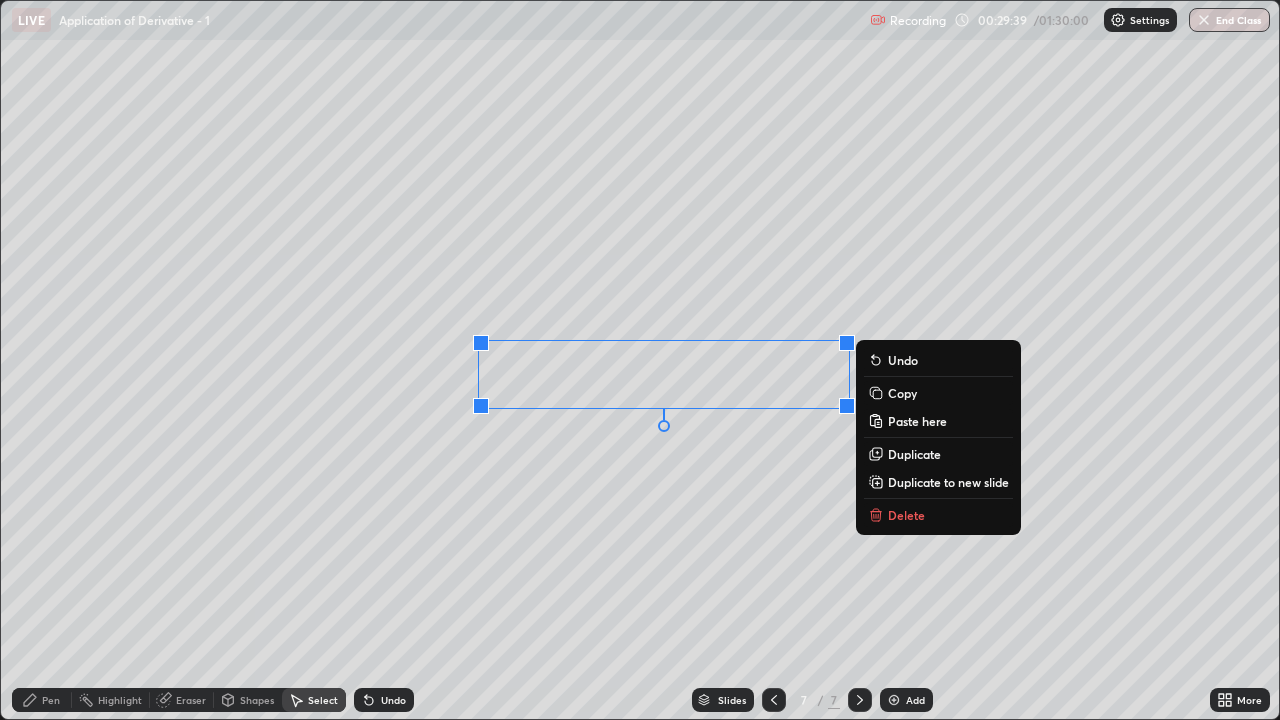click on "Delete" at bounding box center [938, 515] 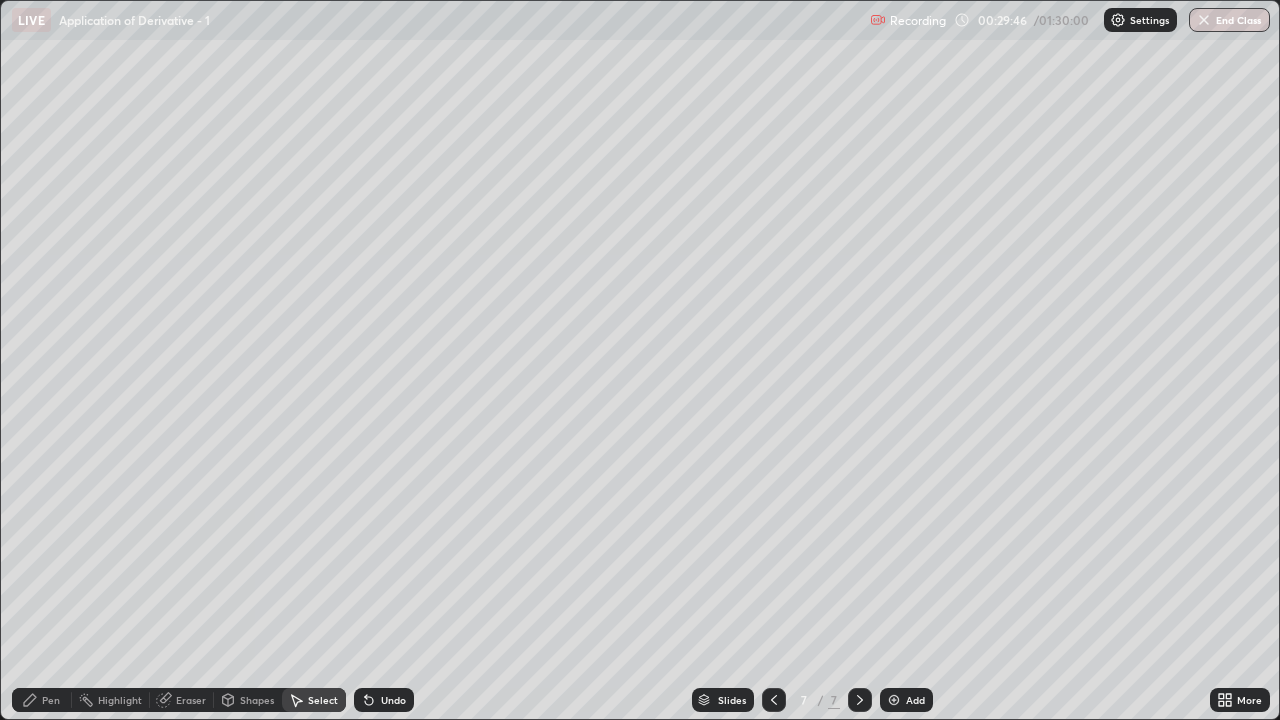 click on "Pen" at bounding box center [51, 700] 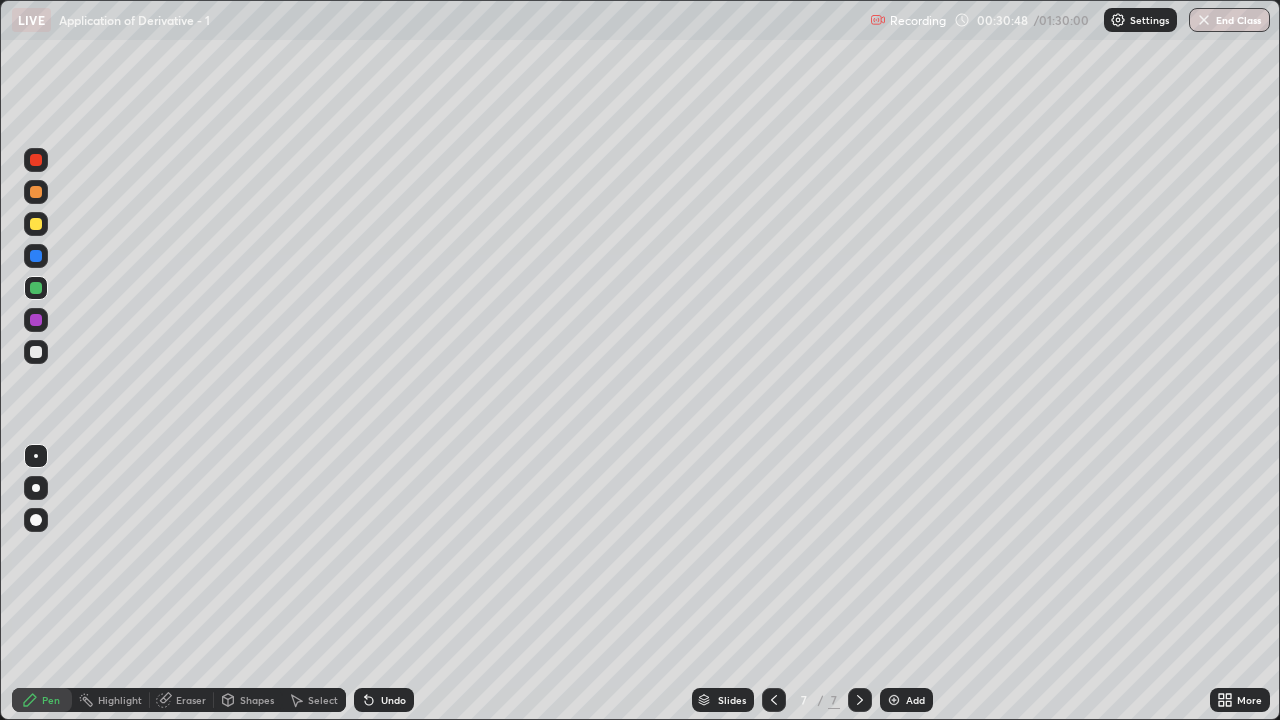 click on "Undo" at bounding box center (393, 700) 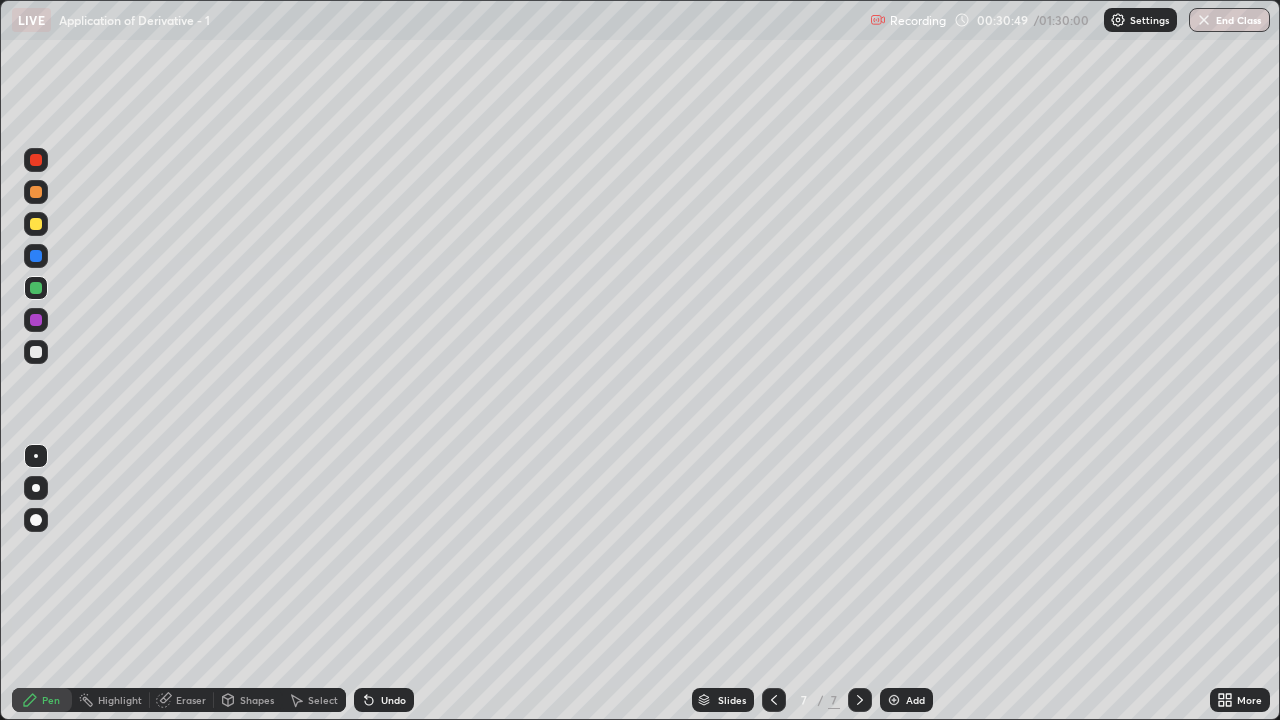 click on "Undo" at bounding box center [393, 700] 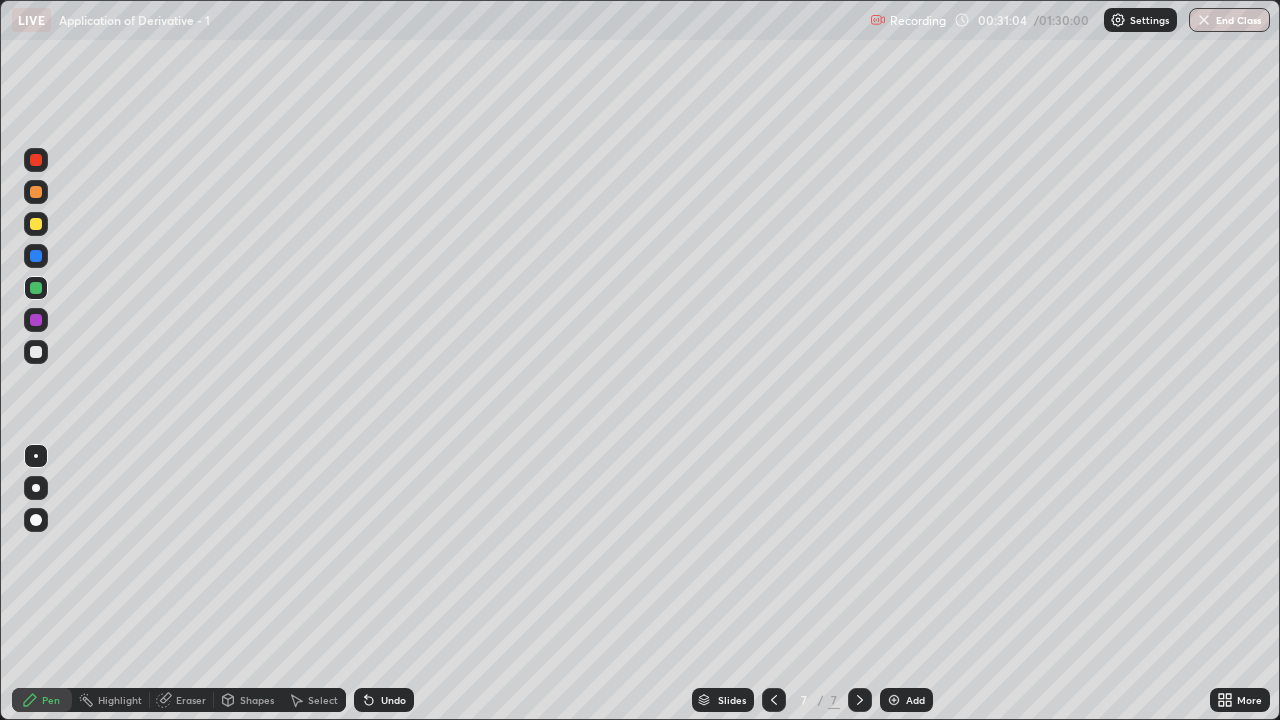 click on "Undo" at bounding box center [384, 700] 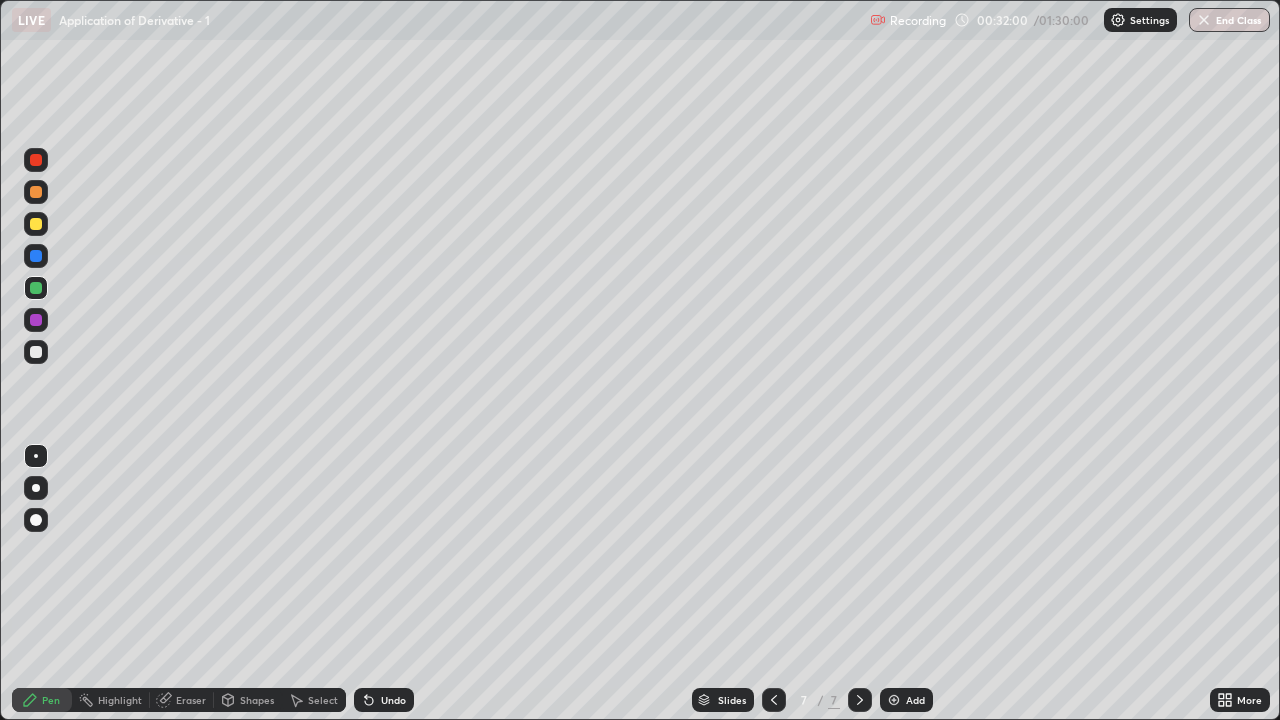 click on "Select" at bounding box center (314, 700) 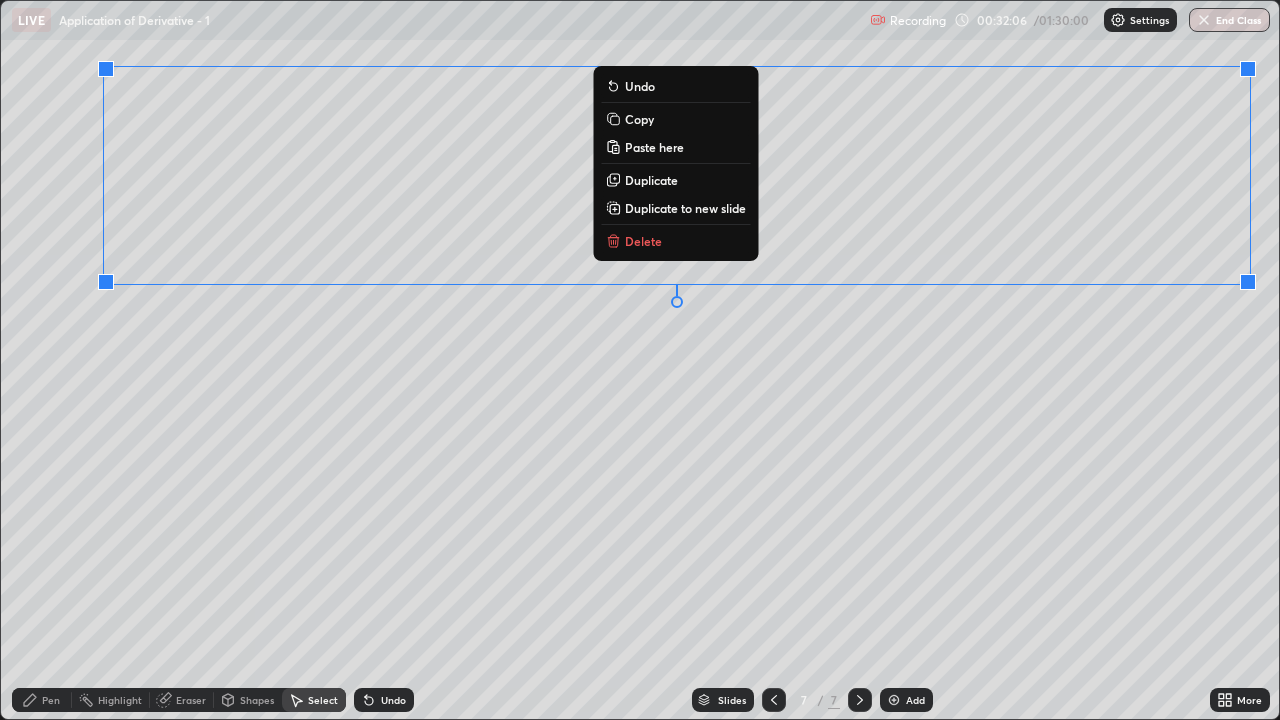 click on "0 ° Undo Copy Paste here Duplicate Duplicate to new slide Delete" at bounding box center (640, 360) 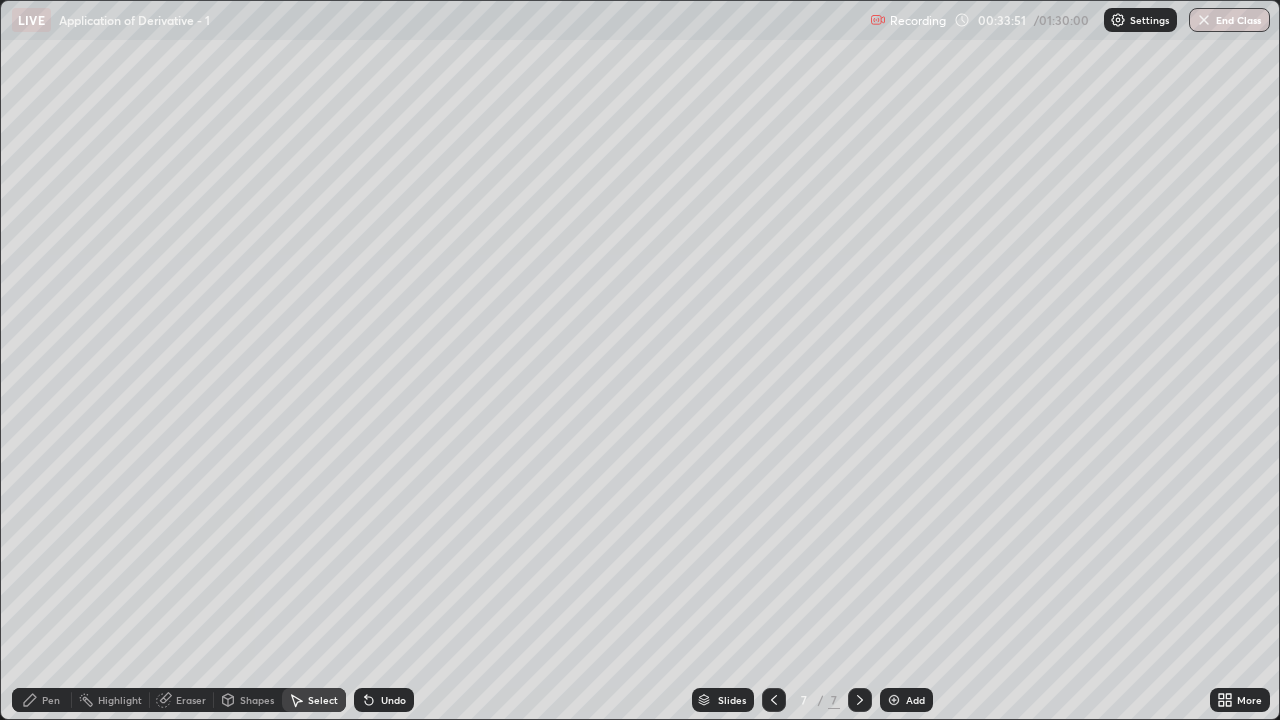 click on "Pen" at bounding box center (42, 700) 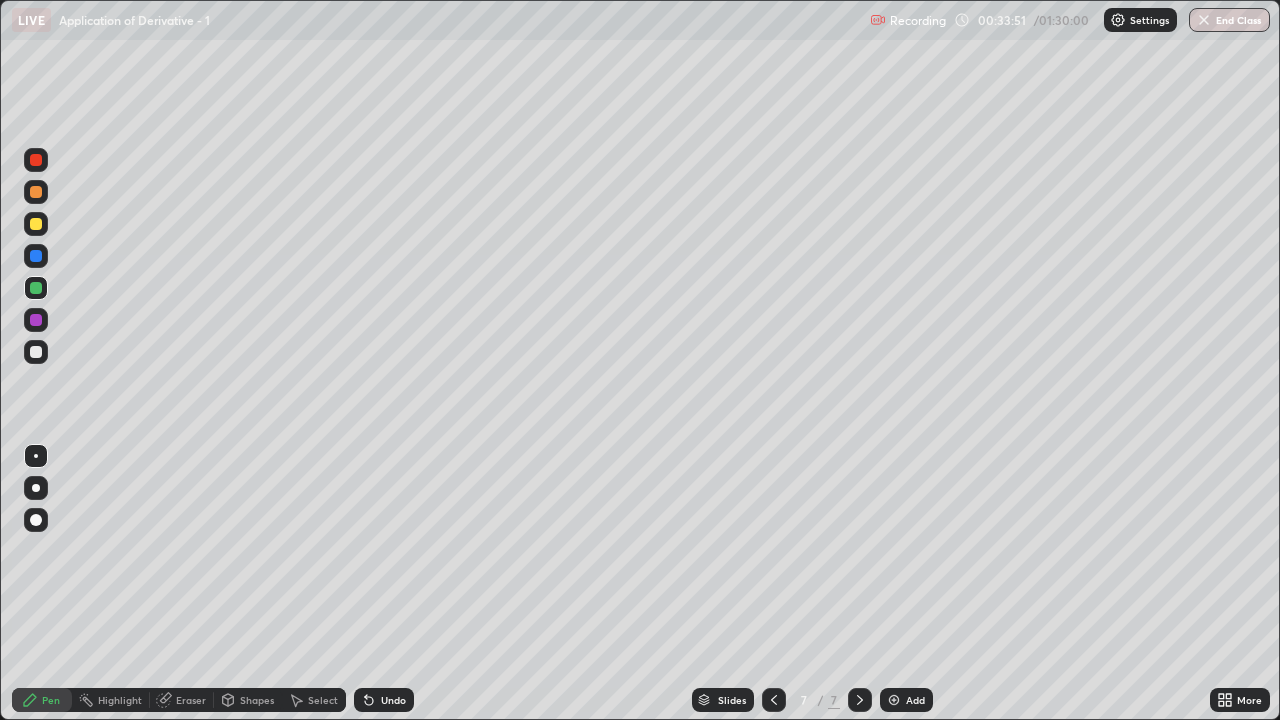click at bounding box center [36, 352] 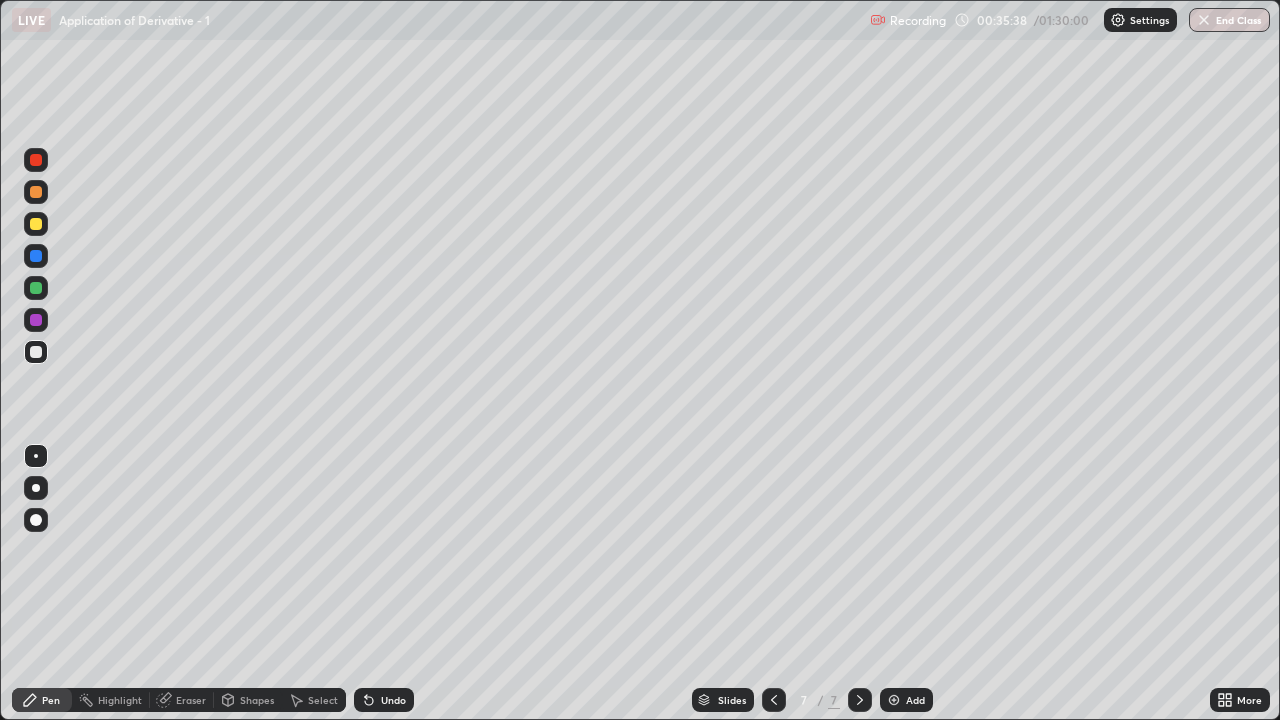 click on "Undo" at bounding box center (393, 700) 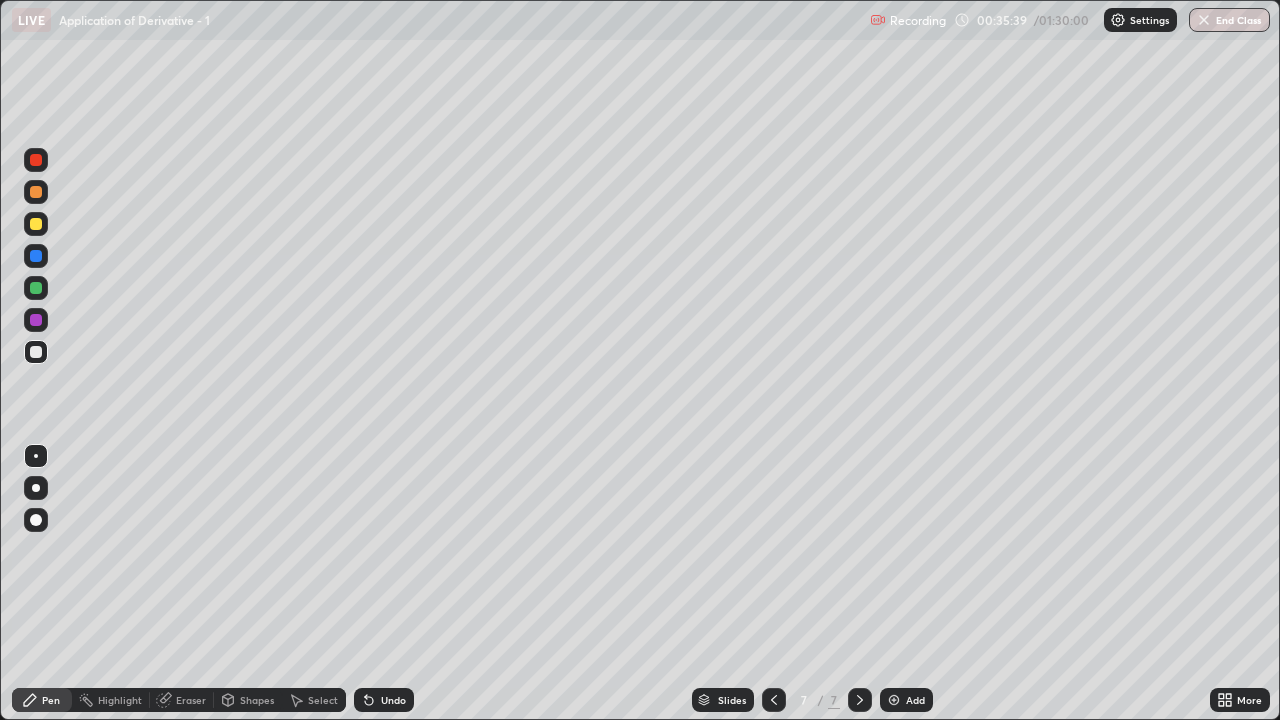 click on "Select" at bounding box center [323, 700] 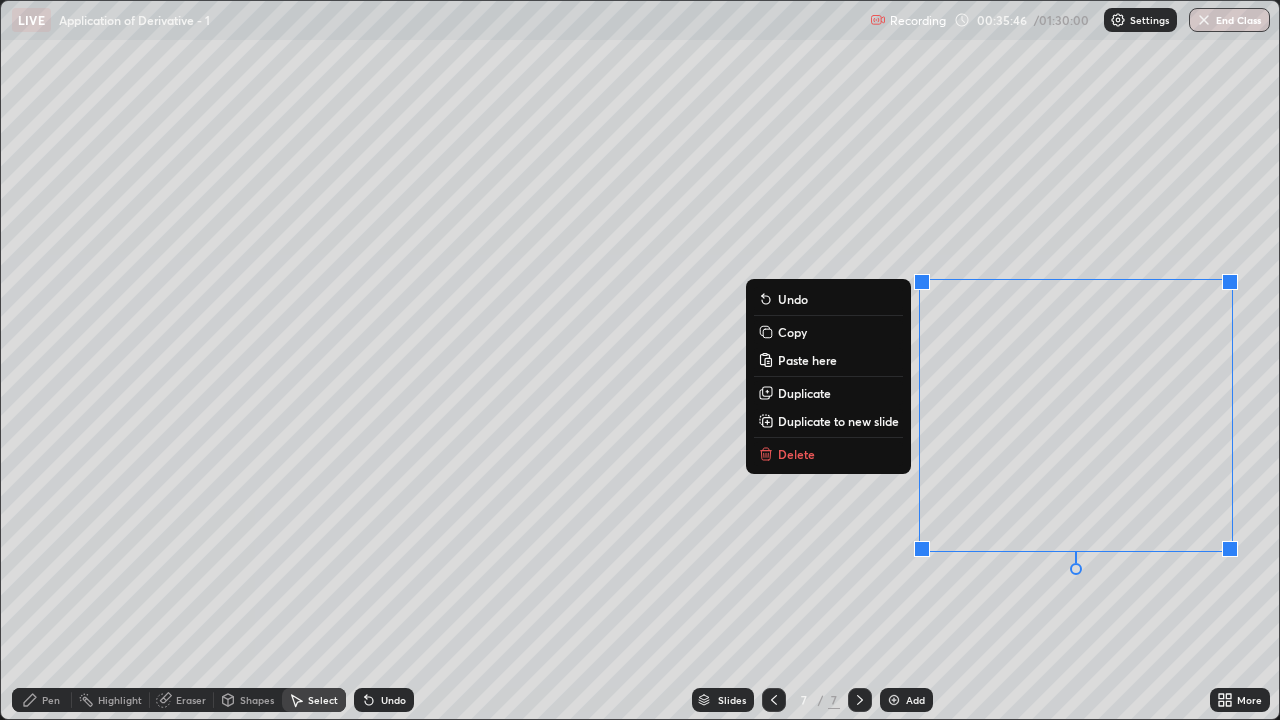 click on "0 ° Undo Copy Paste here Duplicate Duplicate to new slide Delete" at bounding box center (640, 360) 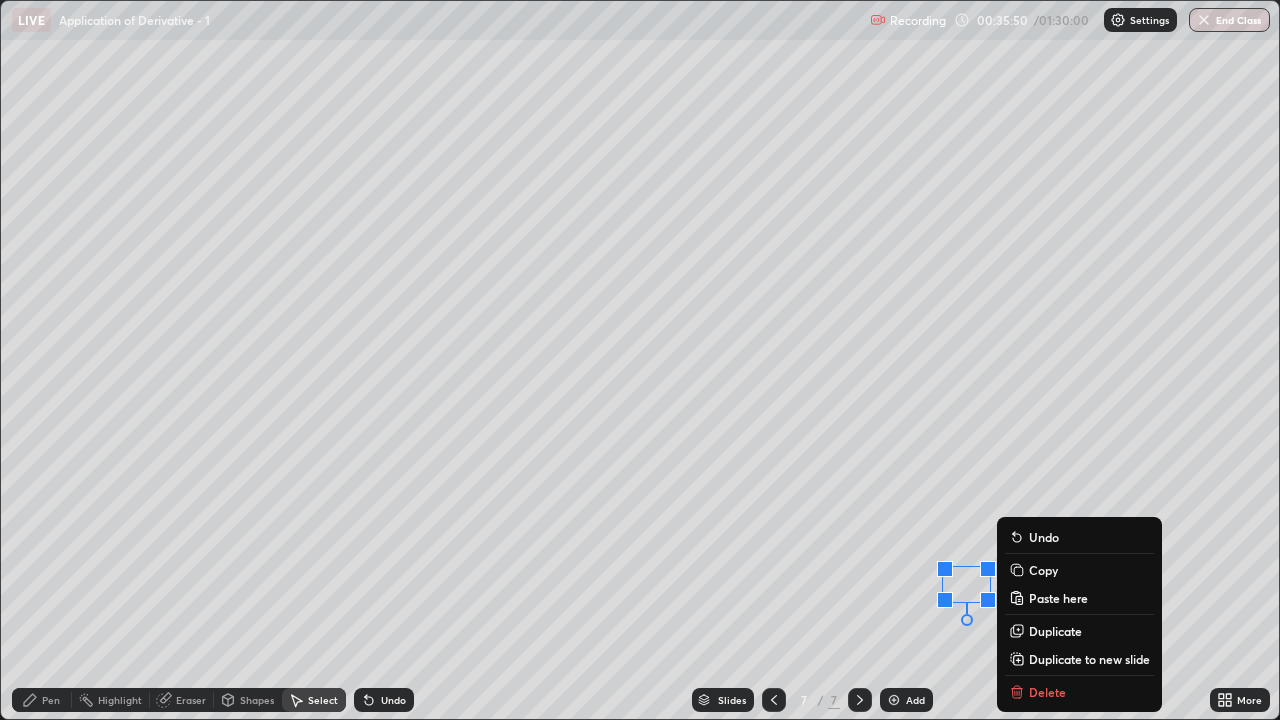 click on "0 ° Undo Copy Paste here Duplicate Duplicate to new slide Delete" at bounding box center (640, 360) 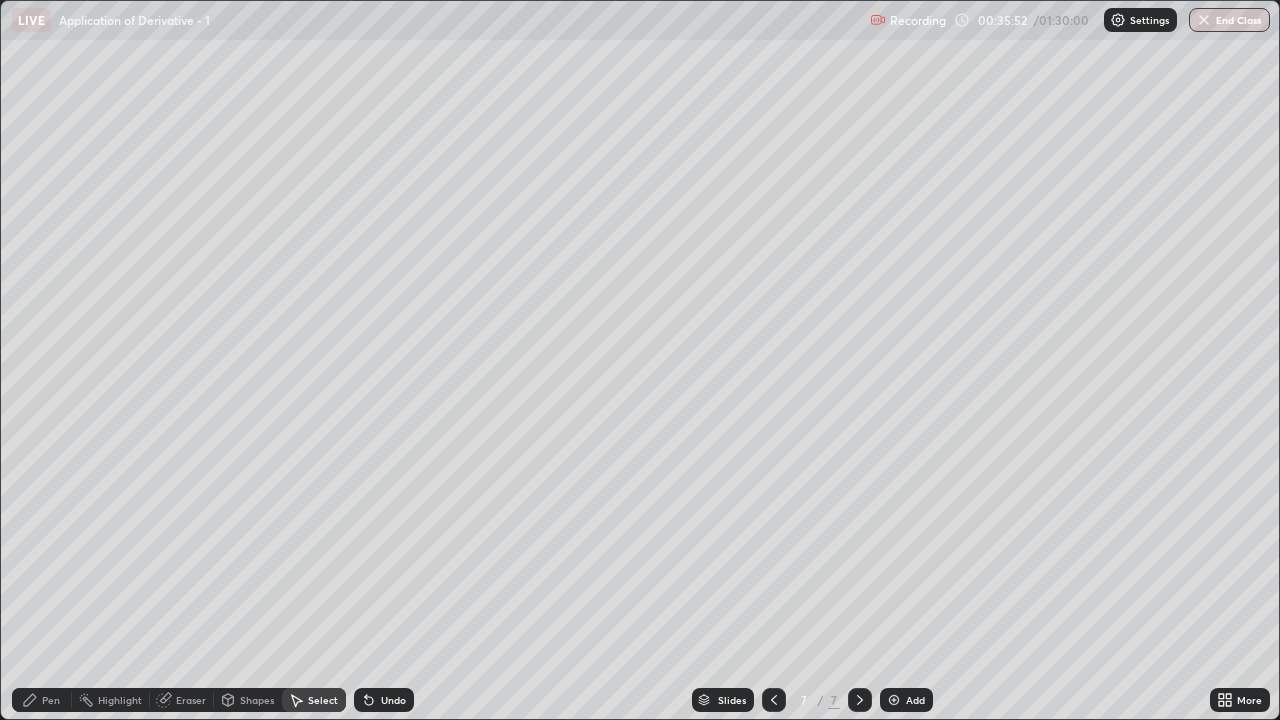 click on "Pen" at bounding box center (42, 700) 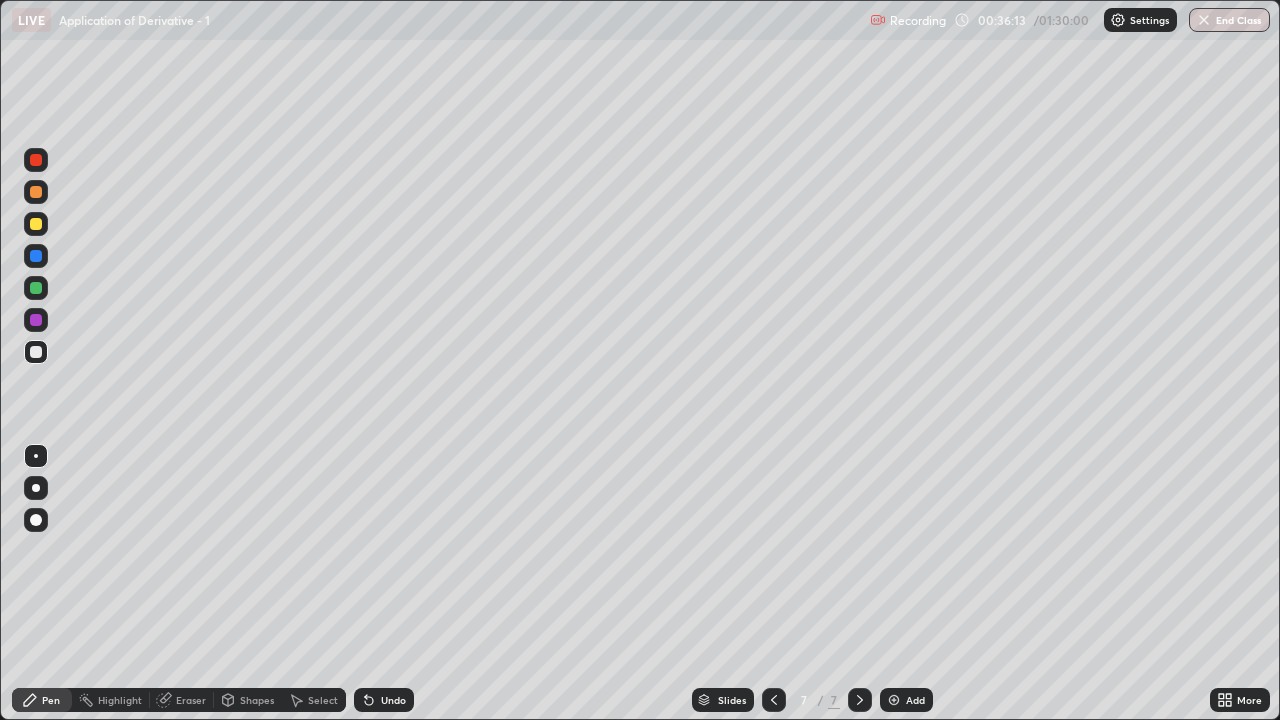 click on "Eraser" at bounding box center (191, 700) 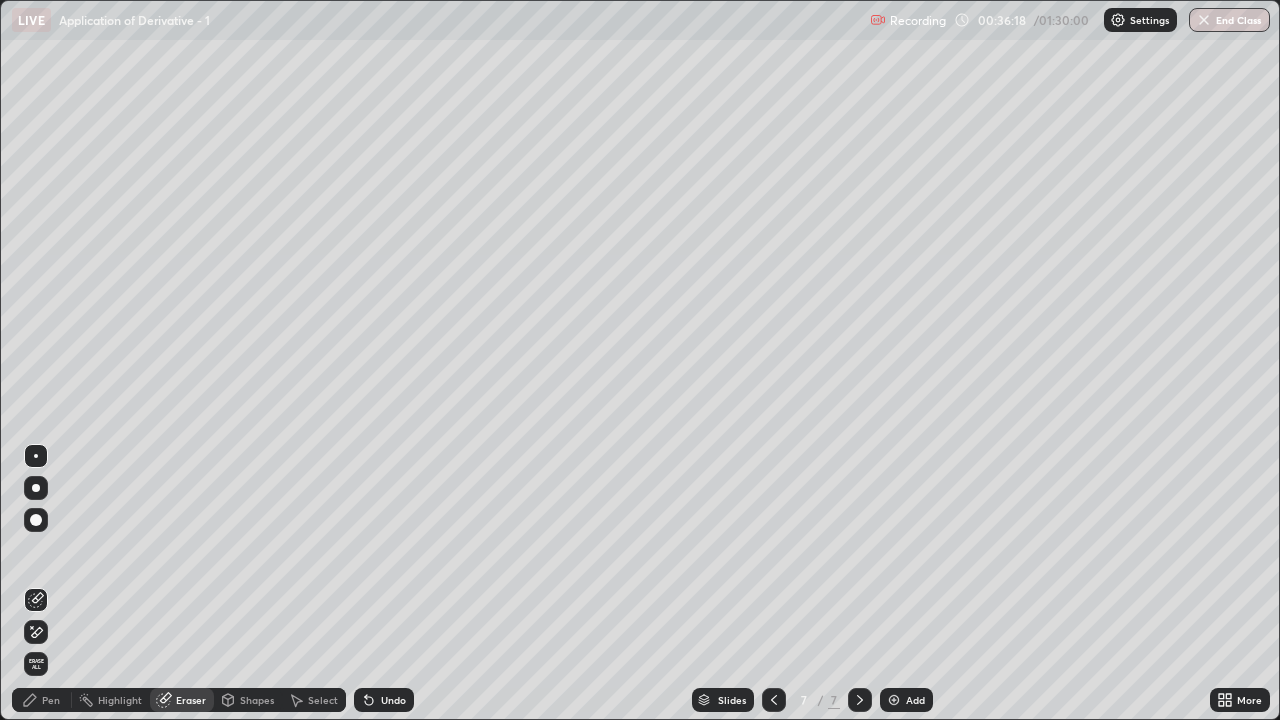 click on "Pen" at bounding box center (42, 700) 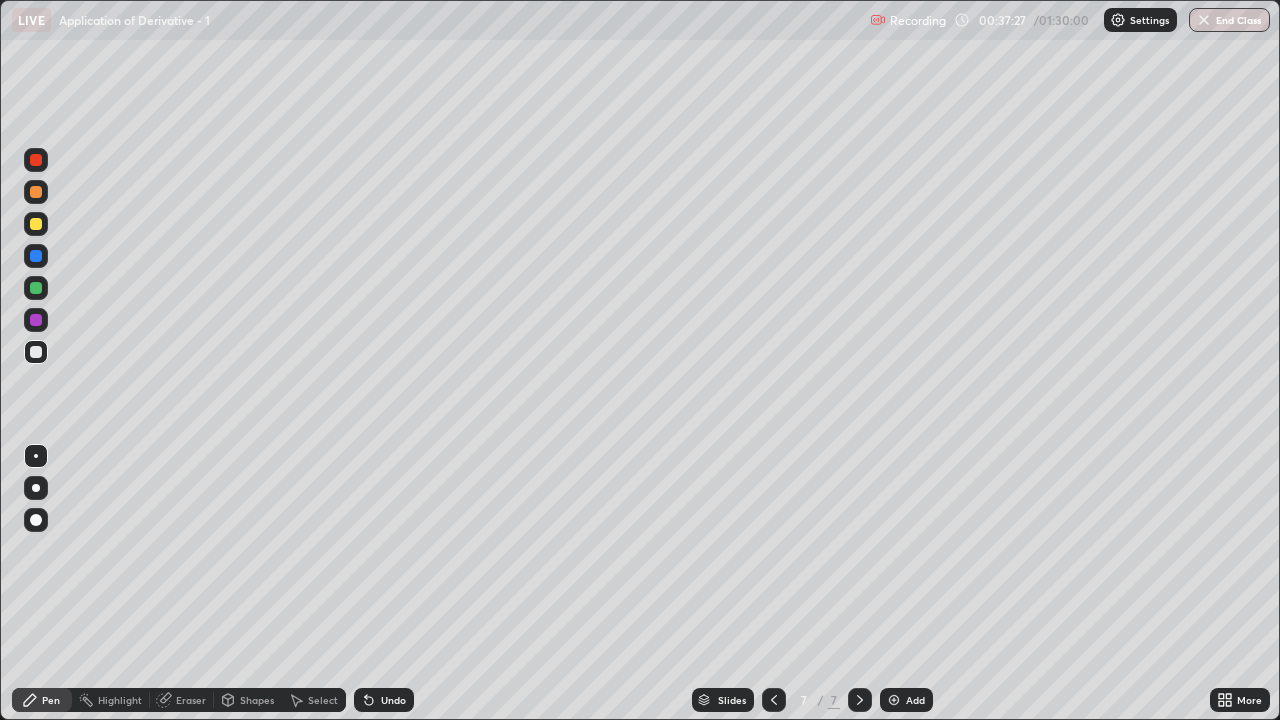 click on "Add" at bounding box center [906, 700] 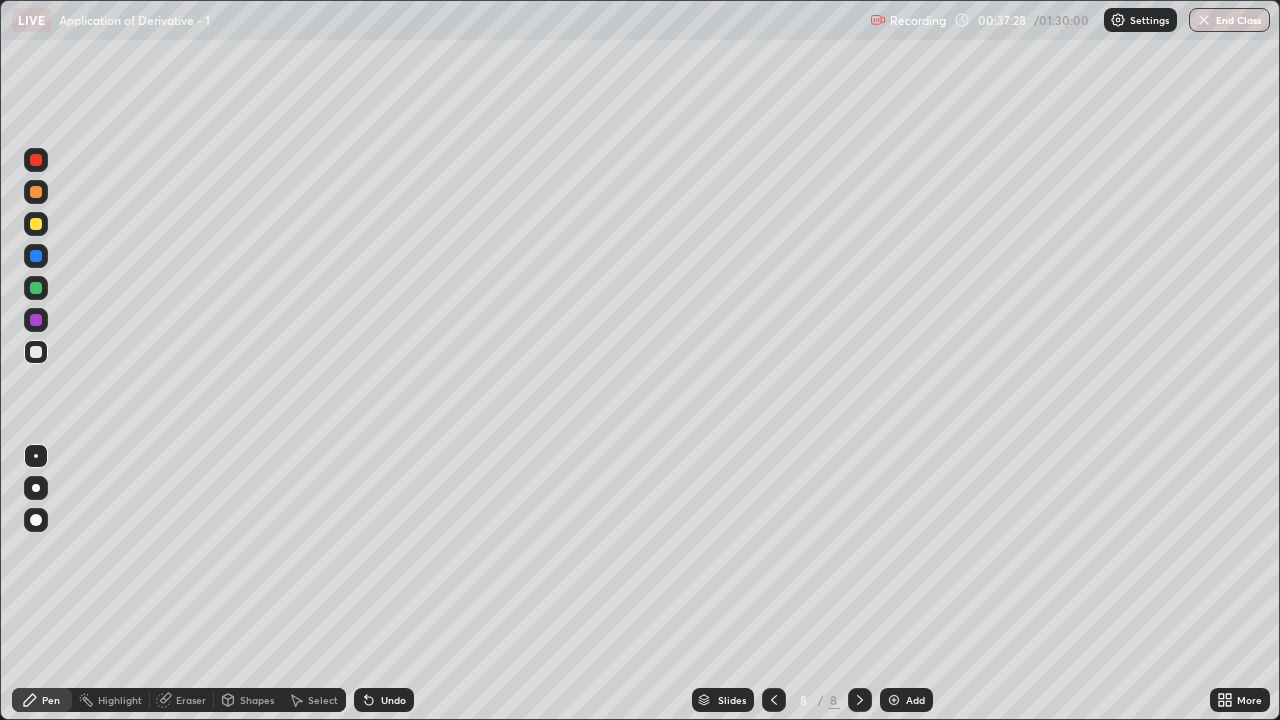 click at bounding box center (36, 288) 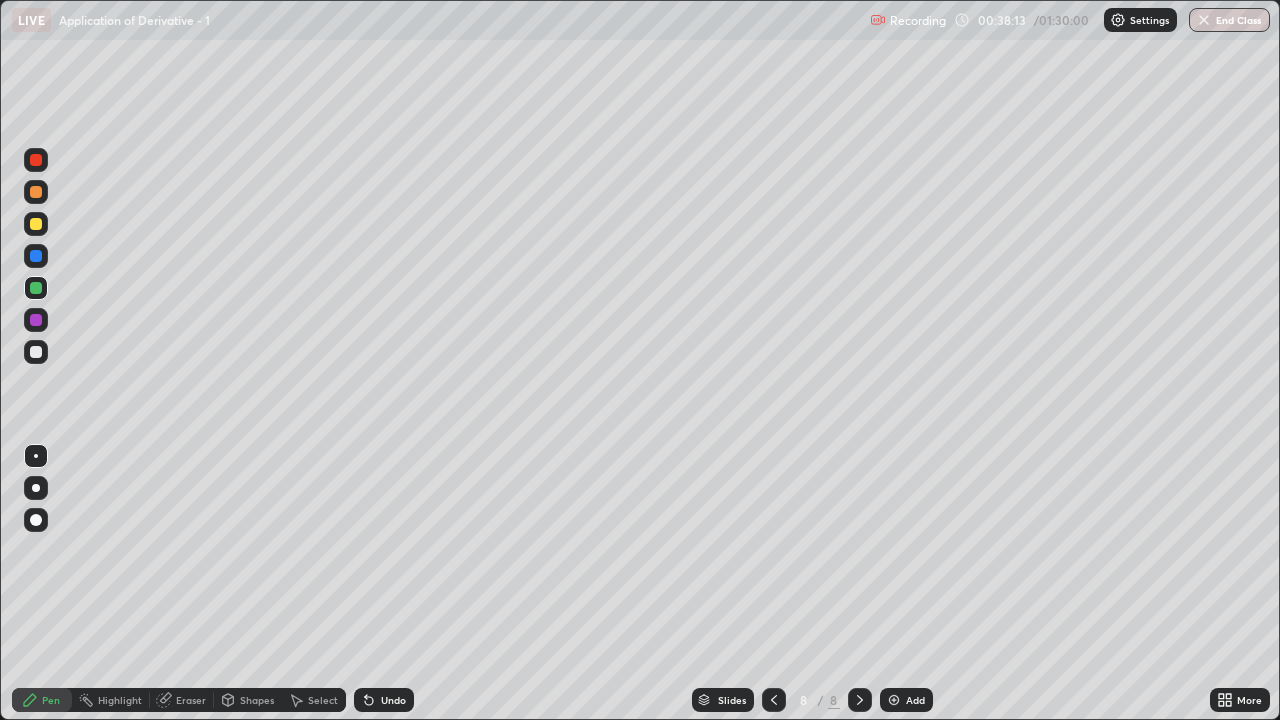 click on "Undo" at bounding box center (384, 700) 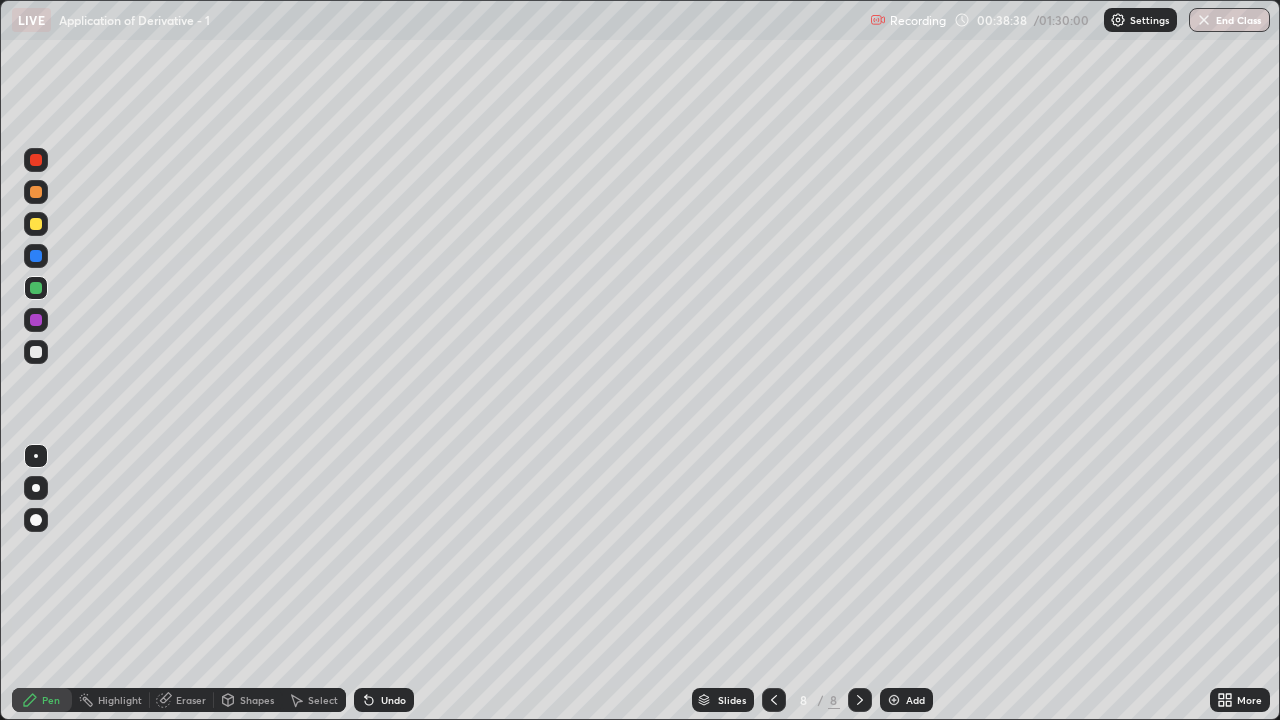 click 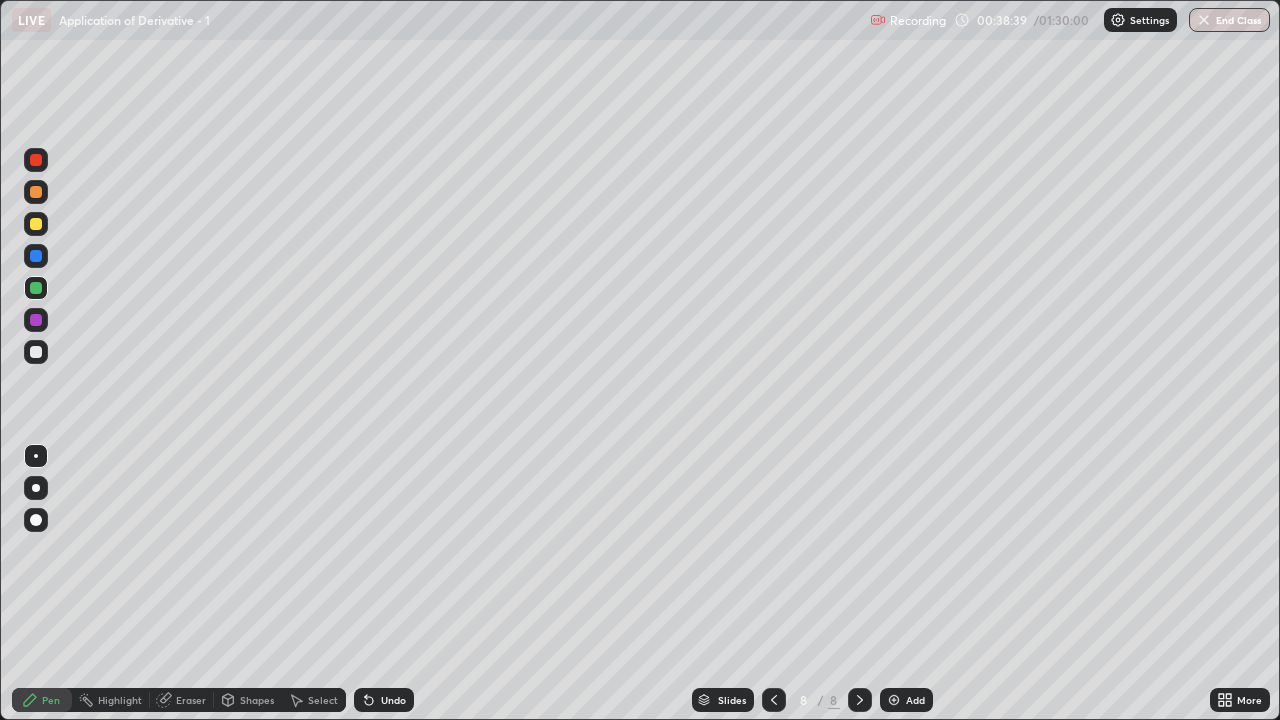 click on "Undo" at bounding box center [384, 700] 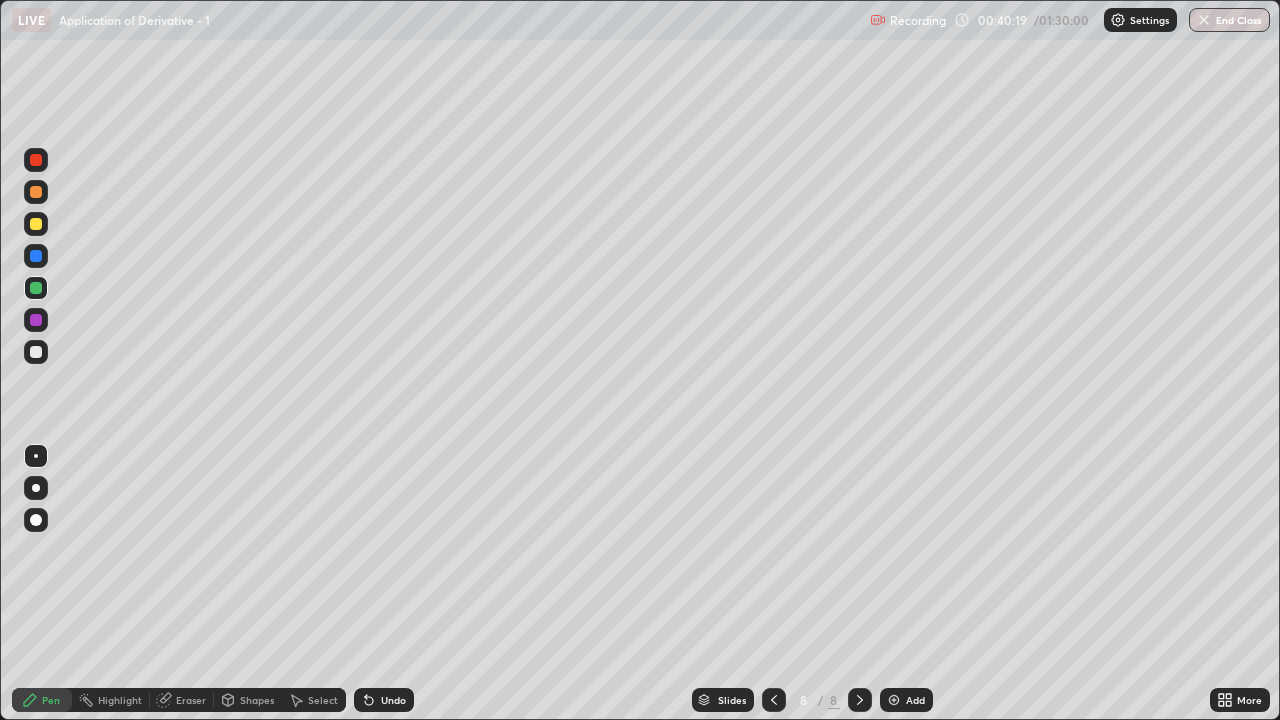 click 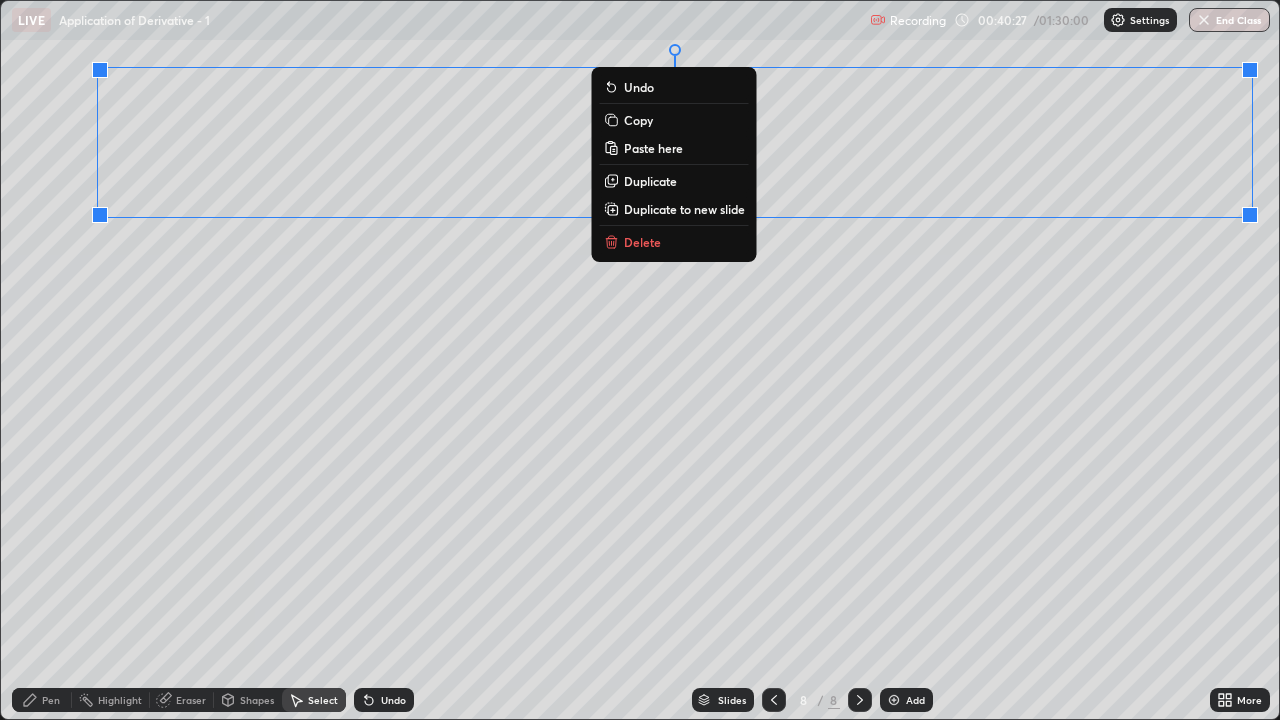 click on "0 ° Undo Copy Paste here Duplicate Duplicate to new slide Delete" at bounding box center (640, 360) 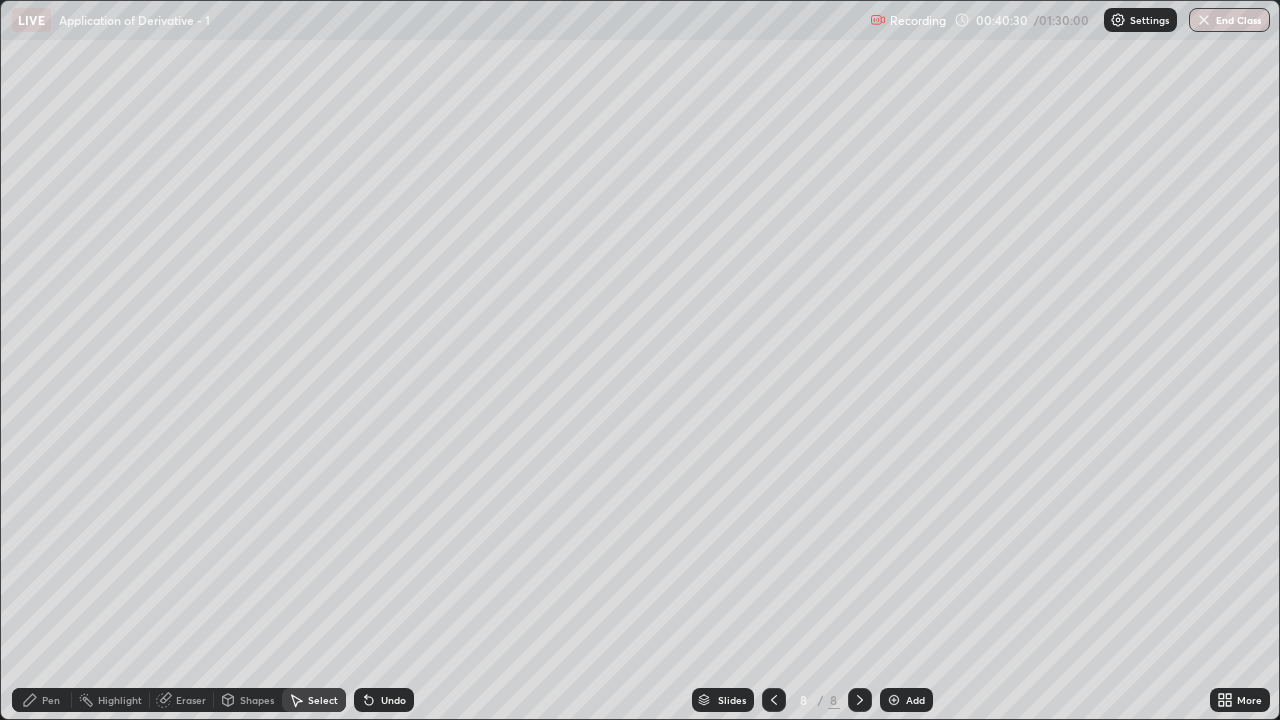 click on "Undo" at bounding box center [384, 700] 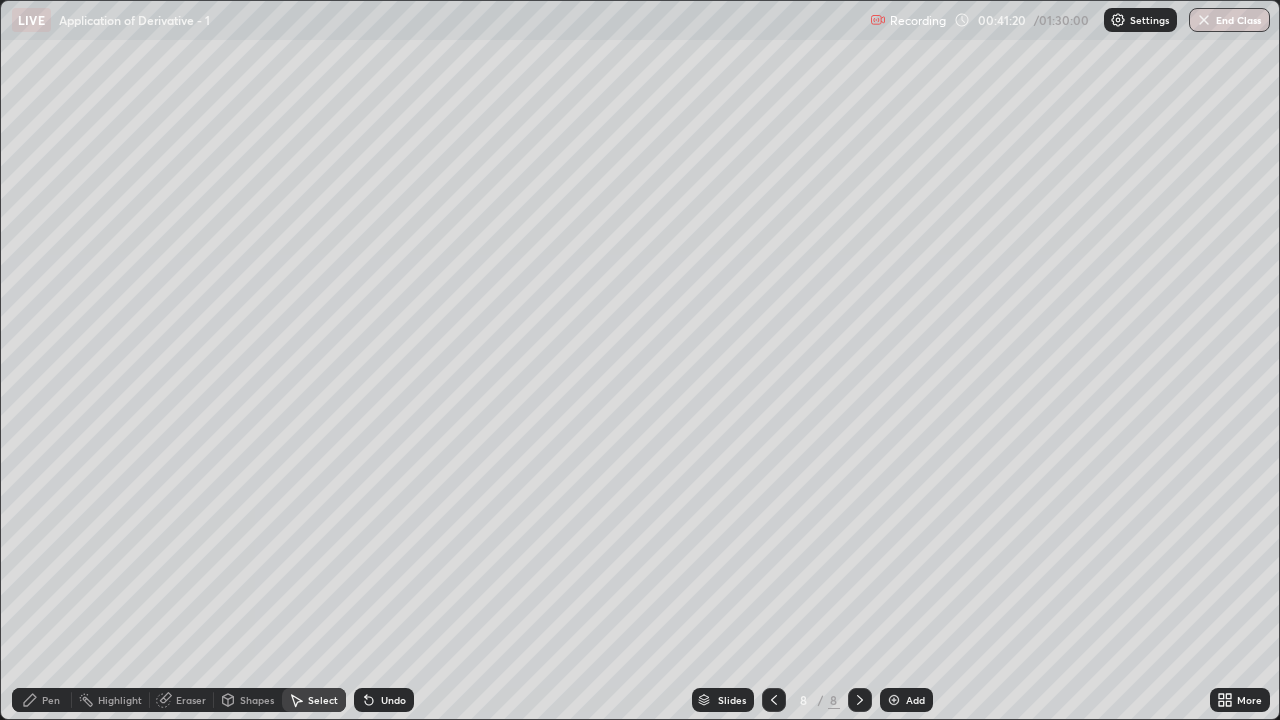 click 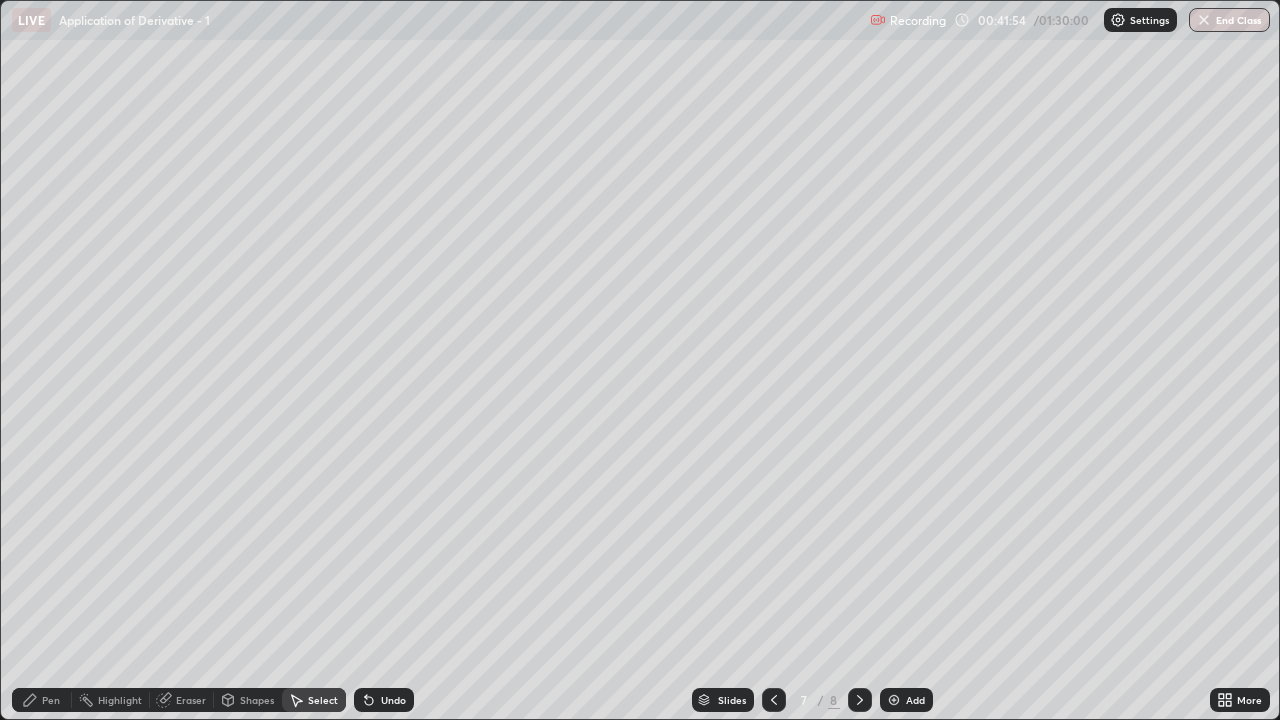 click 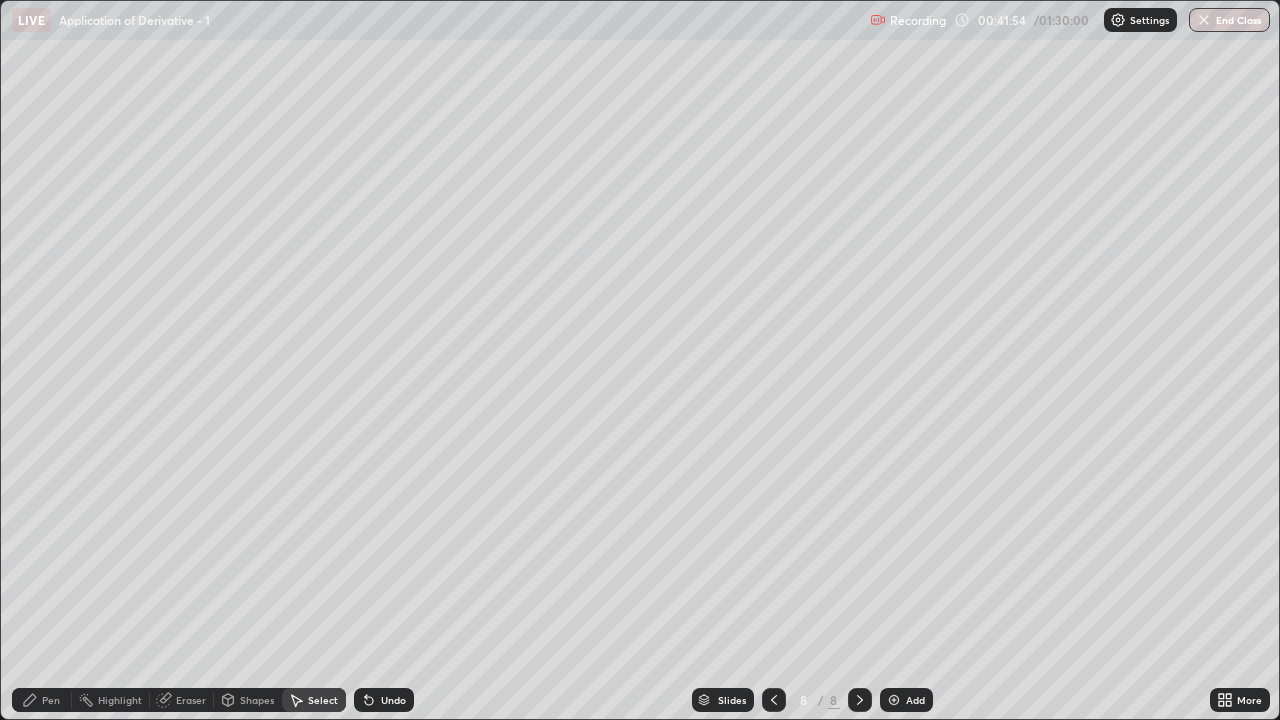 click at bounding box center (894, 700) 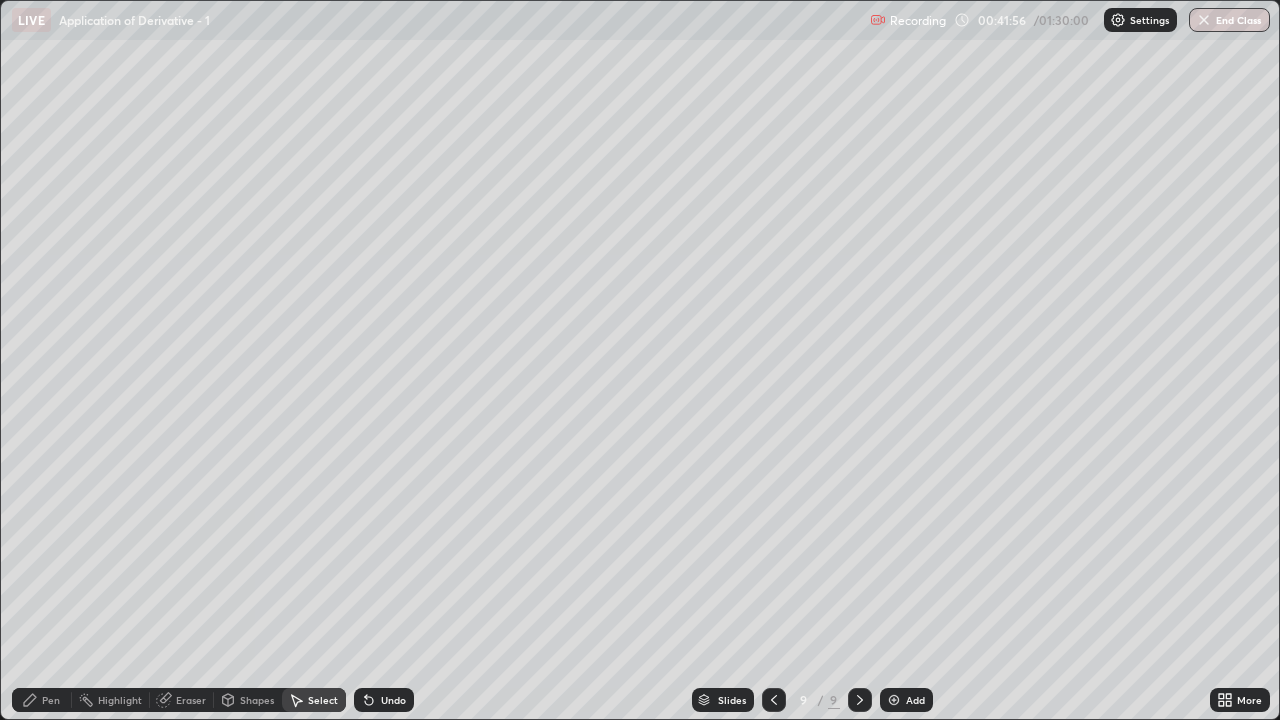 click on "Shapes" at bounding box center (248, 700) 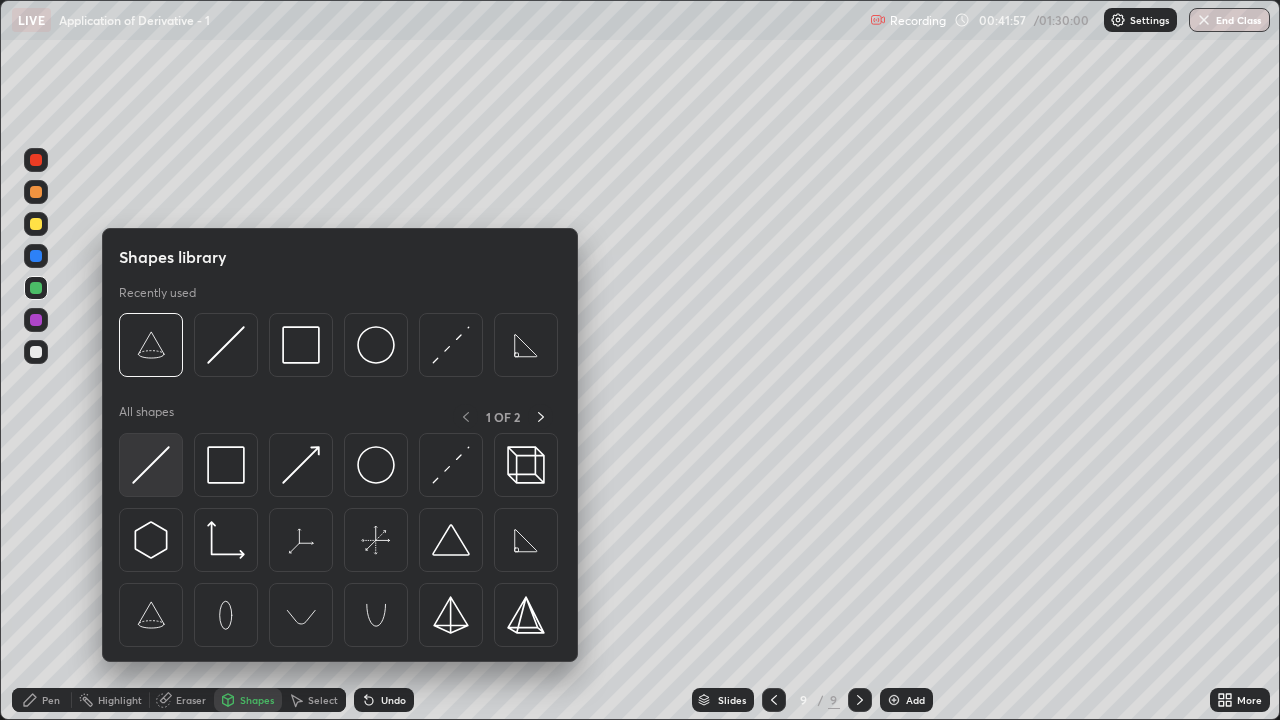 click at bounding box center [151, 465] 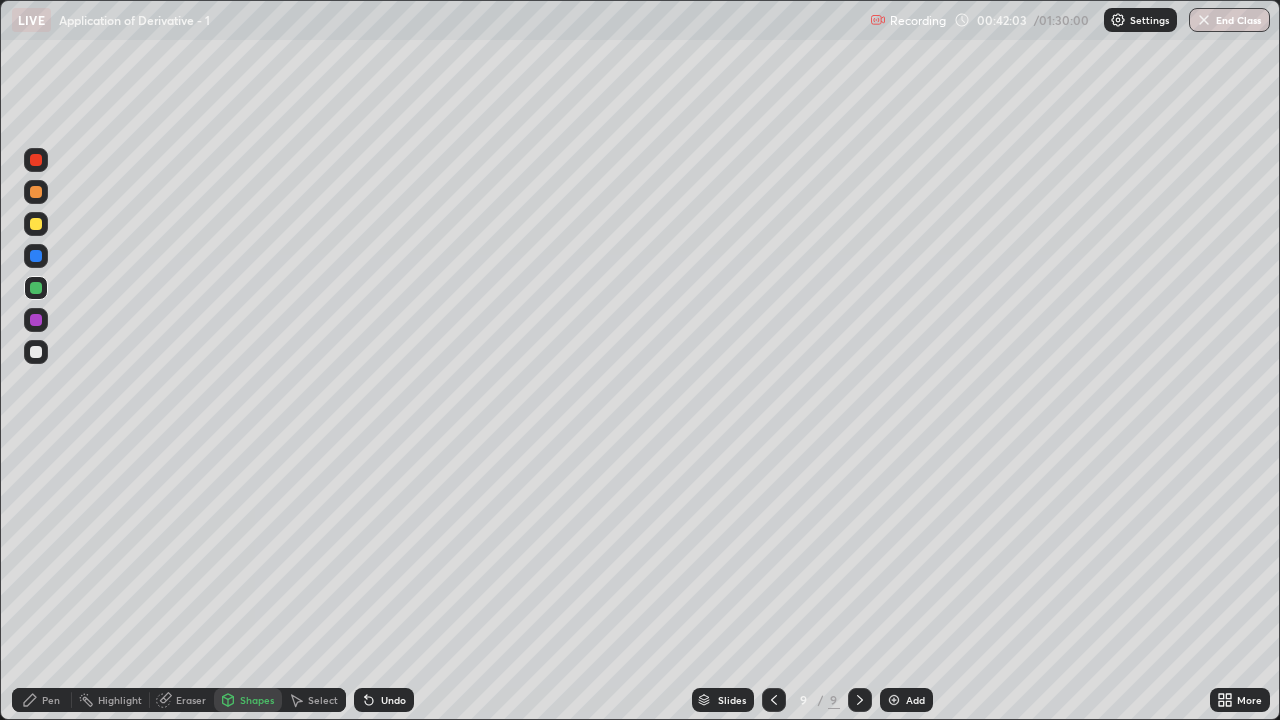 click at bounding box center (36, 352) 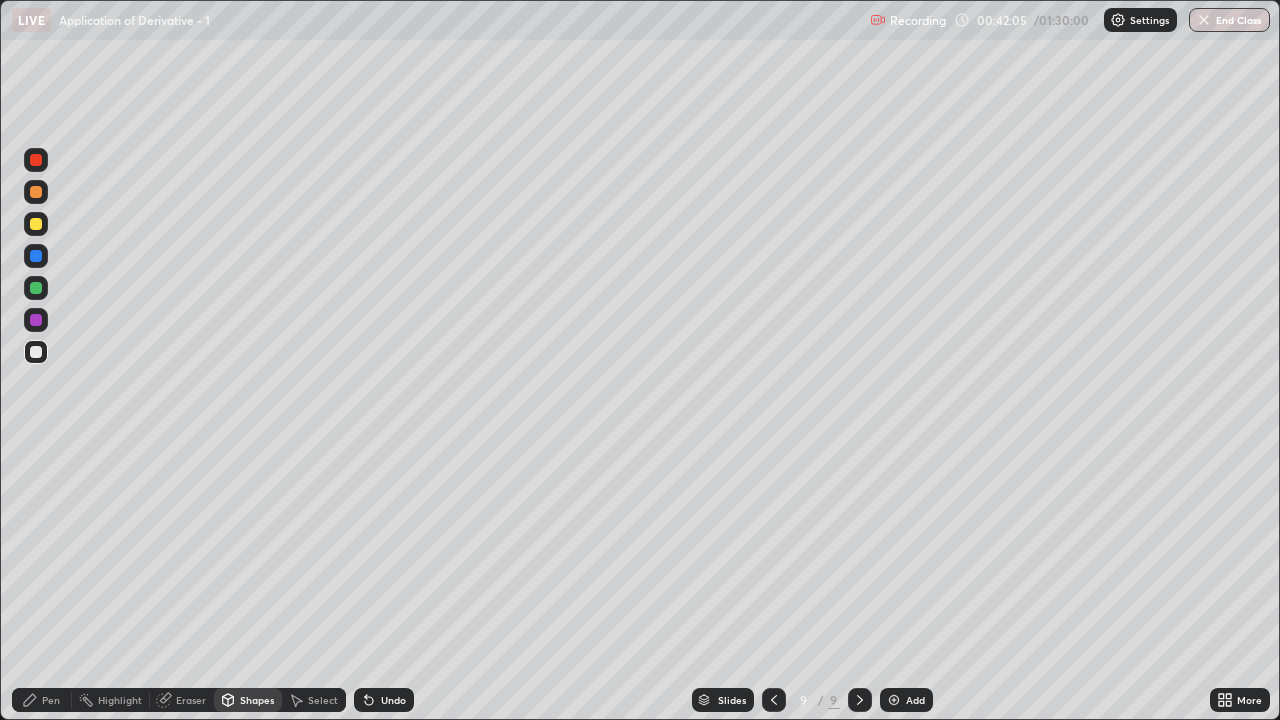 click on "Undo" at bounding box center (384, 700) 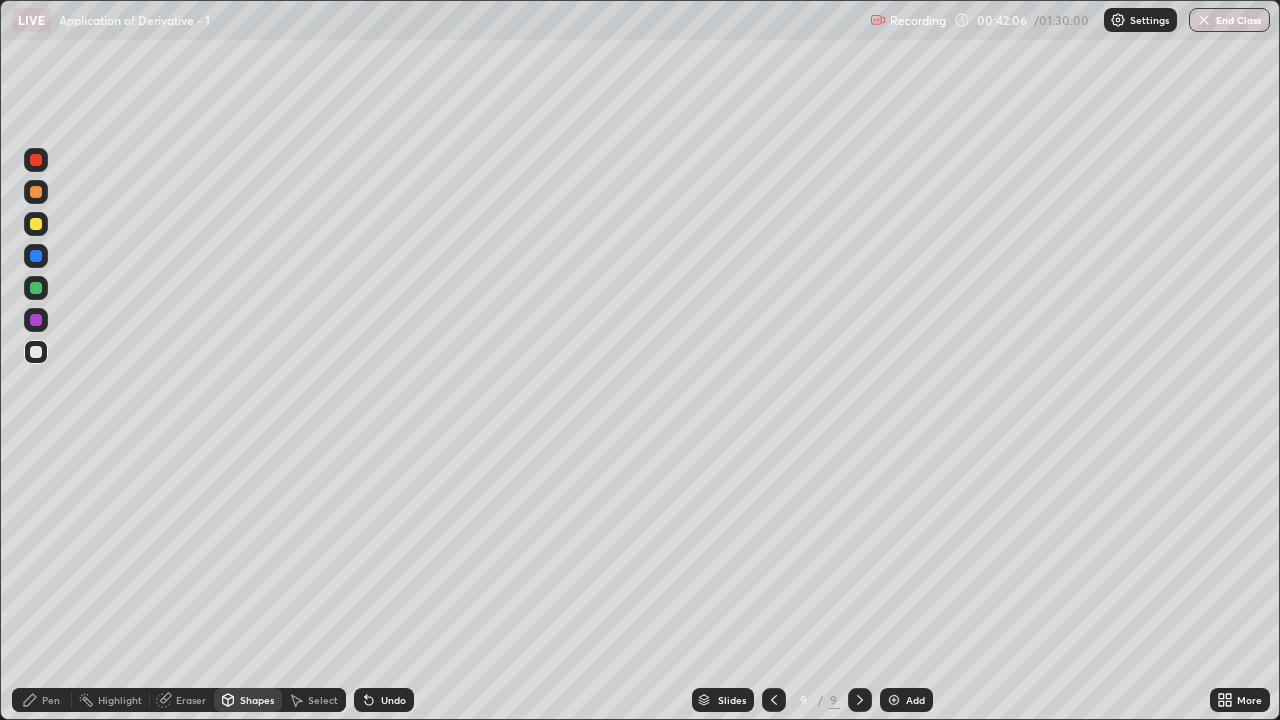 click on "Pen" at bounding box center (51, 700) 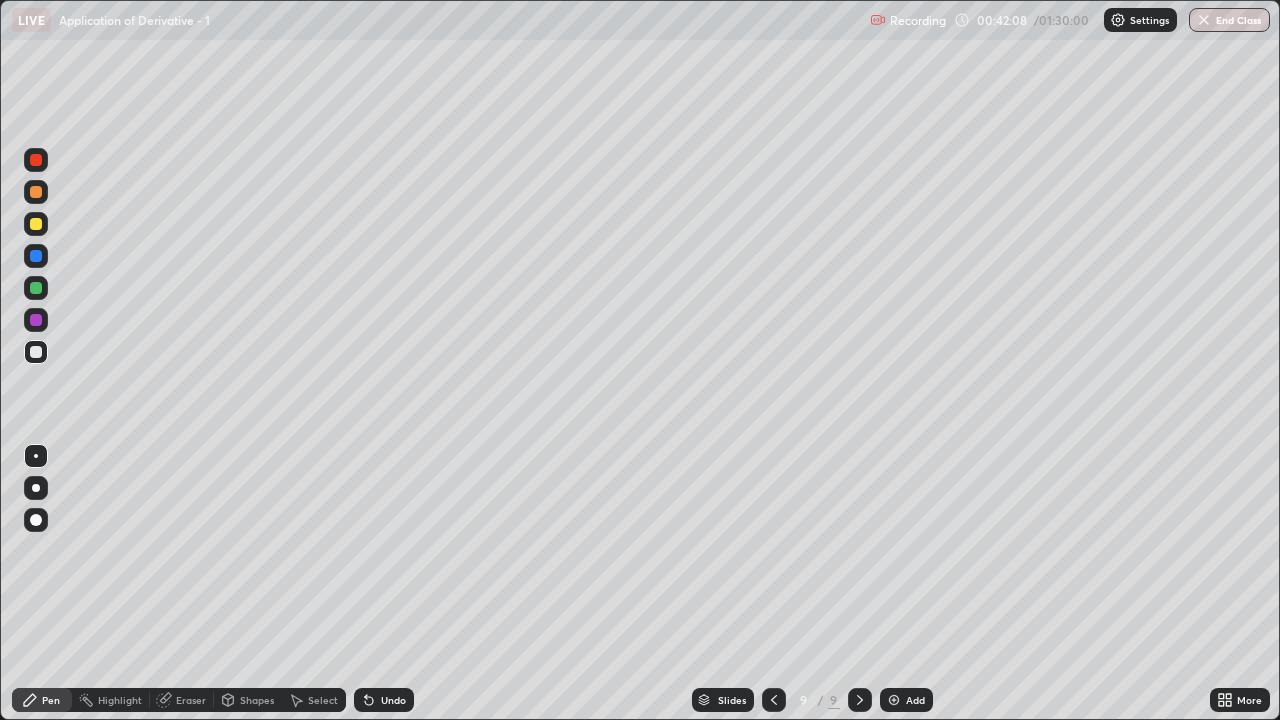 click on "Undo" at bounding box center [393, 700] 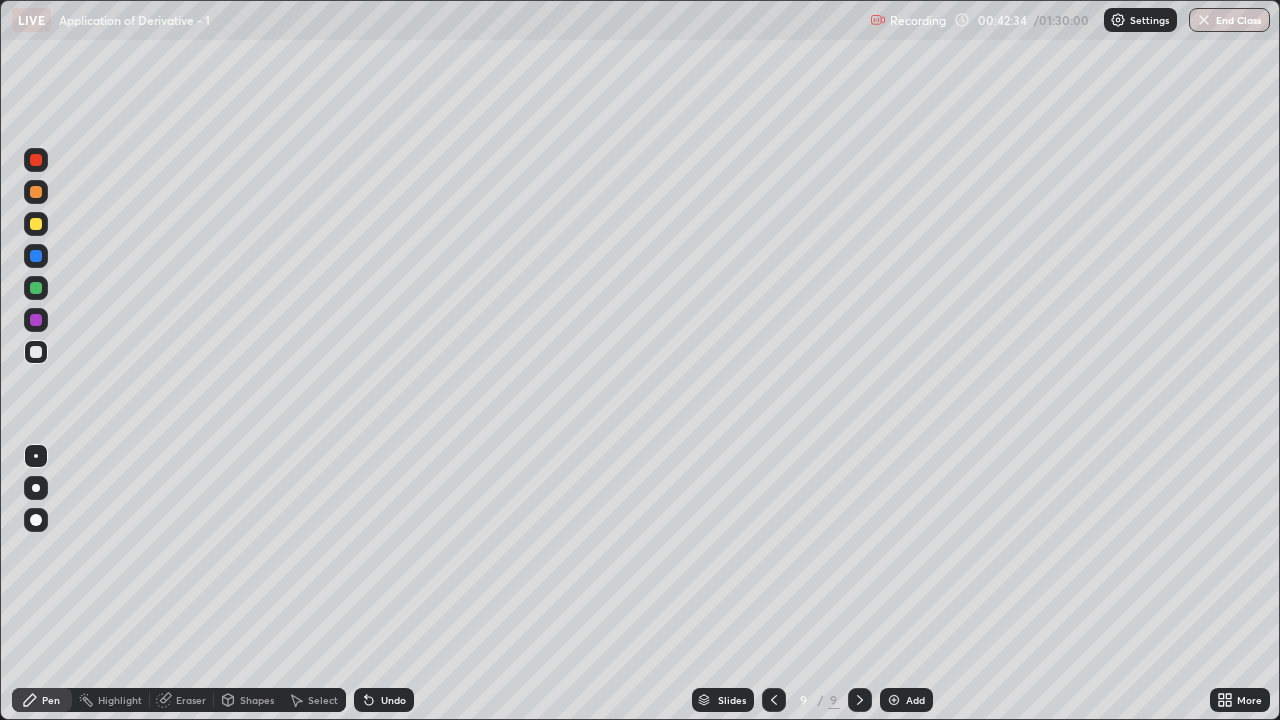 click on "Shapes" at bounding box center (257, 700) 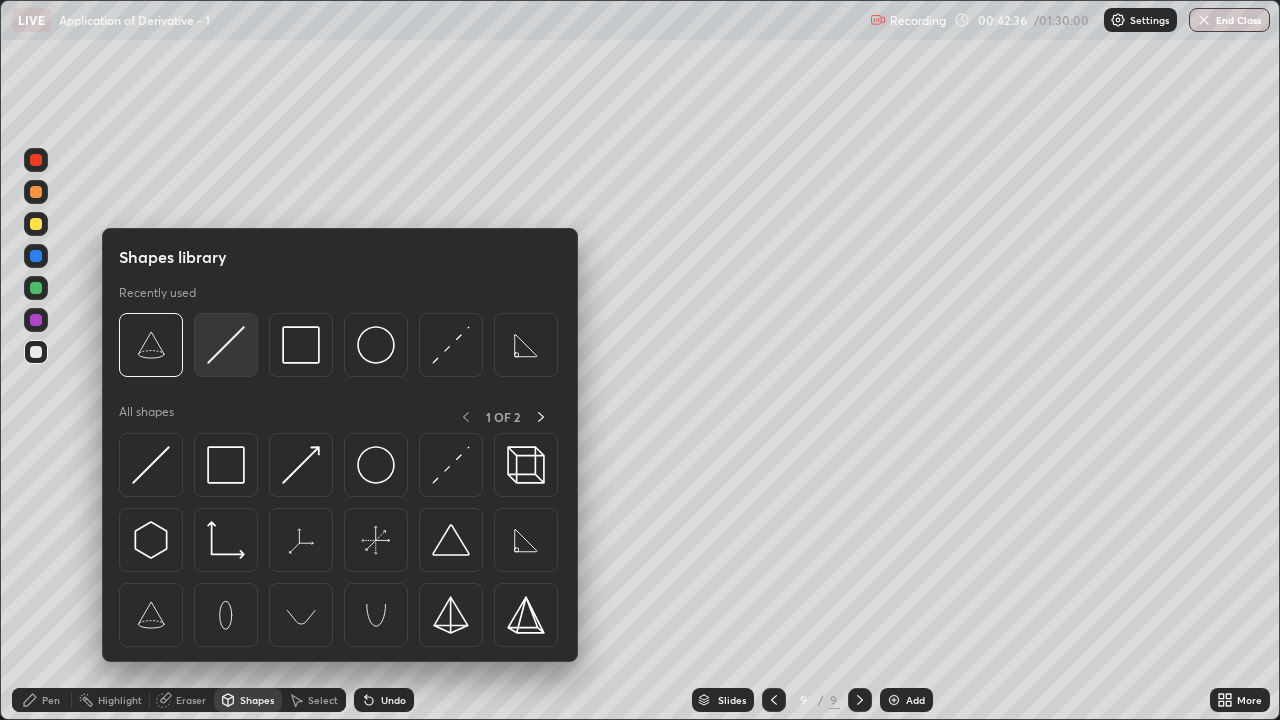click at bounding box center [226, 345] 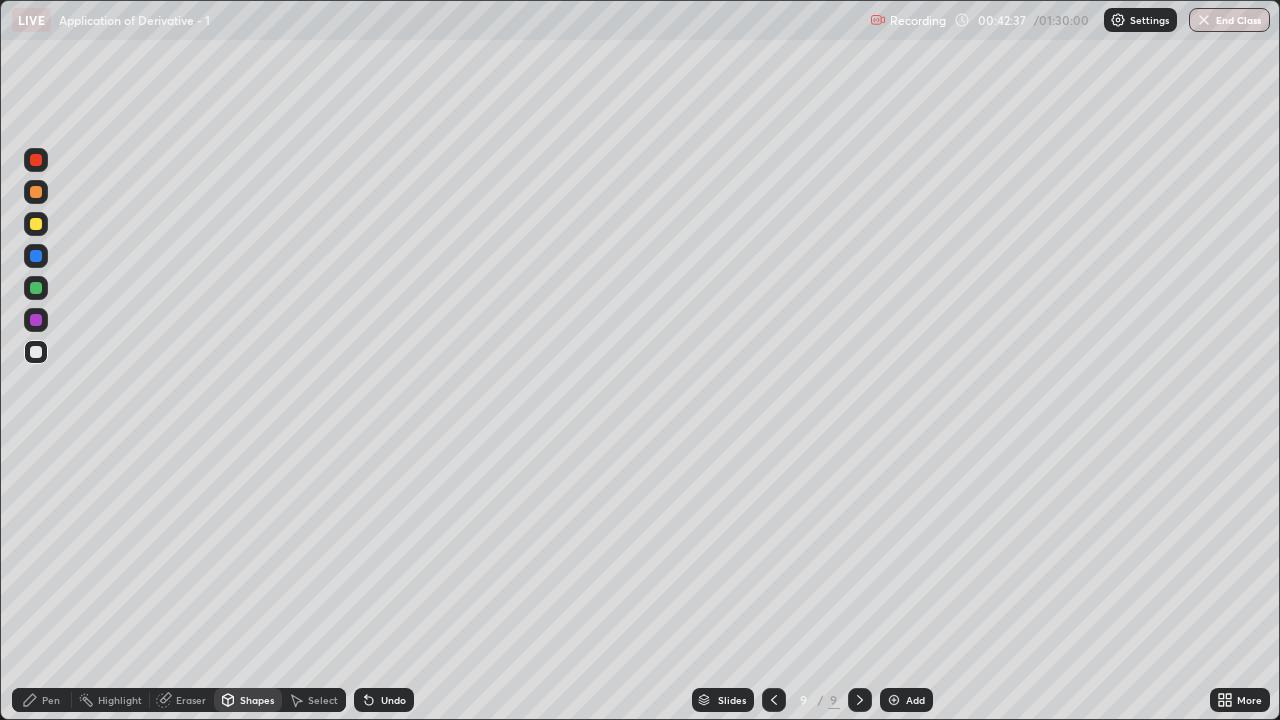click at bounding box center [36, 224] 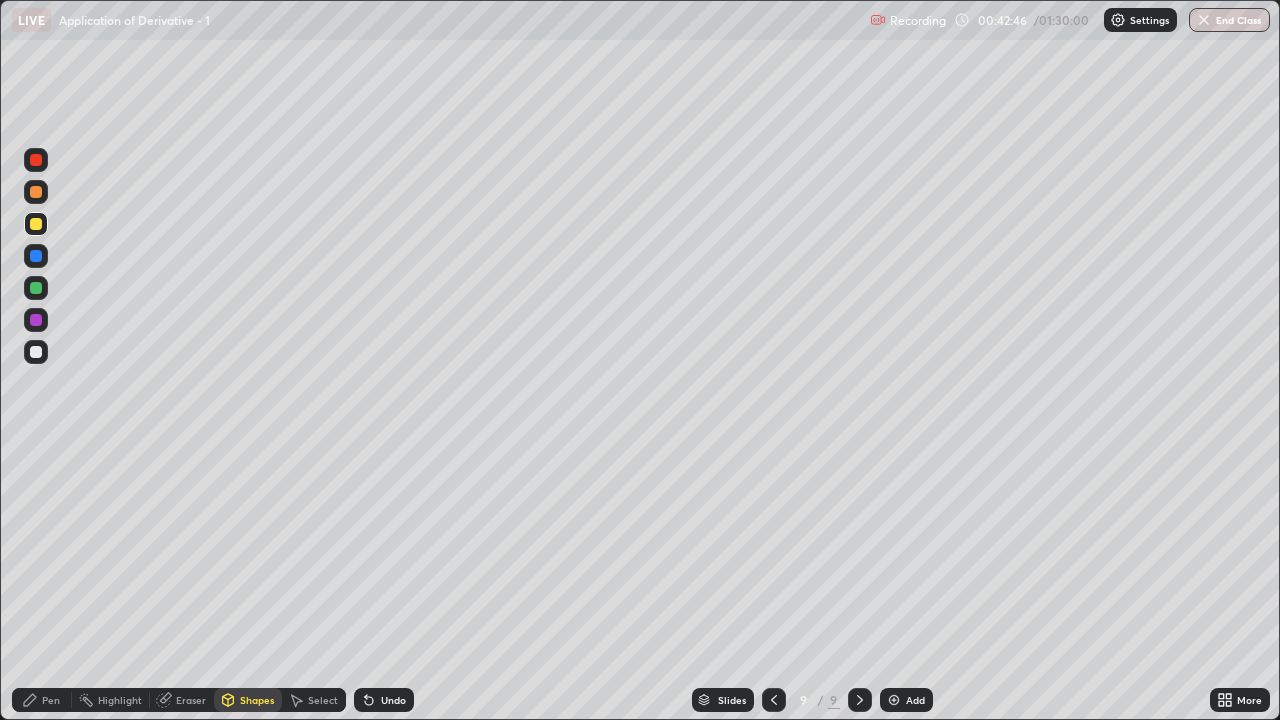 click on "Pen" at bounding box center [51, 700] 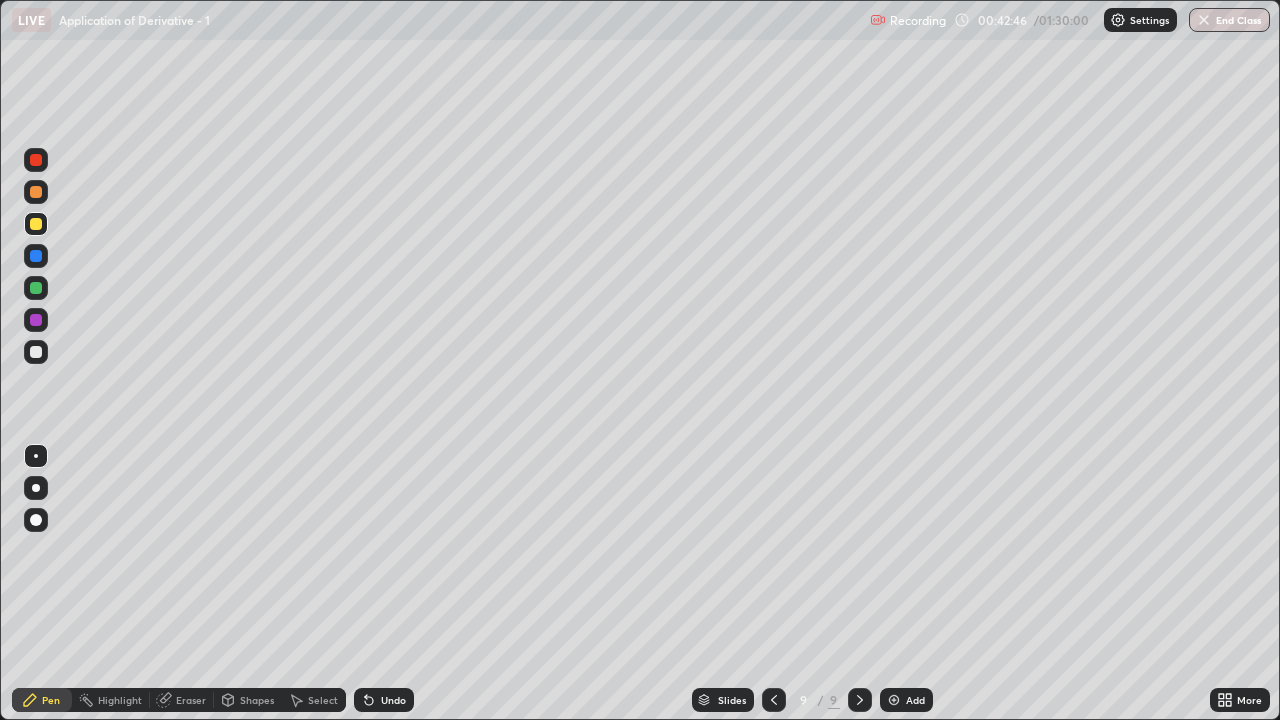 click on "Shapes" at bounding box center (248, 700) 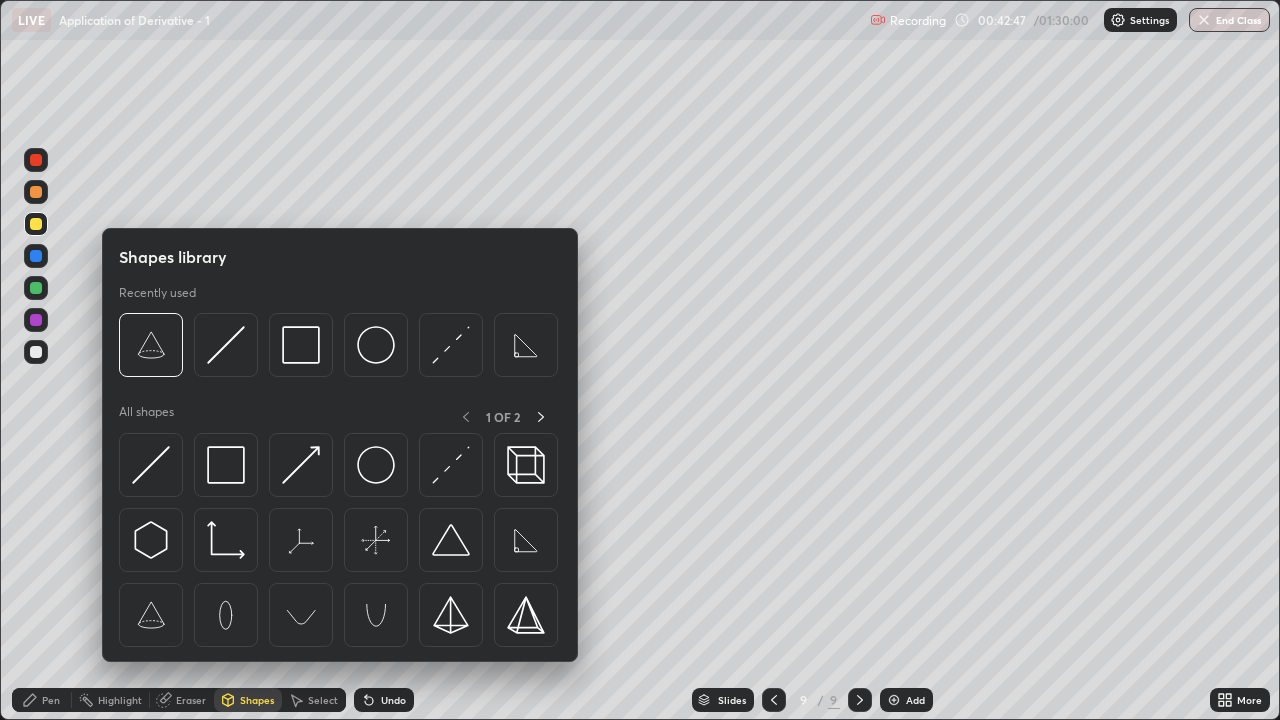 click at bounding box center [36, 288] 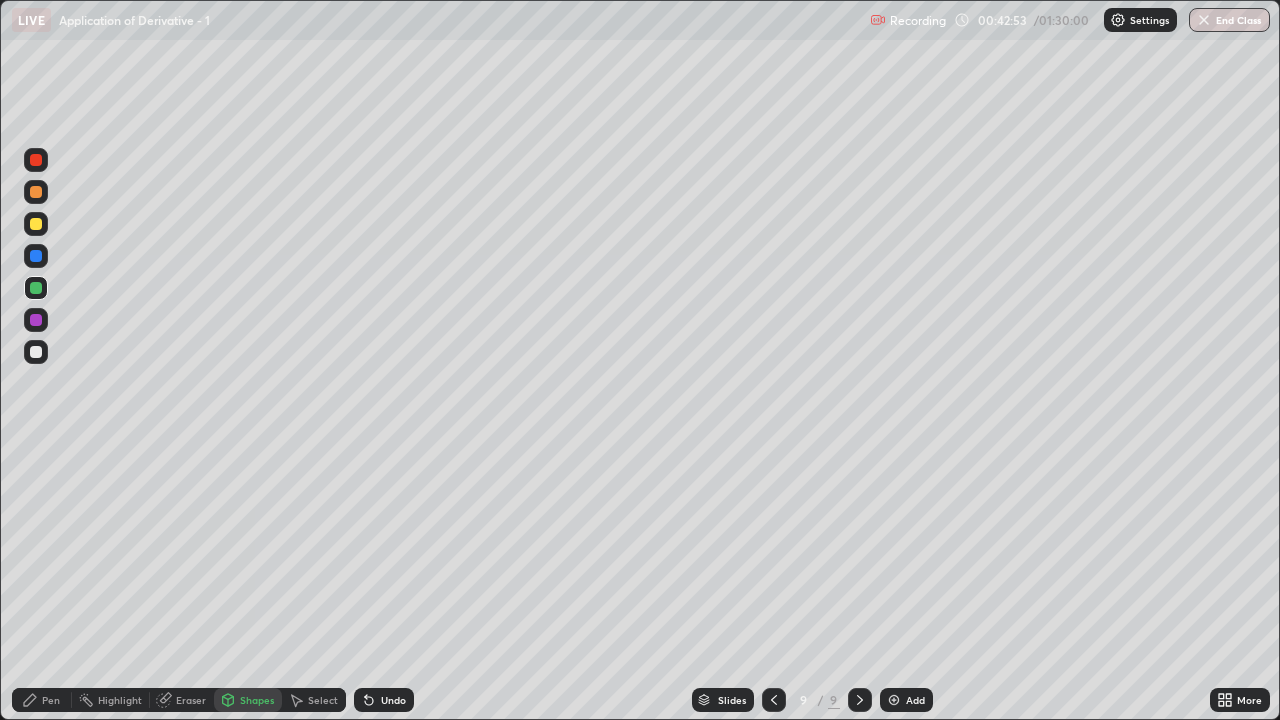click on "Pen" at bounding box center (51, 700) 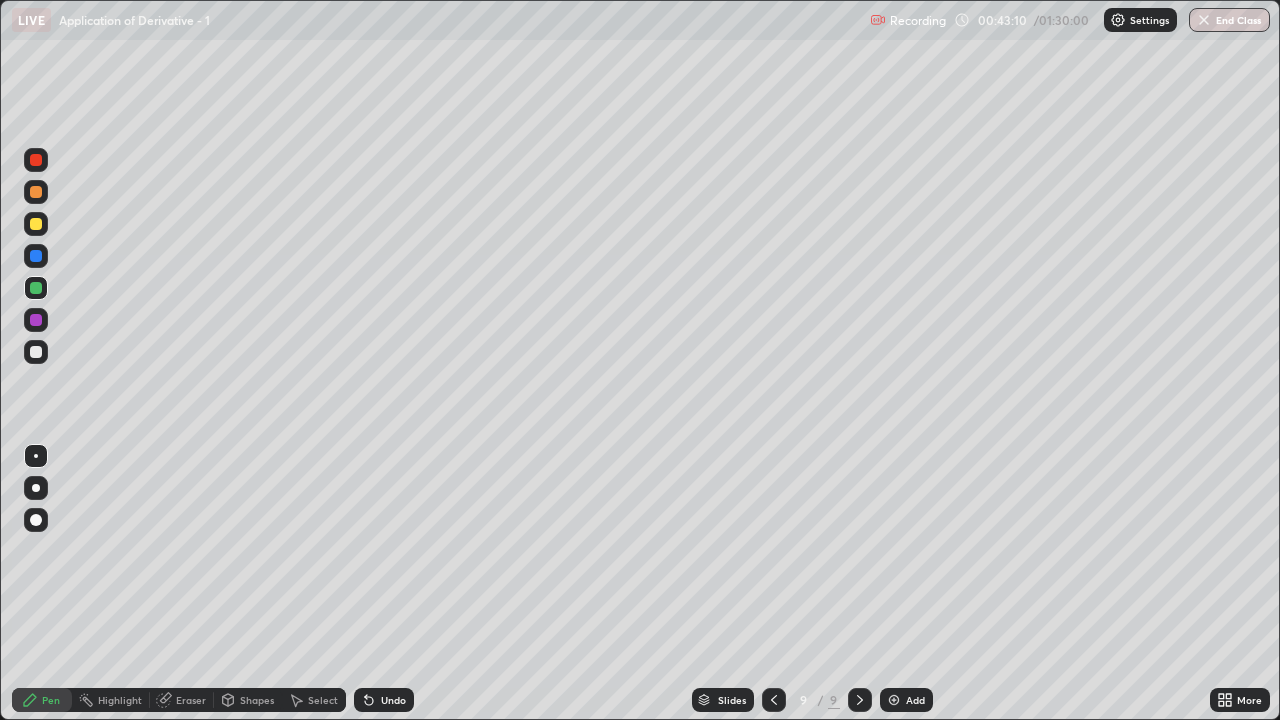 click at bounding box center [36, 256] 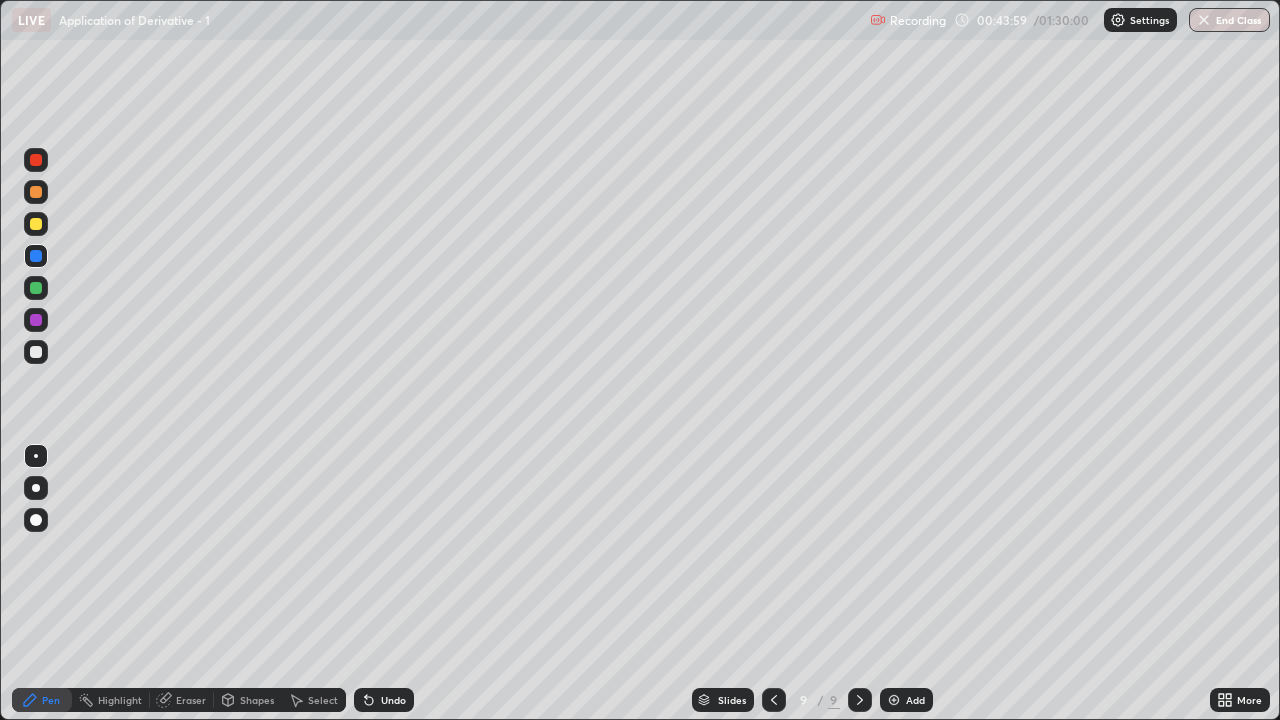 click at bounding box center [36, 352] 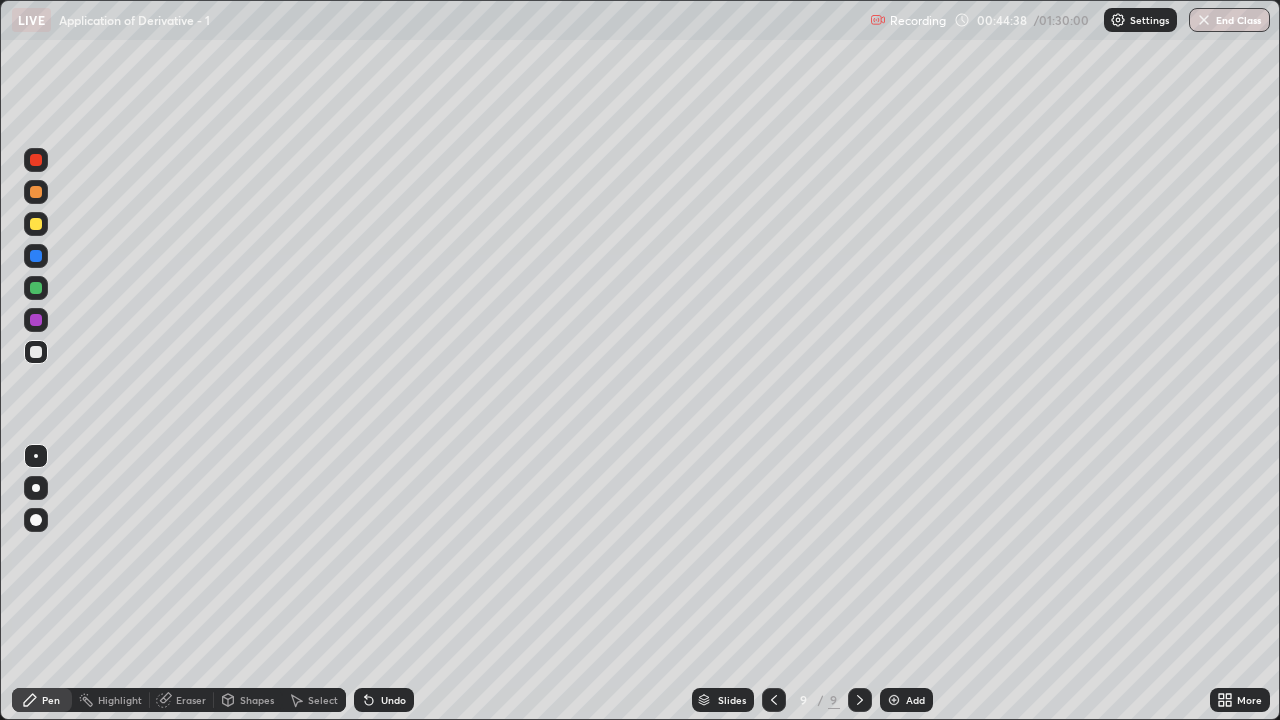 click on "Eraser" at bounding box center (191, 700) 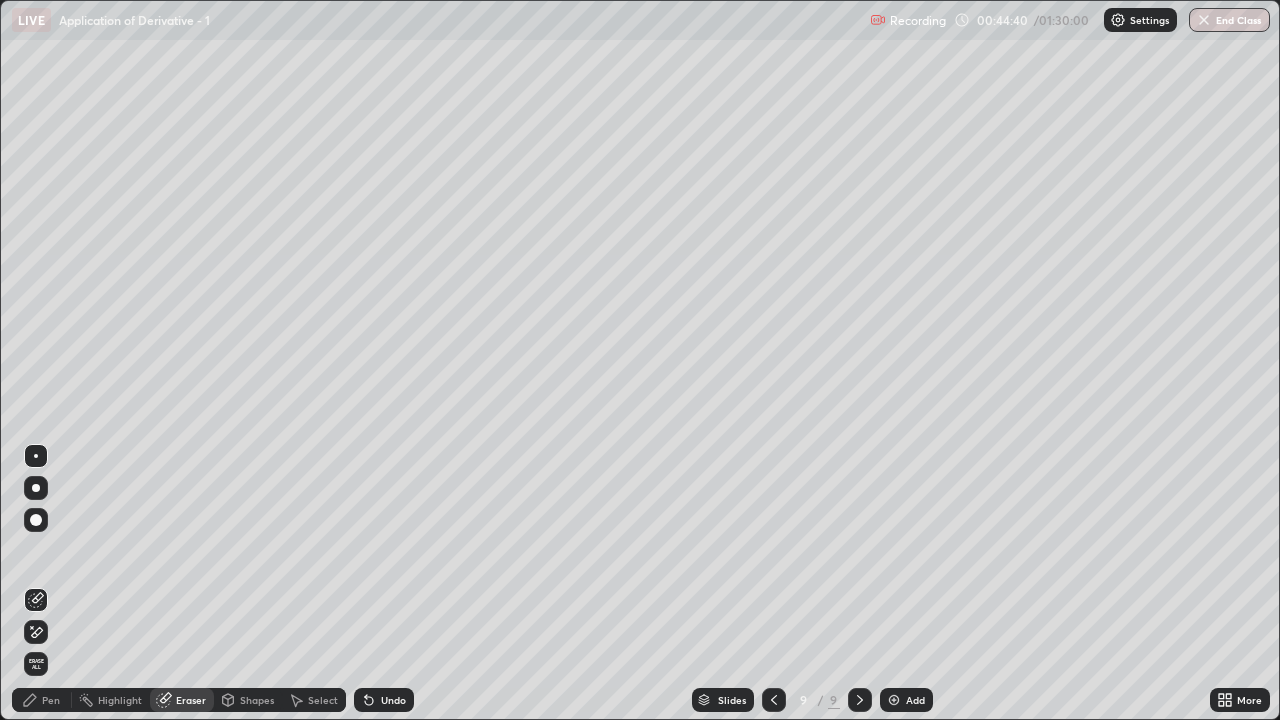 click on "Pen" at bounding box center [42, 700] 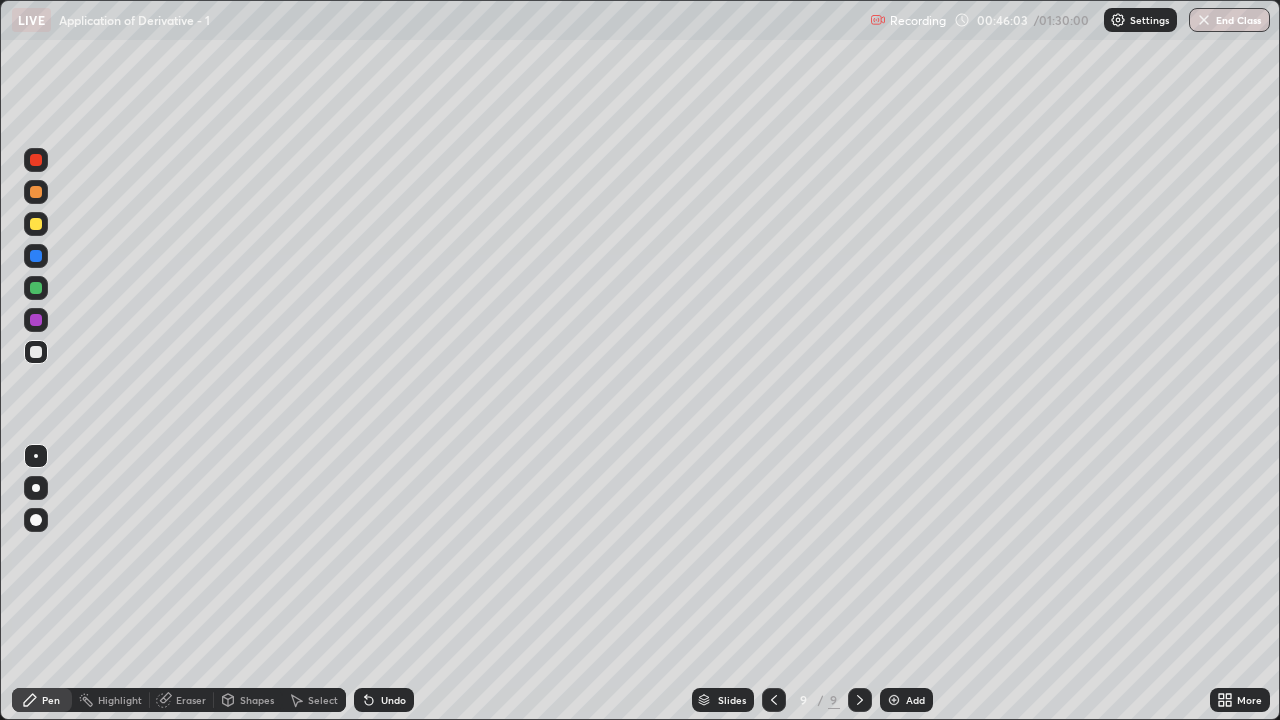 click on "Undo" at bounding box center [384, 700] 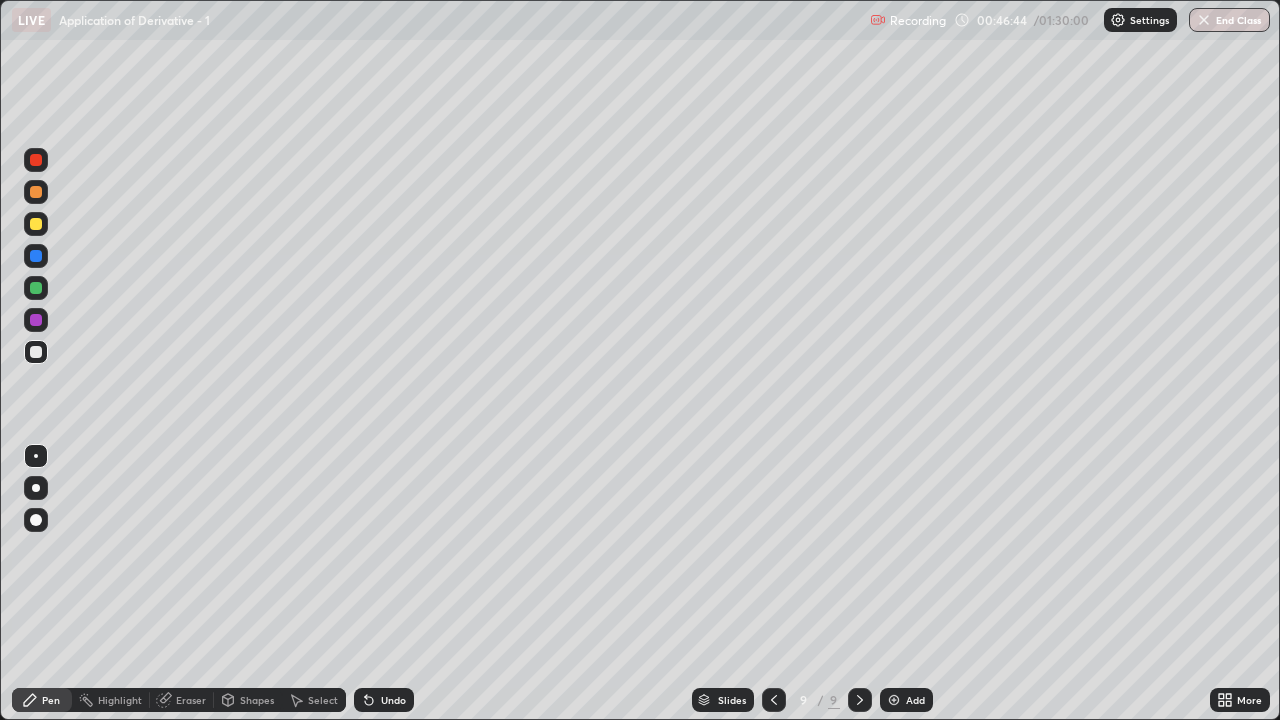 click on "Undo" at bounding box center (384, 700) 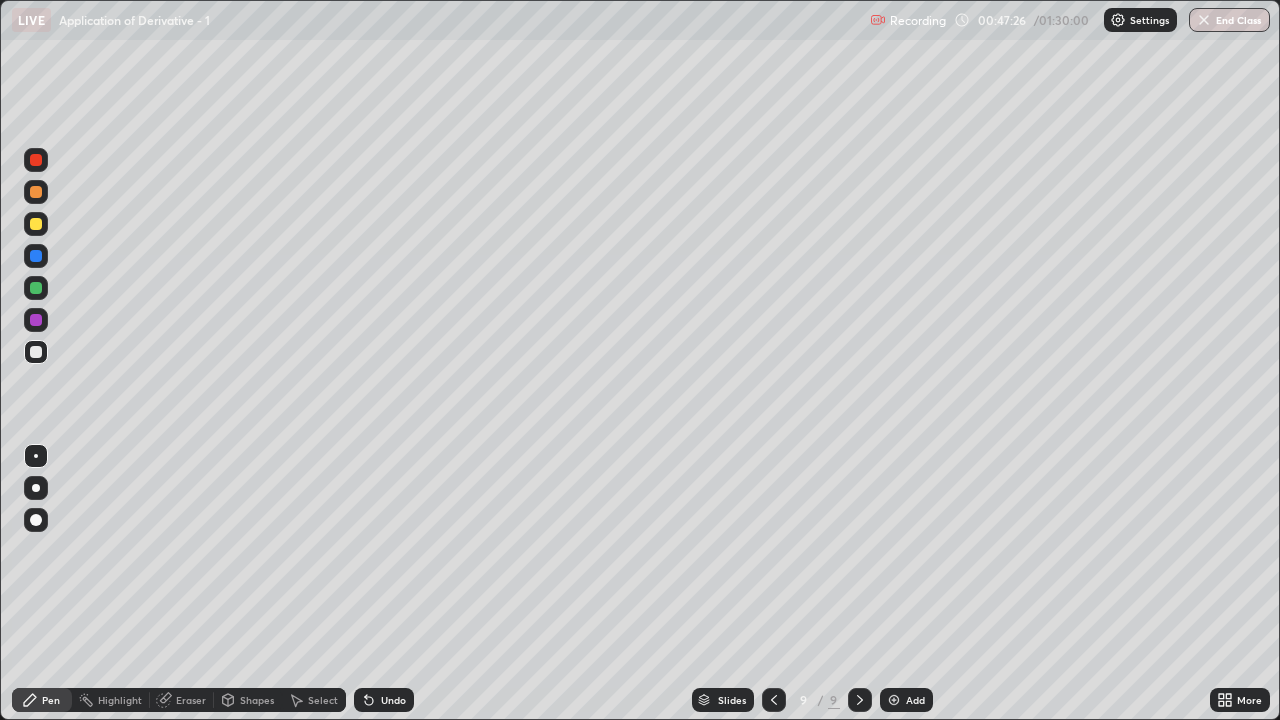click on "Select" at bounding box center (323, 700) 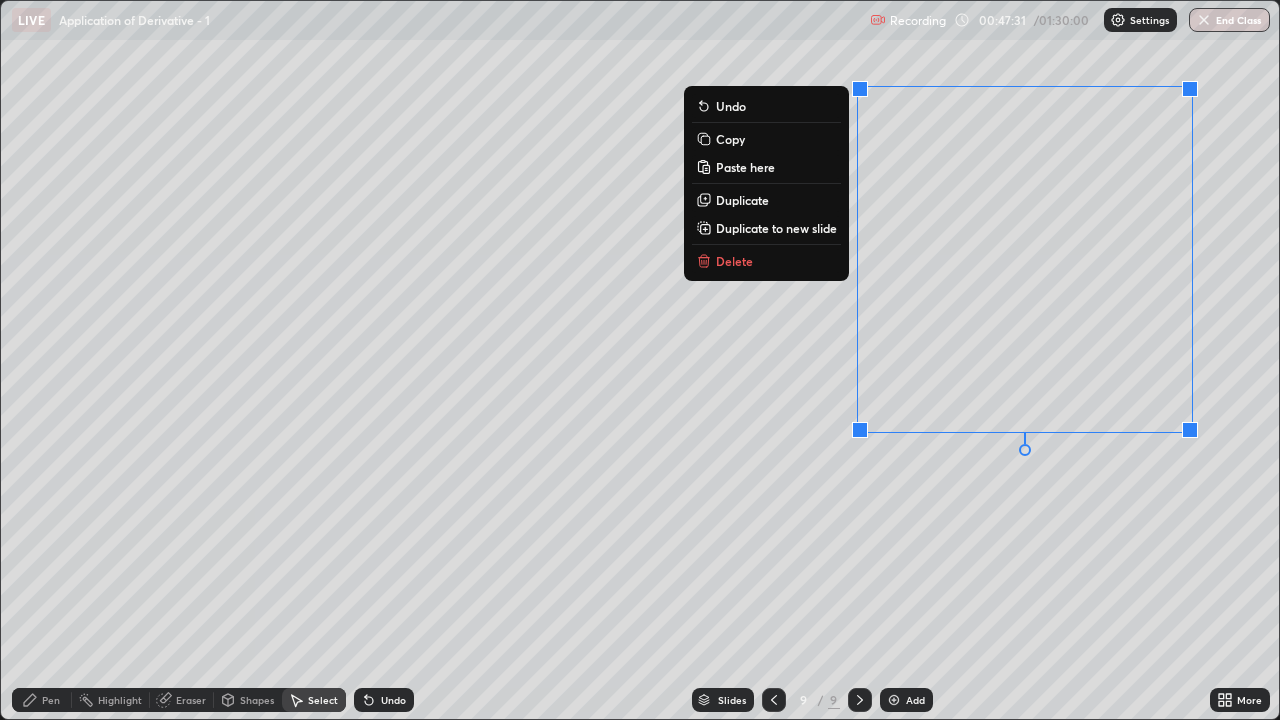 click on "0 ° Undo Copy Paste here Duplicate Duplicate to new slide Delete" at bounding box center (640, 360) 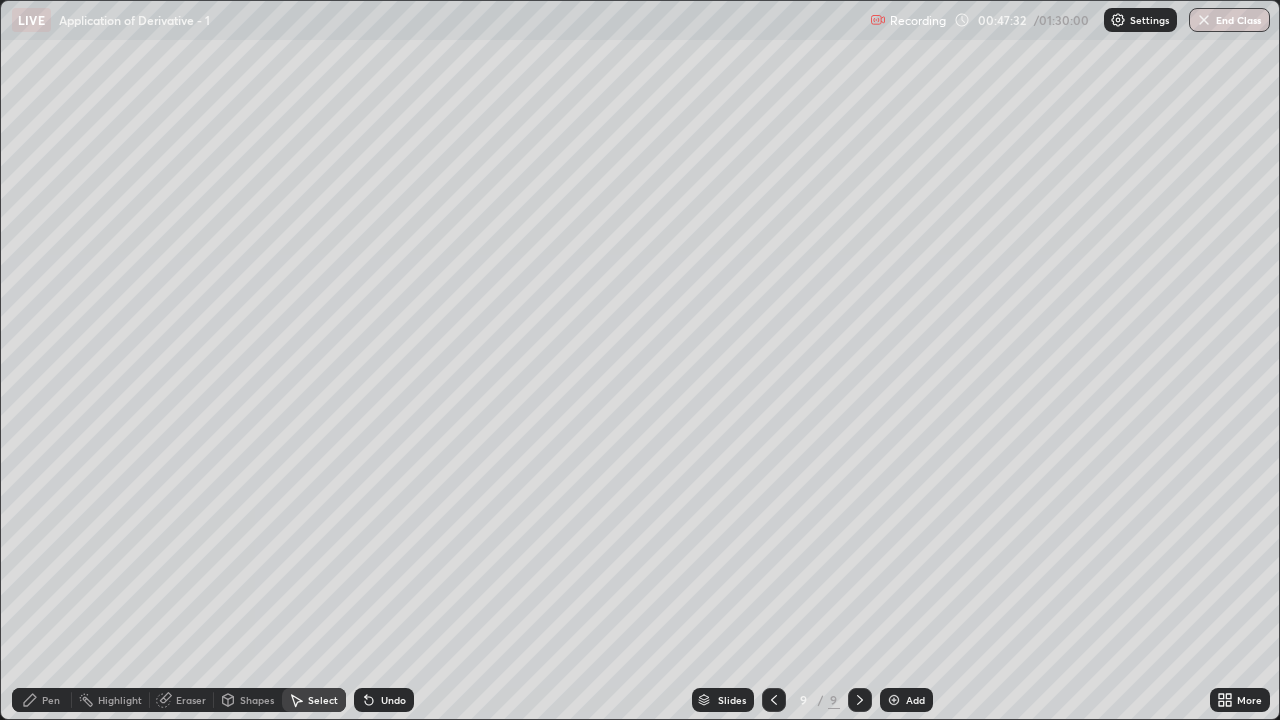 click on "Pen" at bounding box center (42, 700) 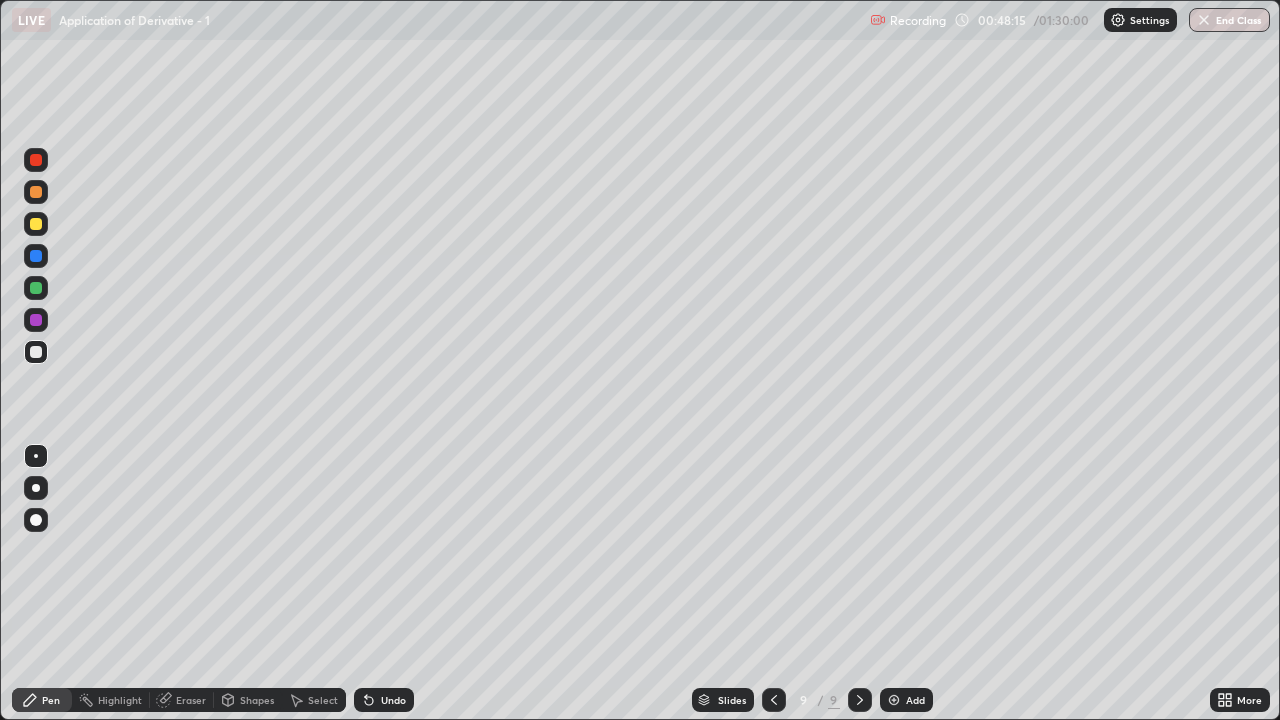 click on "Eraser" at bounding box center [191, 700] 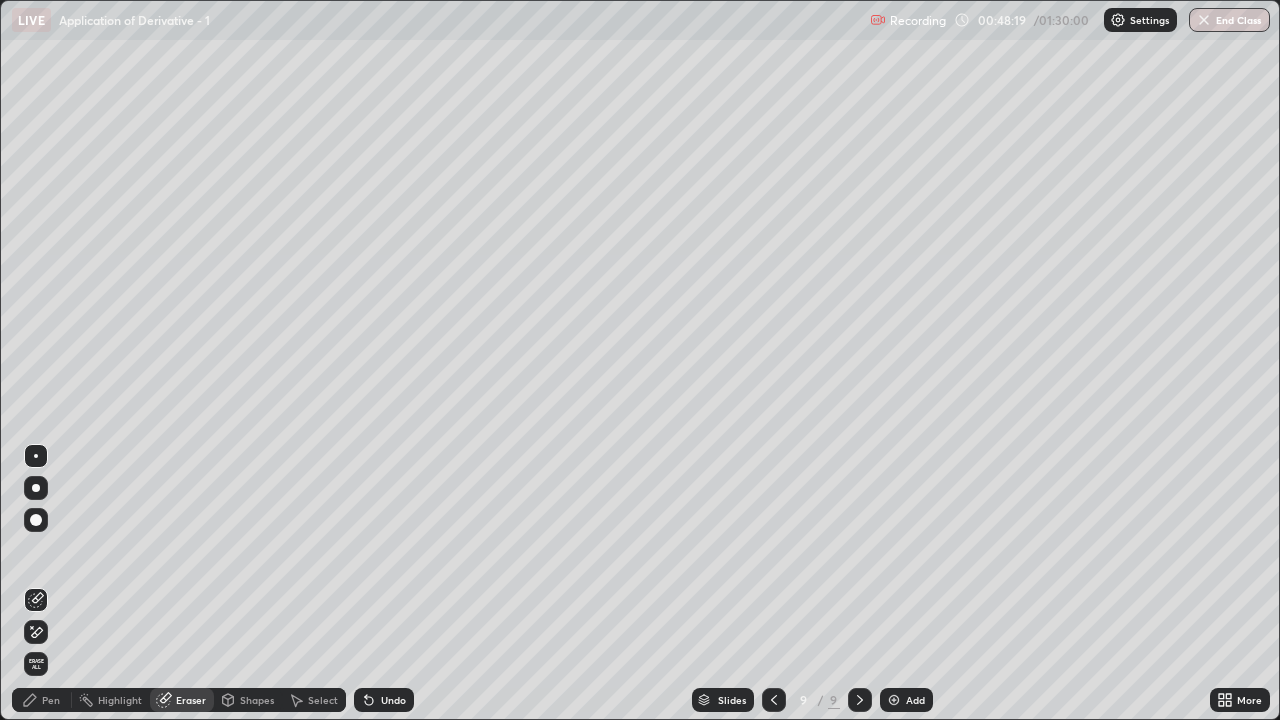click on "Pen" at bounding box center (51, 700) 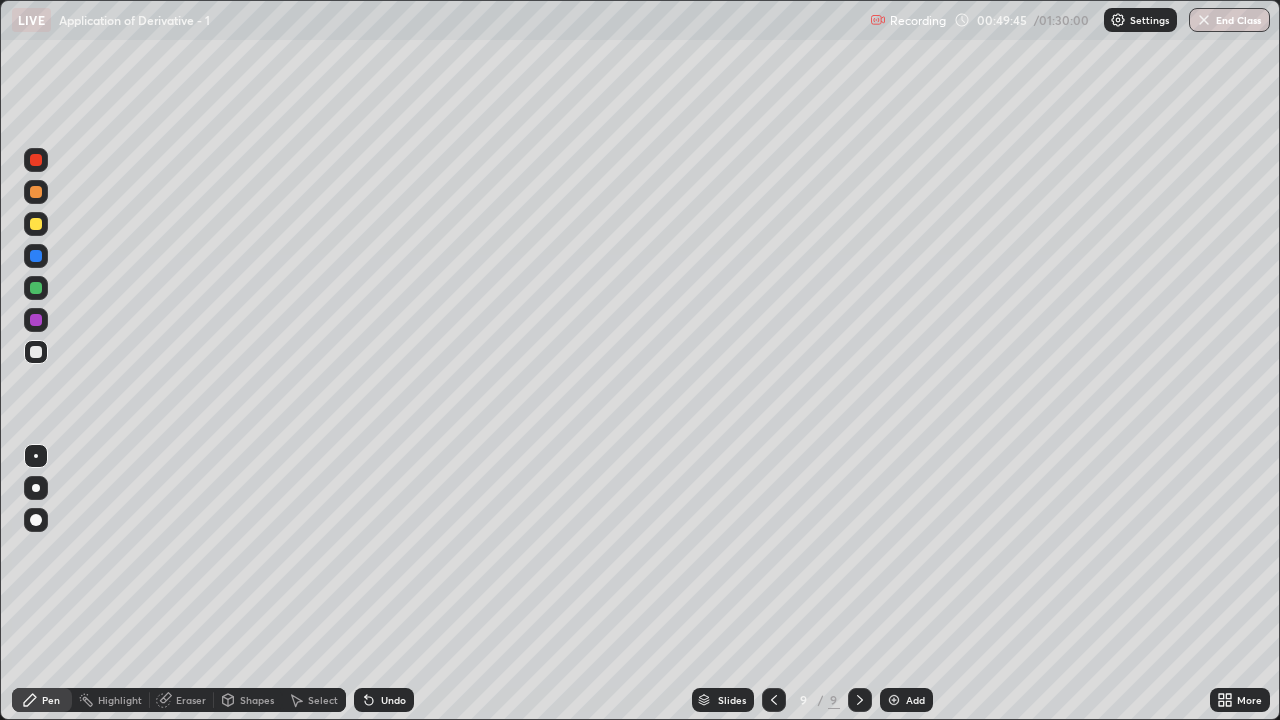 click on "Undo" at bounding box center [393, 700] 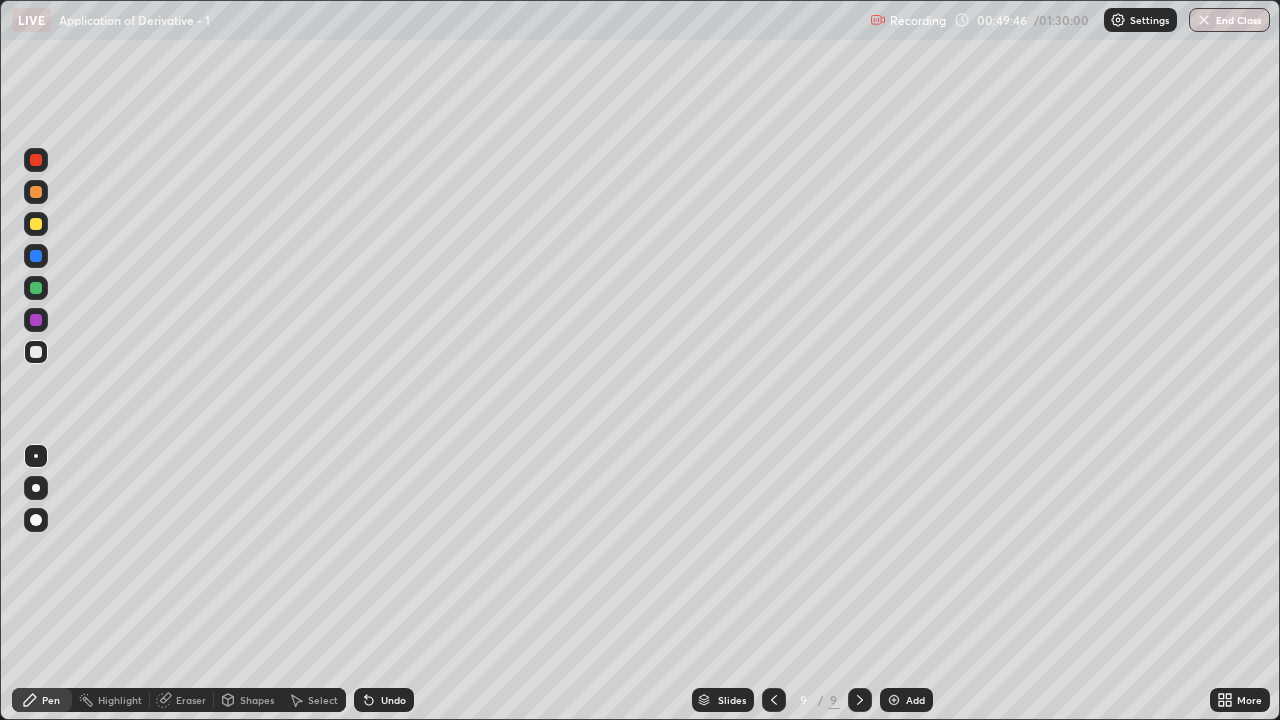 click on "Undo" at bounding box center [393, 700] 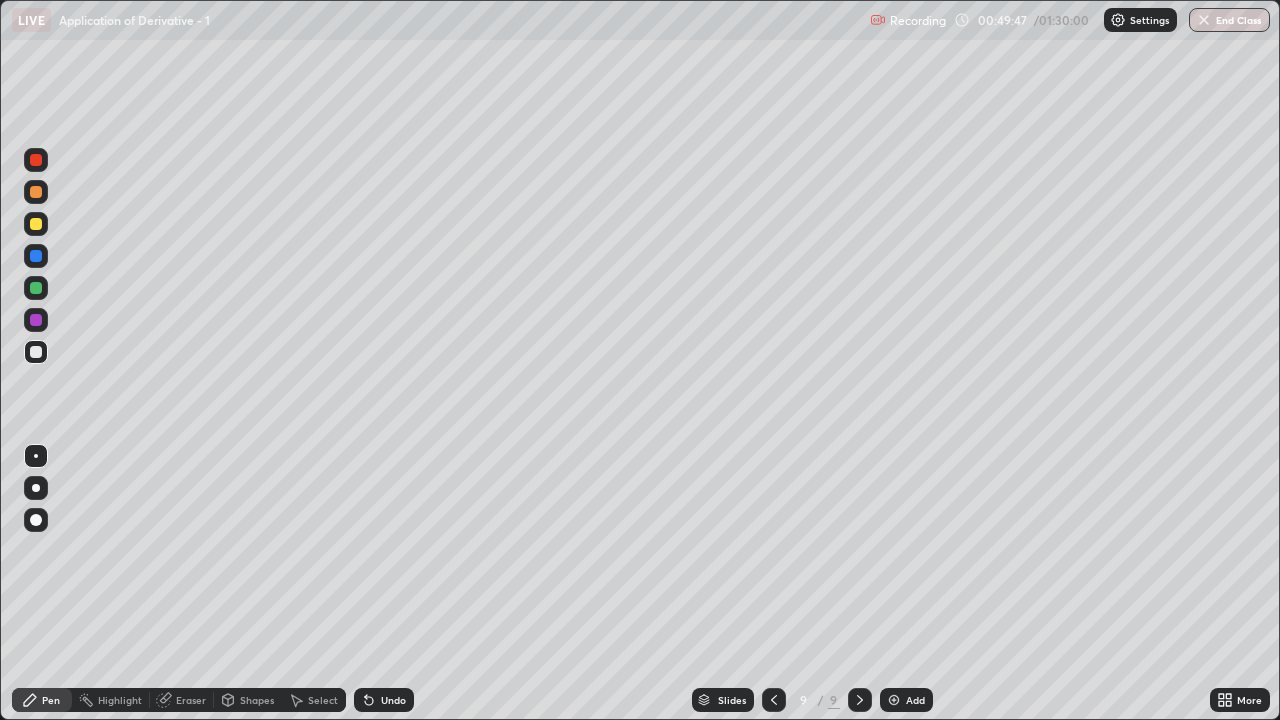 click on "Undo" at bounding box center [384, 700] 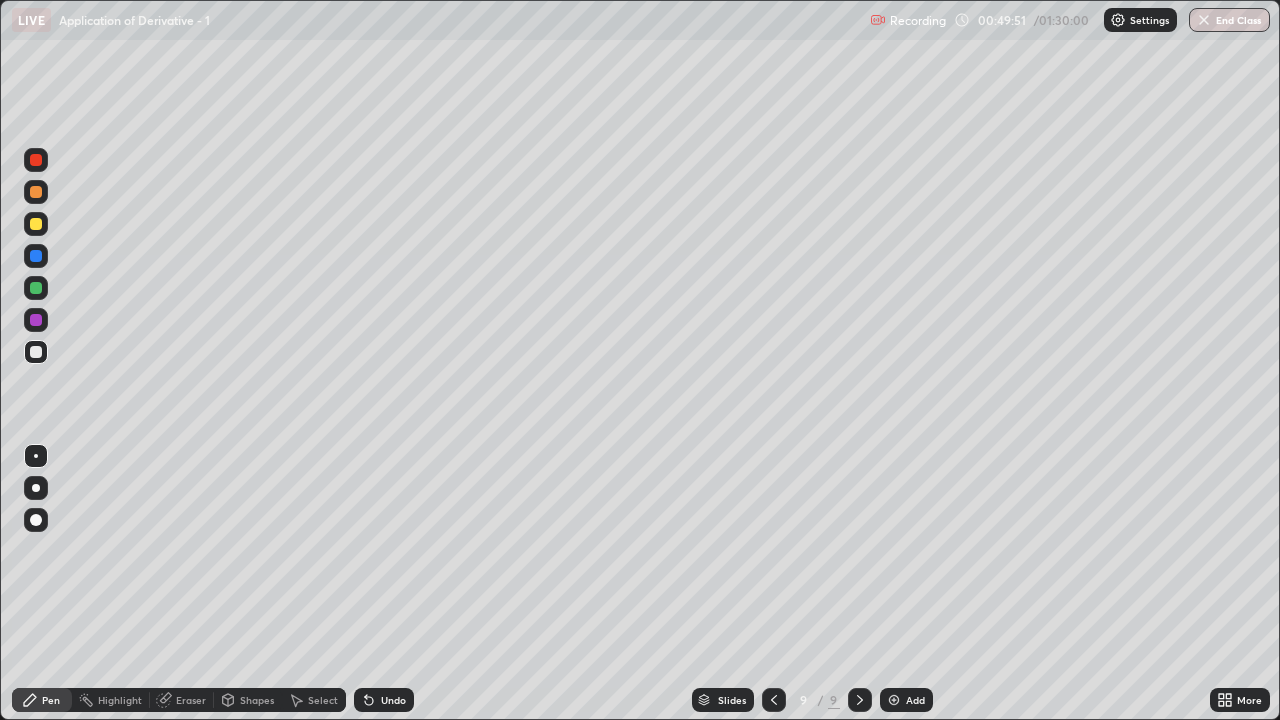 click 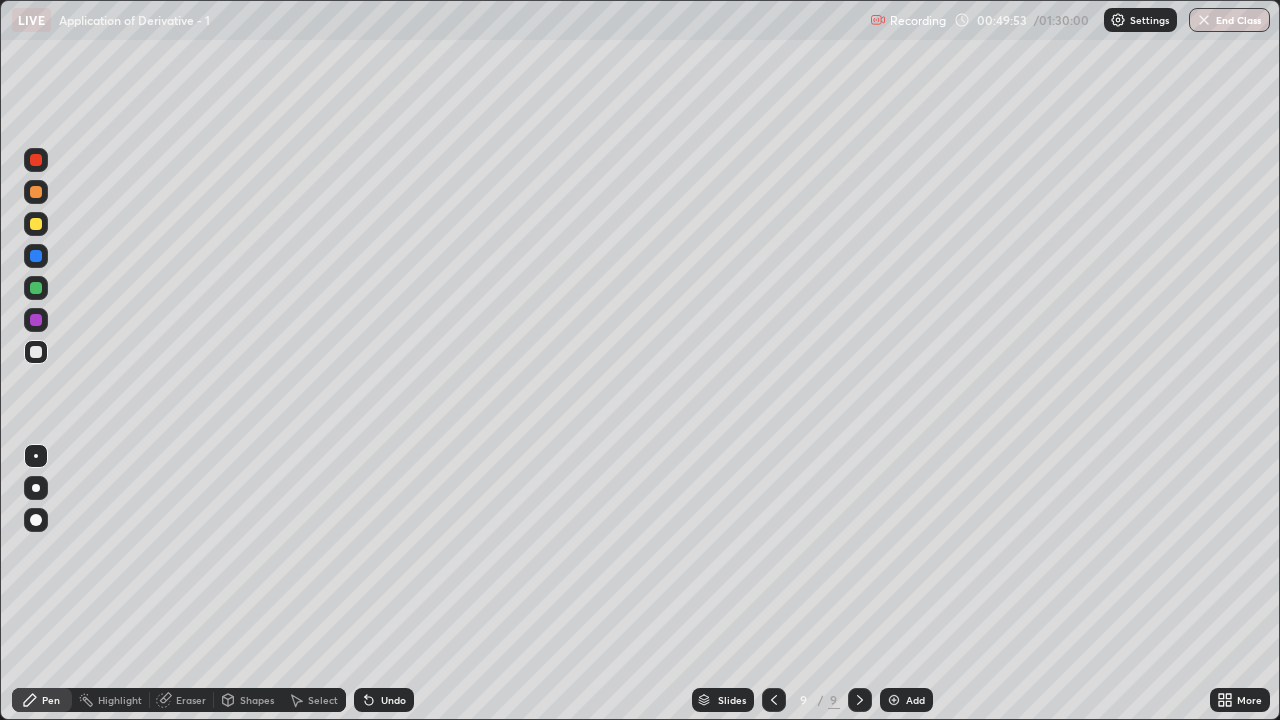 click at bounding box center [894, 700] 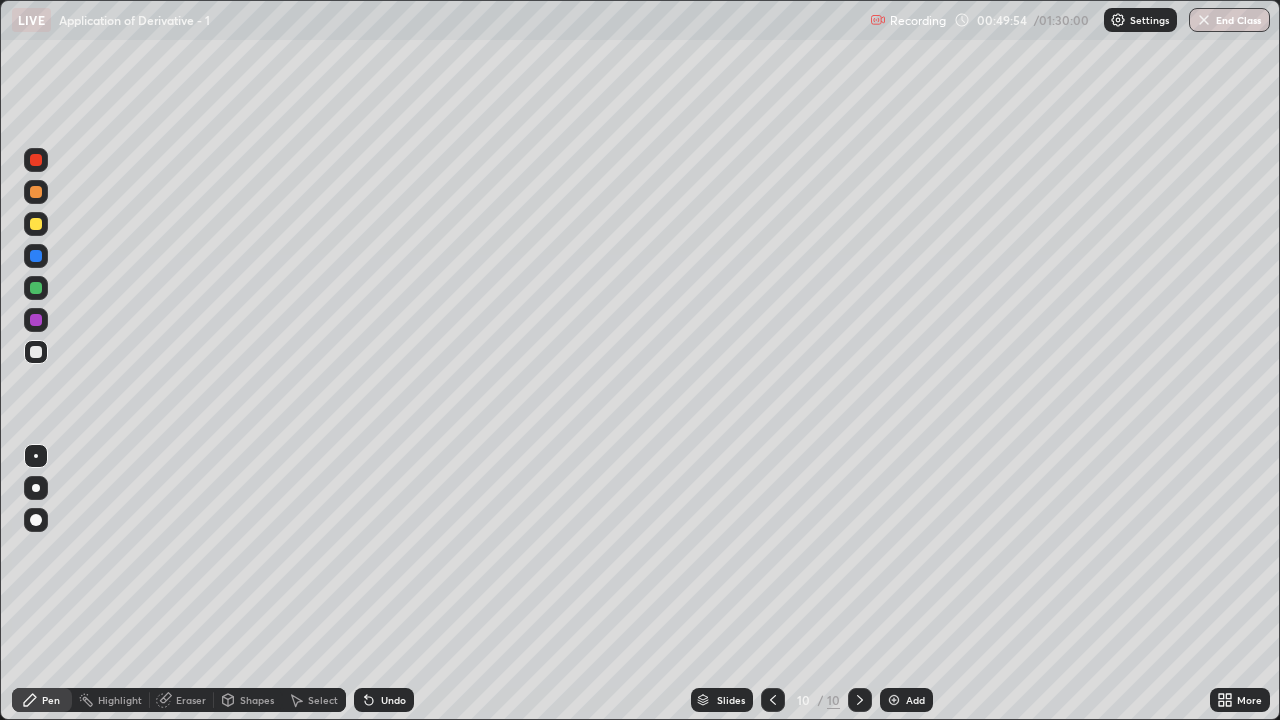 click at bounding box center (36, 288) 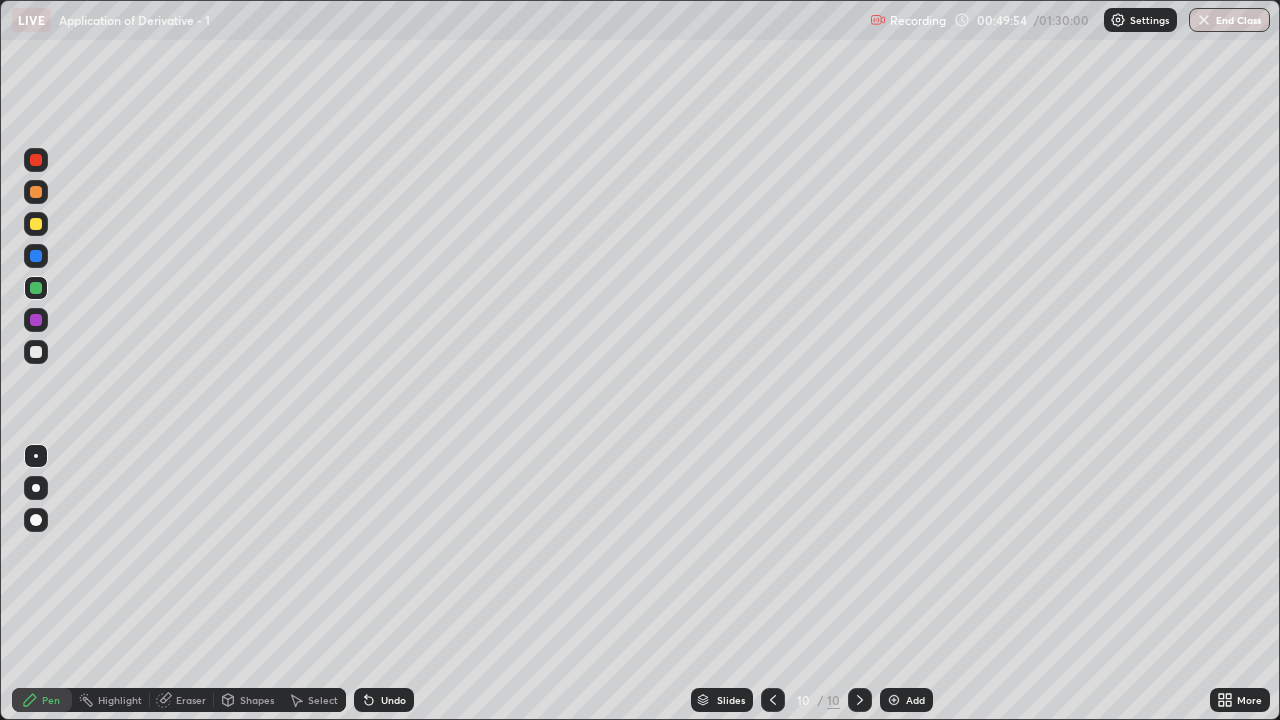 click at bounding box center (36, 288) 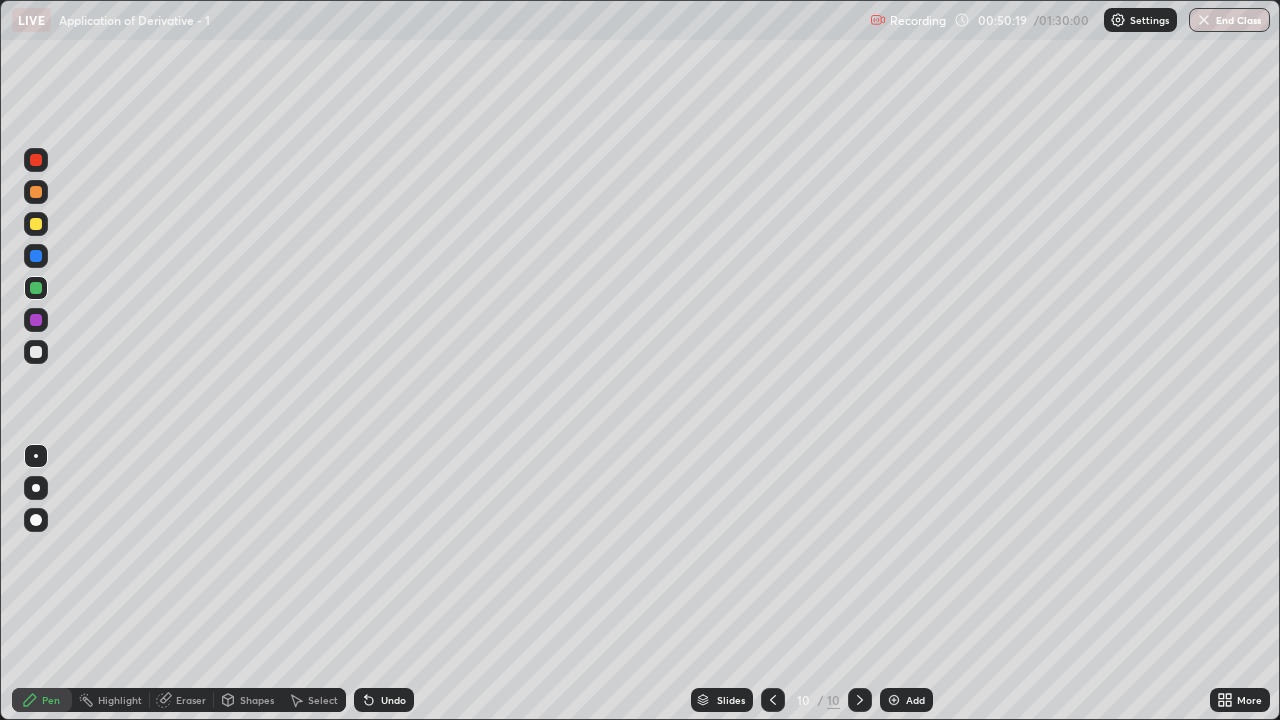 click at bounding box center (36, 352) 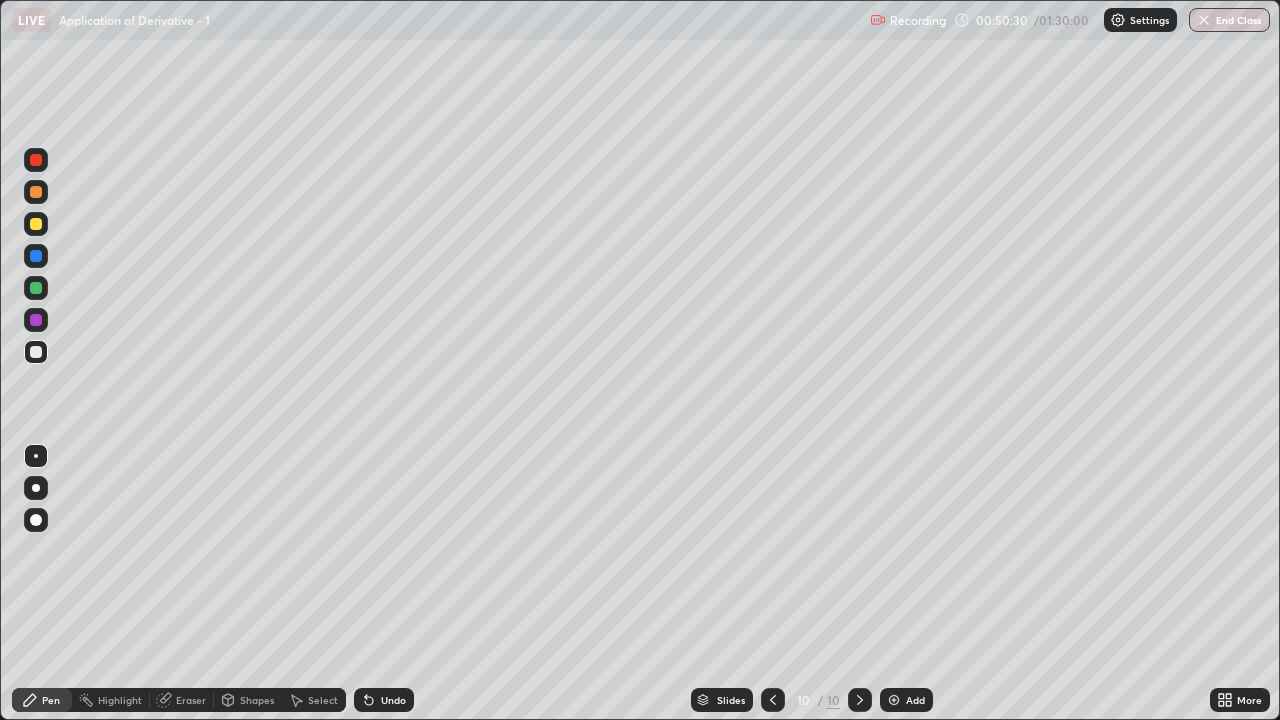 click on "Undo" at bounding box center (393, 700) 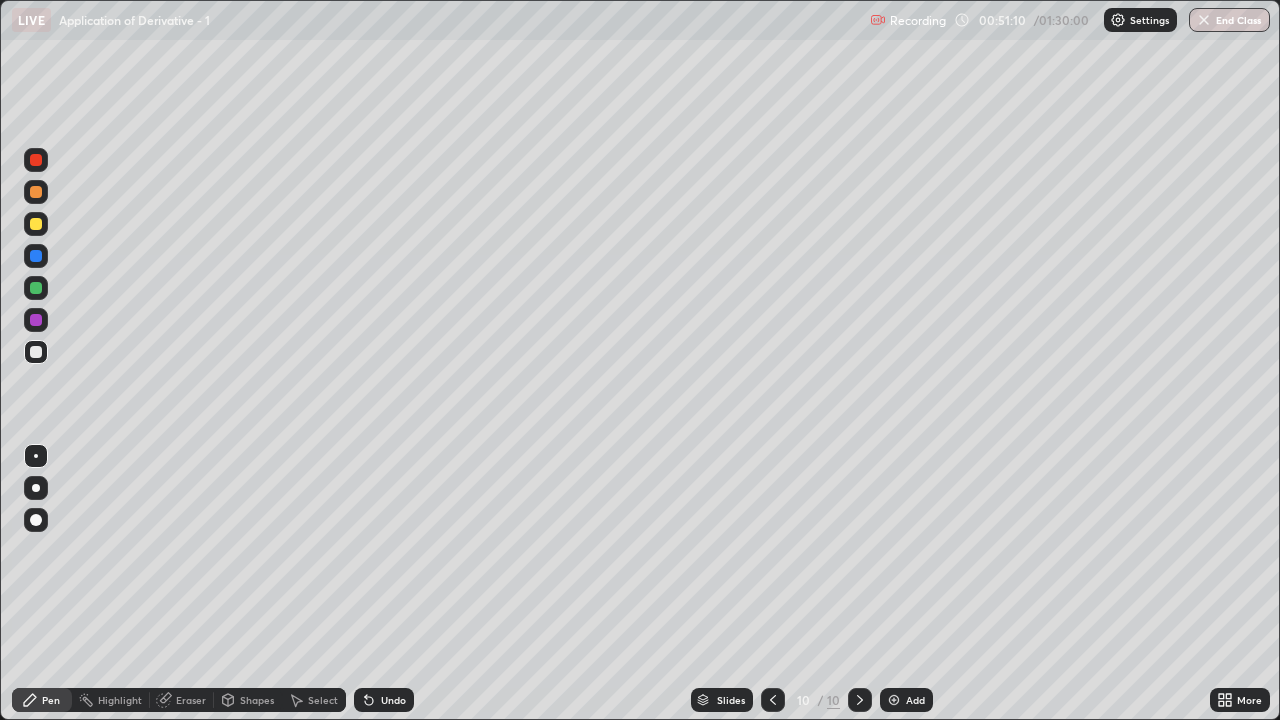 click on "Undo" at bounding box center [393, 700] 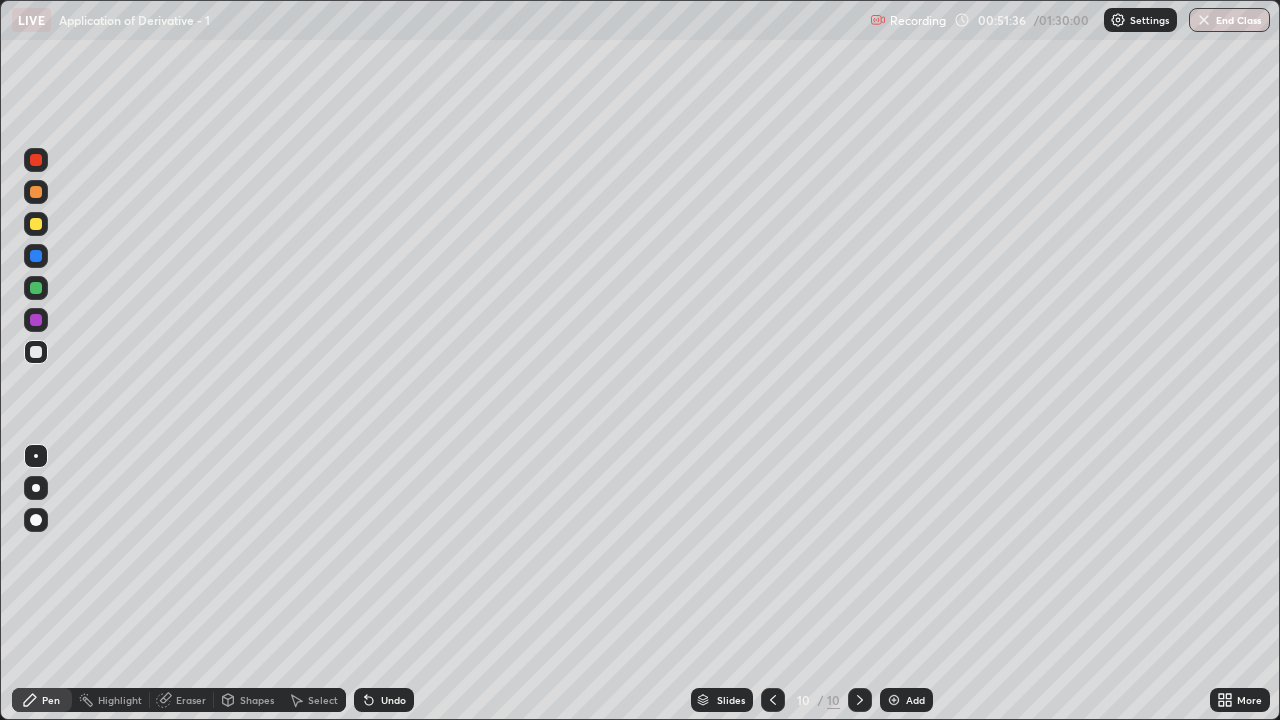 click on "Undo" at bounding box center [393, 700] 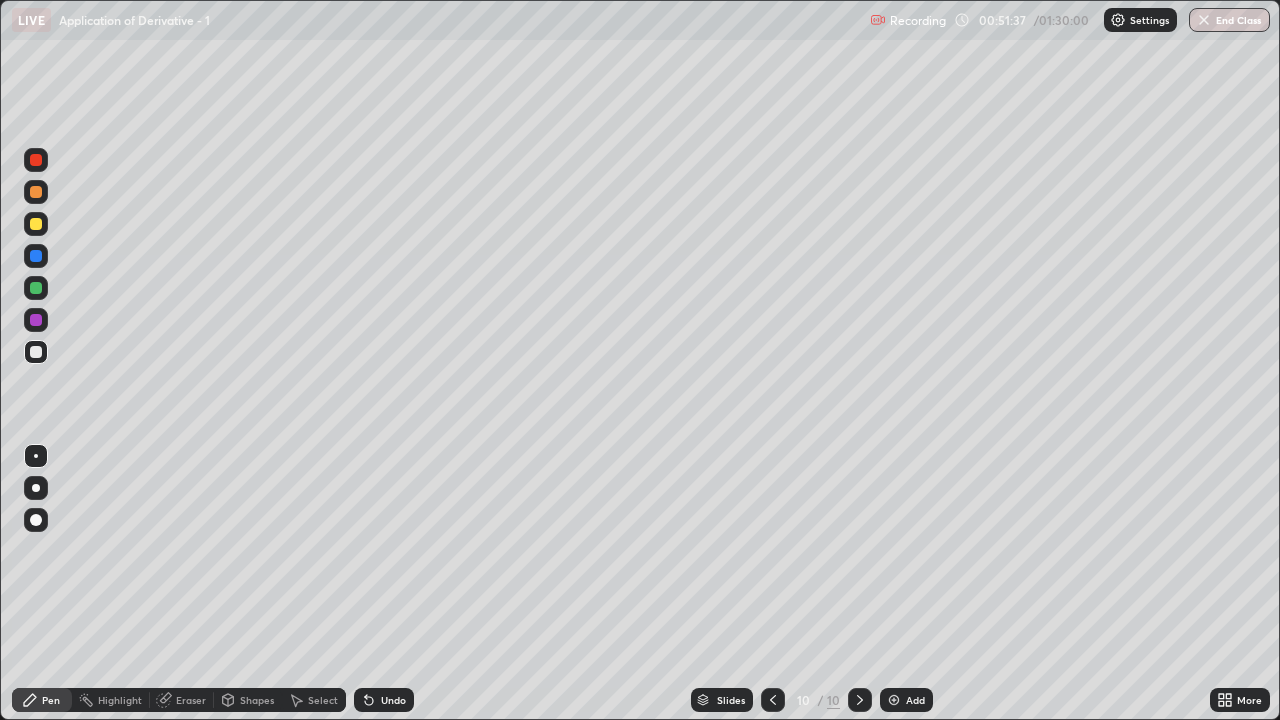 click on "Undo" at bounding box center (384, 700) 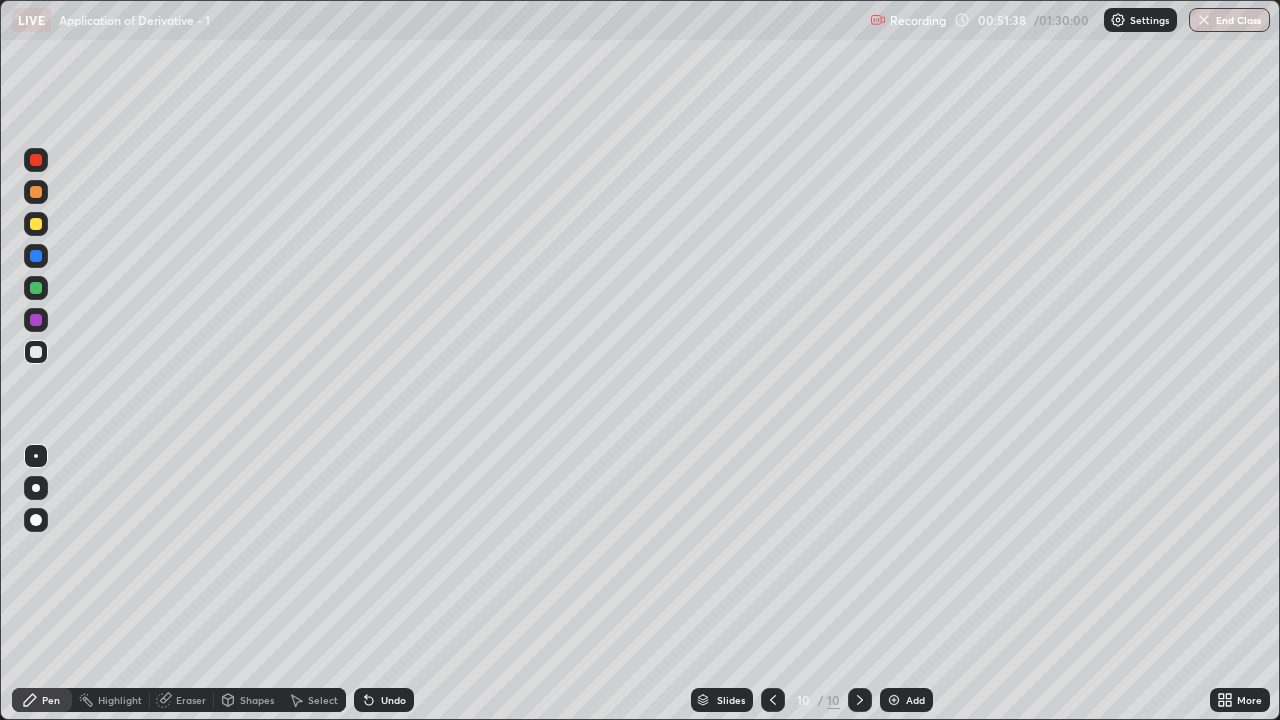 click on "Undo" at bounding box center (393, 700) 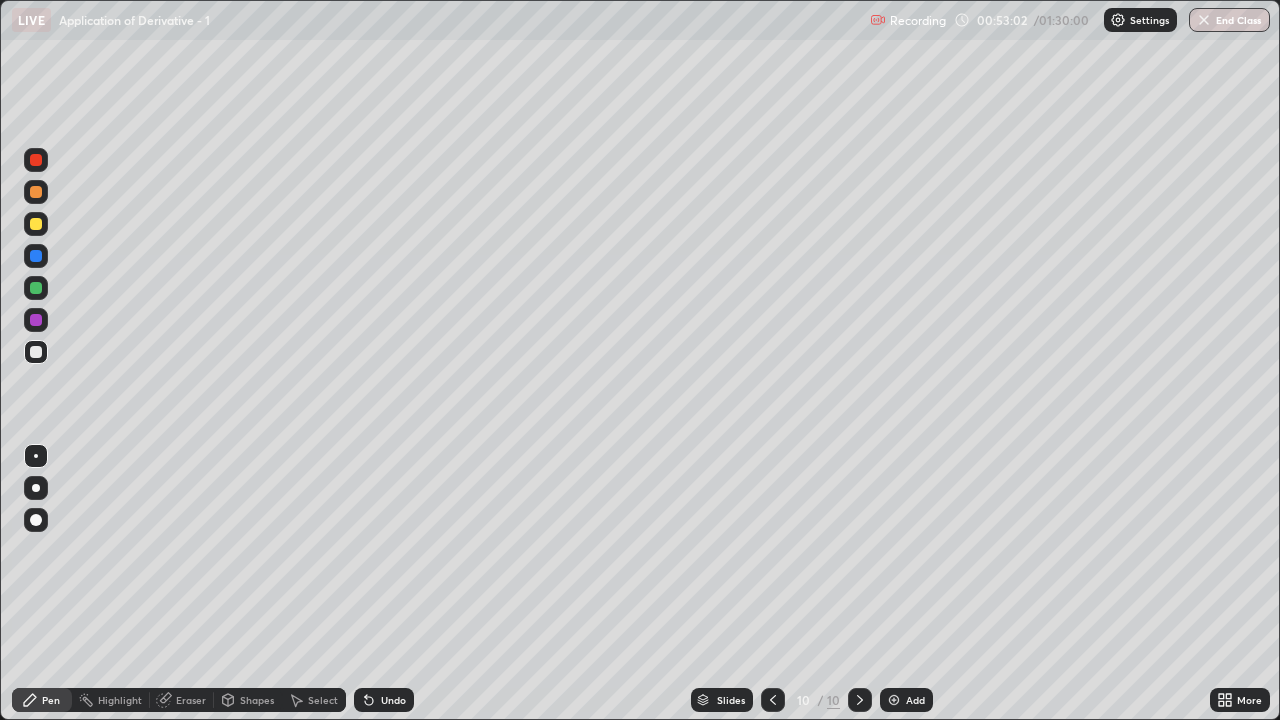 click on "Add" at bounding box center (906, 700) 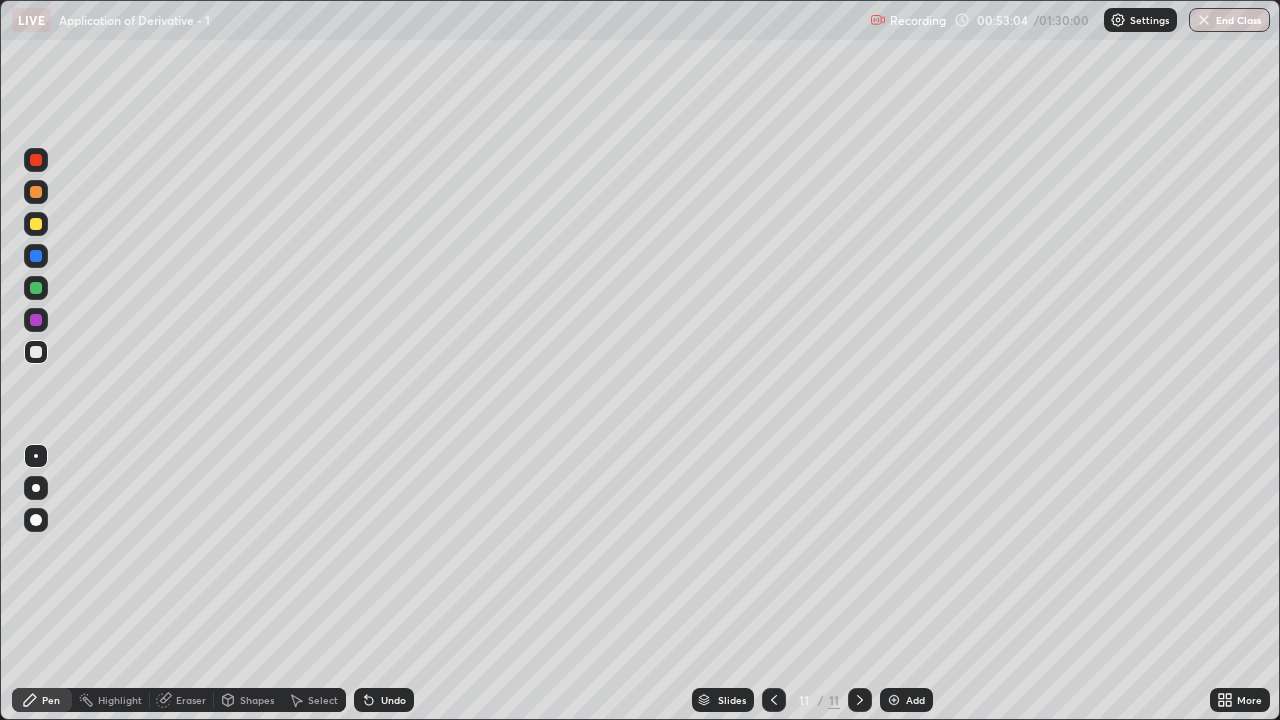 click at bounding box center (36, 288) 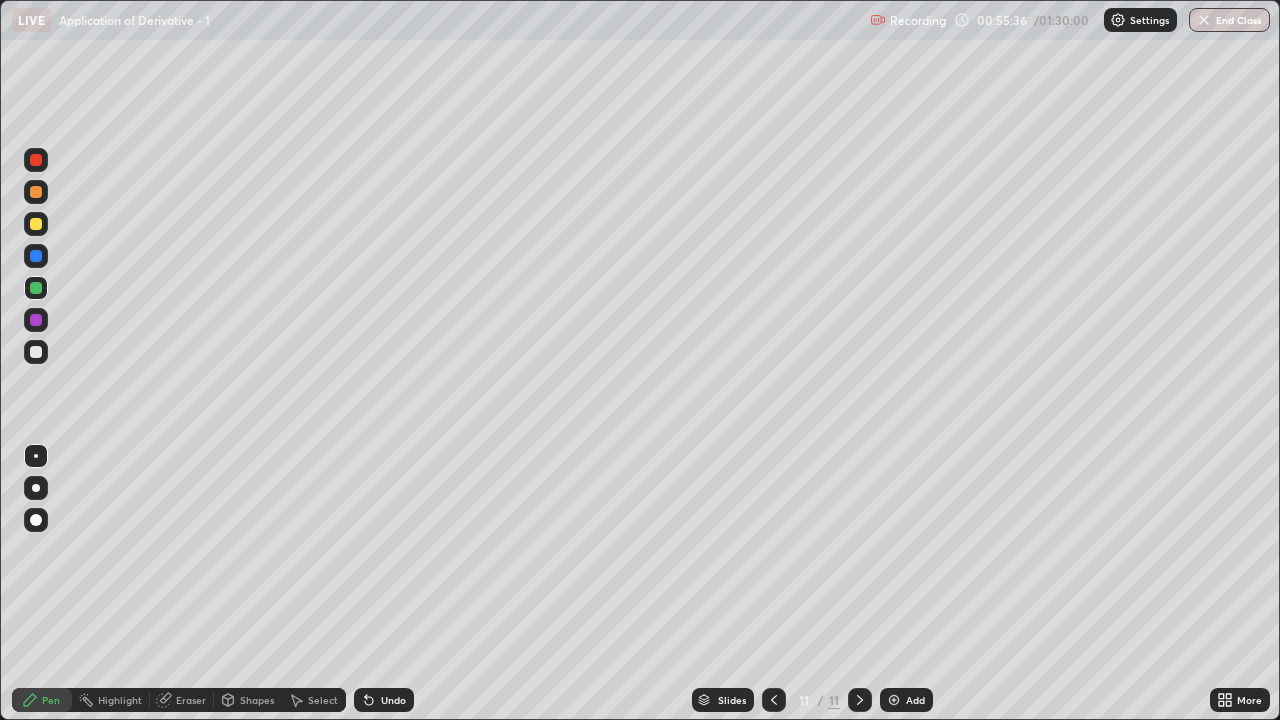 click on "Eraser" at bounding box center [182, 700] 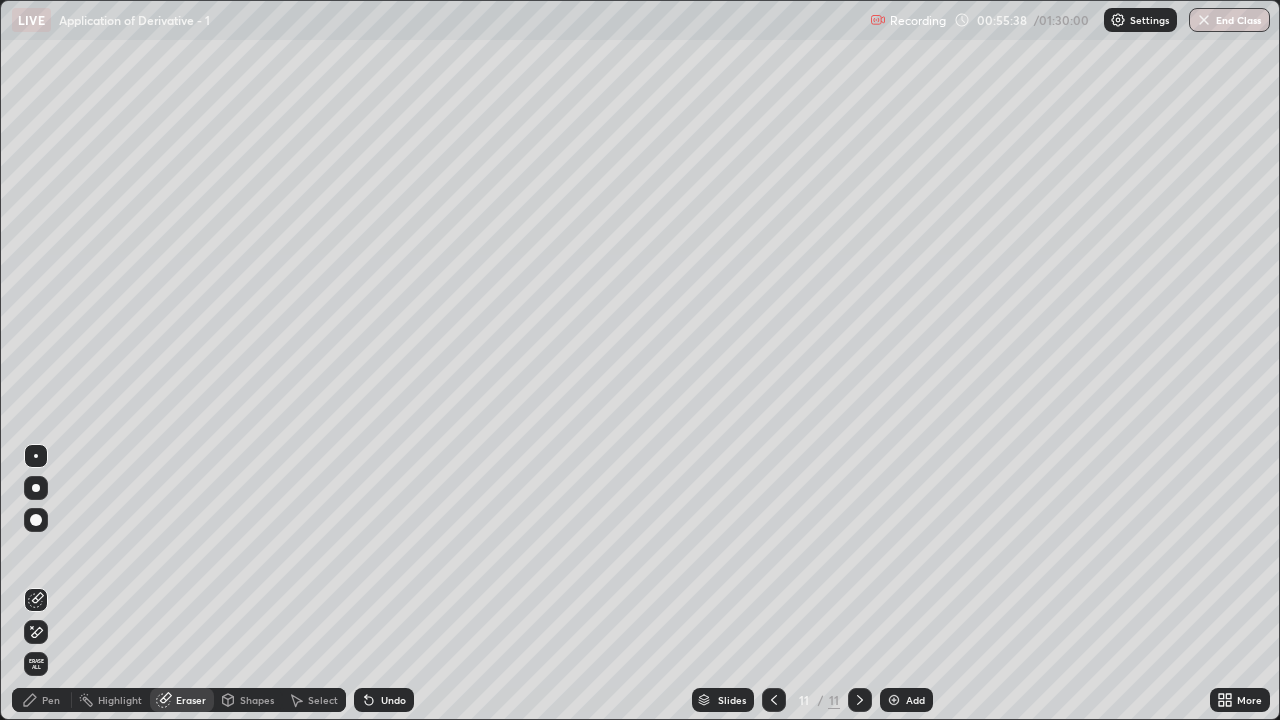 click 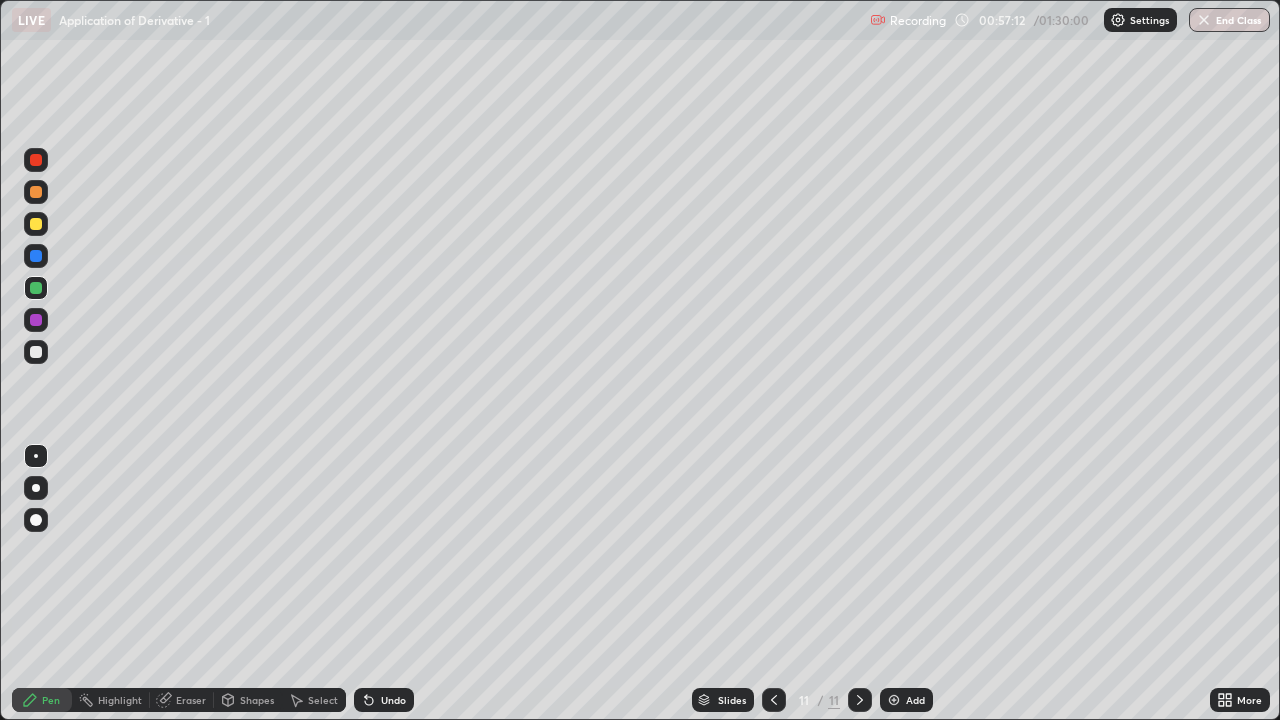 click at bounding box center [36, 352] 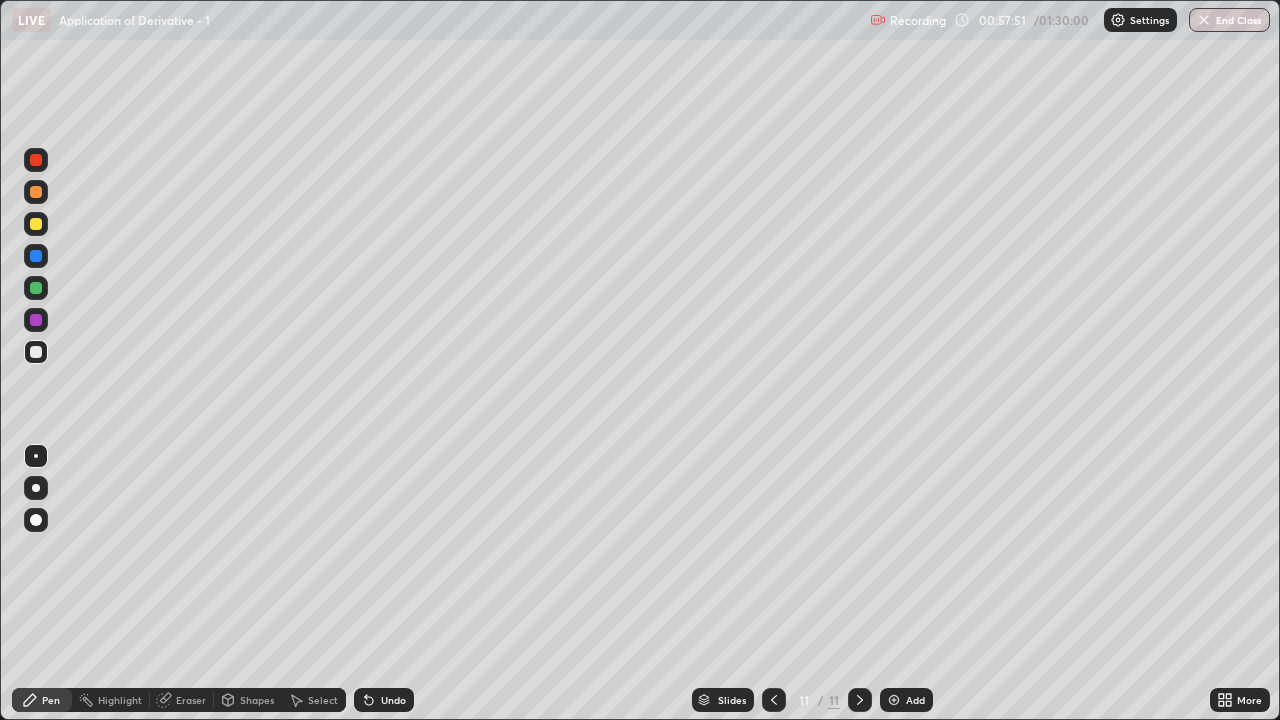 click at bounding box center (774, 700) 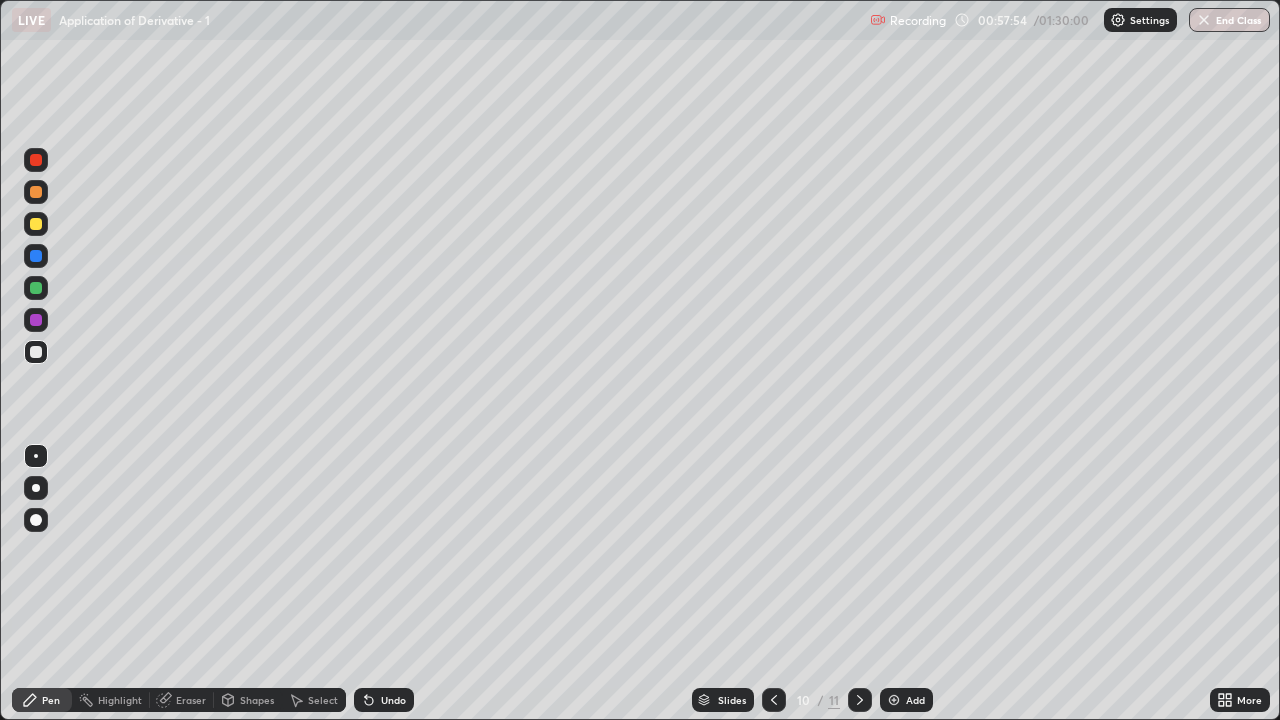click 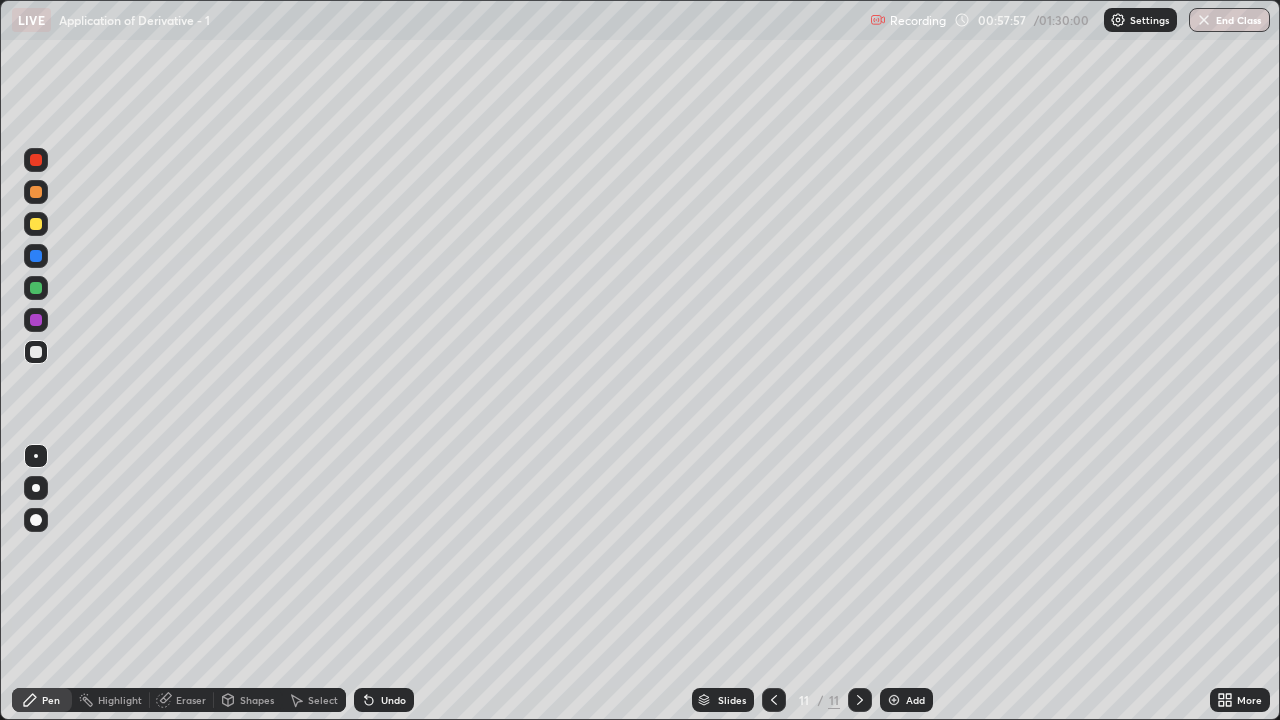 click 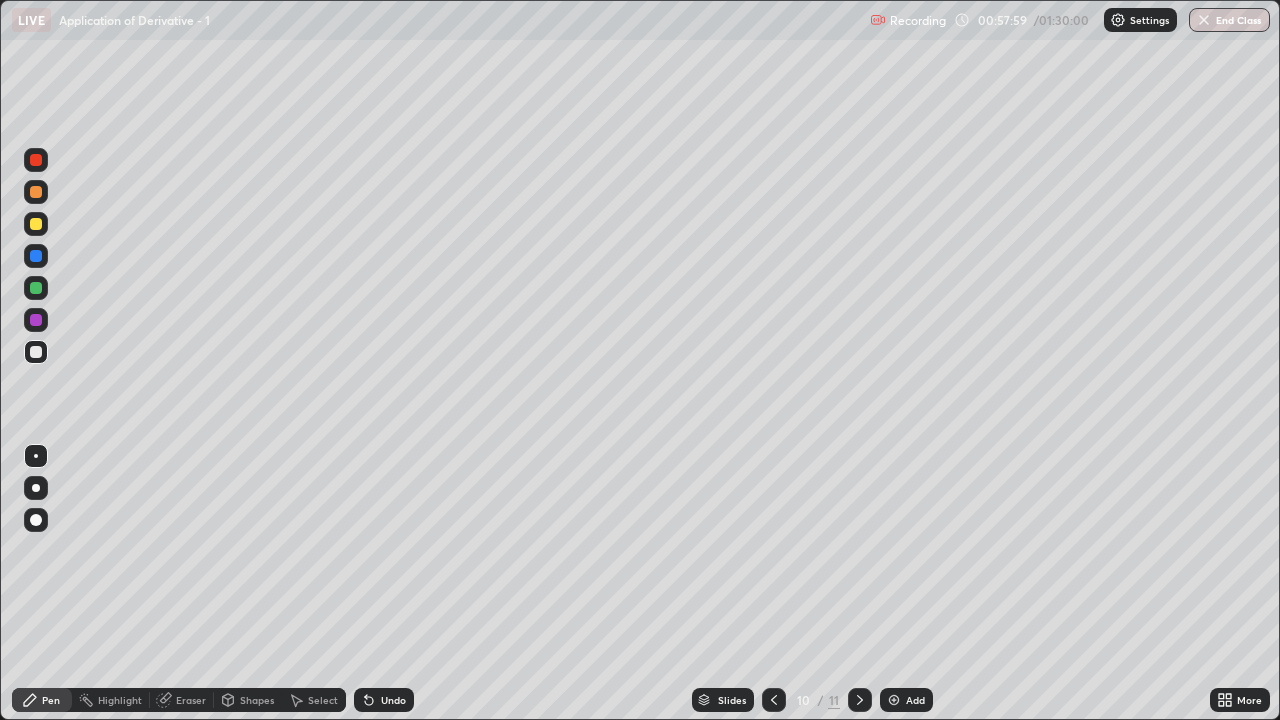 click 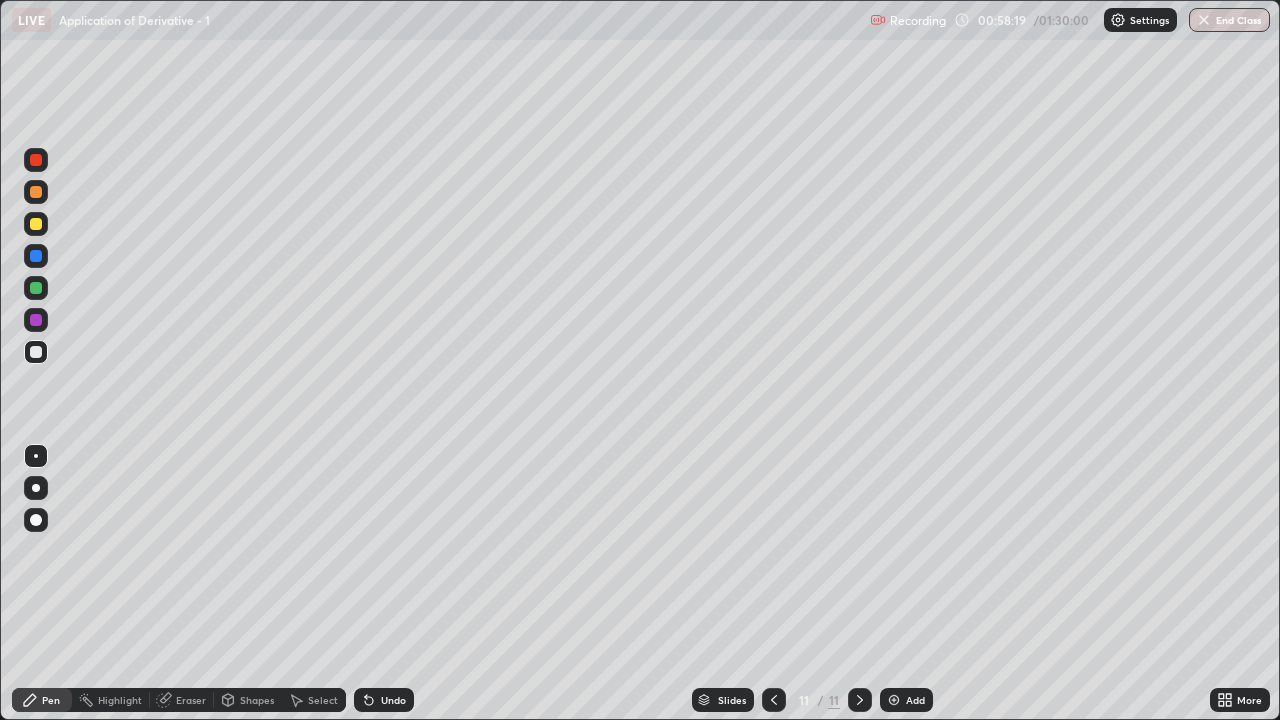 click 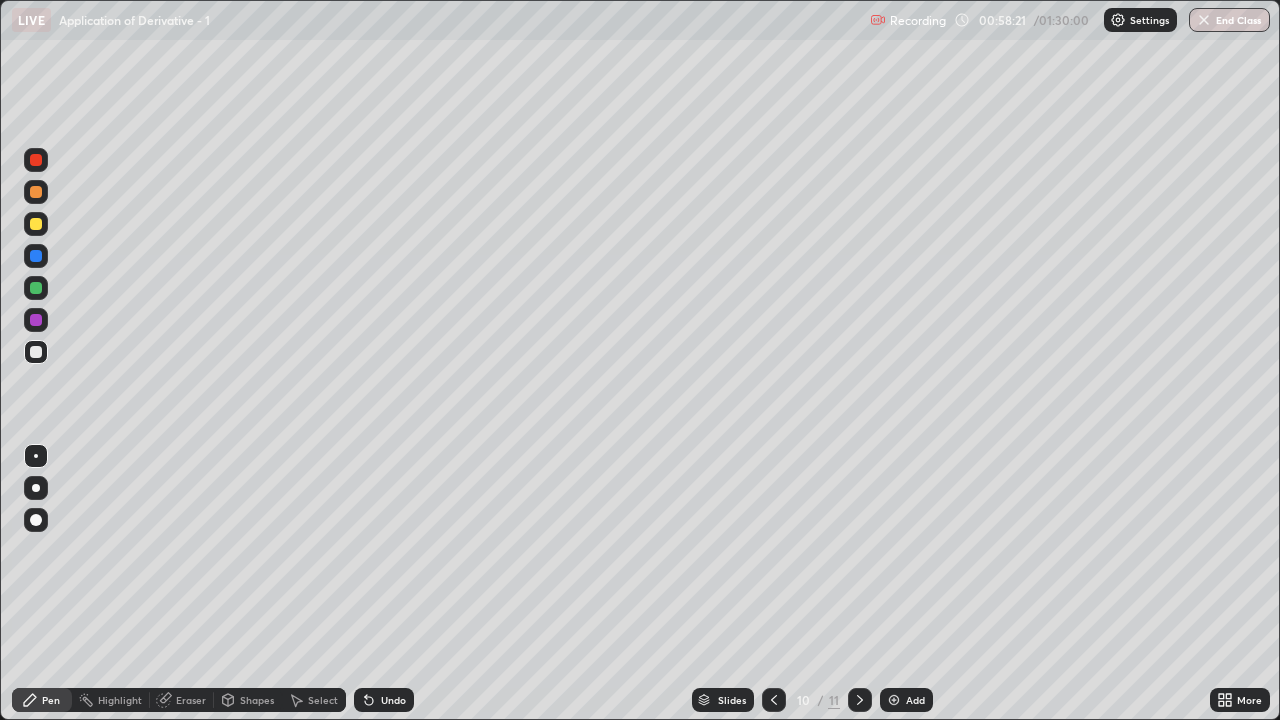 click 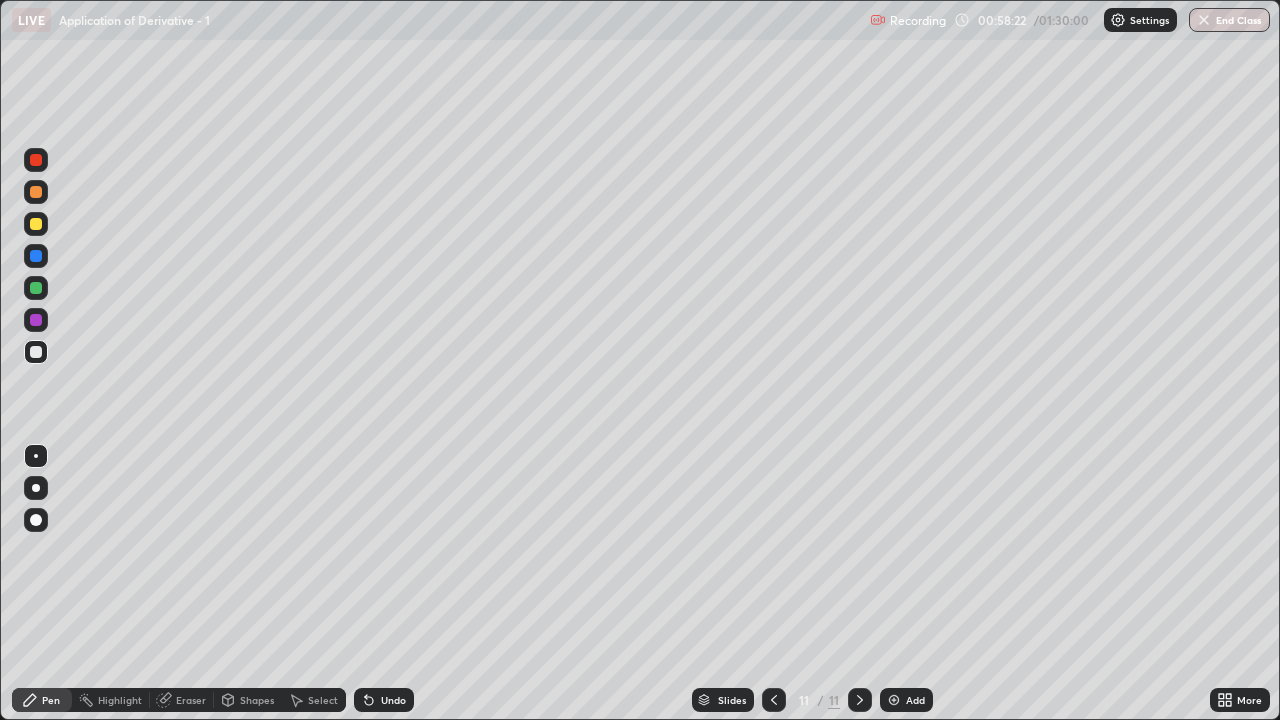 click at bounding box center [774, 700] 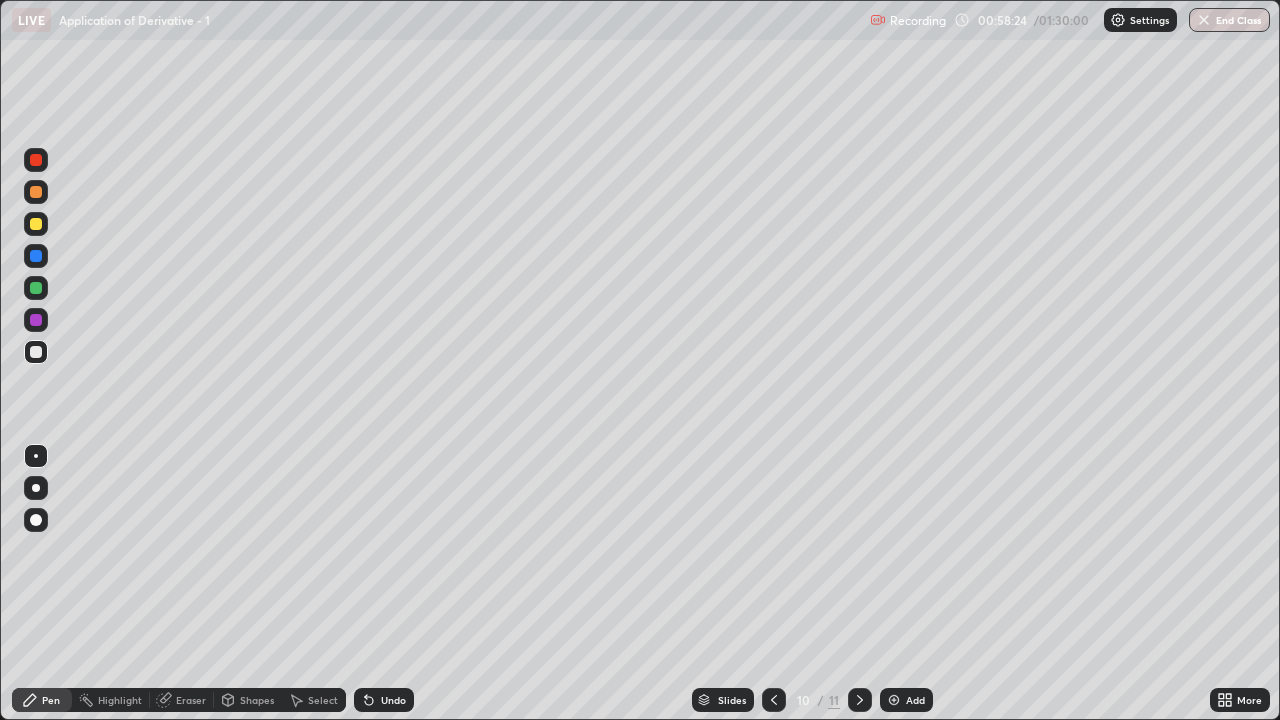 click 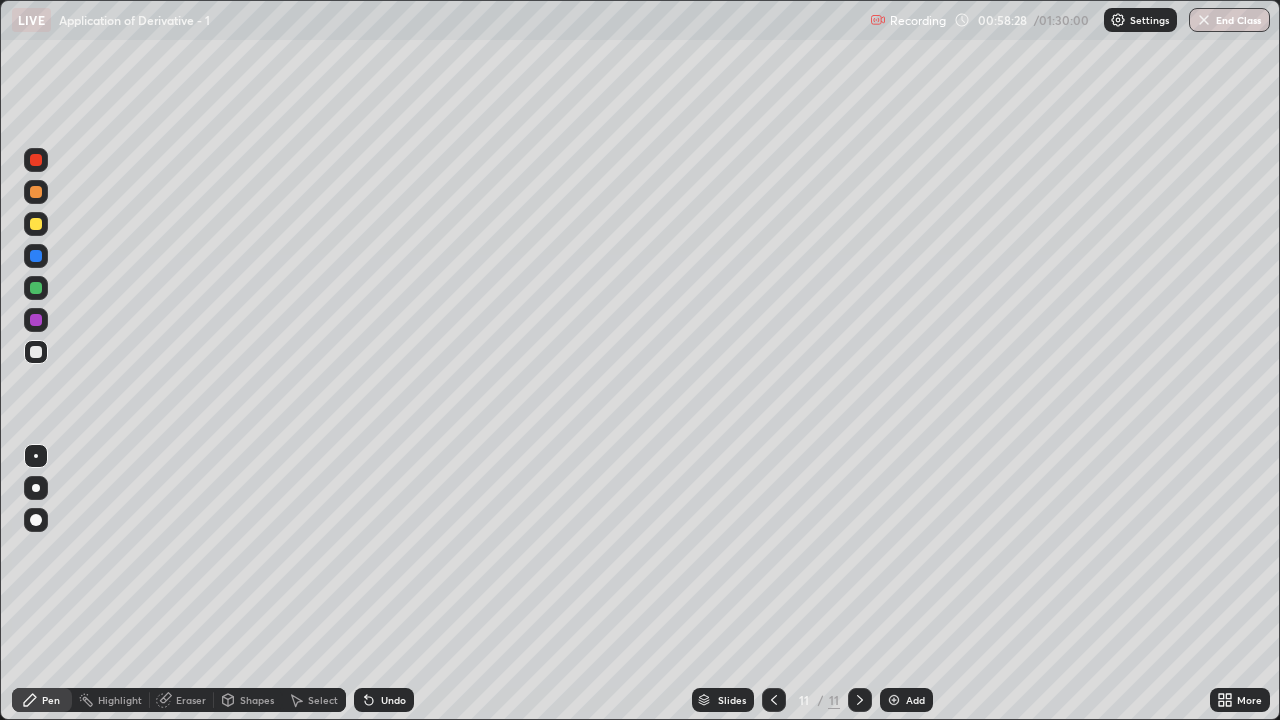 click at bounding box center (774, 700) 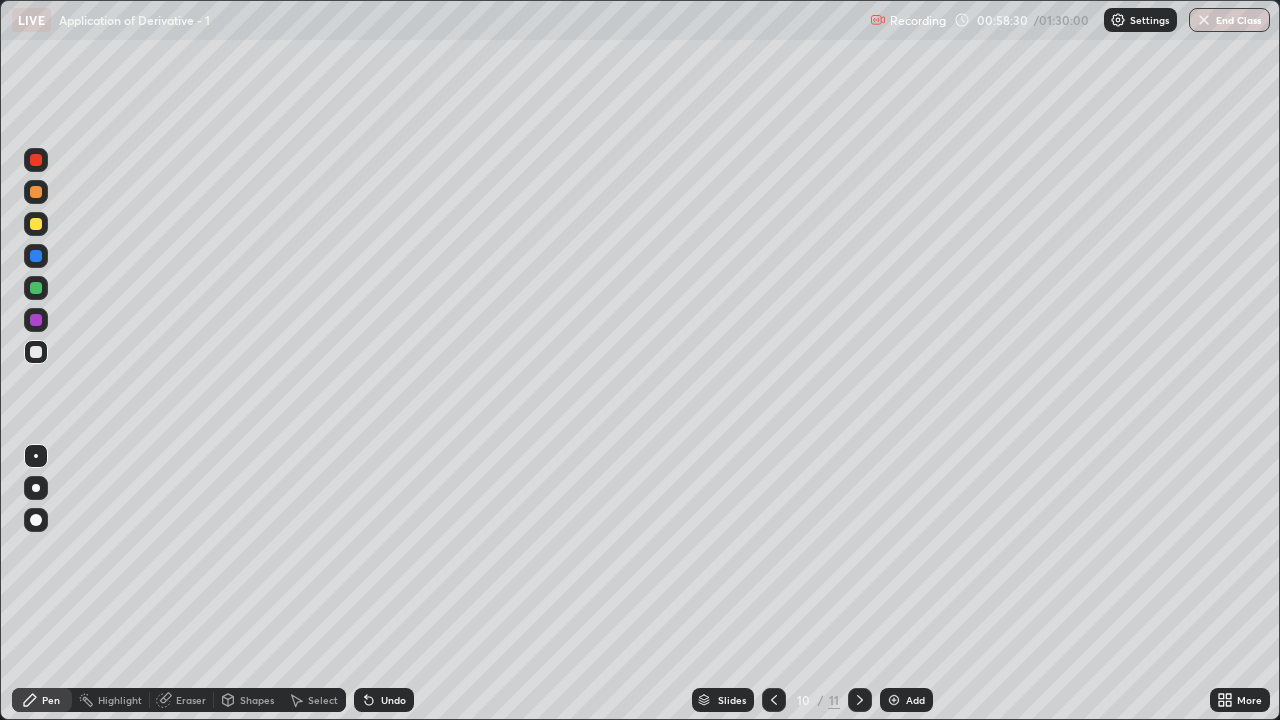 click 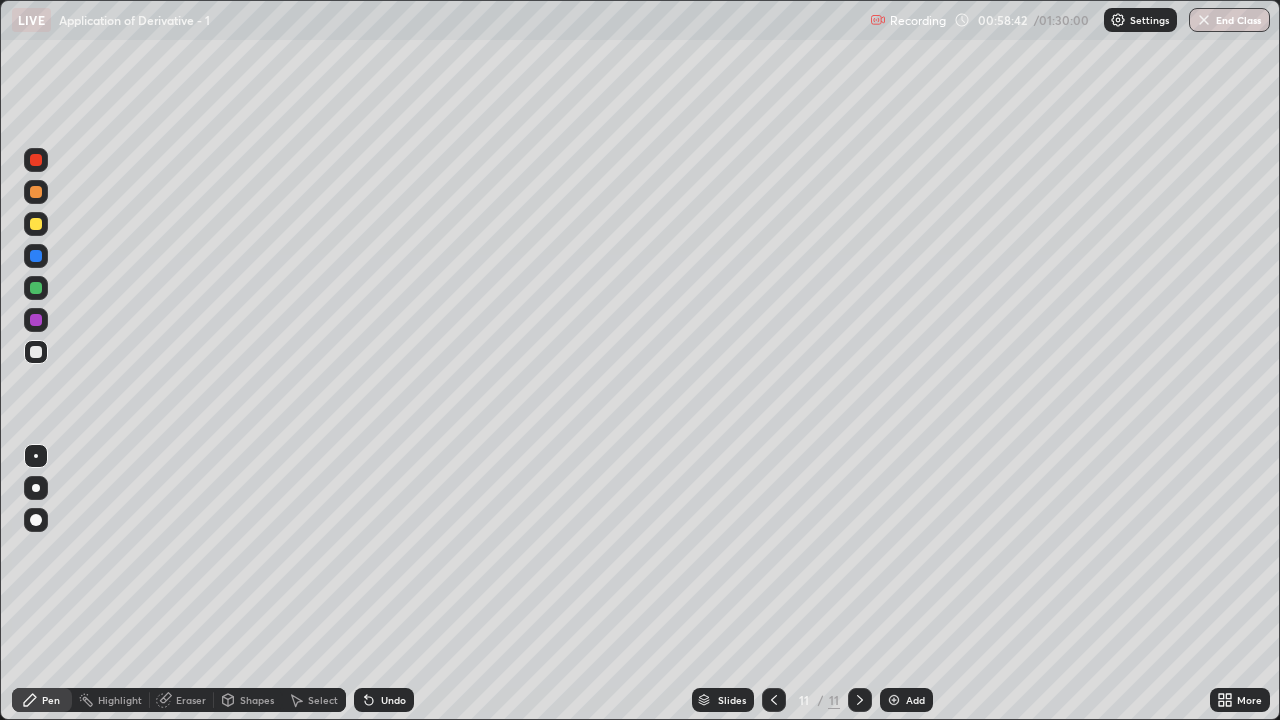 click on "Undo" at bounding box center [384, 700] 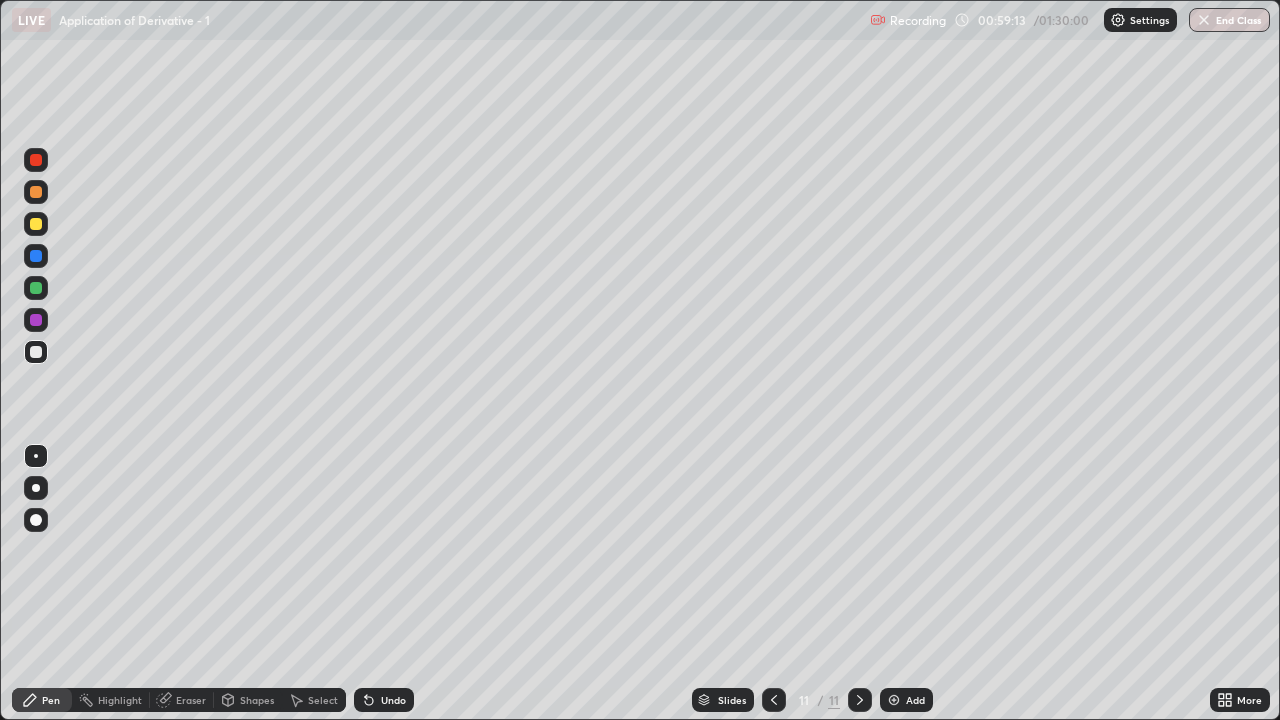 click on "Undo" at bounding box center [393, 700] 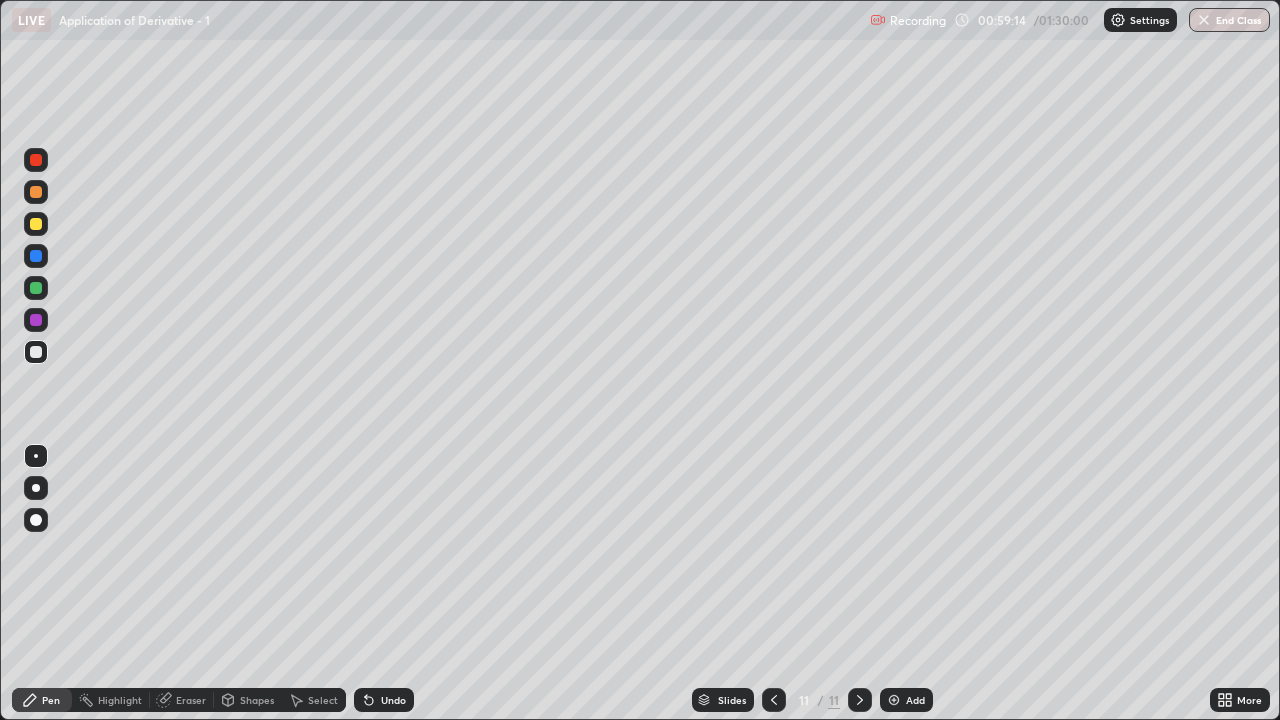 click on "Undo" at bounding box center (393, 700) 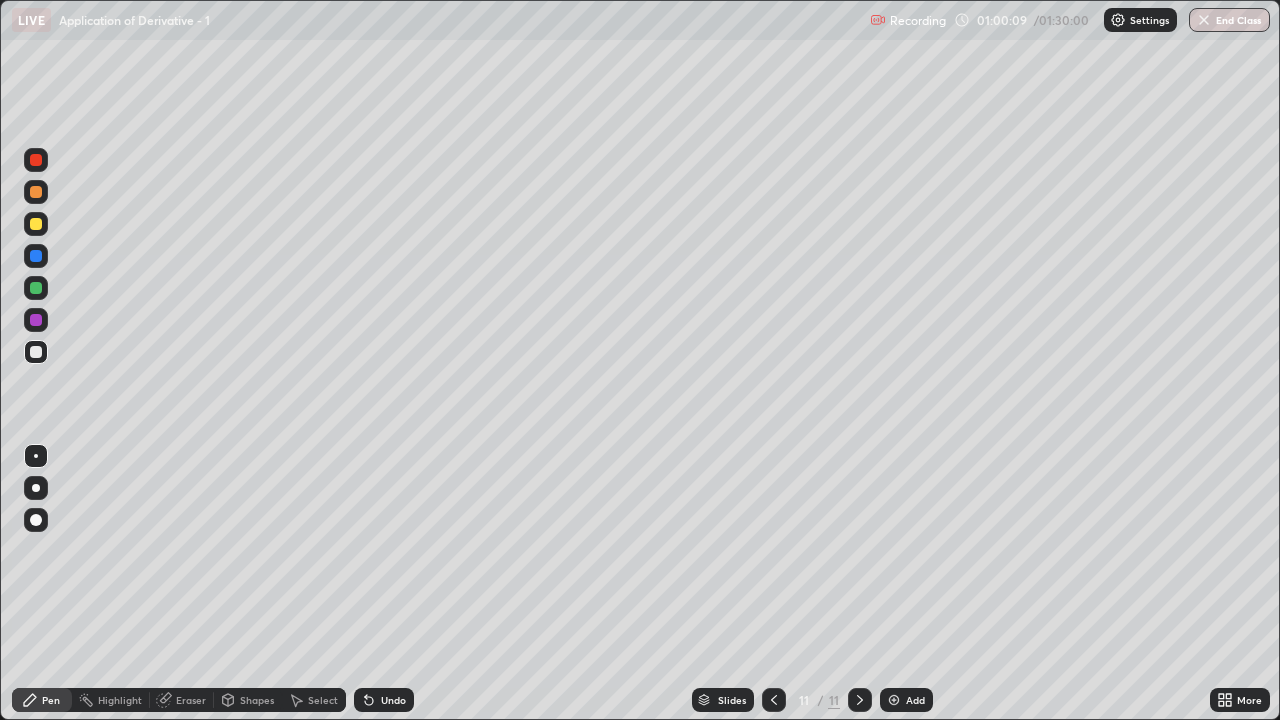 click on "Undo" at bounding box center (384, 700) 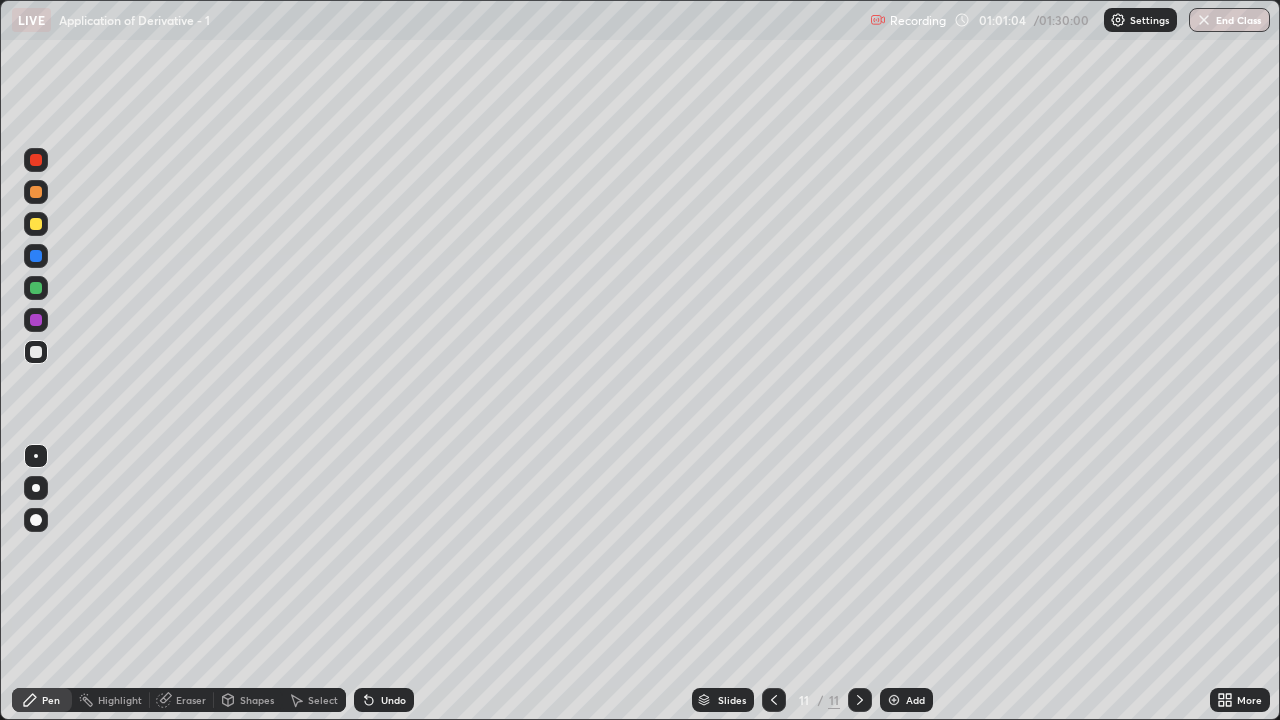click at bounding box center [894, 700] 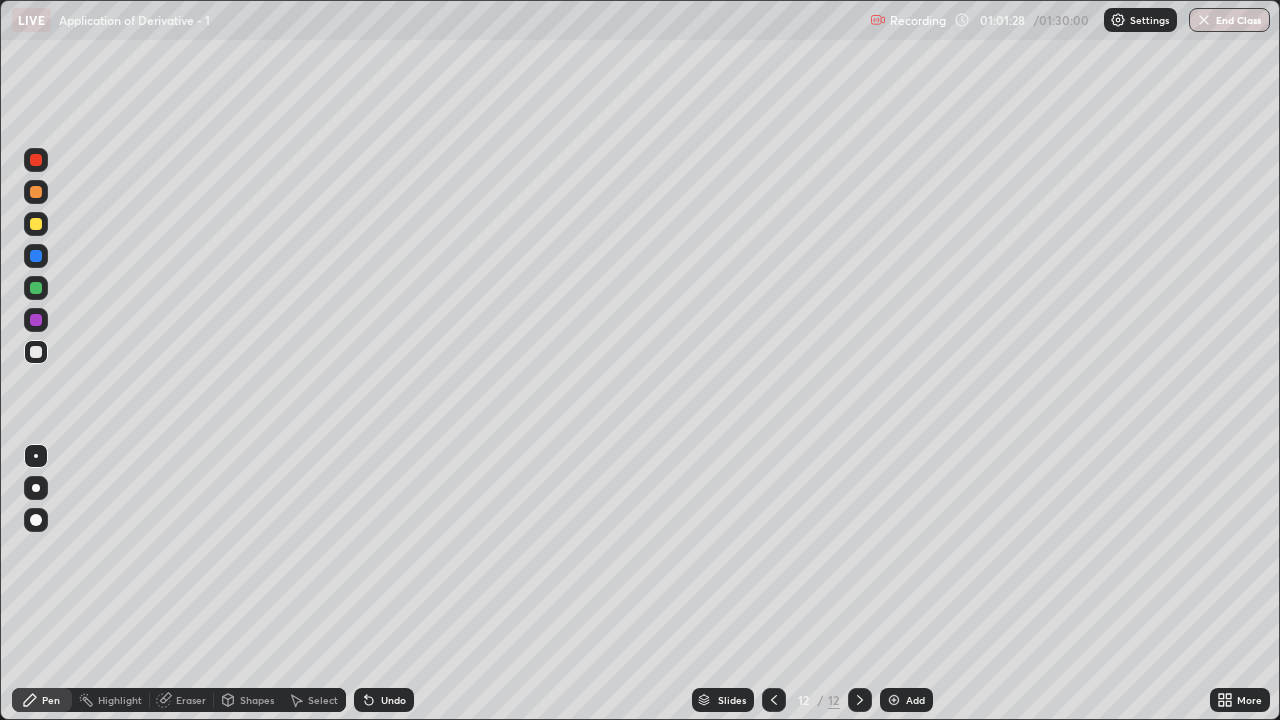 click 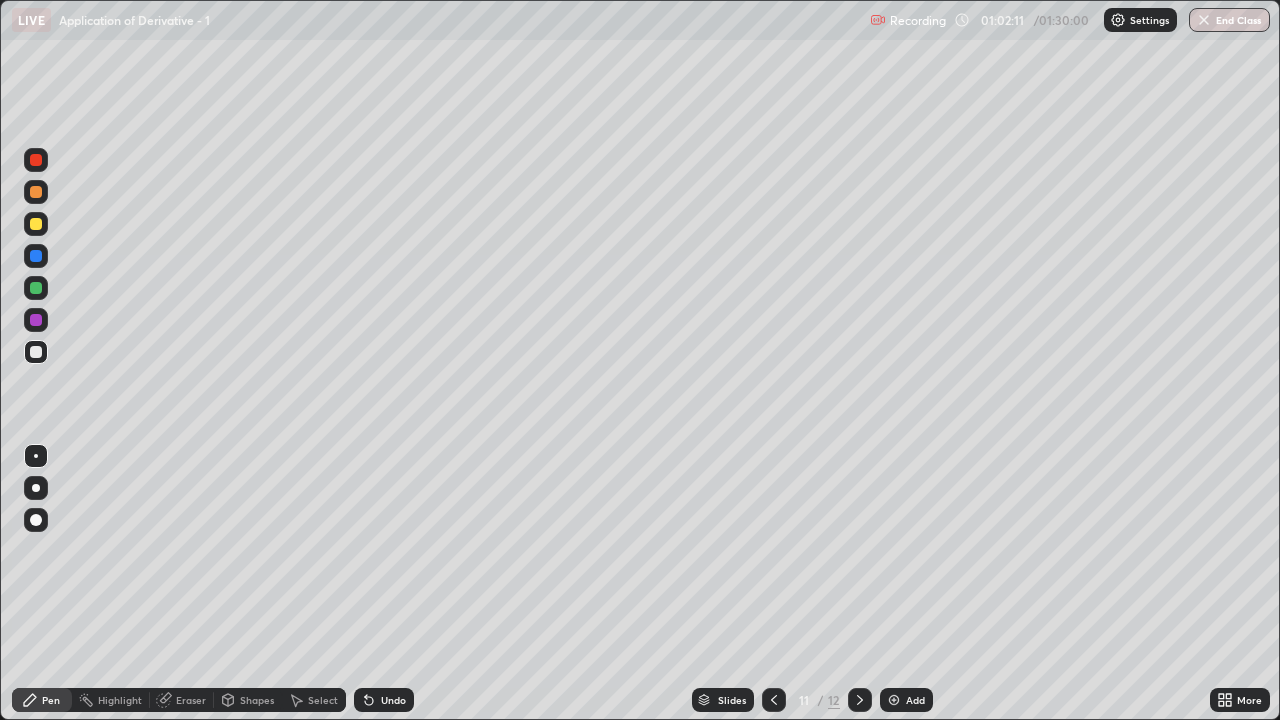 click on "Highlight" at bounding box center (120, 700) 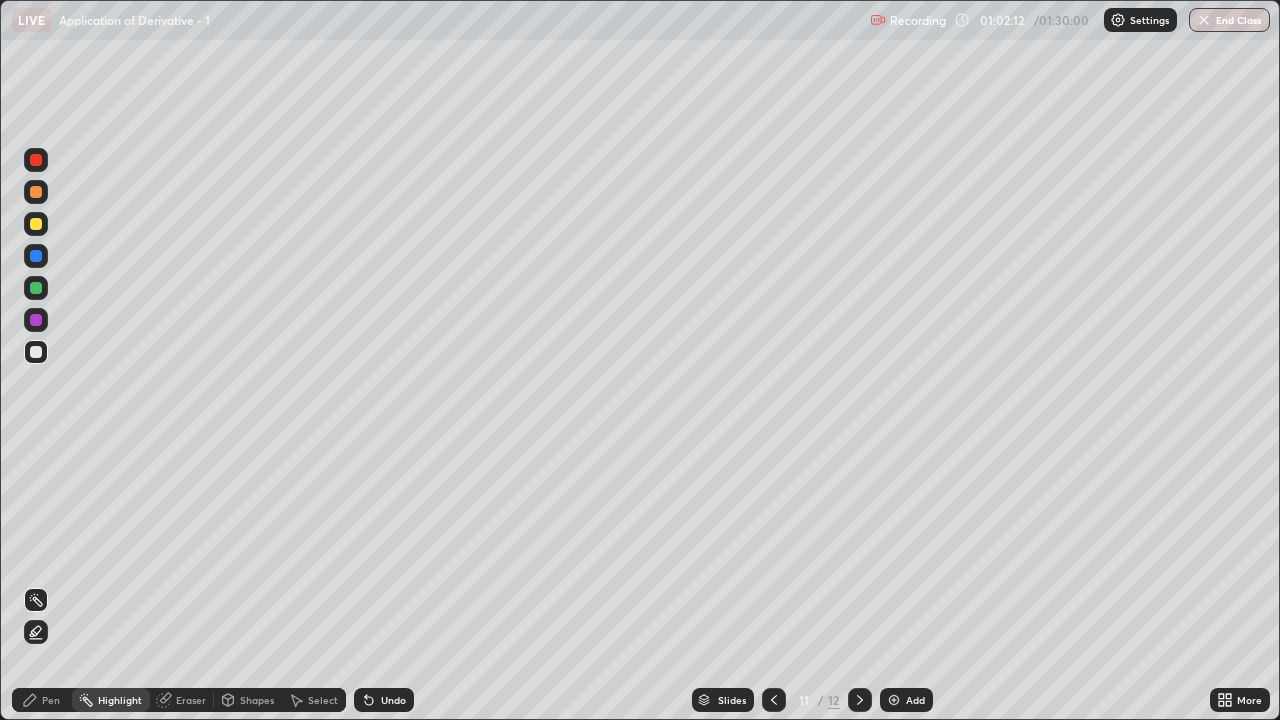 click on "Eraser" at bounding box center (191, 700) 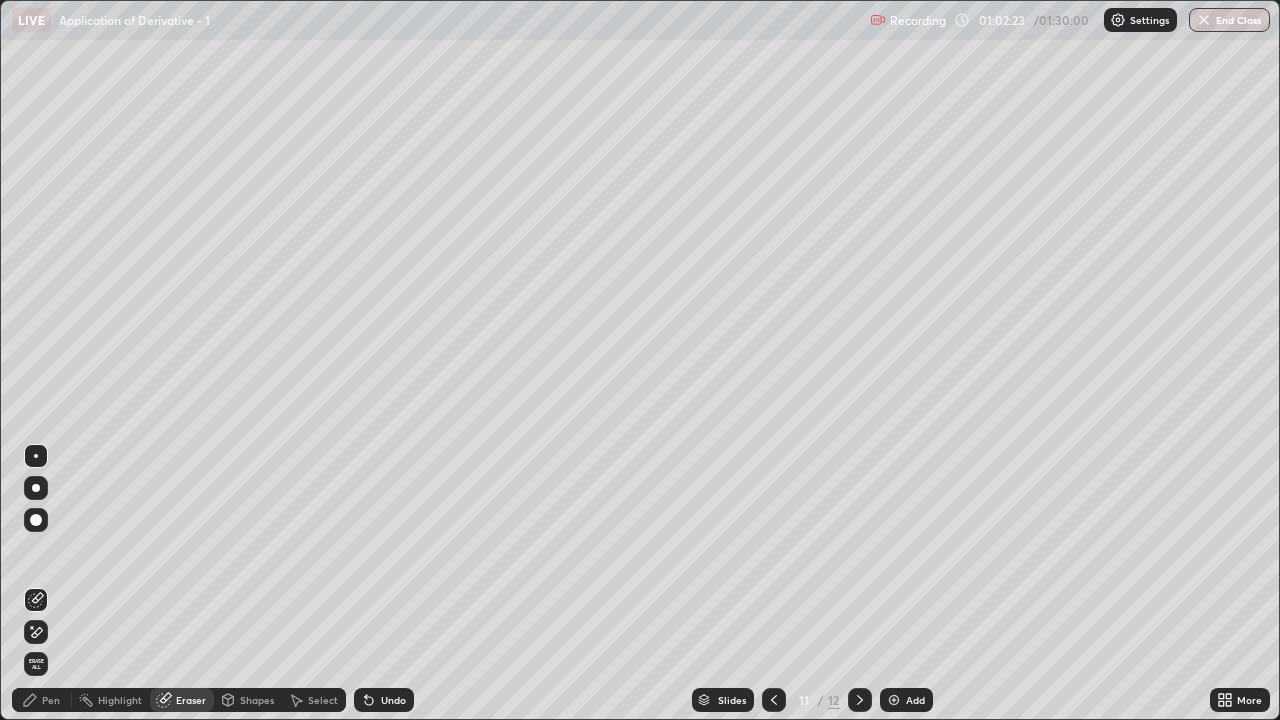 click 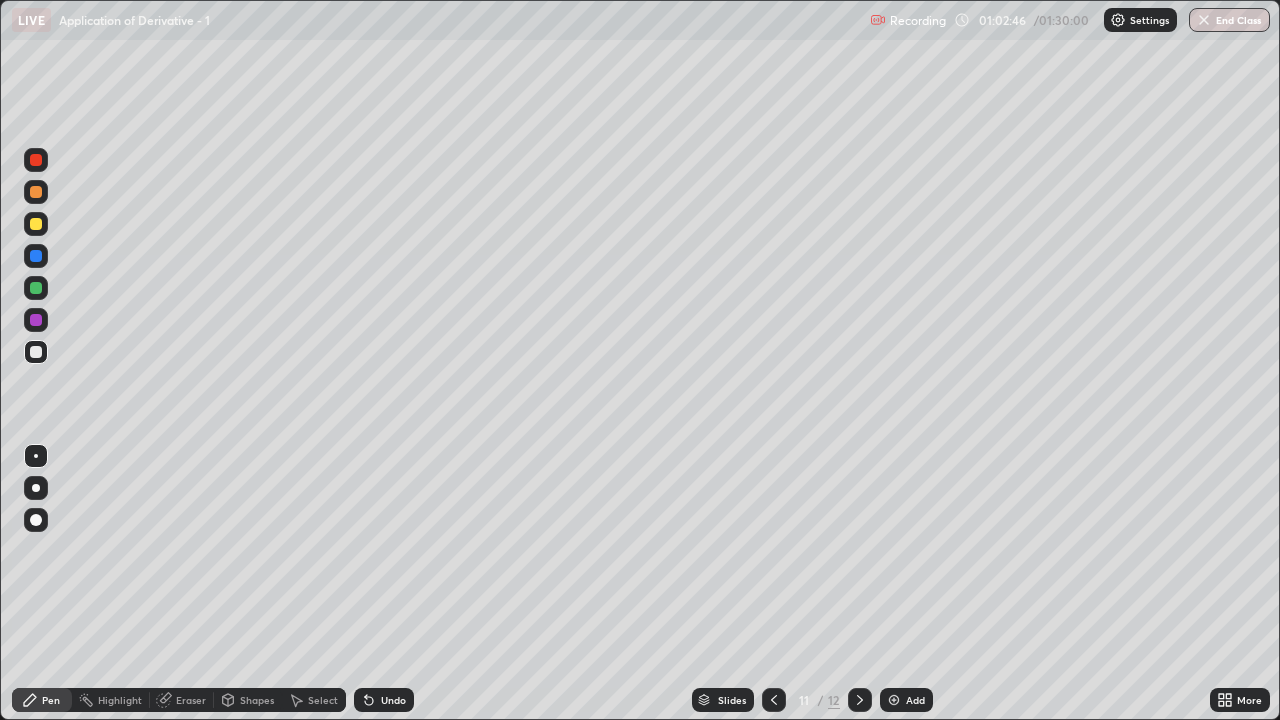 click 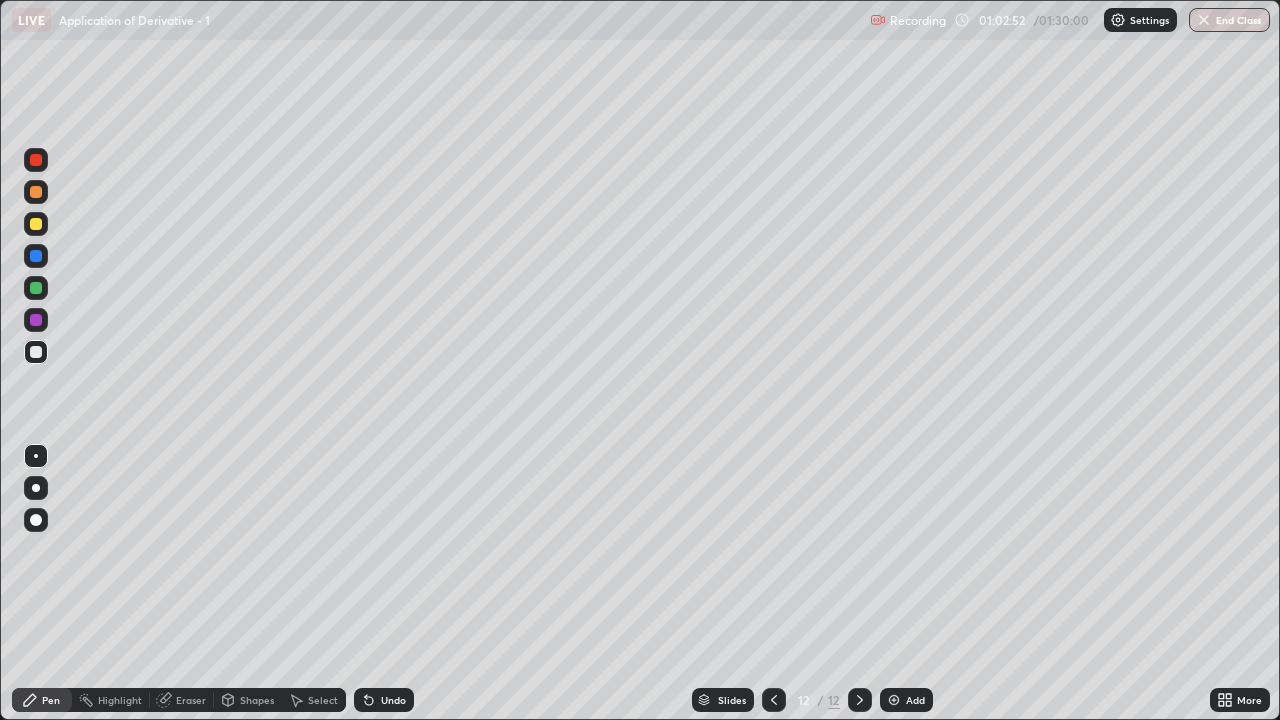 click on "Undo" at bounding box center [393, 700] 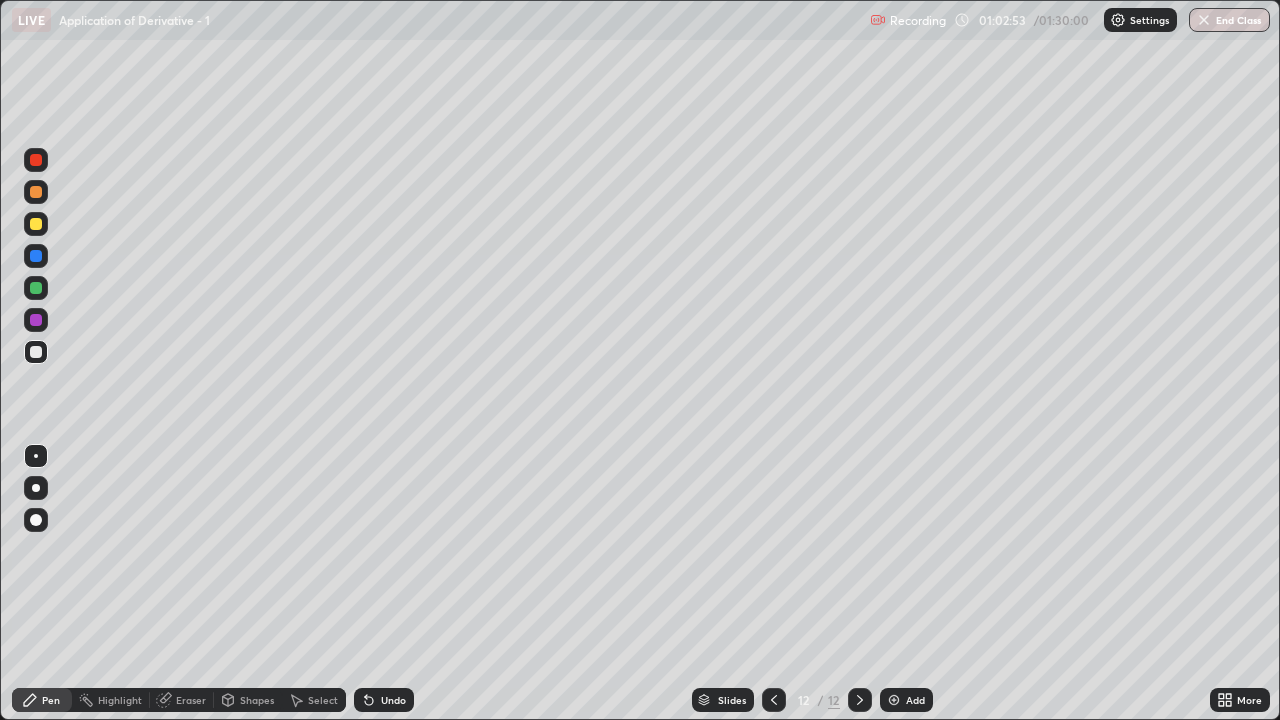 click on "Undo" at bounding box center [393, 700] 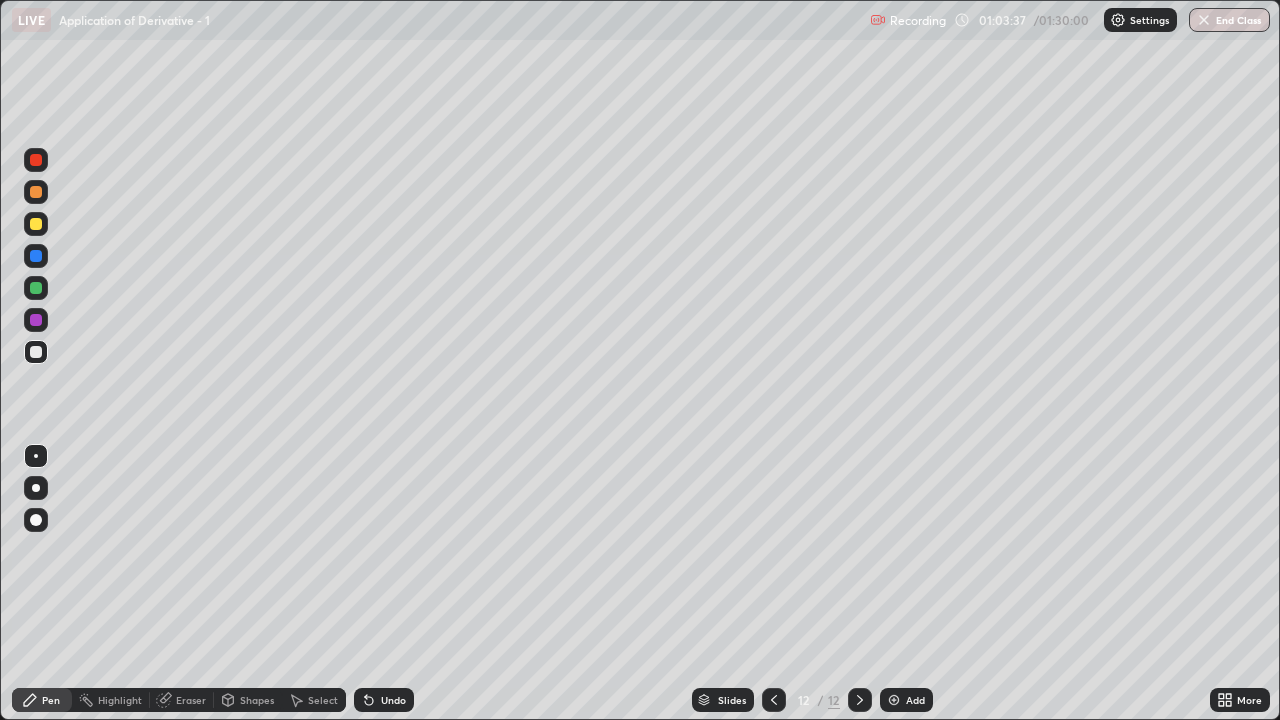 click at bounding box center [36, 352] 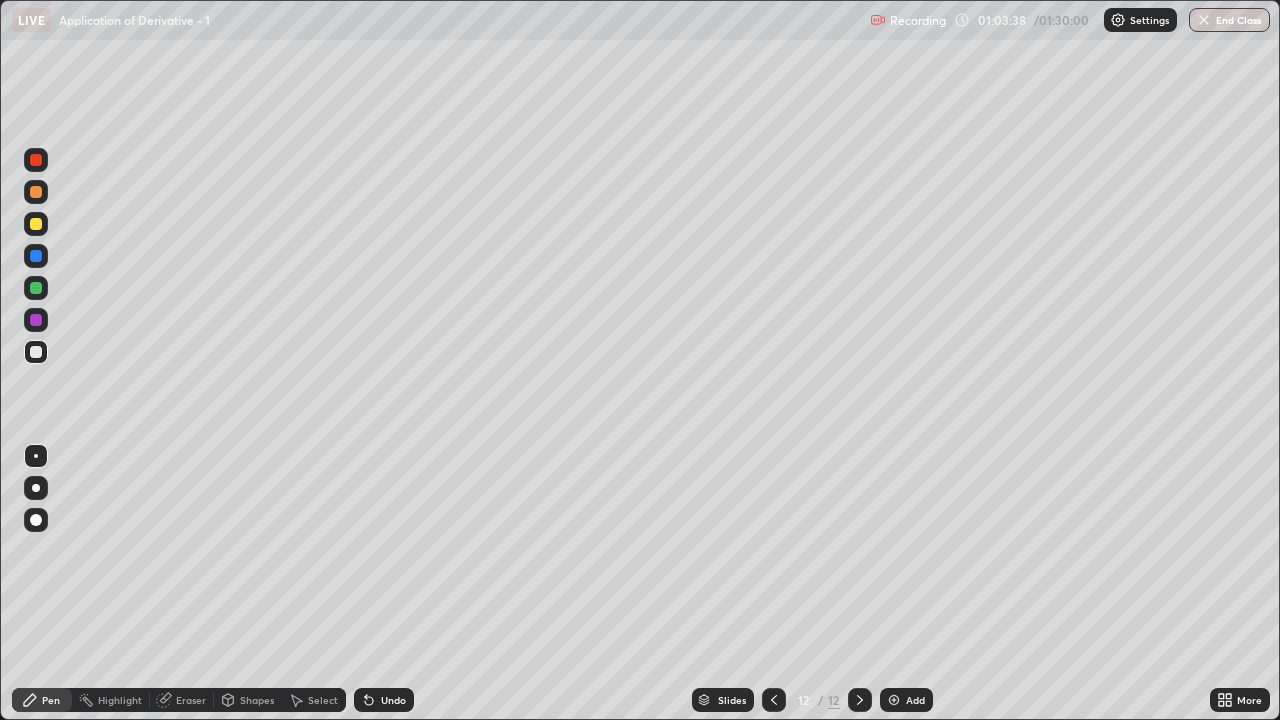 click at bounding box center [36, 320] 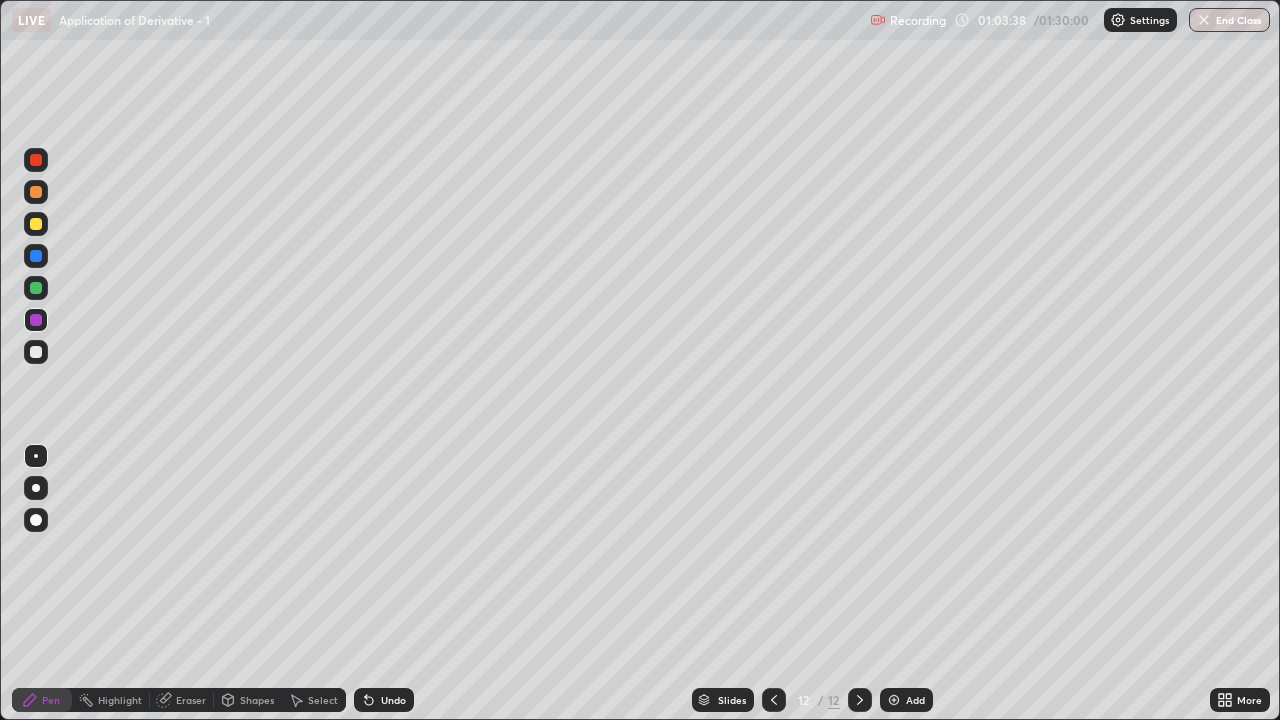 click at bounding box center (36, 288) 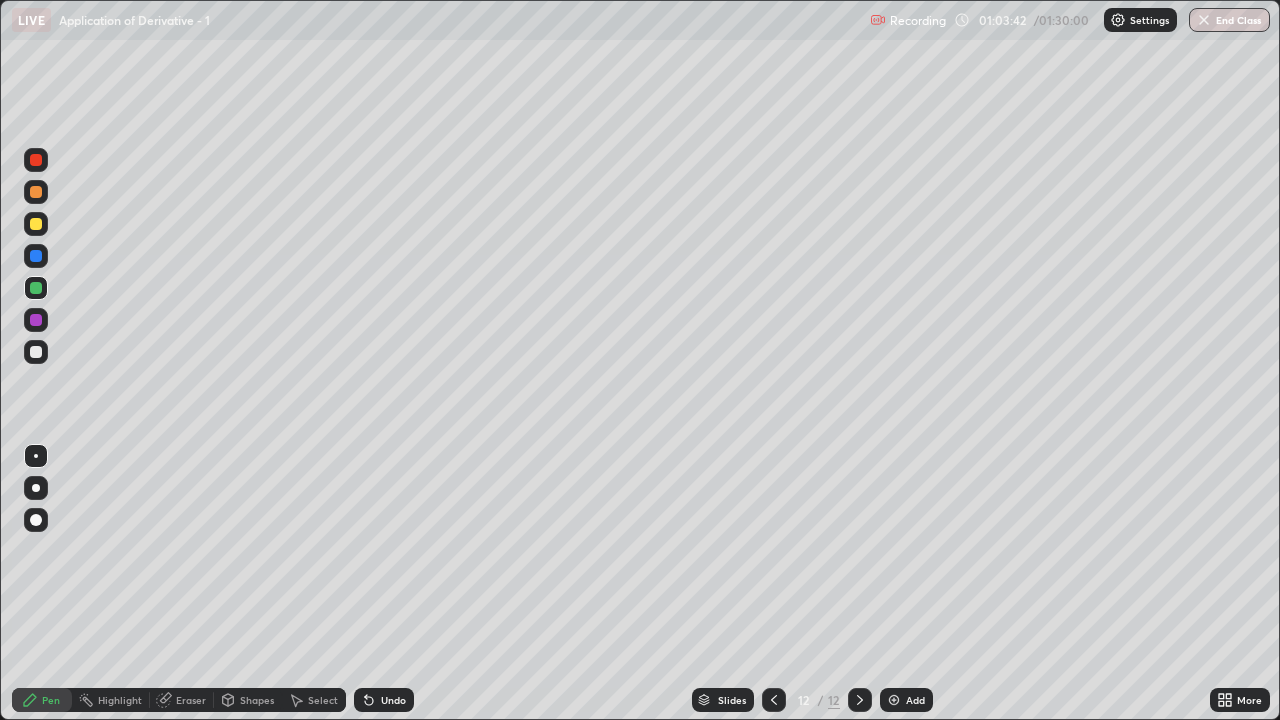 click on "Undo" at bounding box center (393, 700) 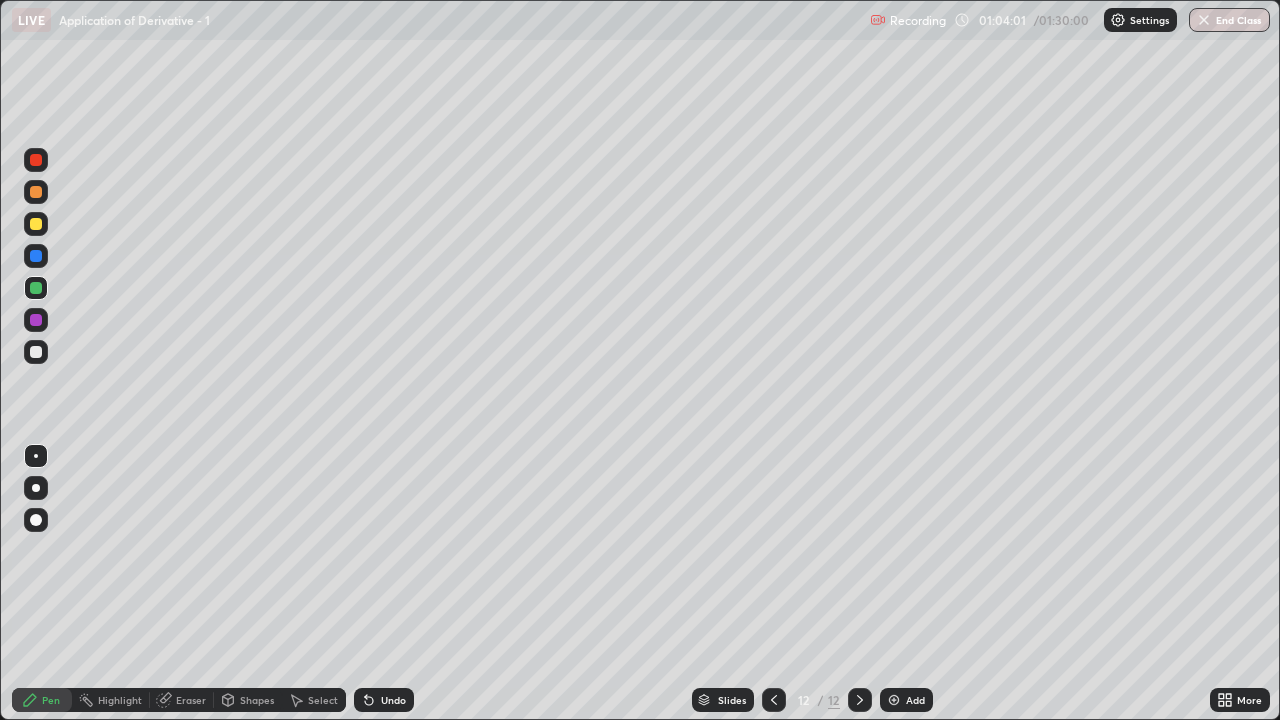 click on "Undo" at bounding box center (384, 700) 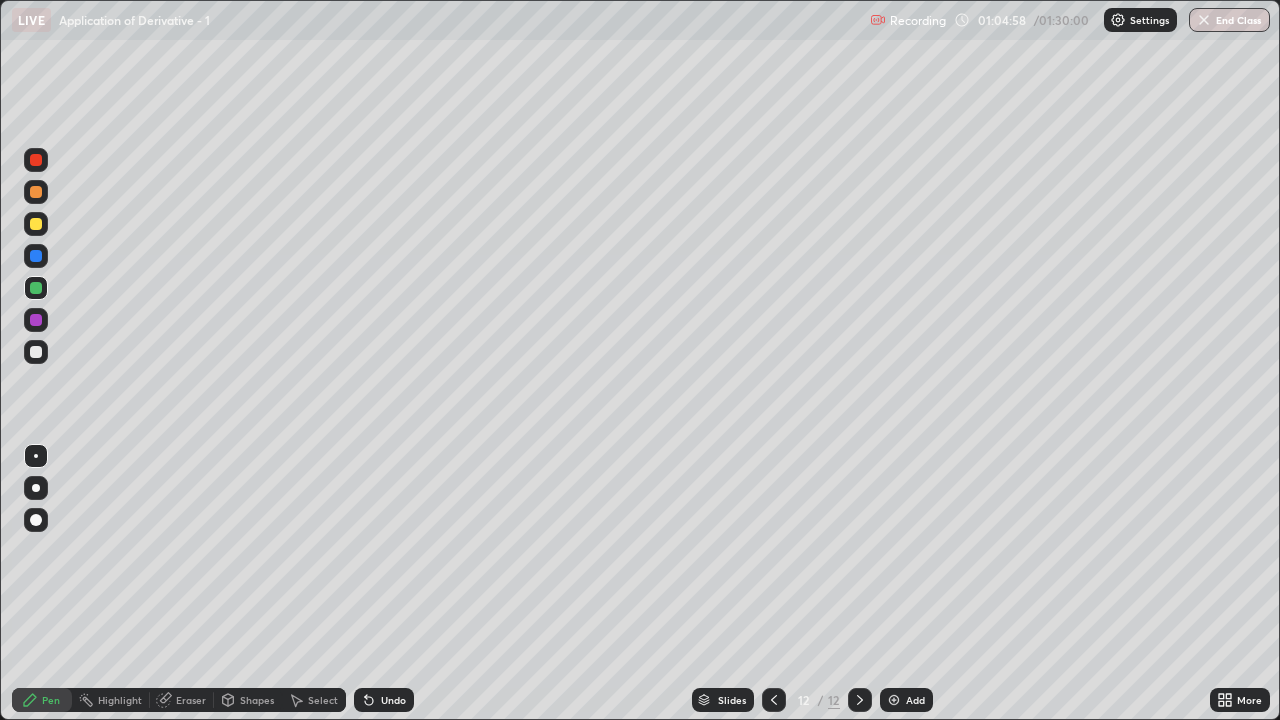 click on "Undo" at bounding box center [393, 700] 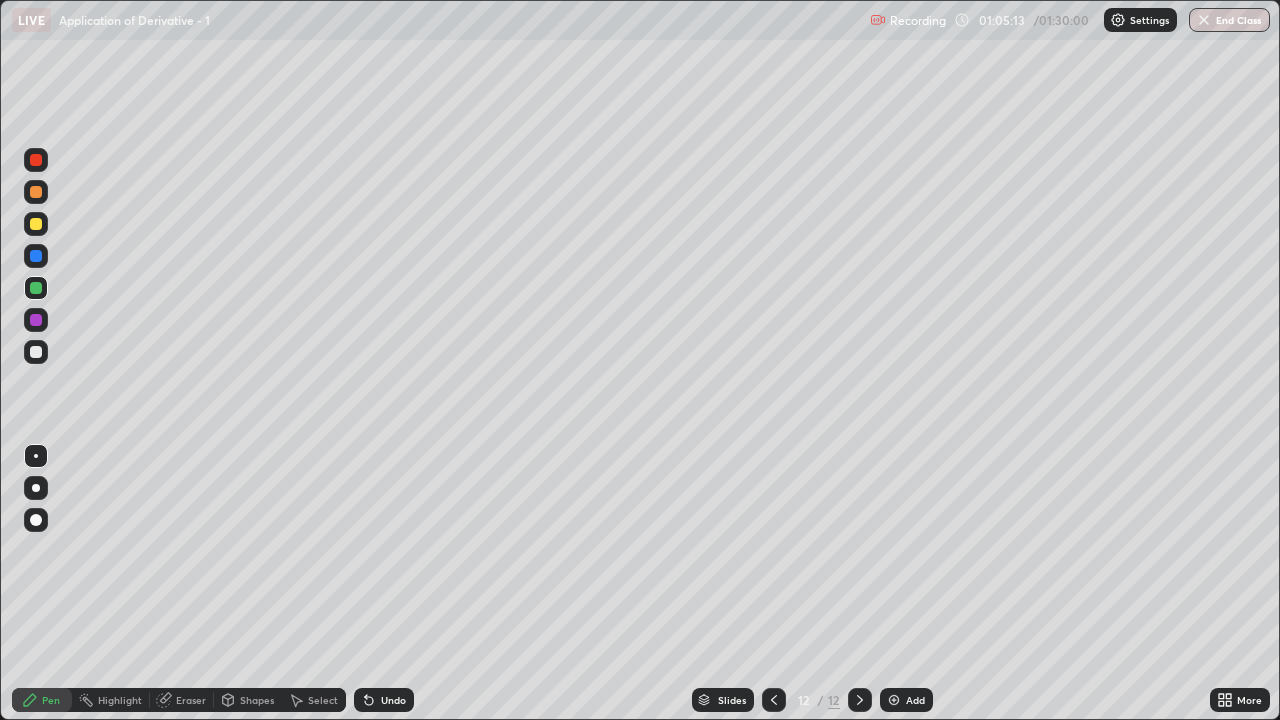 click on "Undo" at bounding box center (393, 700) 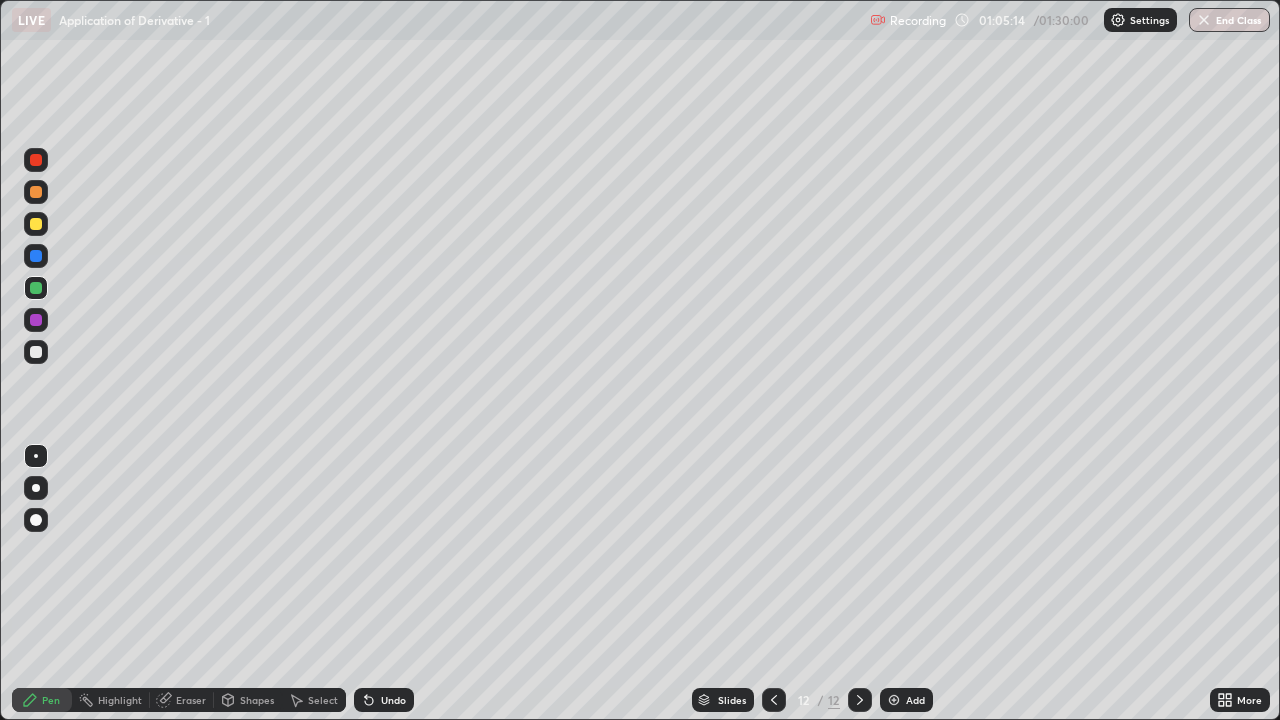 click on "Undo" at bounding box center (393, 700) 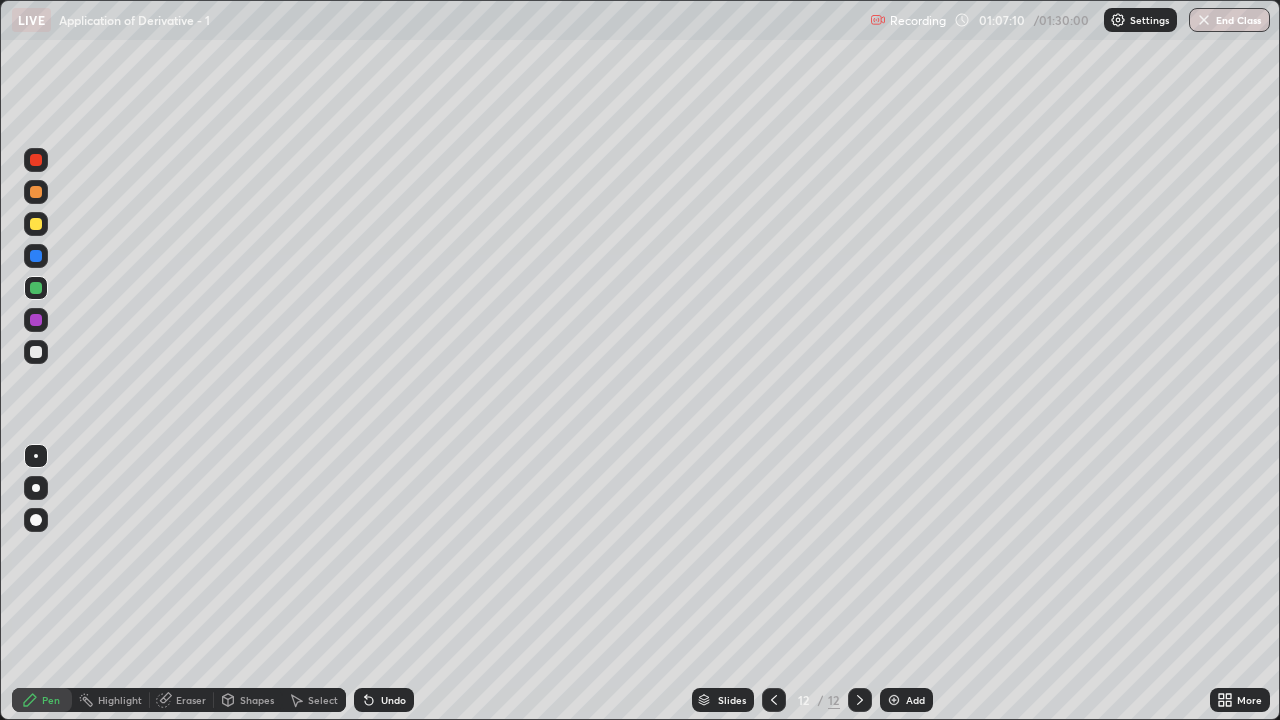 click at bounding box center [860, 700] 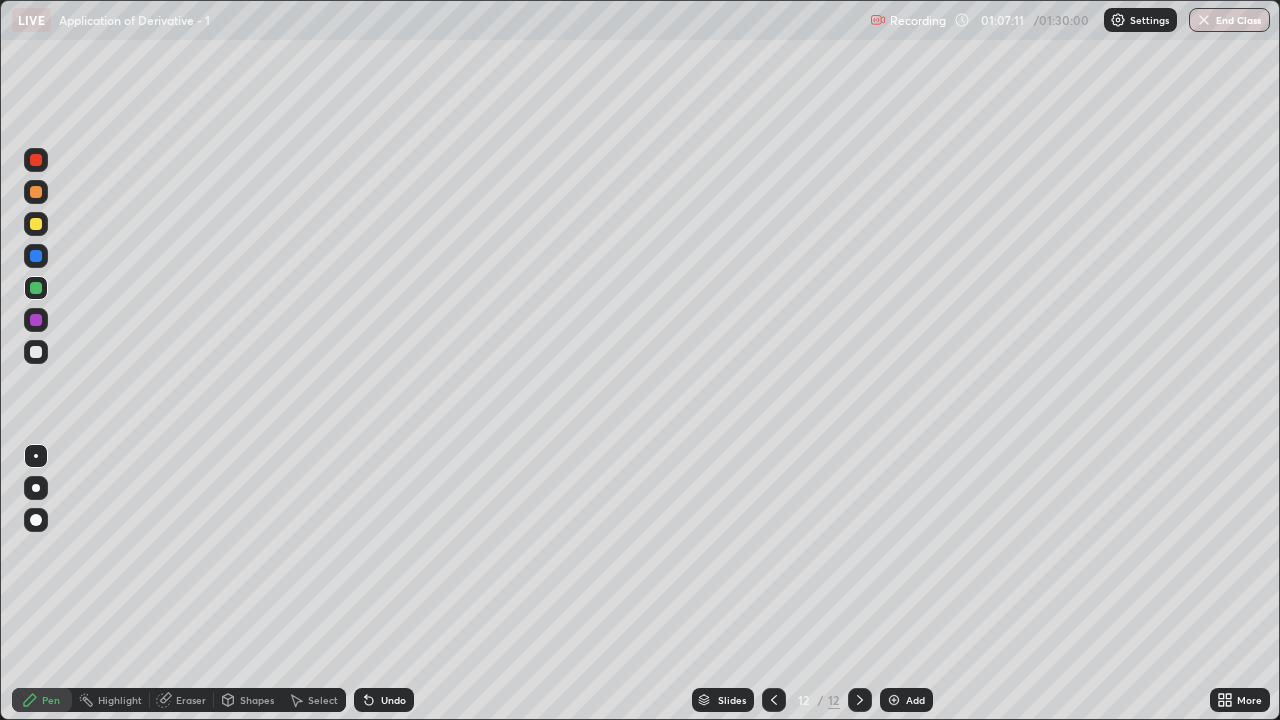 click at bounding box center [894, 700] 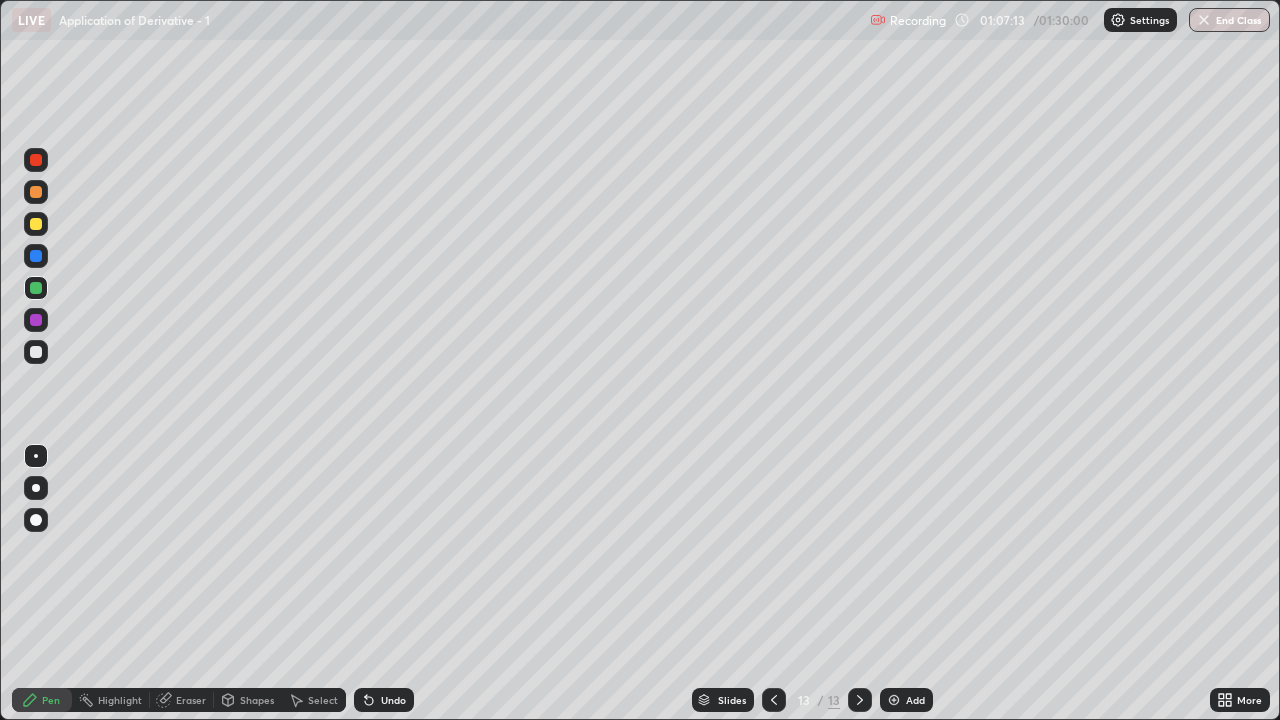 click at bounding box center [36, 224] 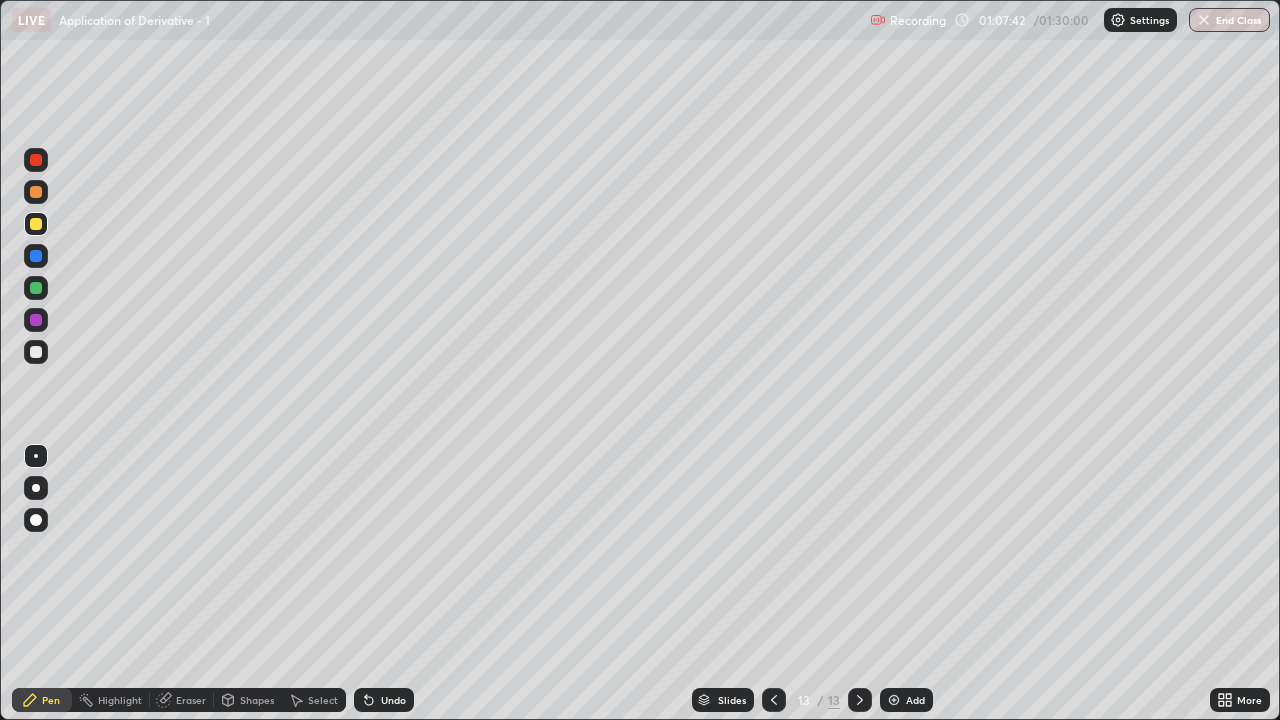 click on "Select" at bounding box center (314, 700) 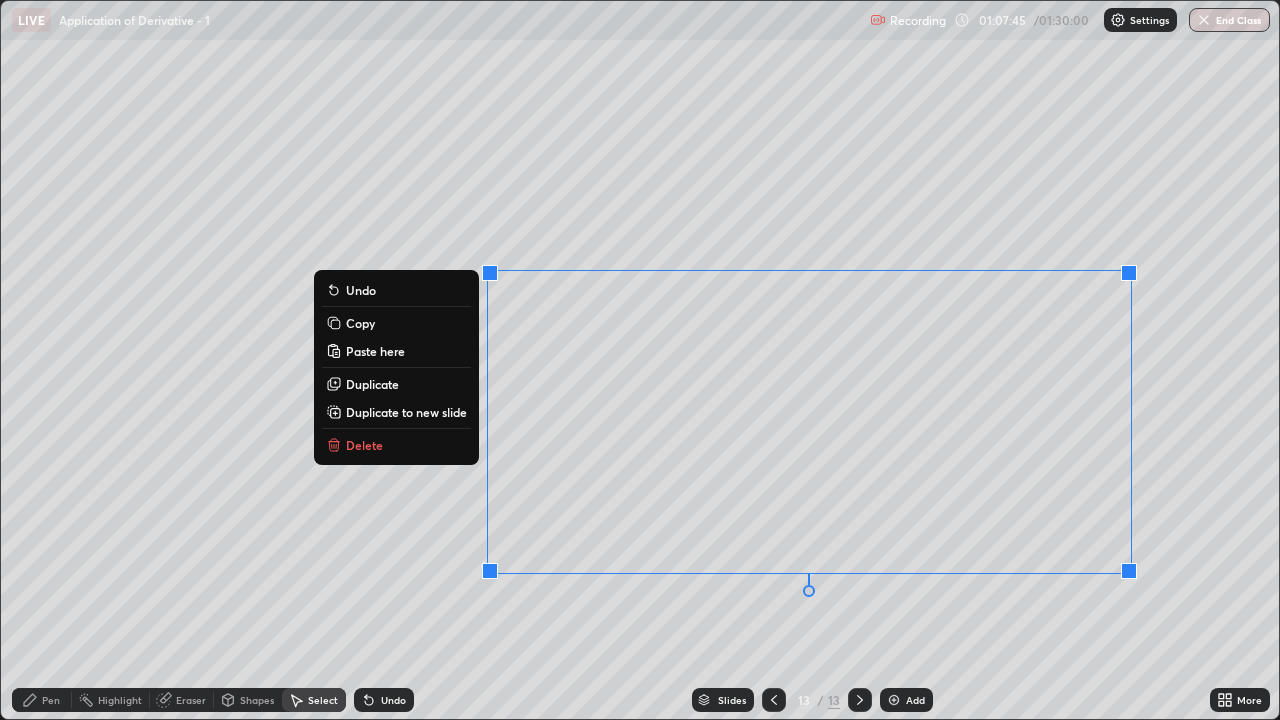 click on "Delete" at bounding box center (396, 445) 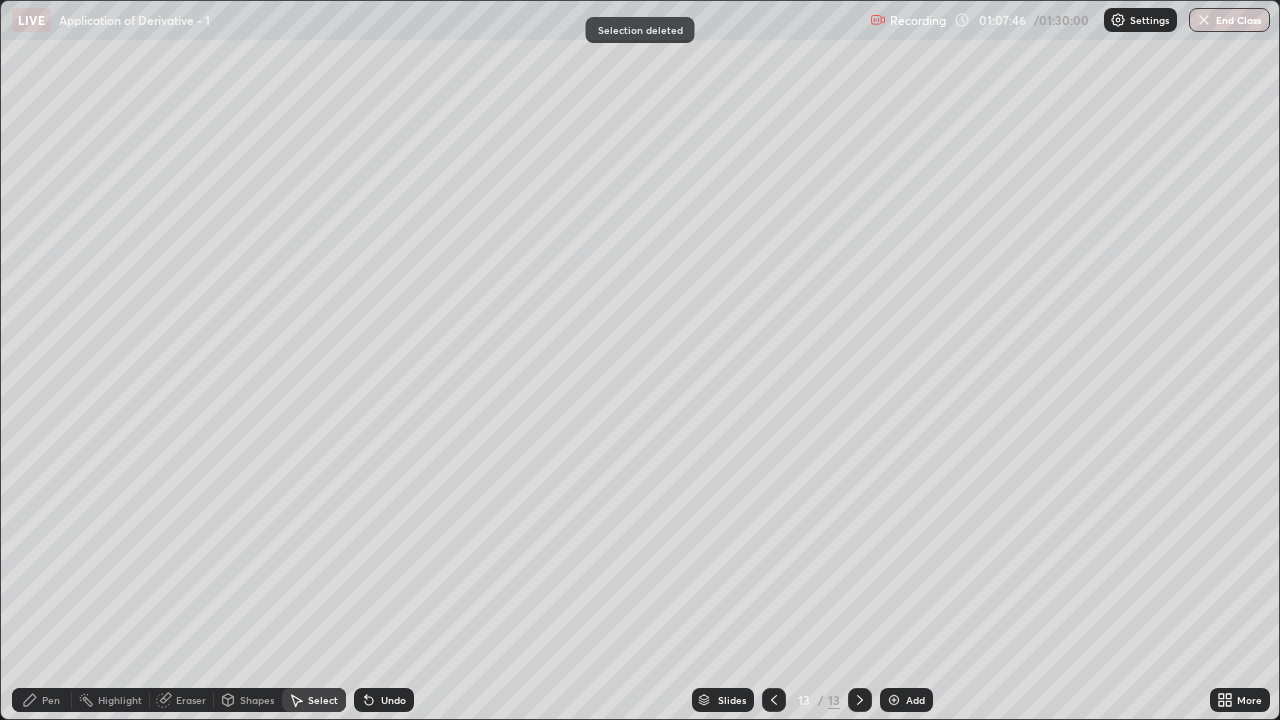 click on "Pen" at bounding box center [51, 700] 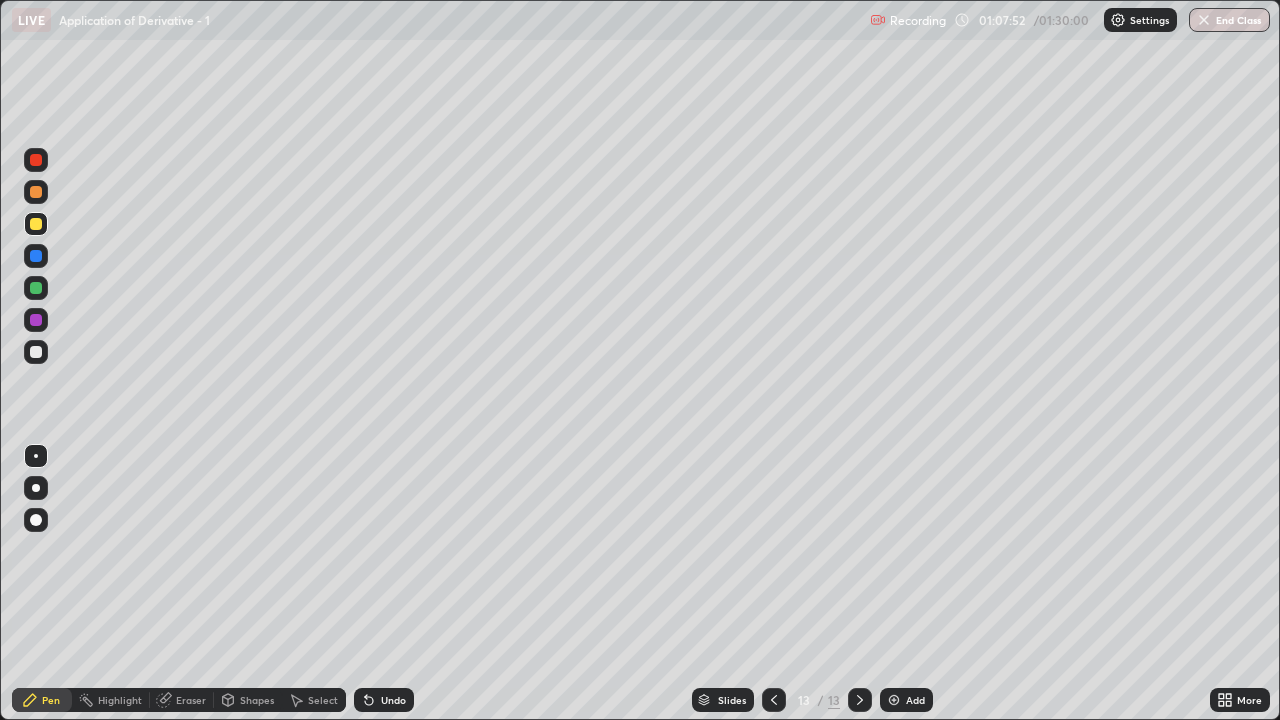 click at bounding box center [36, 352] 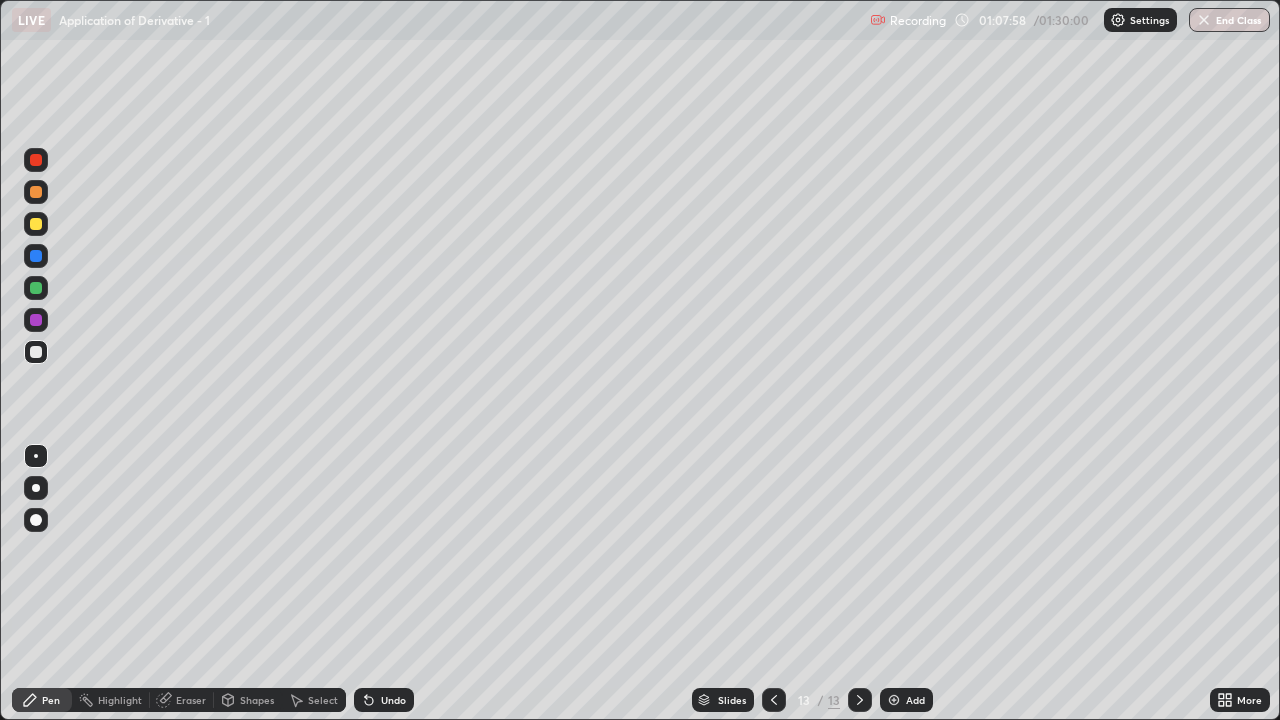 click on "Undo" at bounding box center (393, 700) 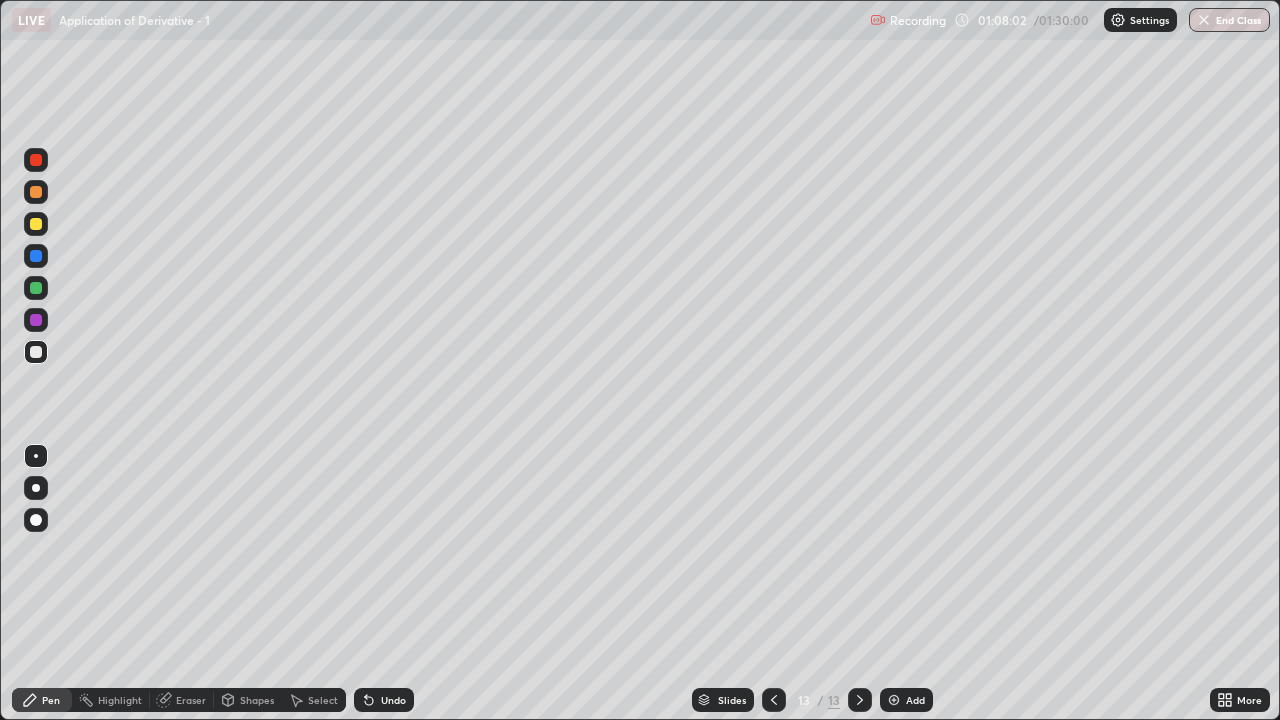 click on "Undo" at bounding box center (393, 700) 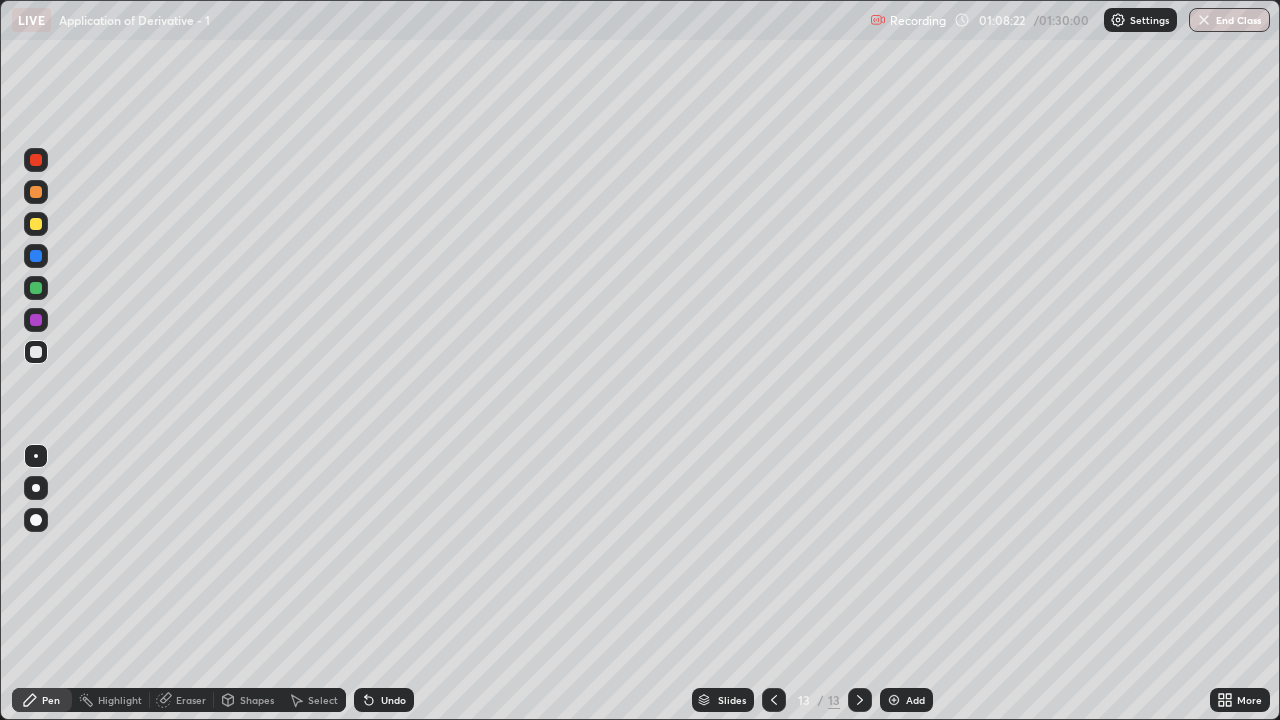 click 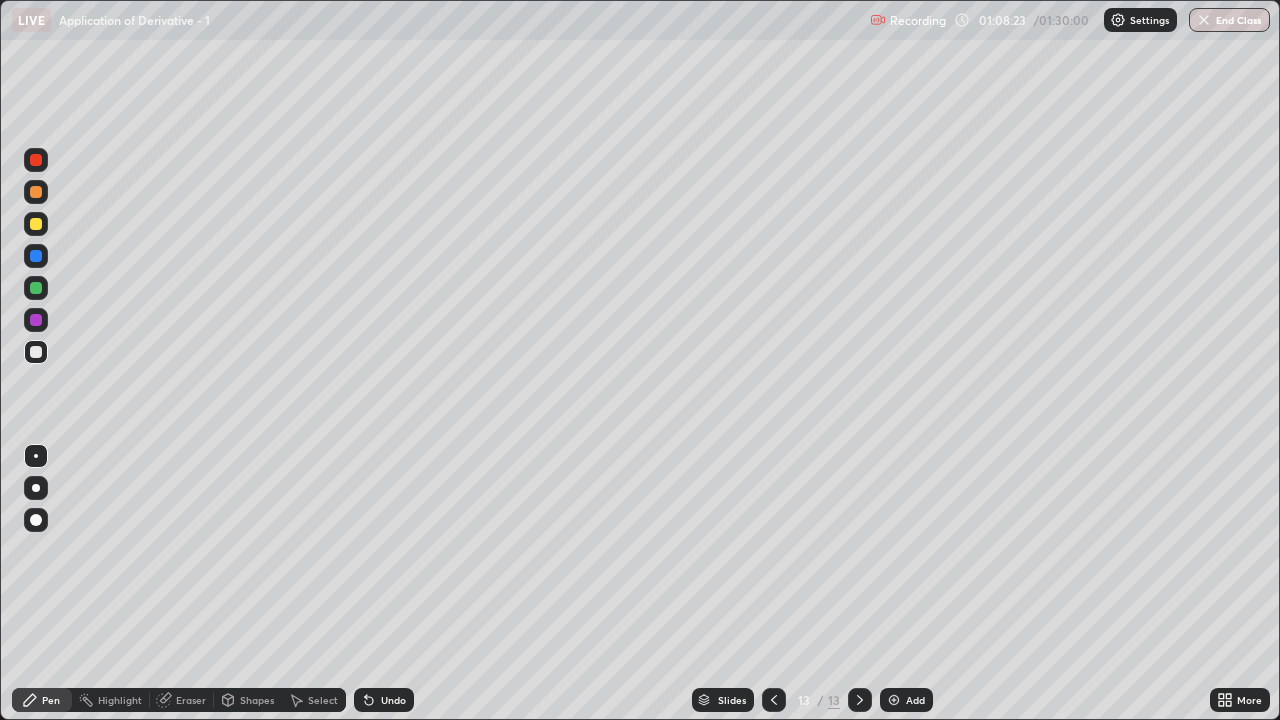 click on "Undo" at bounding box center (393, 700) 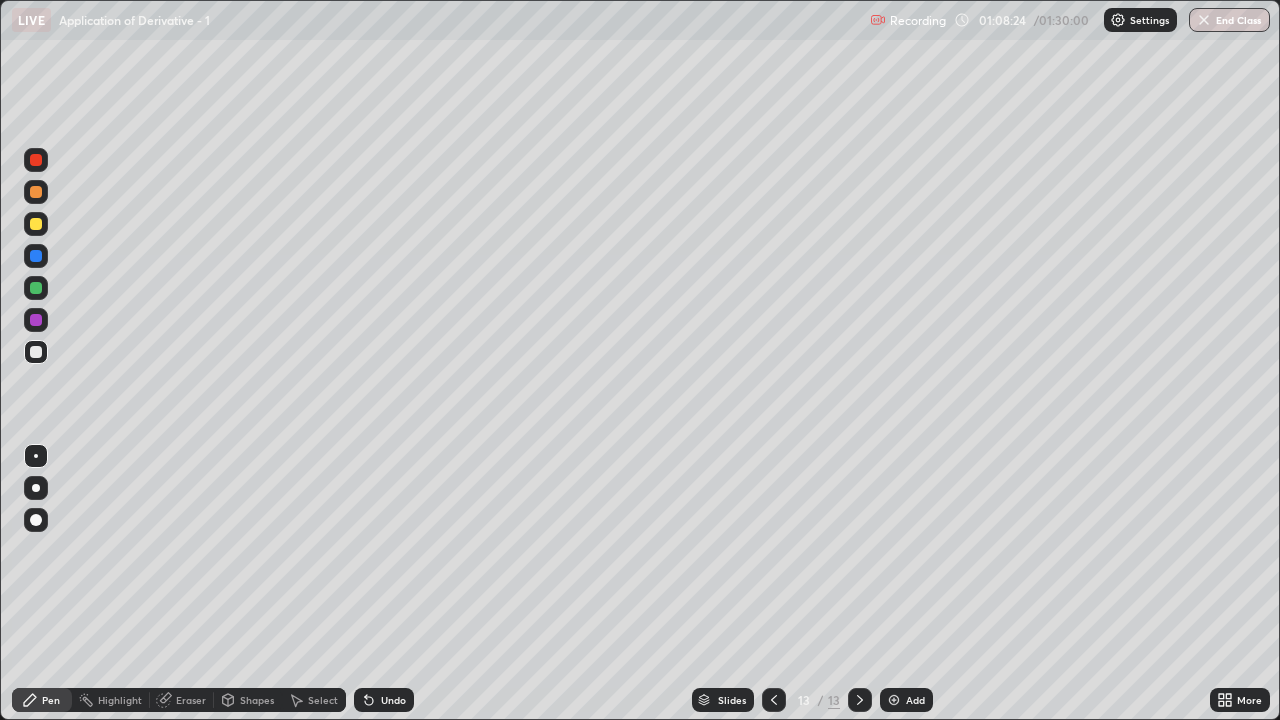 click on "Undo" at bounding box center [384, 700] 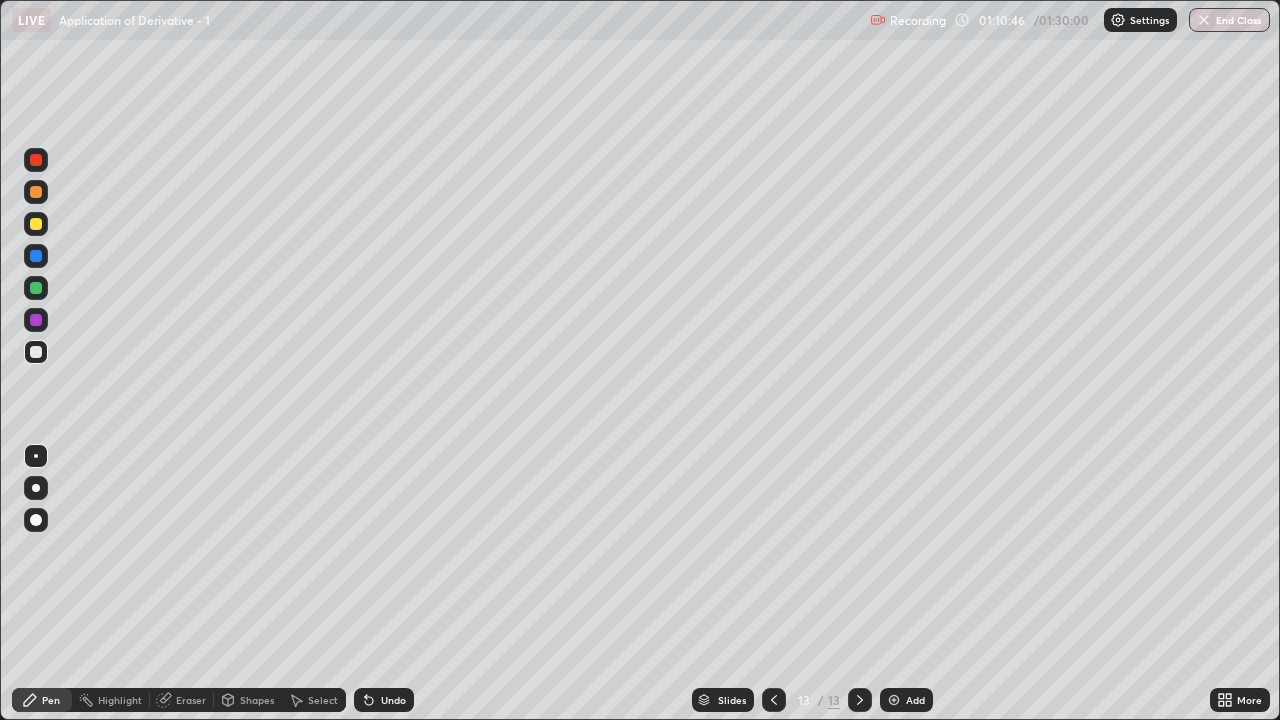 click at bounding box center [894, 700] 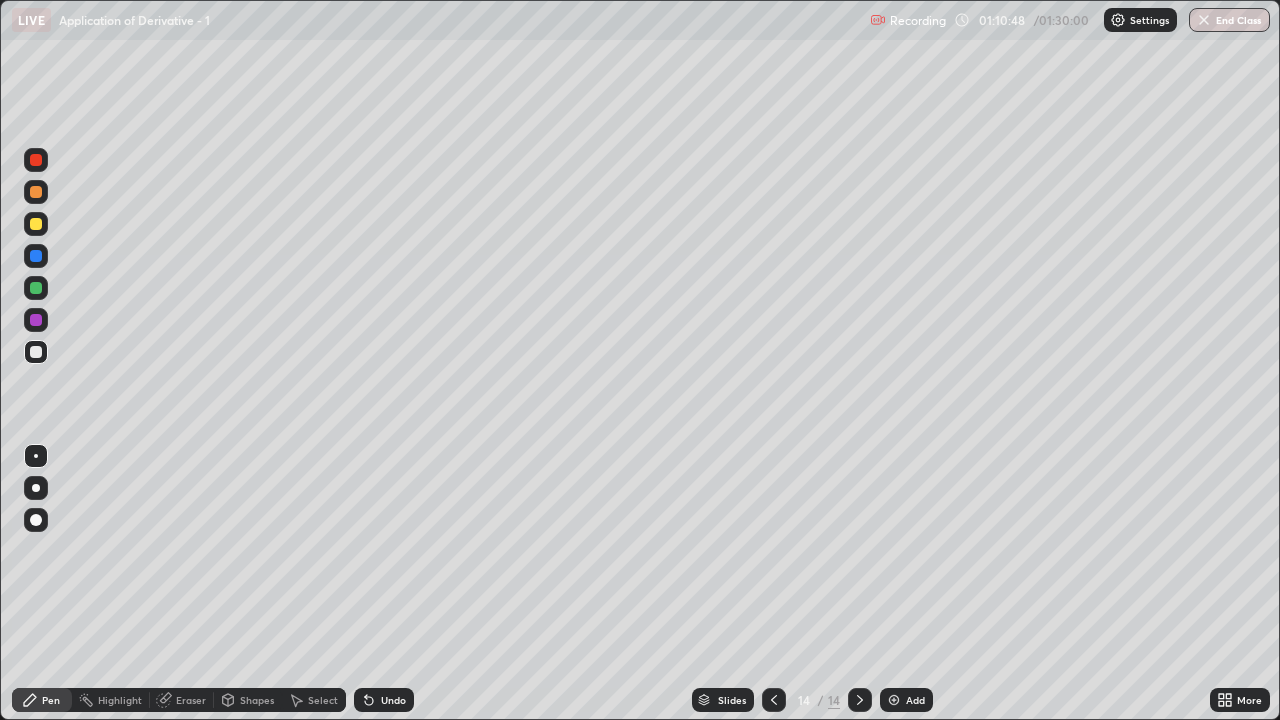 click at bounding box center [36, 224] 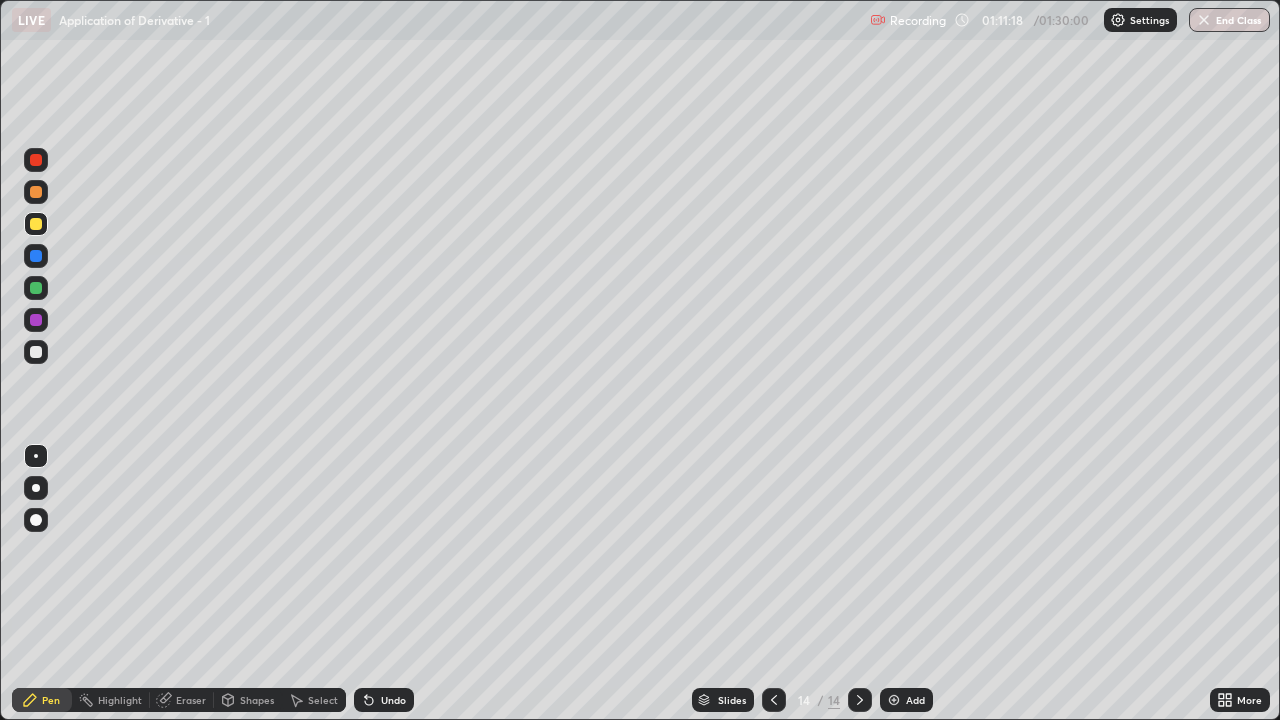 click 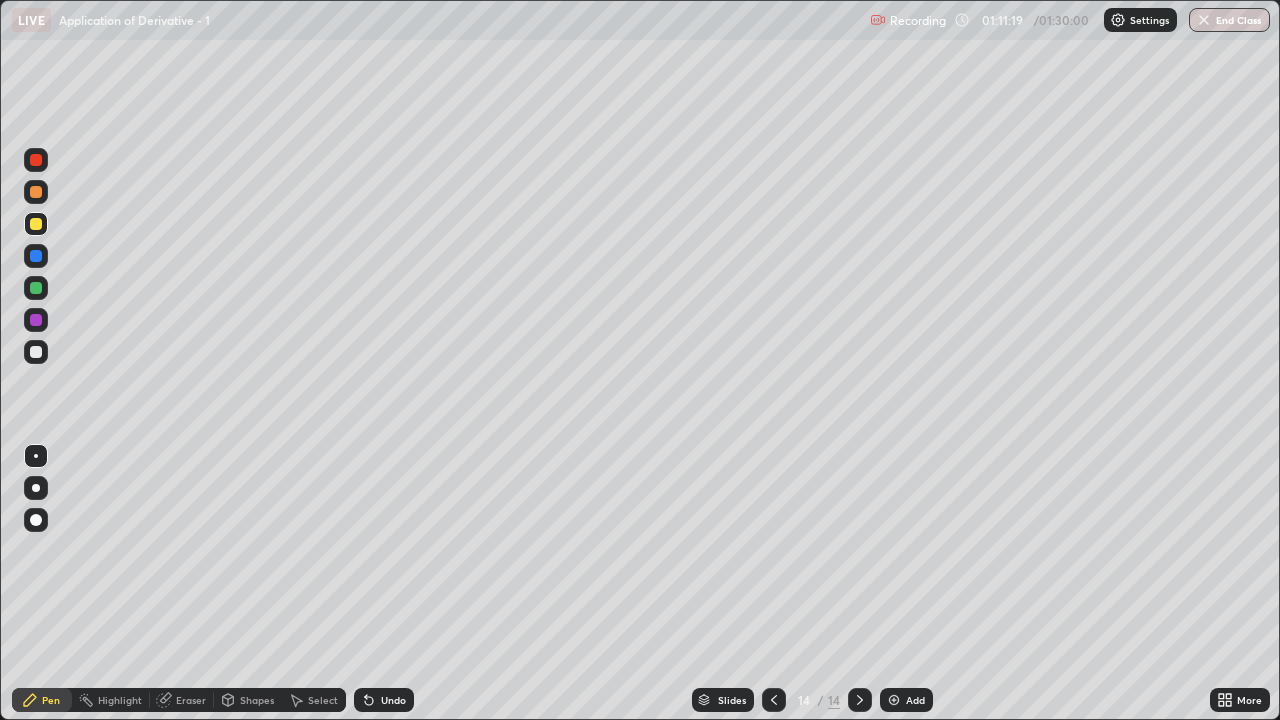 click on "Undo" at bounding box center (384, 700) 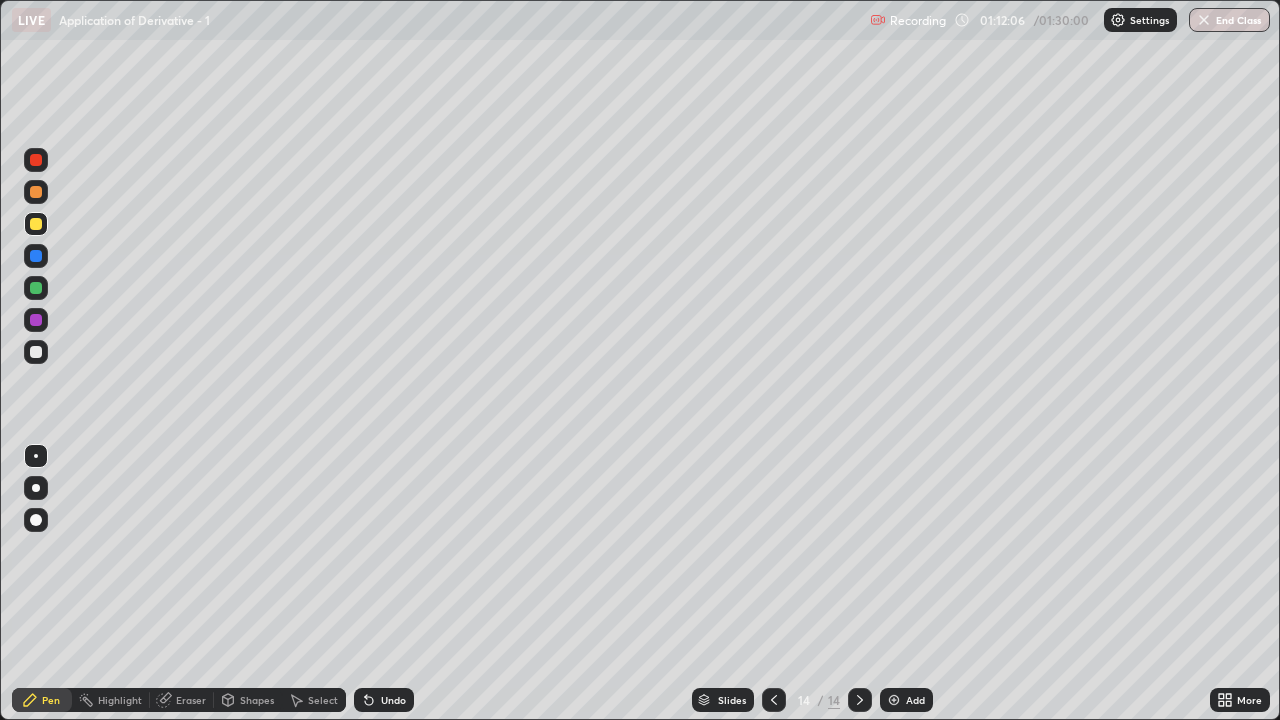 click on "Undo" at bounding box center [384, 700] 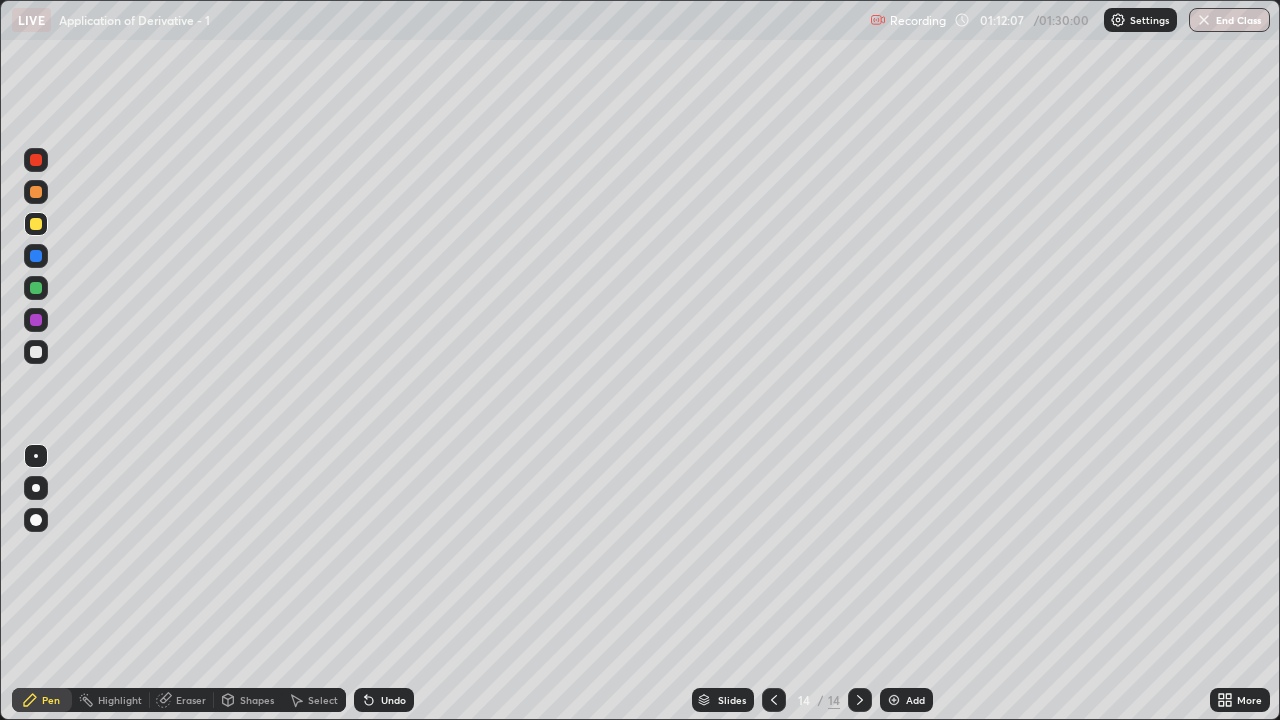 click on "Undo" at bounding box center (384, 700) 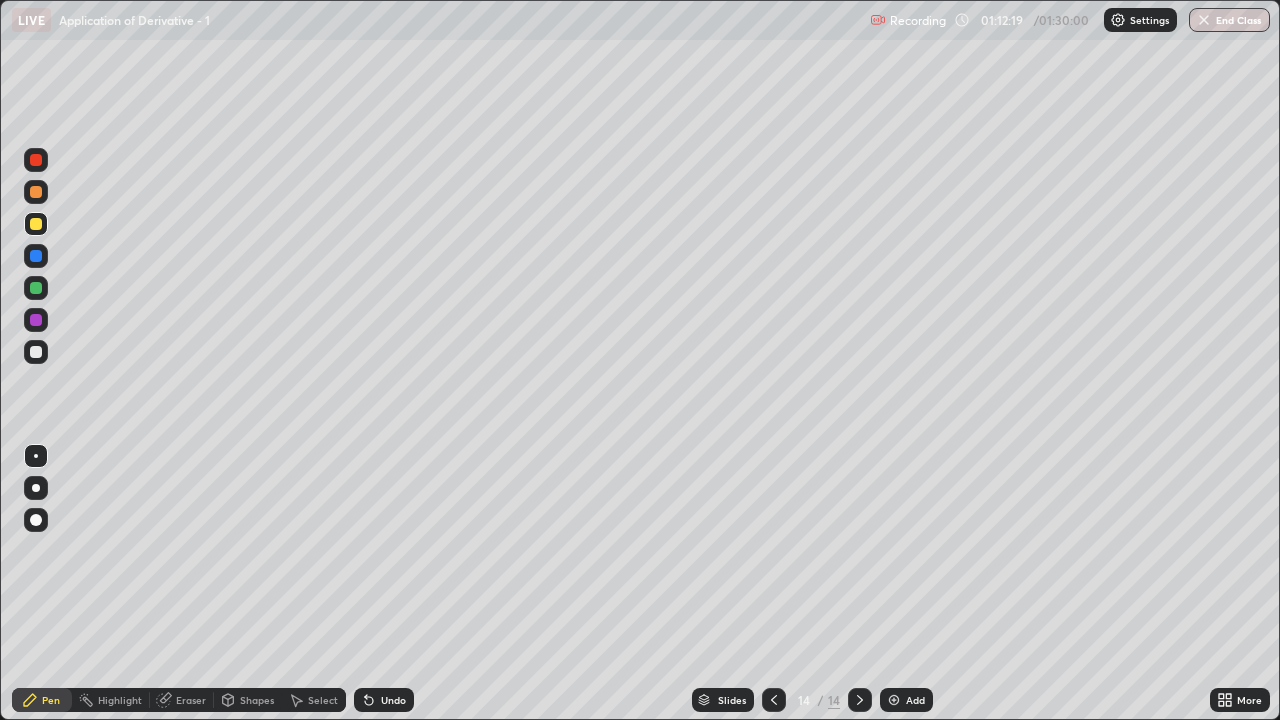 click 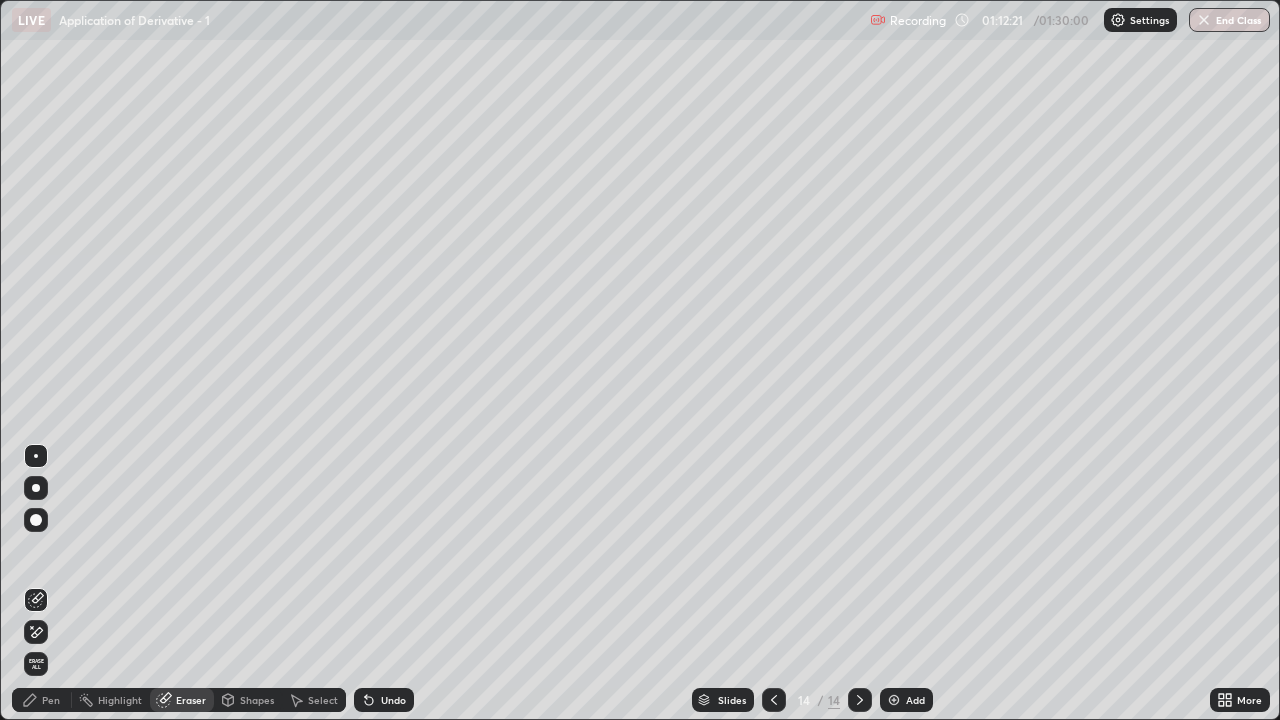 click on "Pen" at bounding box center (42, 700) 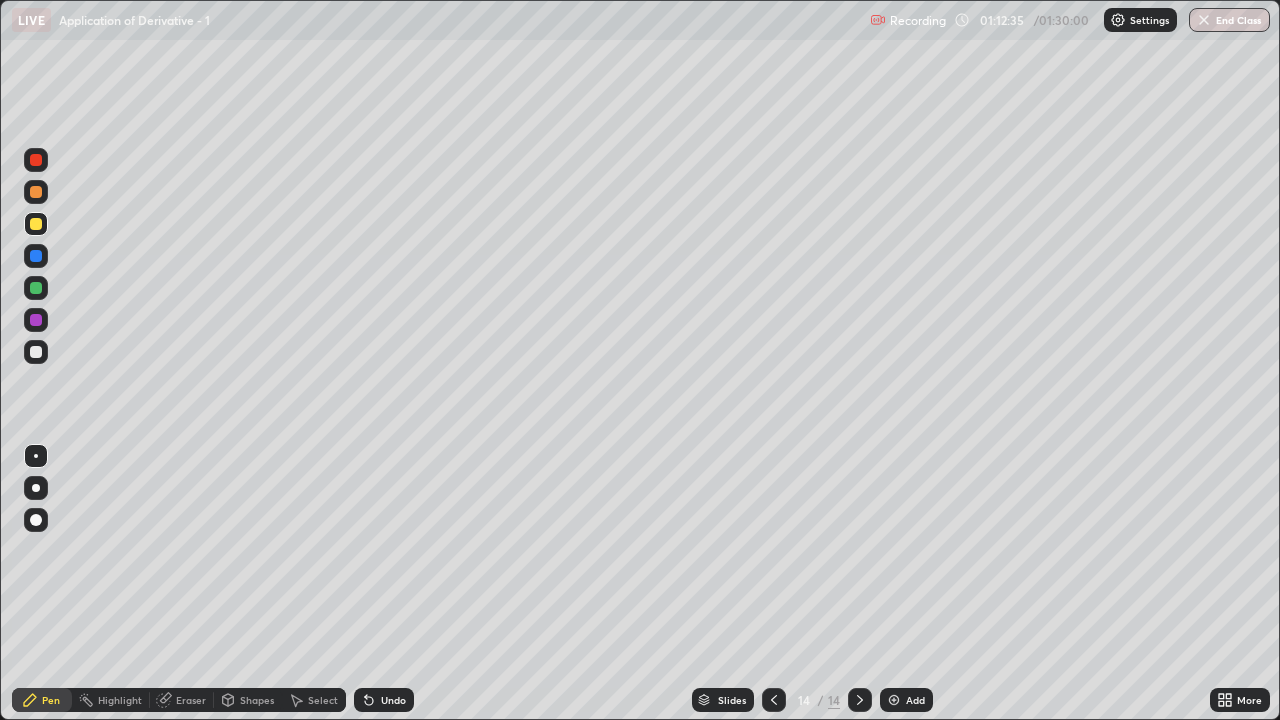click 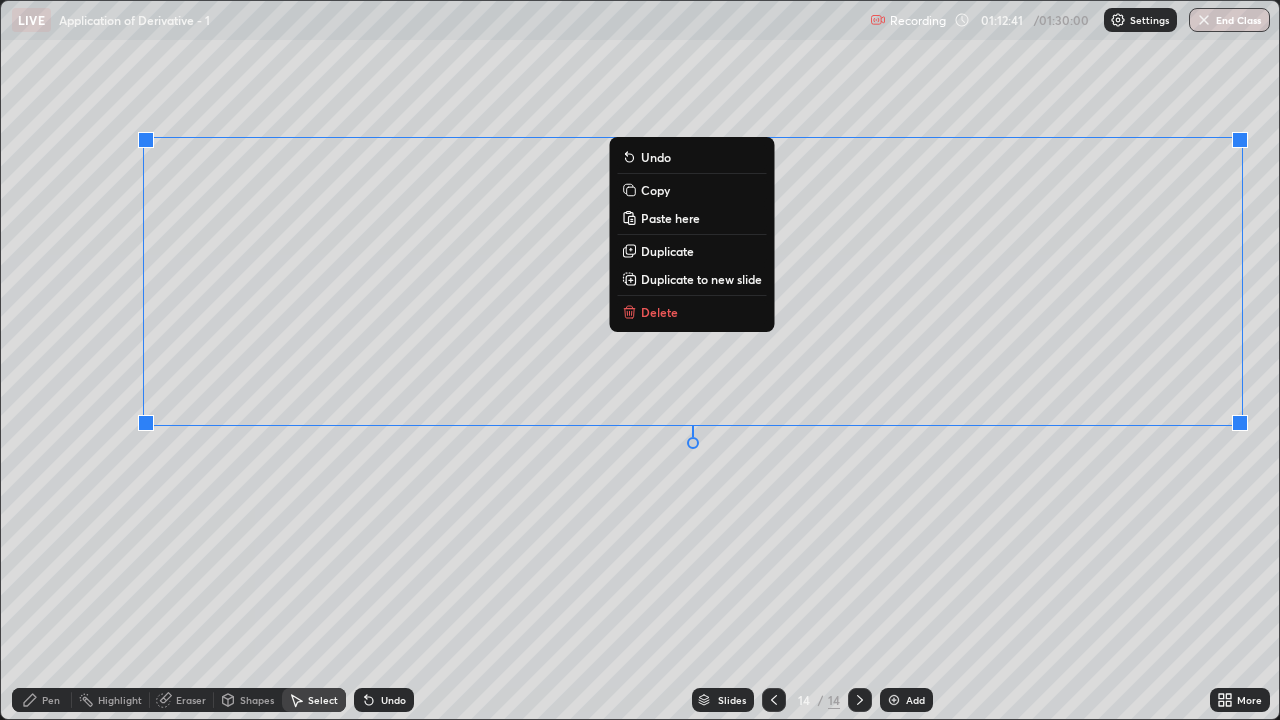 click on "0 ° Undo Copy Paste here Duplicate Duplicate to new slide Delete" at bounding box center [640, 360] 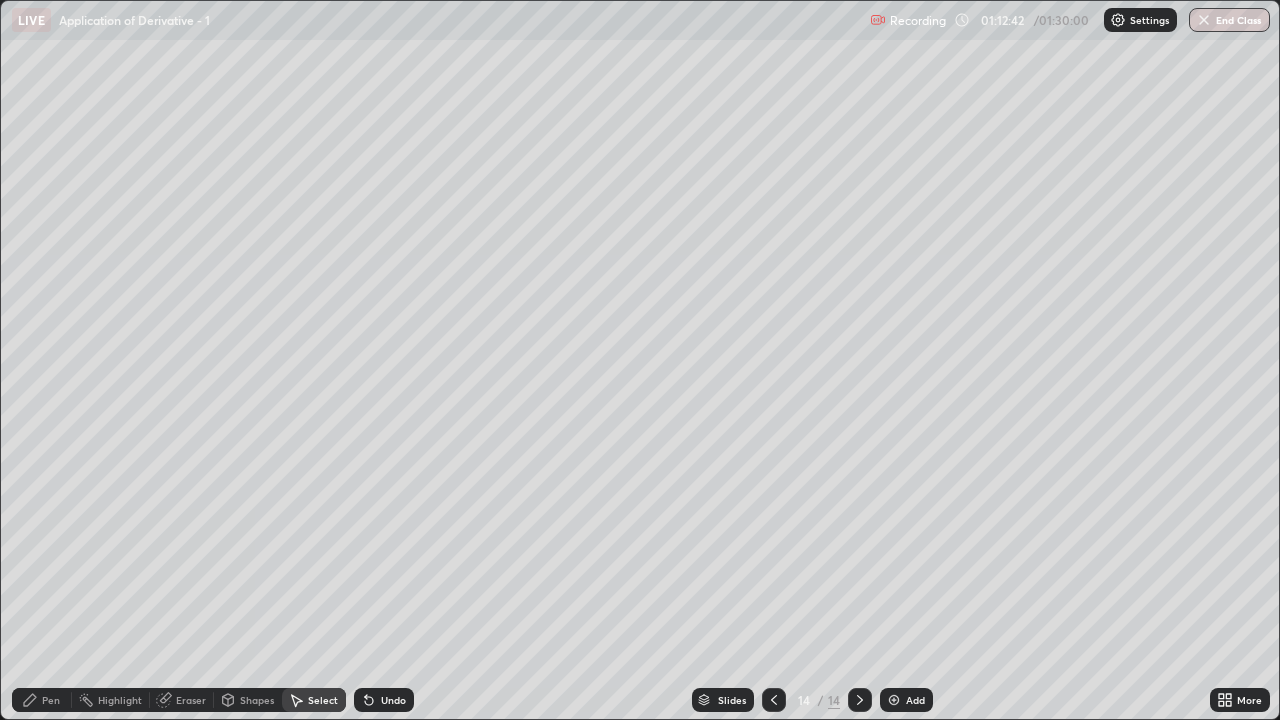 click on "Pen" at bounding box center [51, 700] 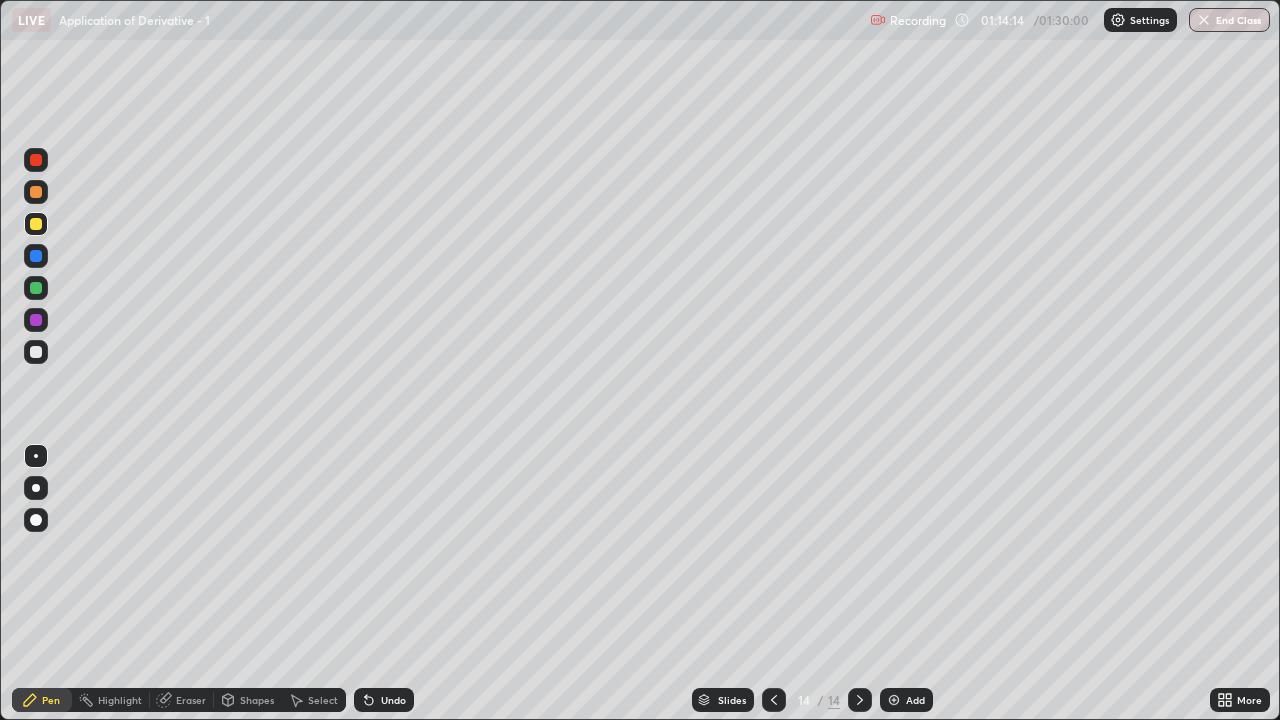 click on "Undo" at bounding box center [393, 700] 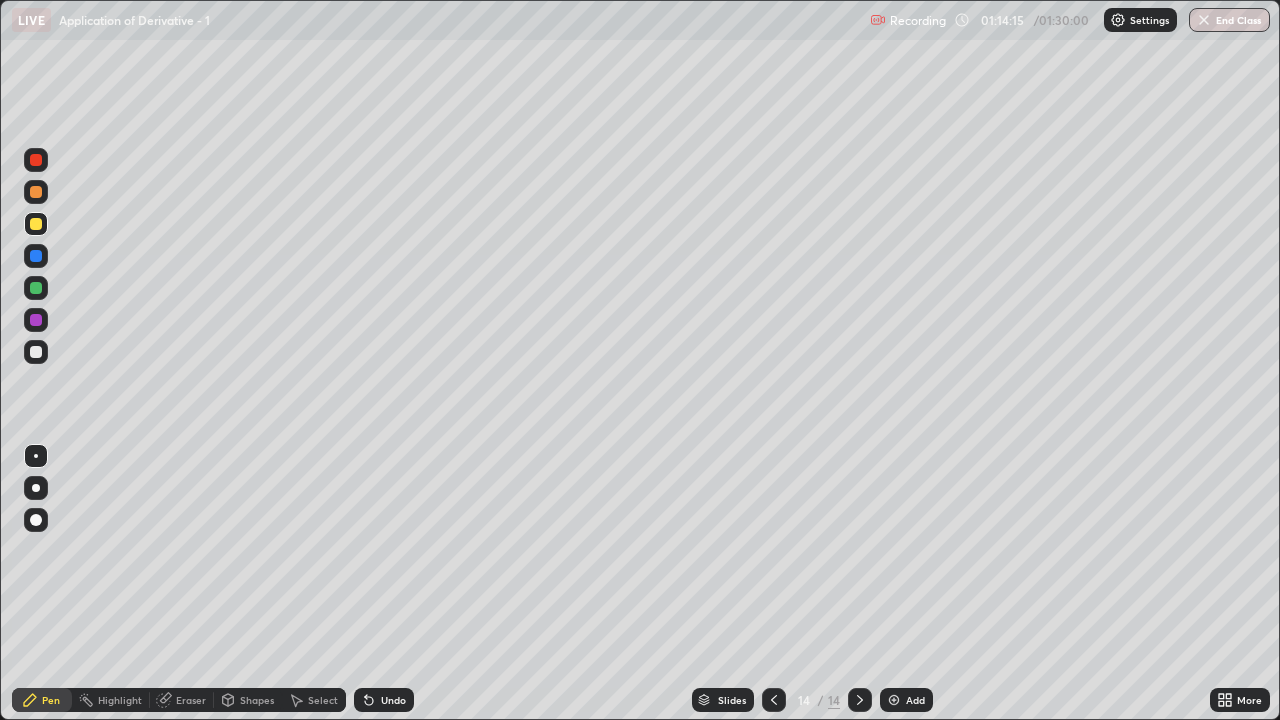 click on "Undo" at bounding box center (393, 700) 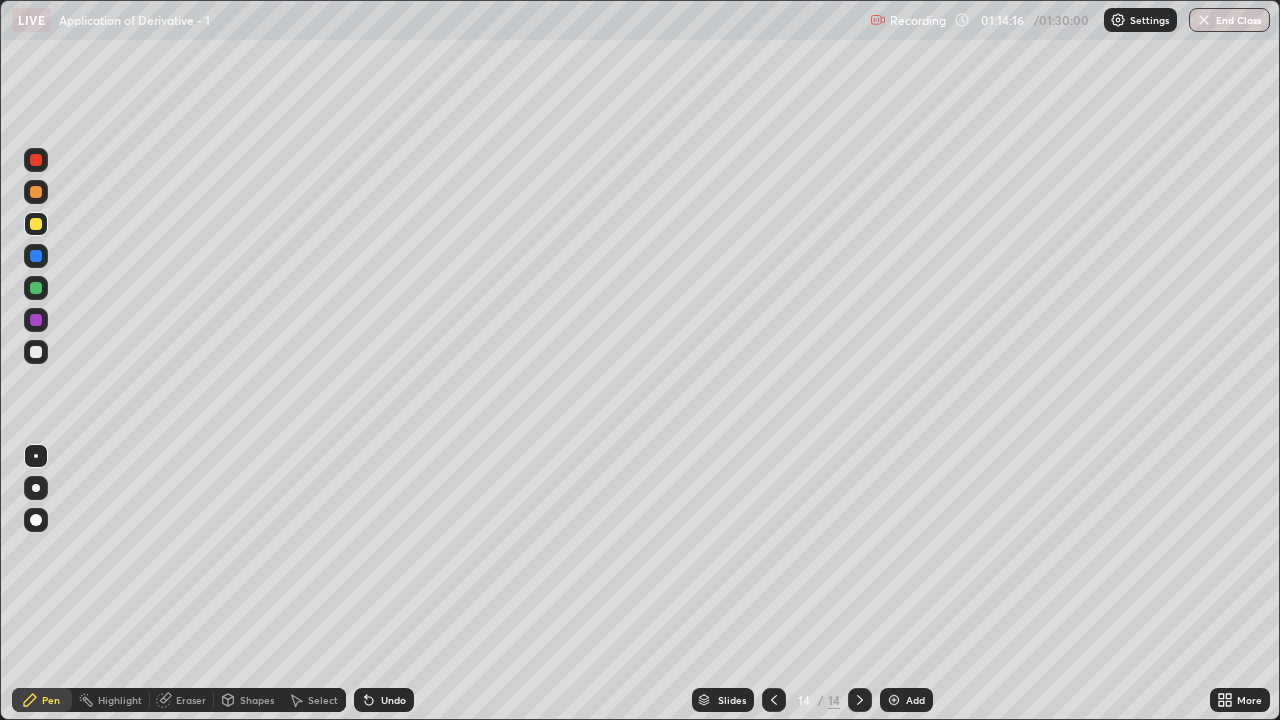 click on "Undo" at bounding box center [384, 700] 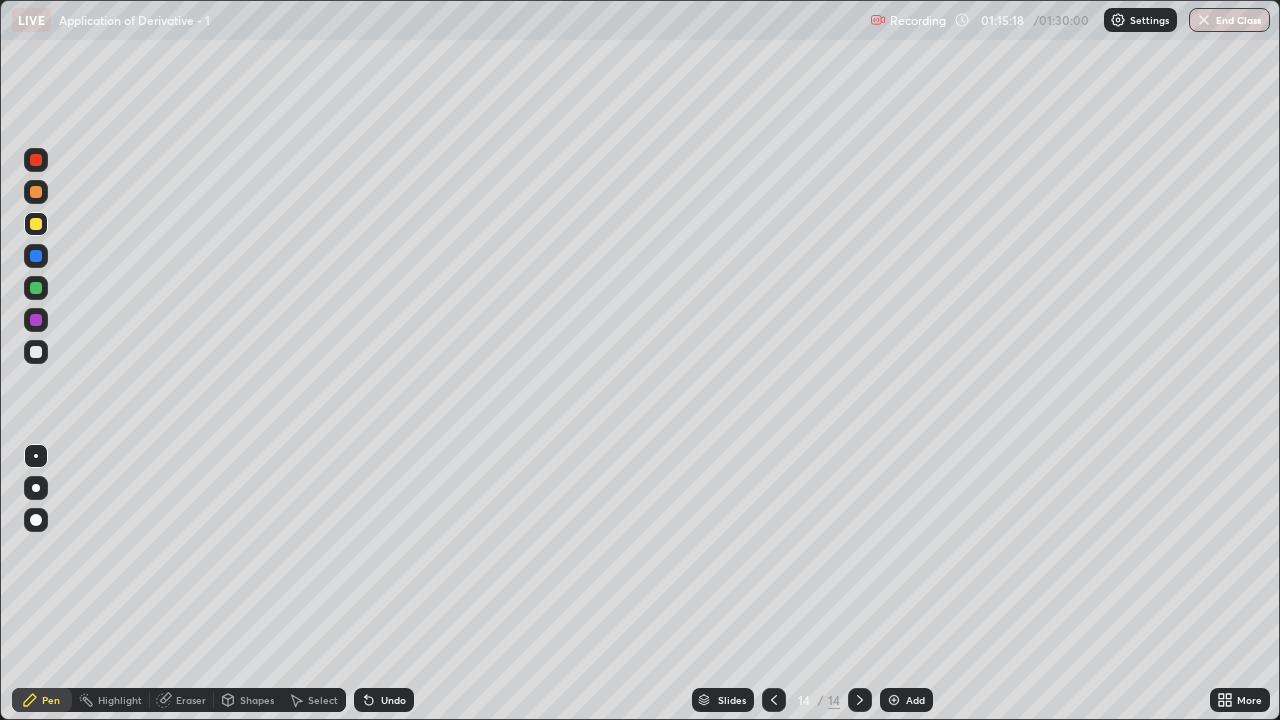 click at bounding box center (894, 700) 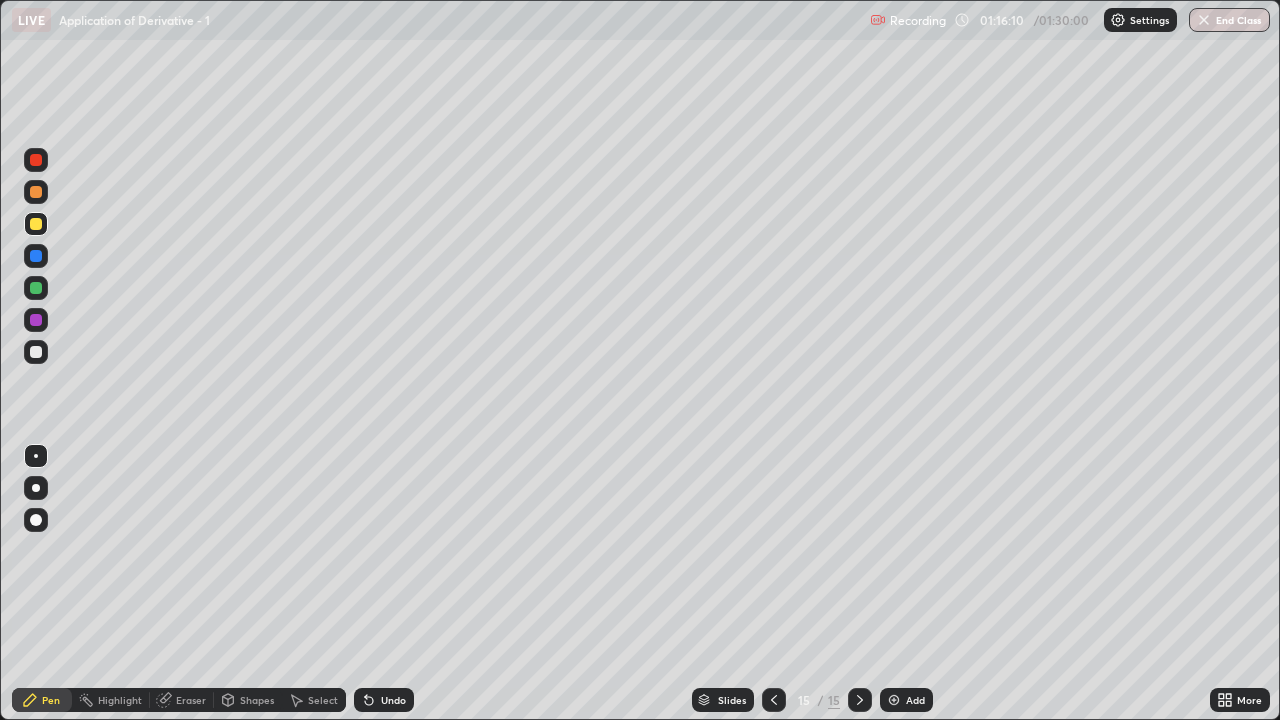 click on "Select" at bounding box center (323, 700) 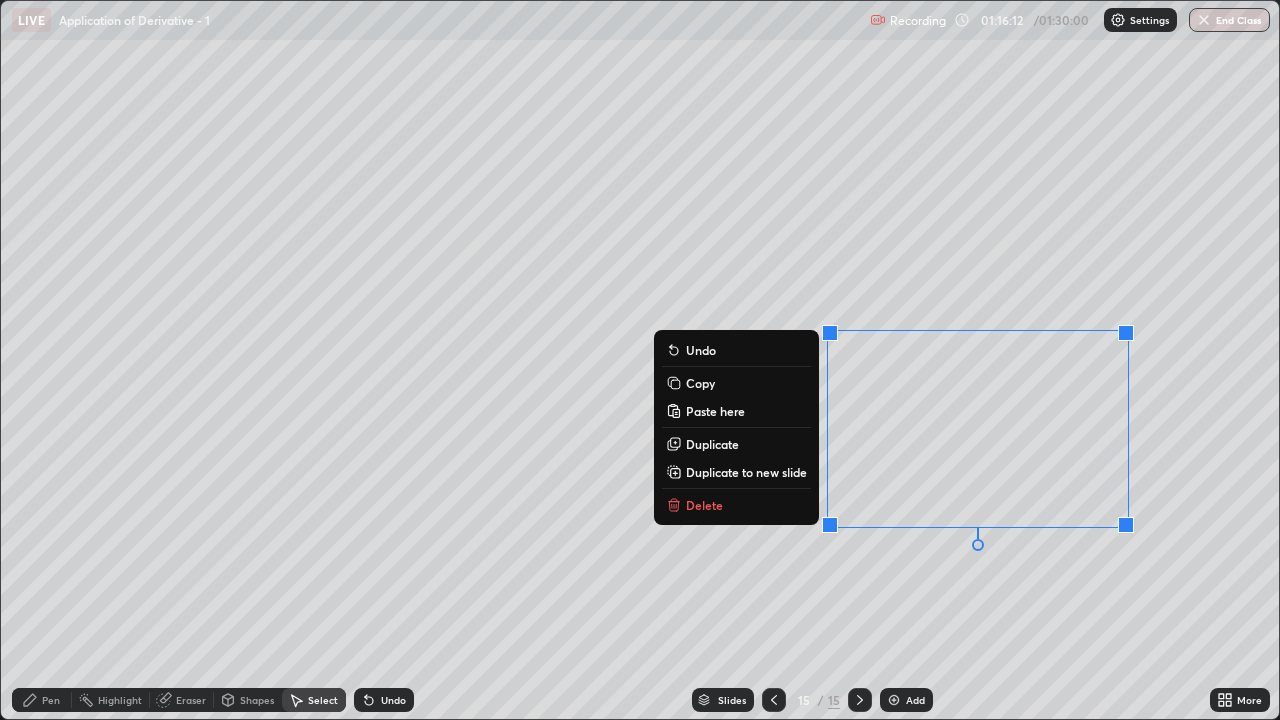 click on "Delete" at bounding box center (736, 505) 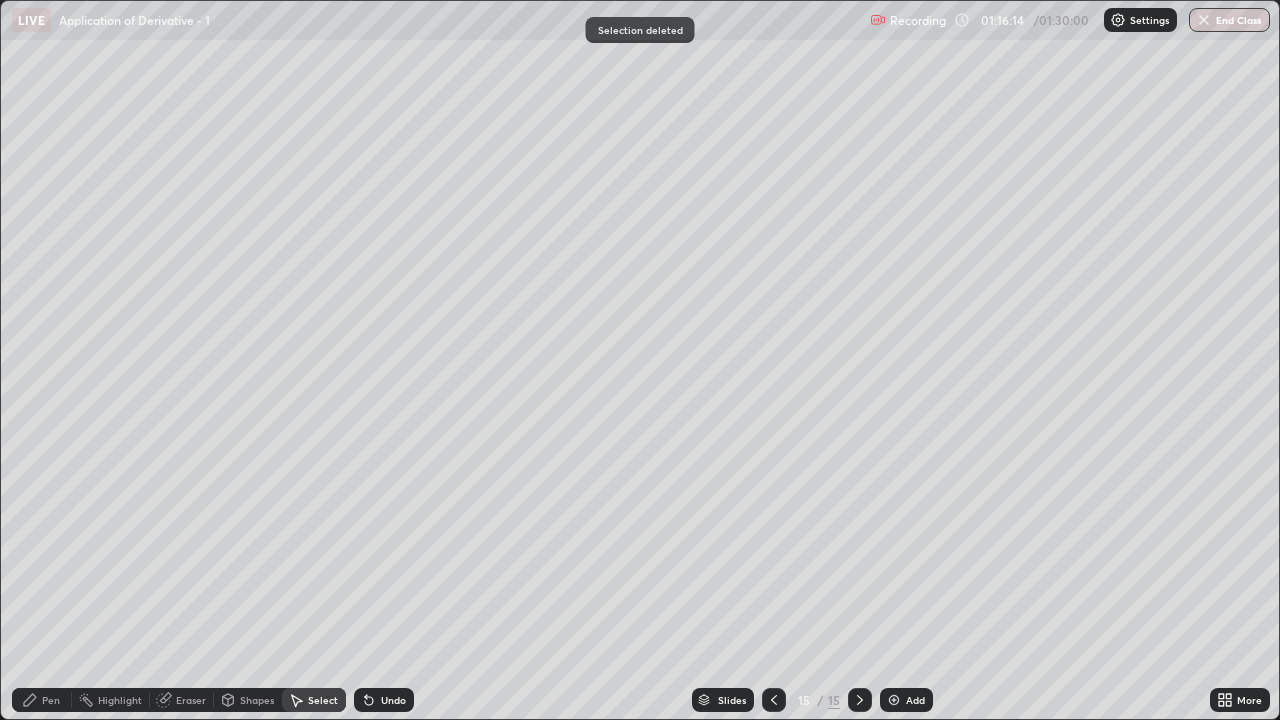 click on "Pen" at bounding box center [51, 700] 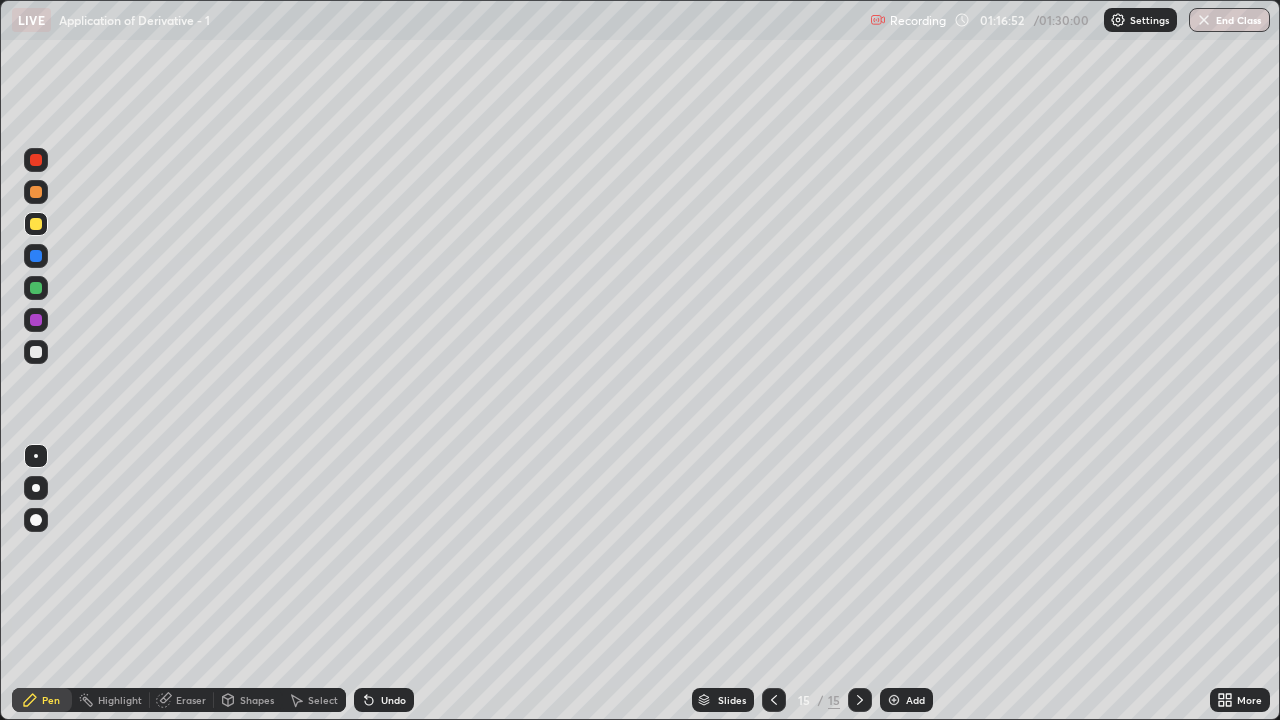 click on "Undo" at bounding box center (384, 700) 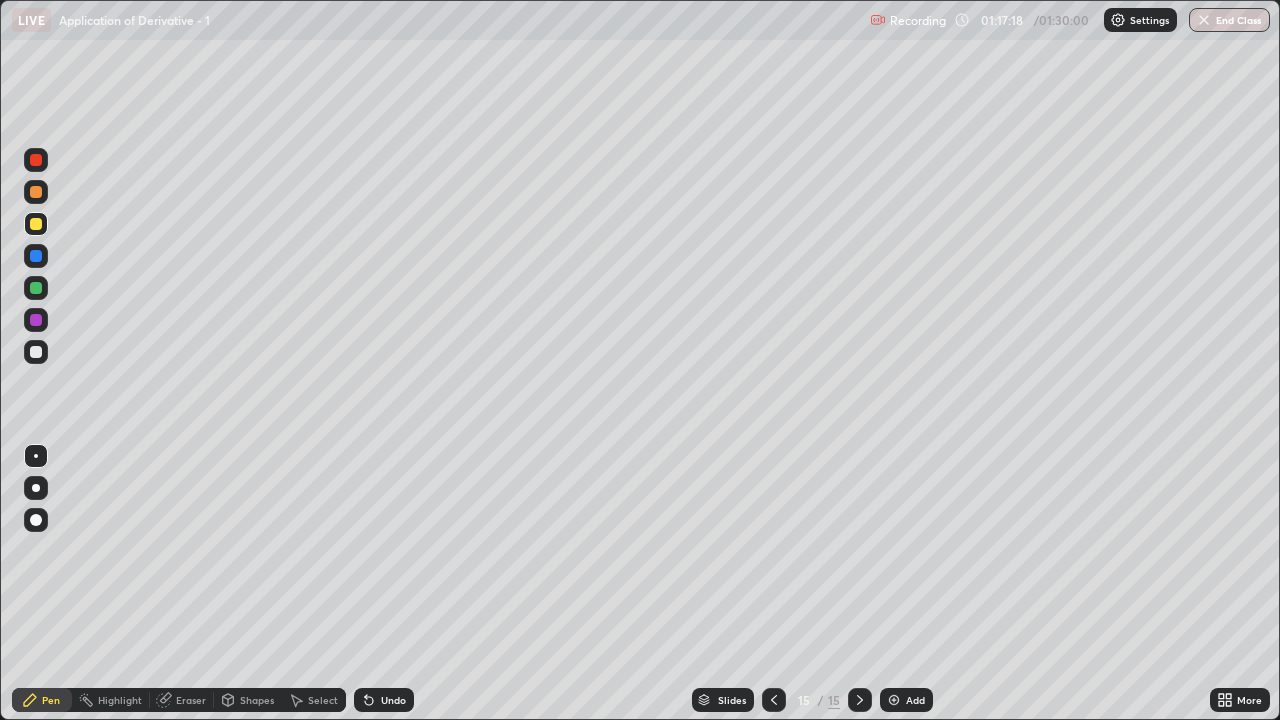 click at bounding box center [774, 700] 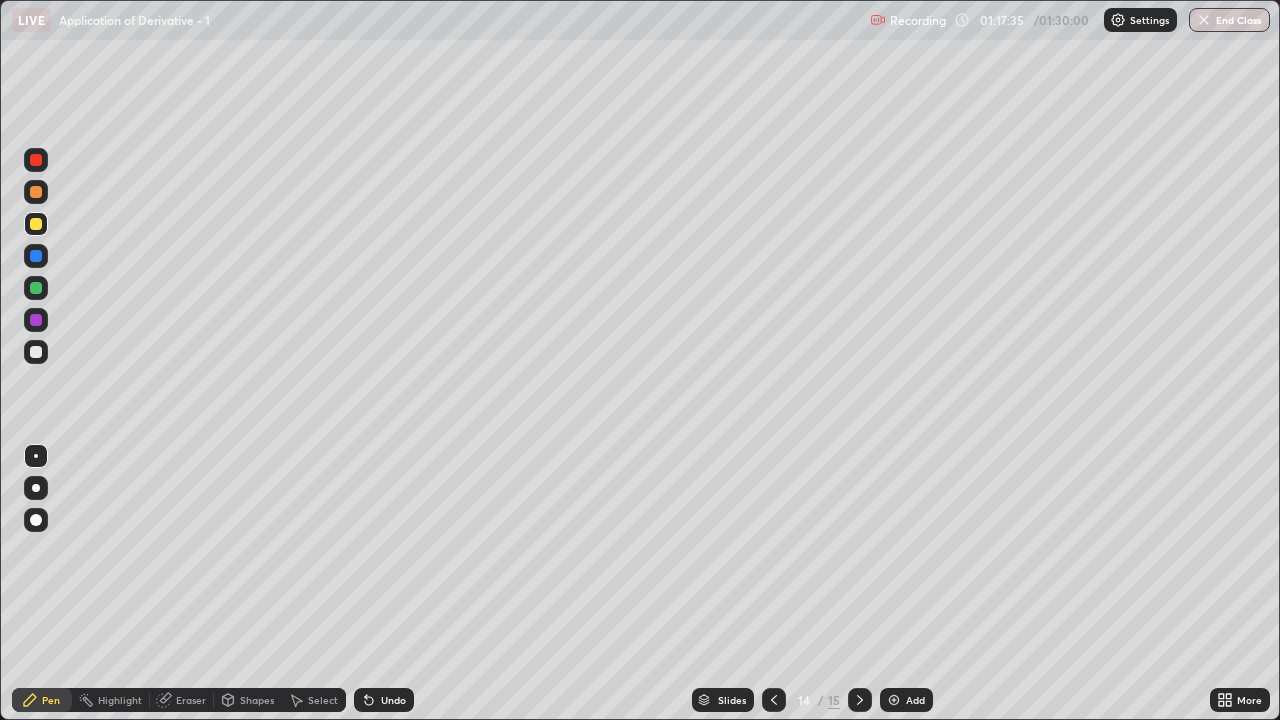 click 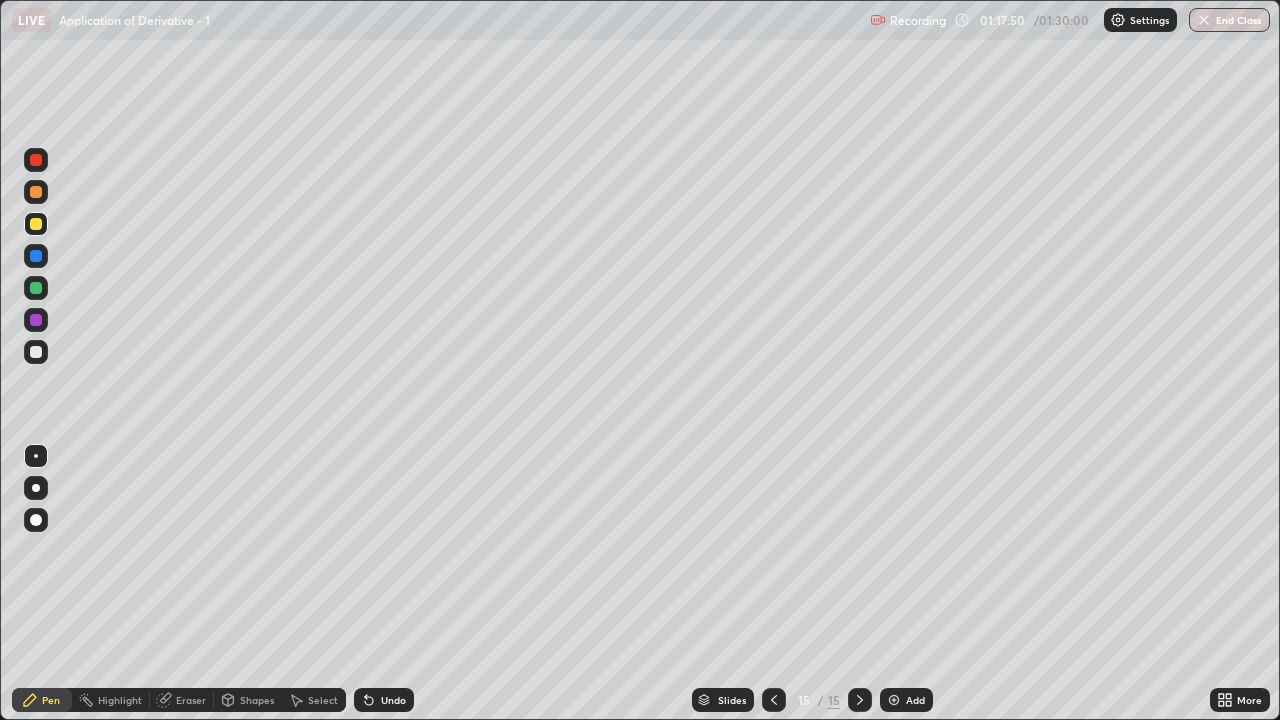 click on "Add" at bounding box center [915, 700] 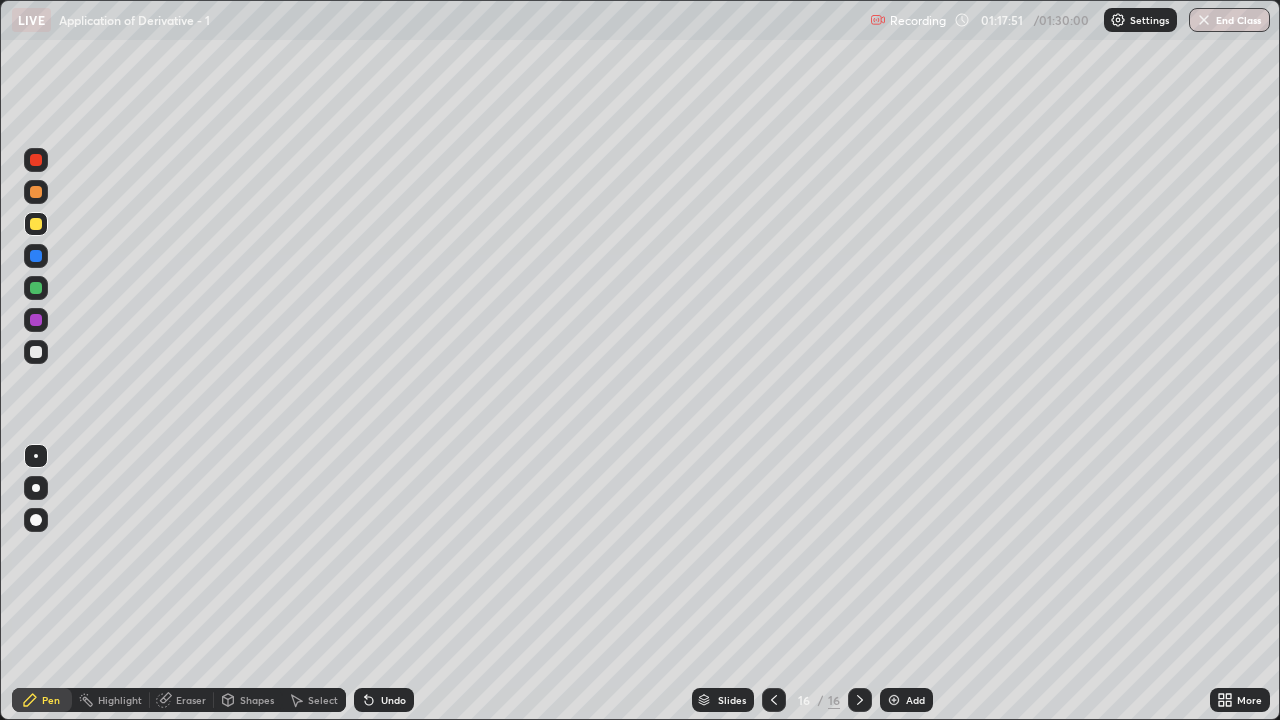 click at bounding box center [36, 288] 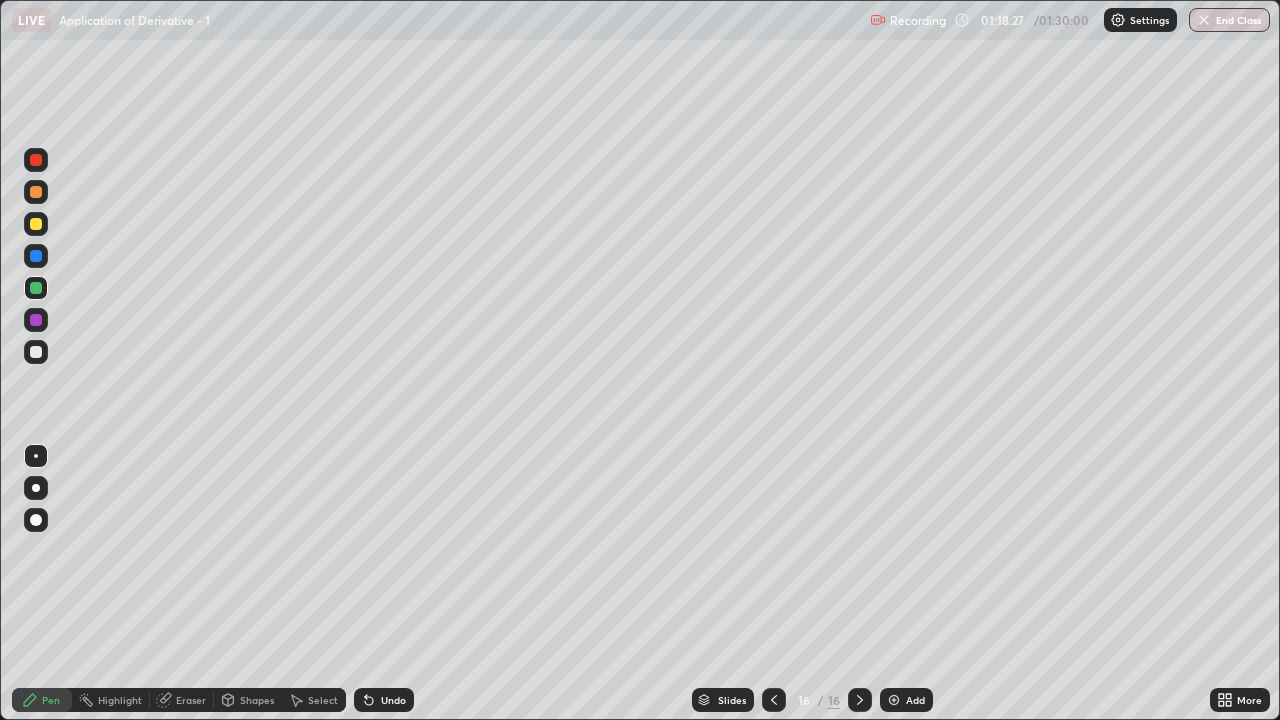 click on "Undo" at bounding box center (393, 700) 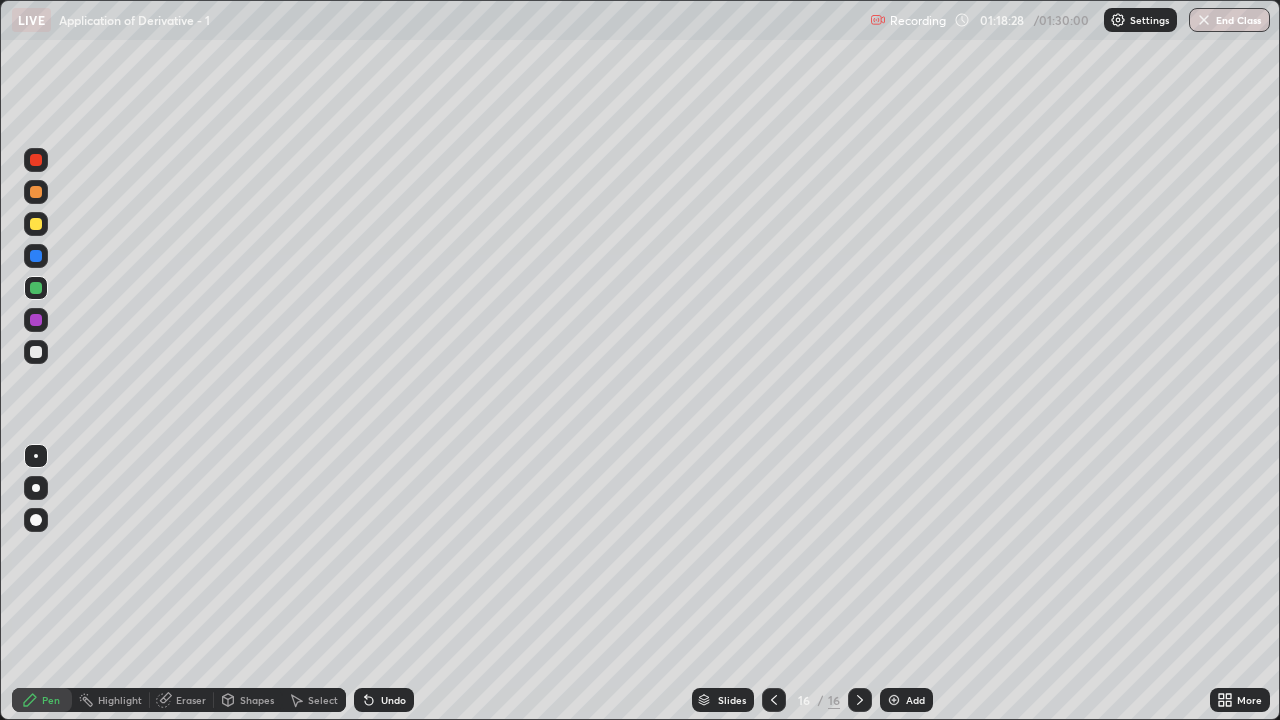 click on "Undo" at bounding box center (384, 700) 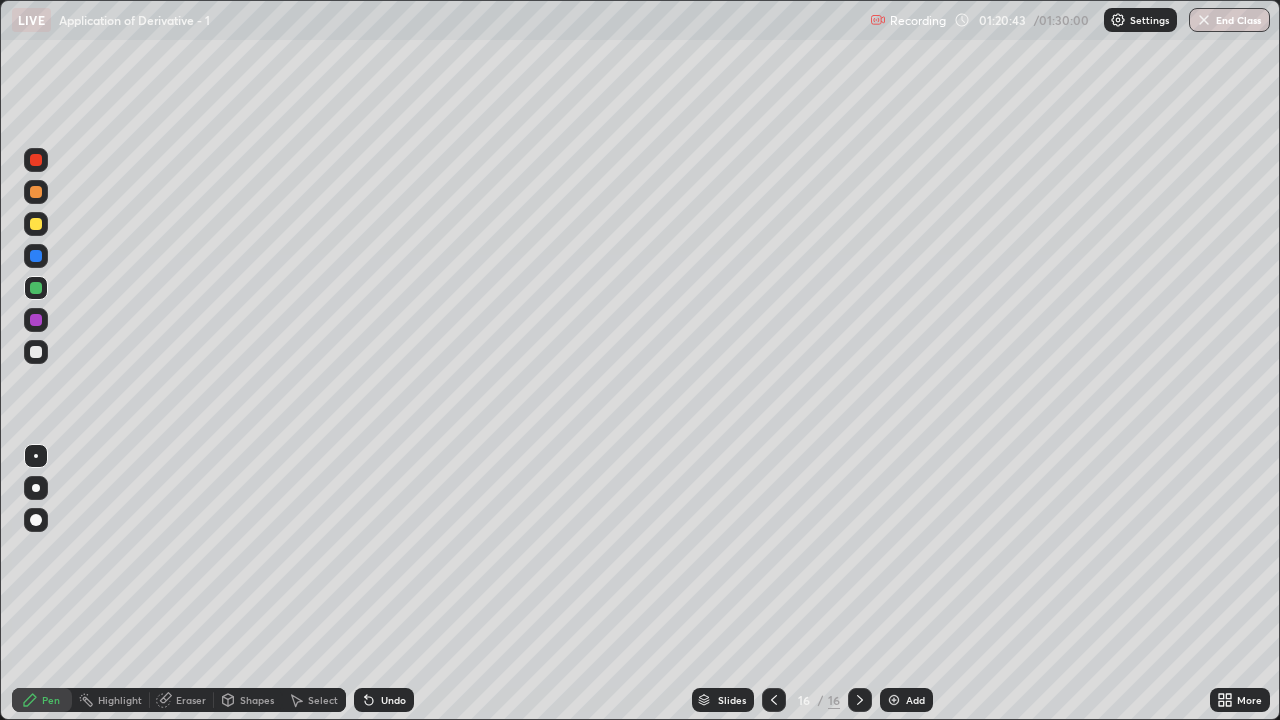 click at bounding box center [36, 352] 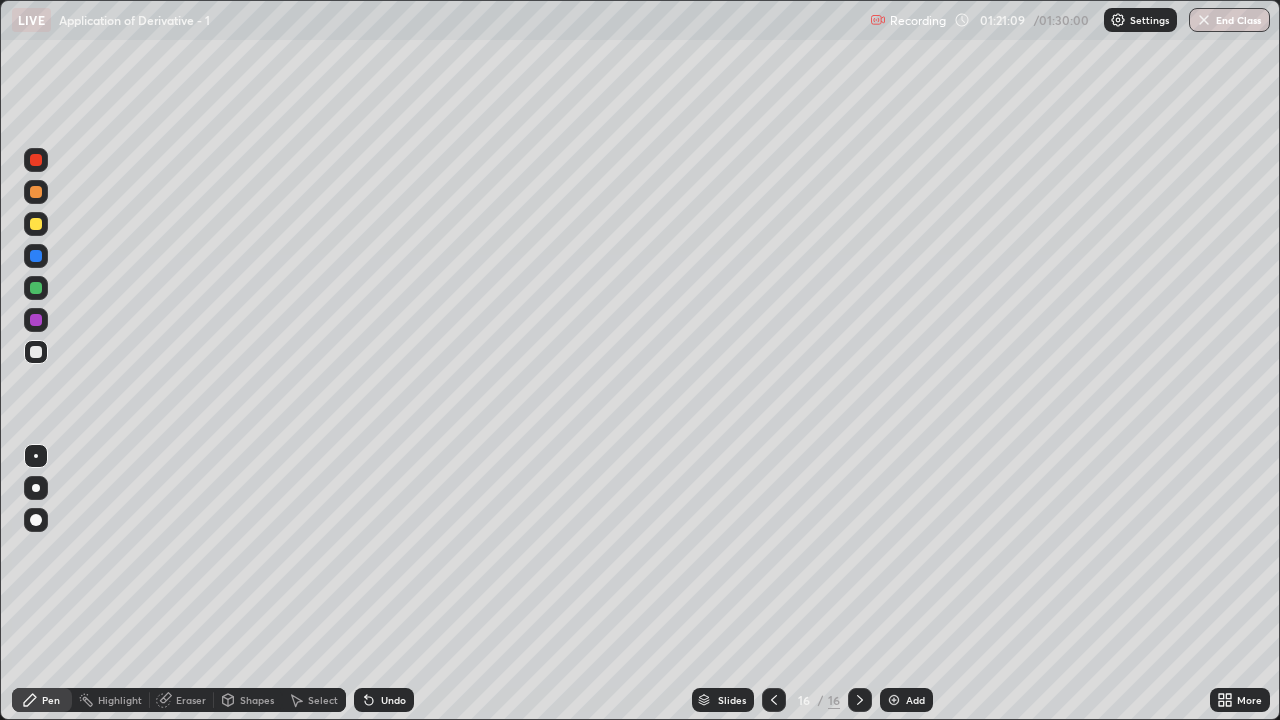 click on "Undo" at bounding box center [393, 700] 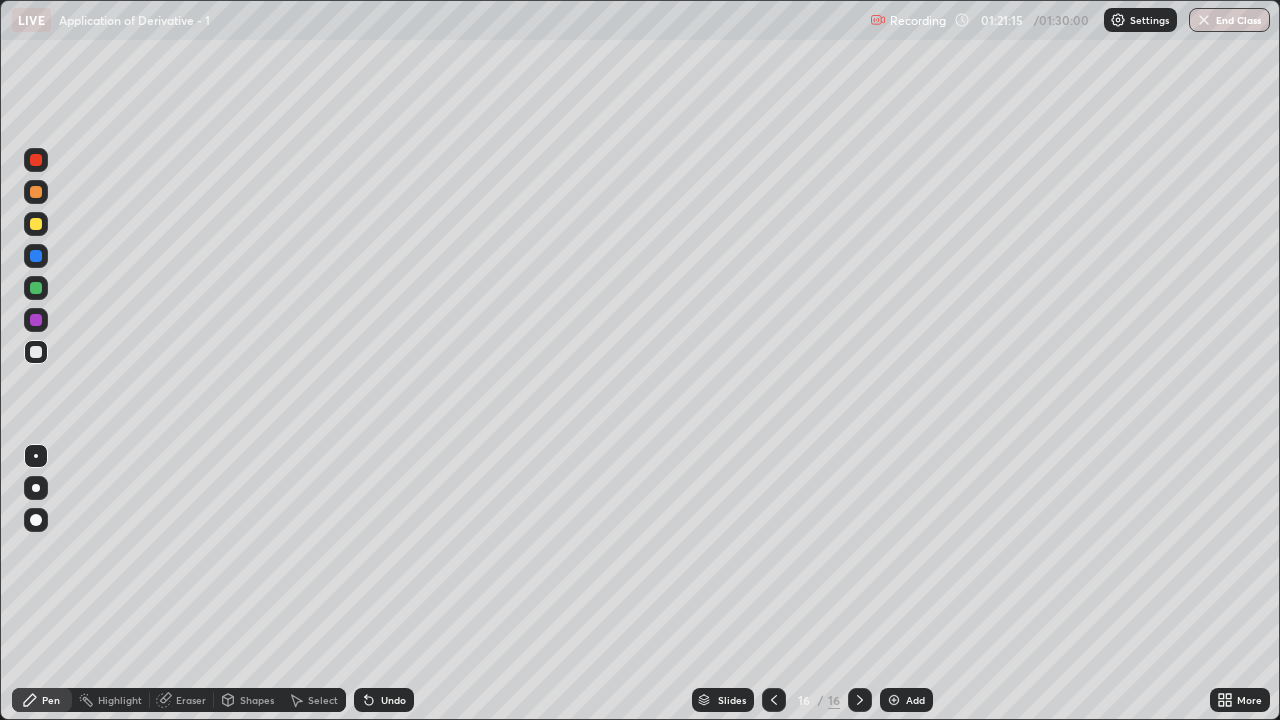 click on "Undo" at bounding box center (393, 700) 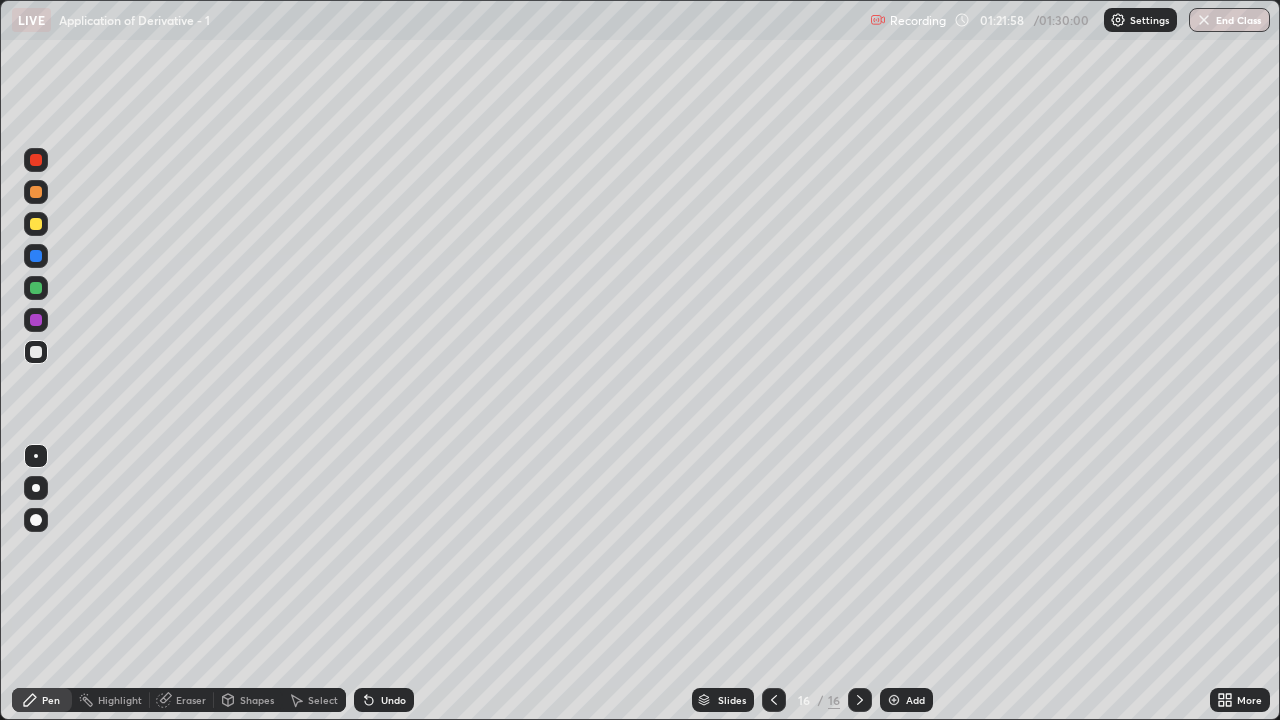 click on "Add" at bounding box center [915, 700] 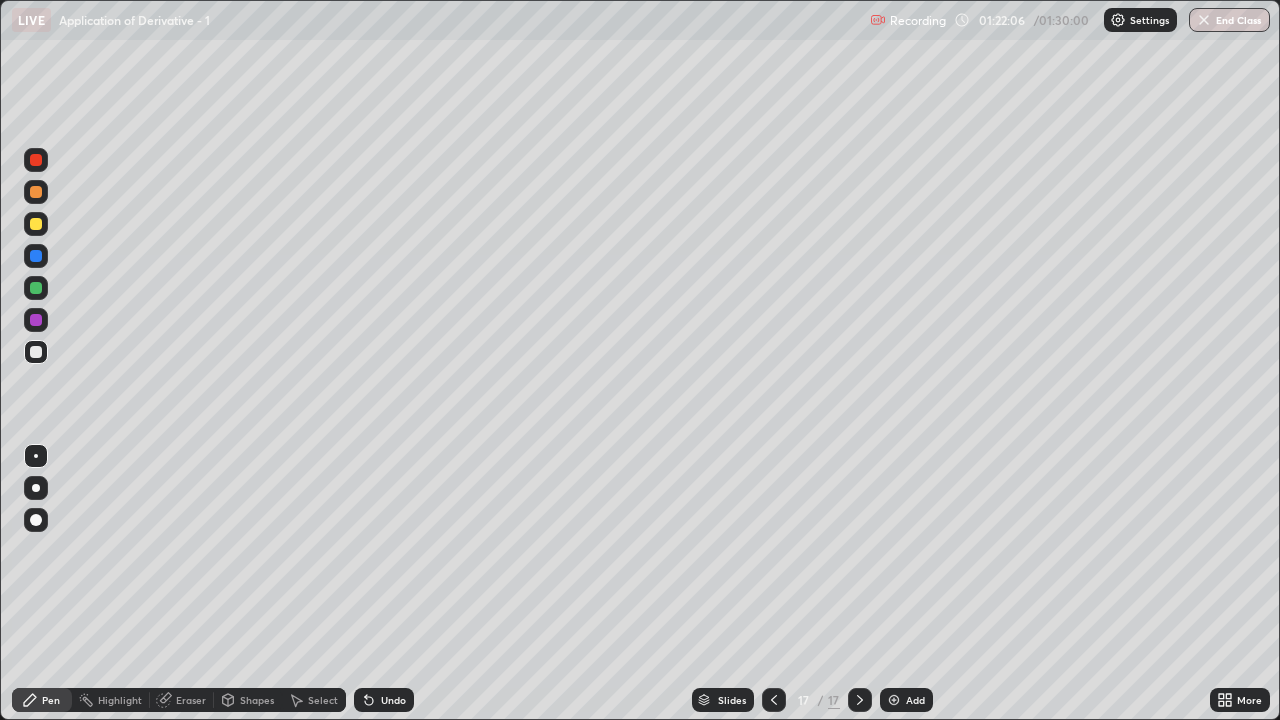 click on "Undo" at bounding box center [393, 700] 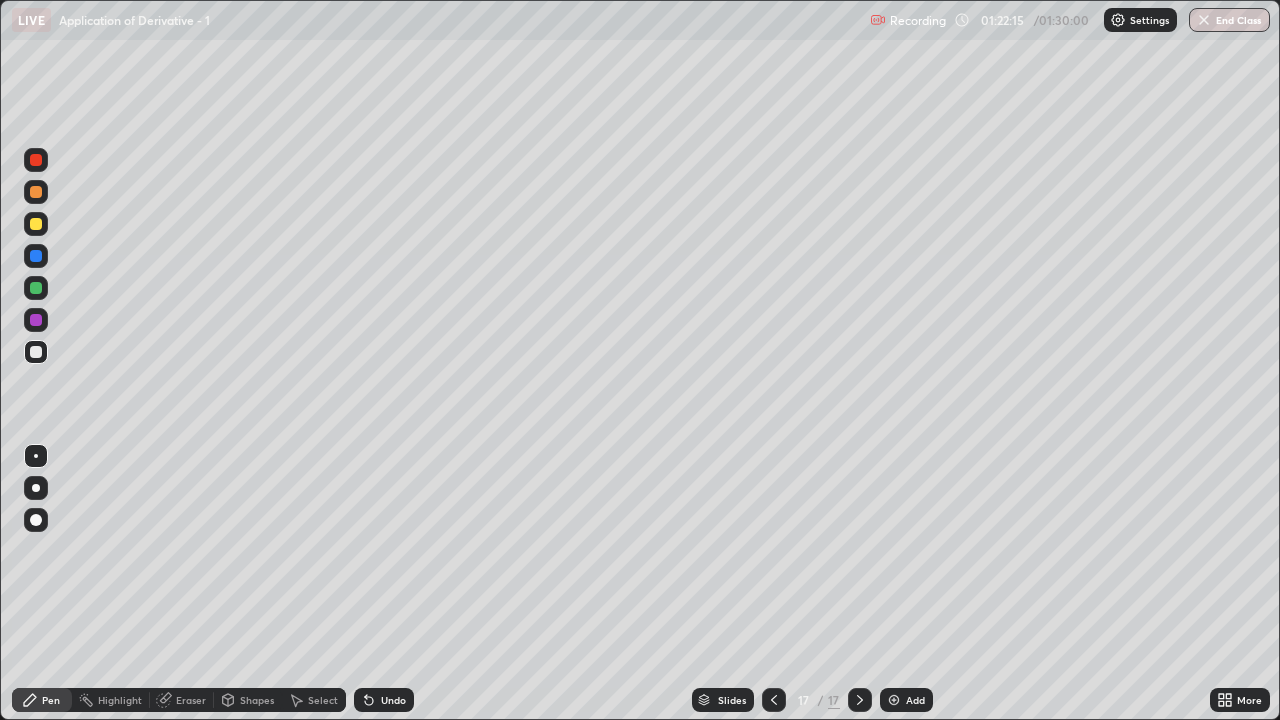 click 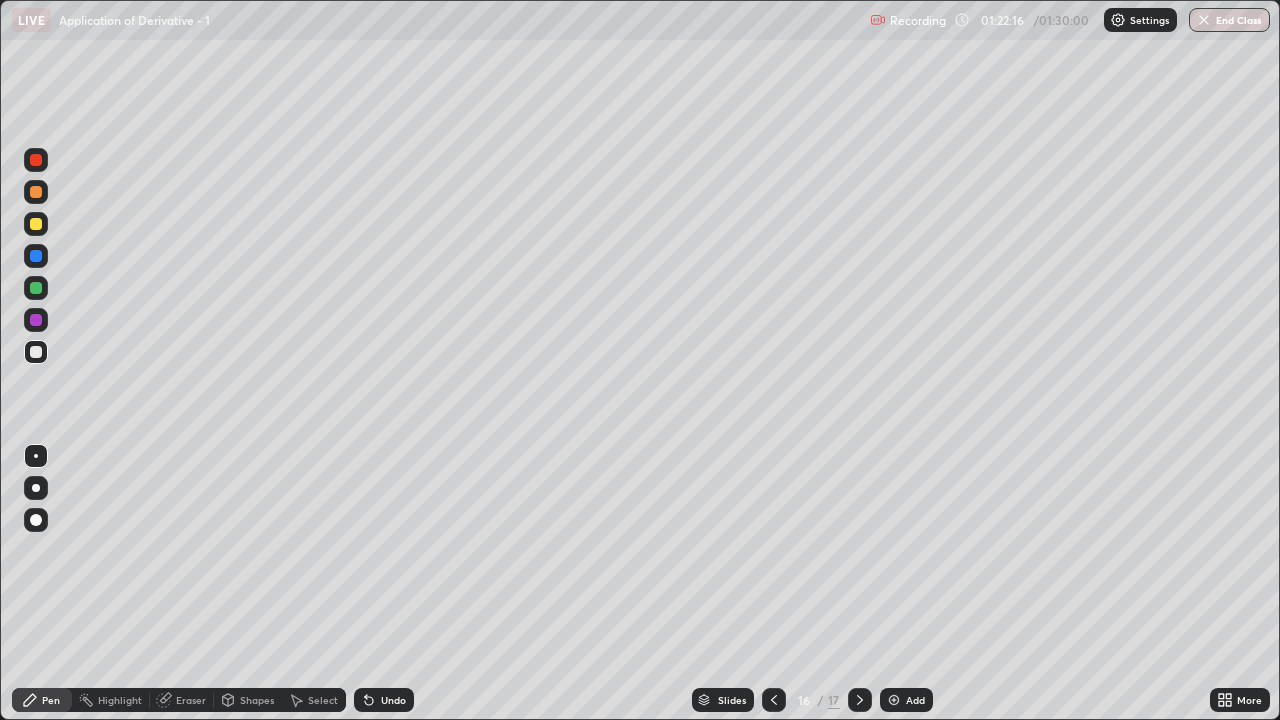 click 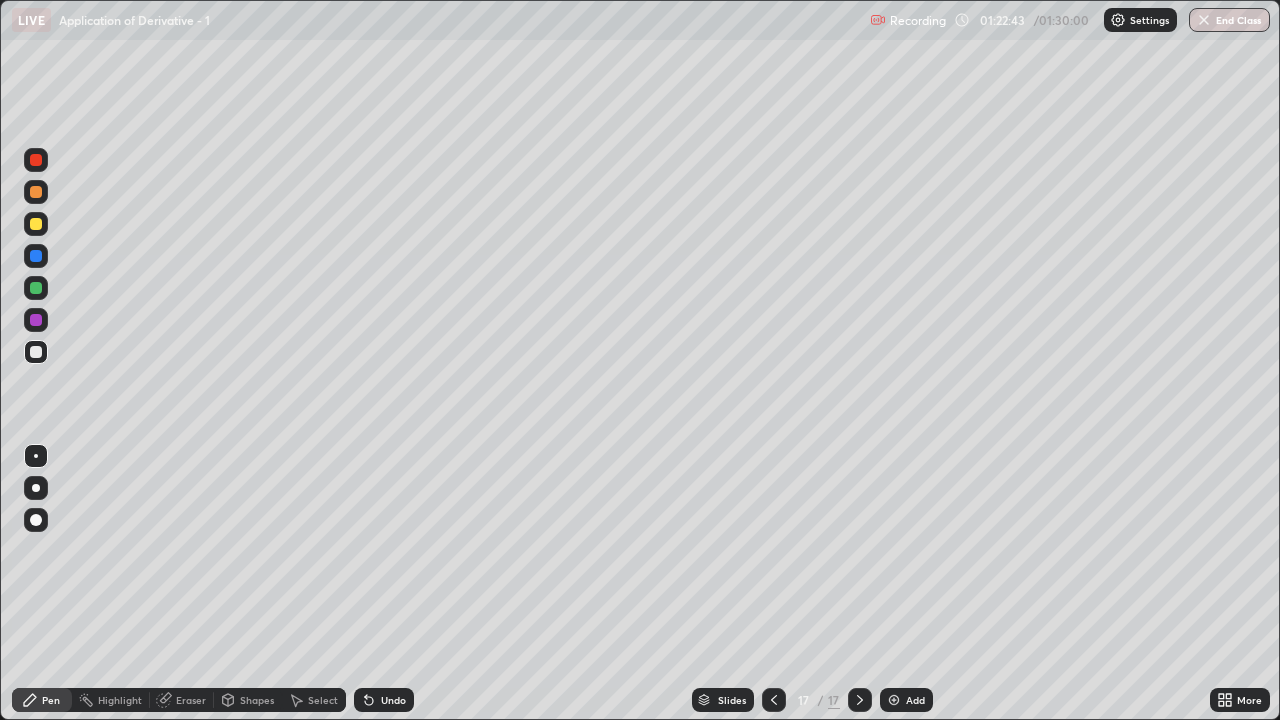 click on "Undo" at bounding box center (393, 700) 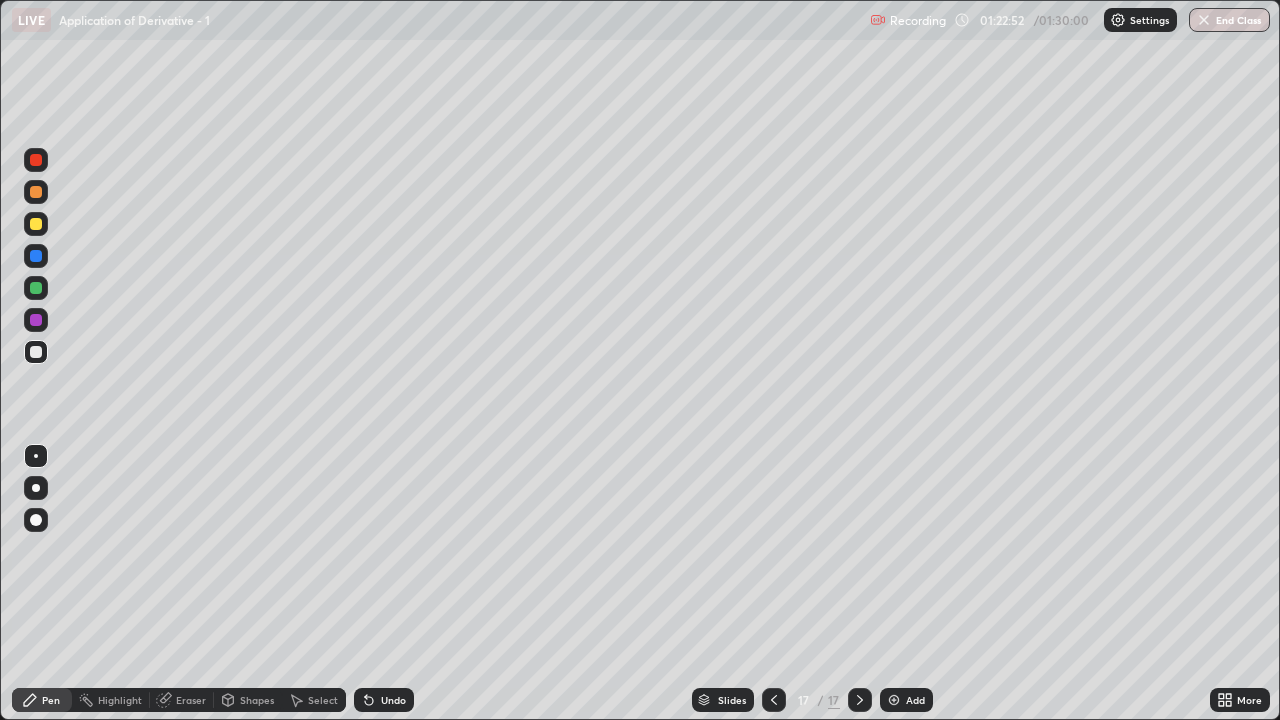 click 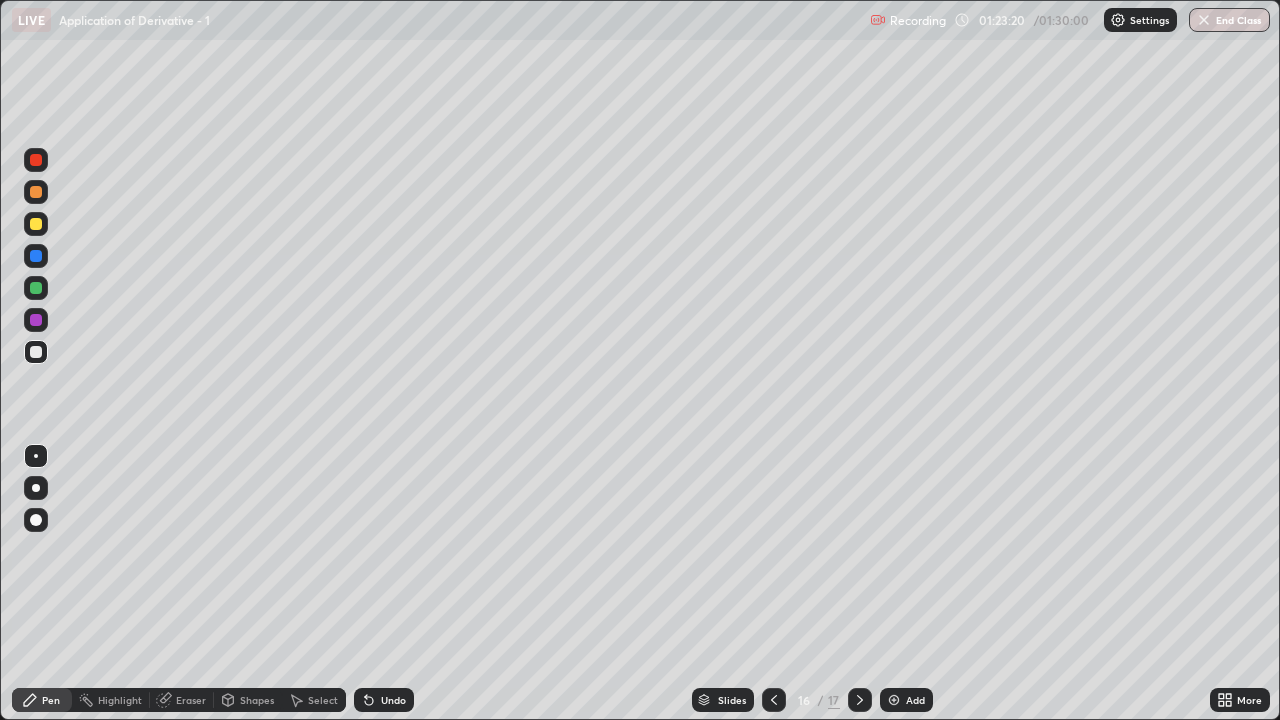 click at bounding box center (860, 700) 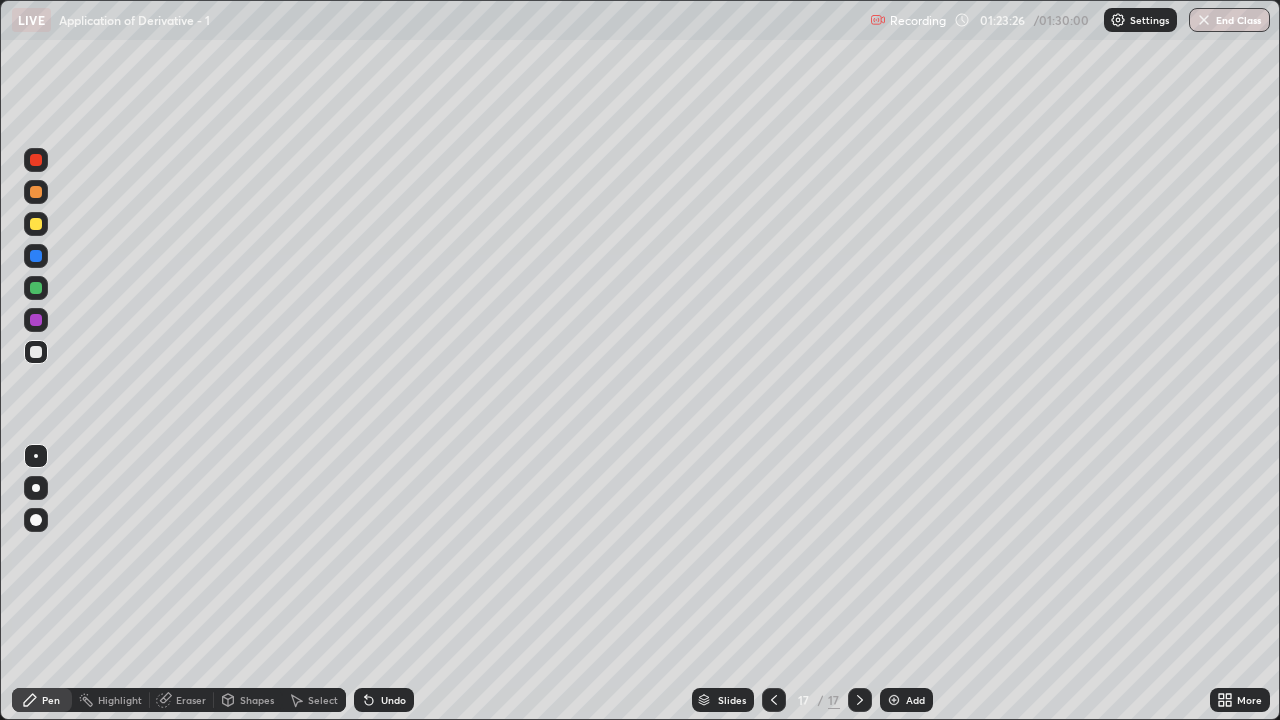 click 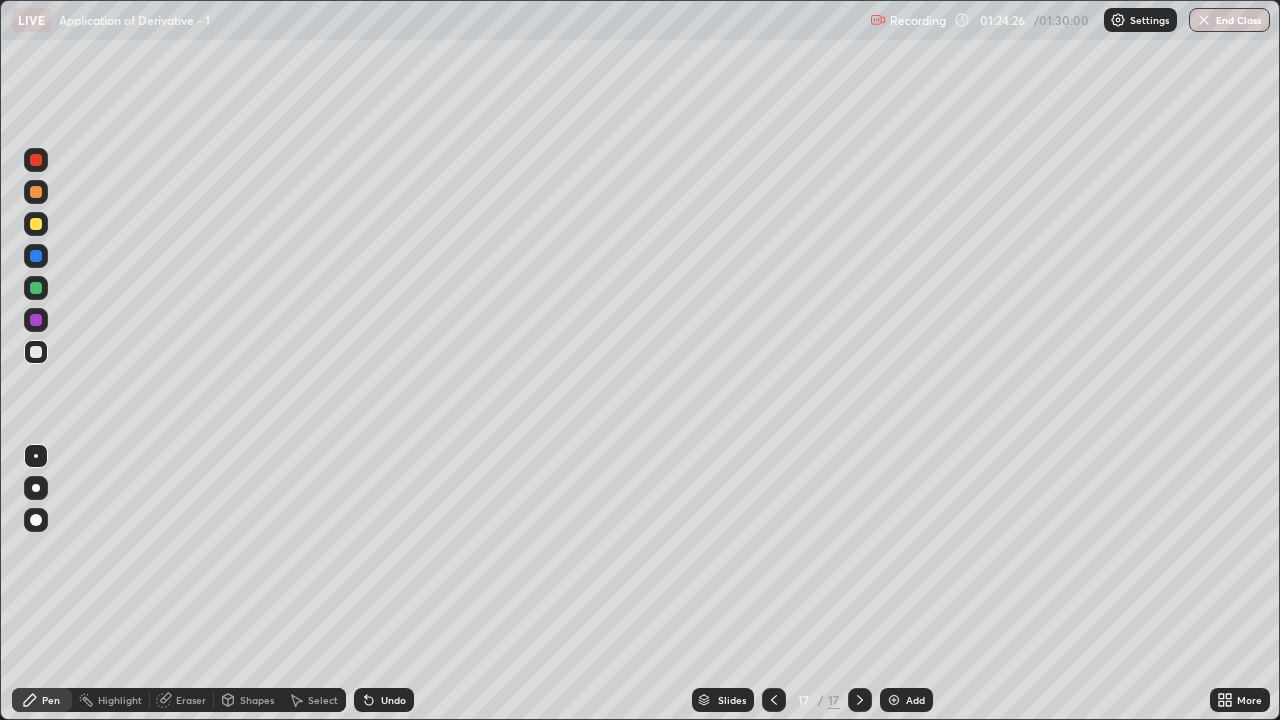 click on "Add" at bounding box center (915, 700) 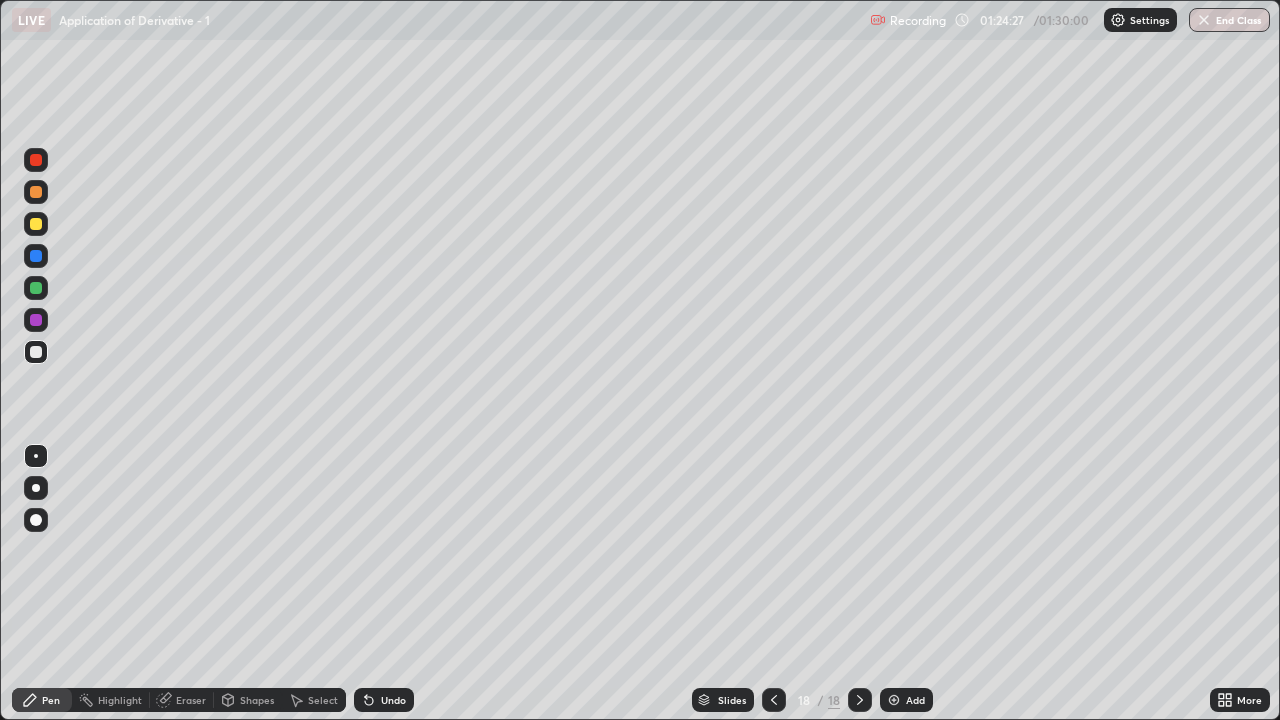 click at bounding box center (36, 288) 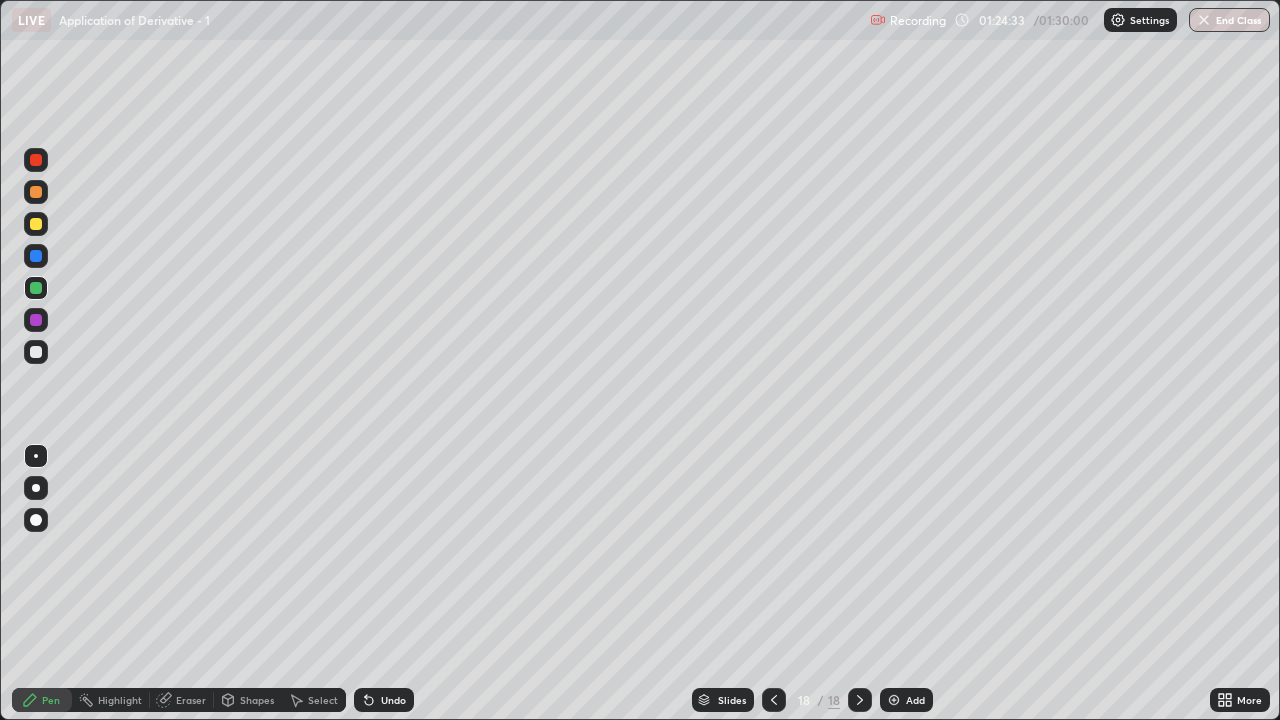 click on "Undo" at bounding box center [393, 700] 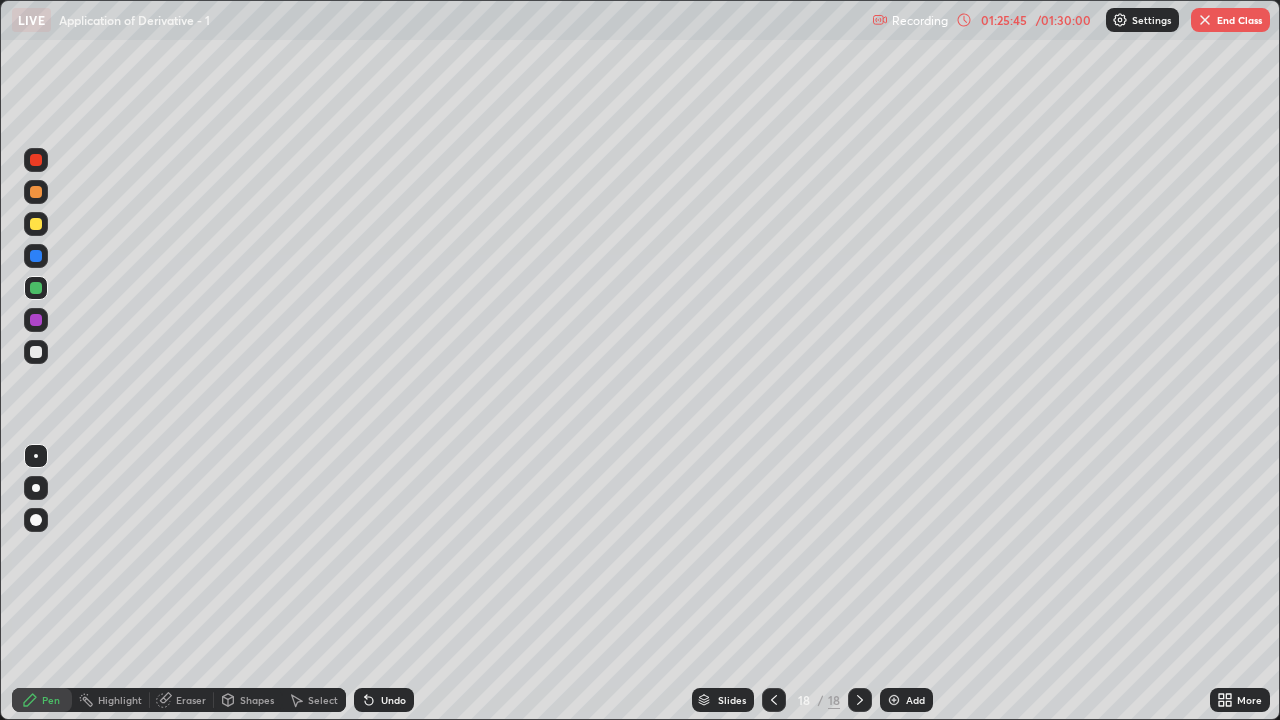 click at bounding box center (36, 352) 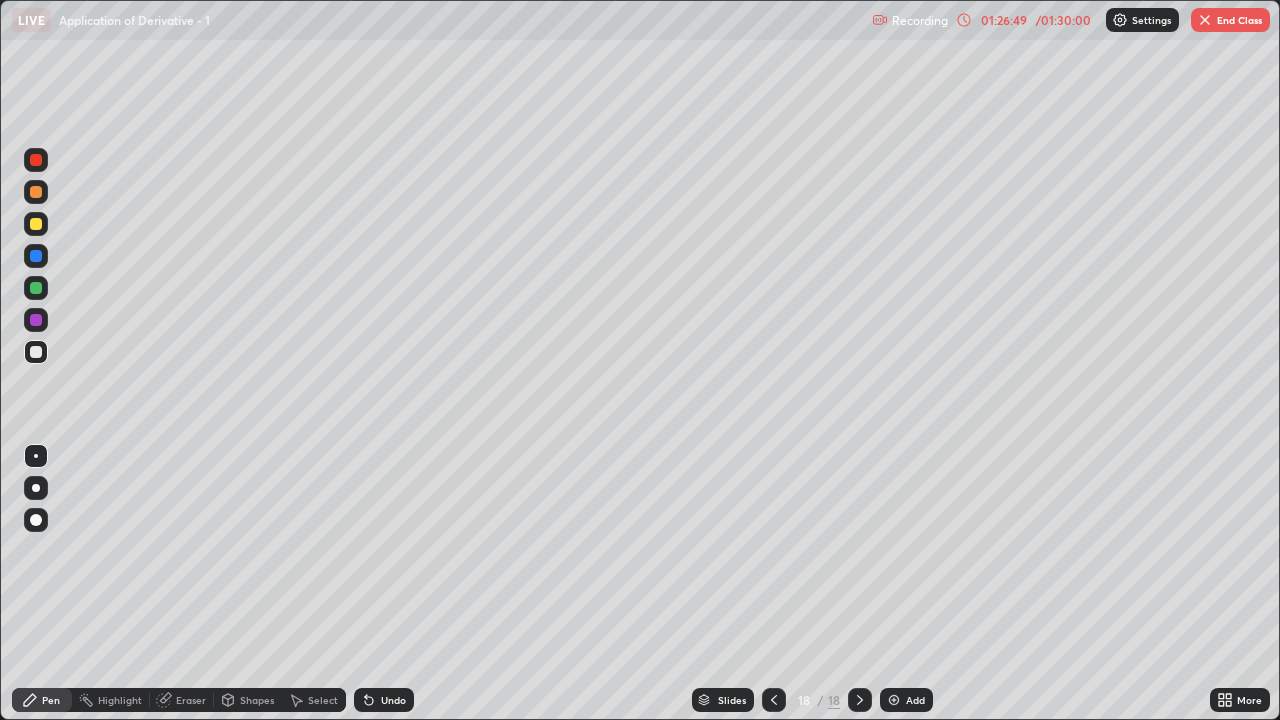 click on "Add" at bounding box center (906, 700) 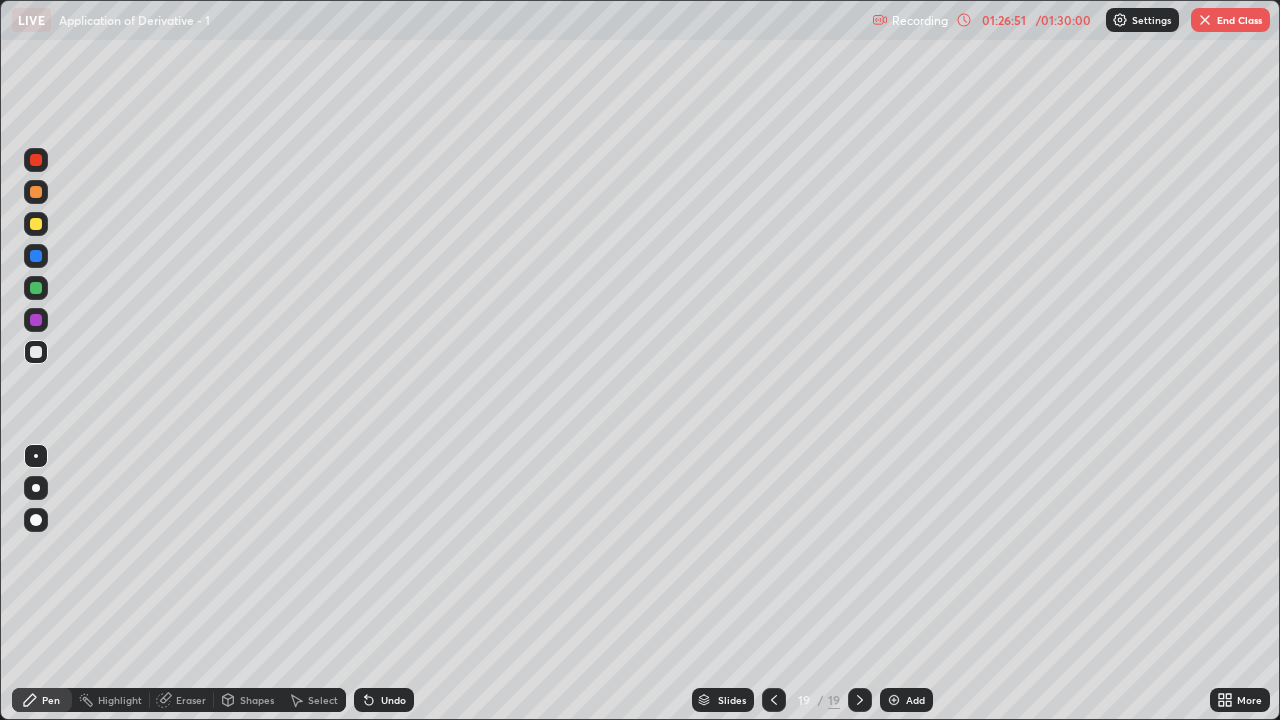 click at bounding box center (36, 288) 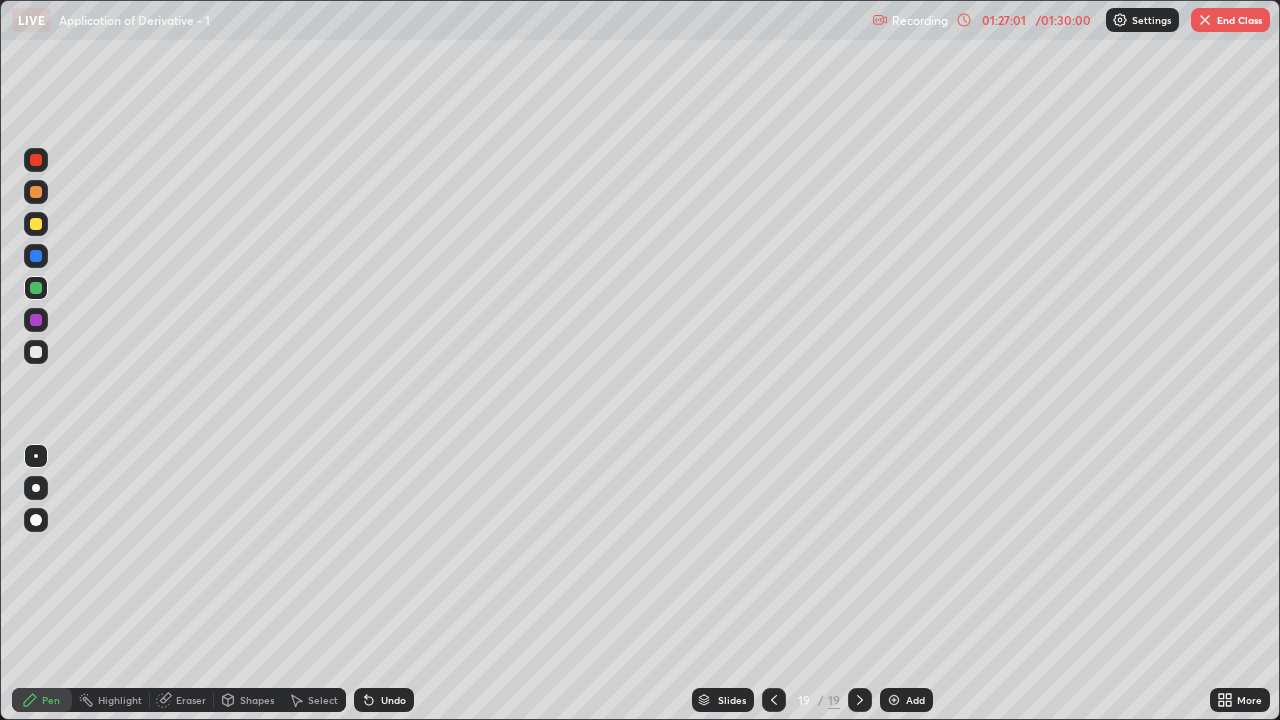 click on "Undo" at bounding box center [393, 700] 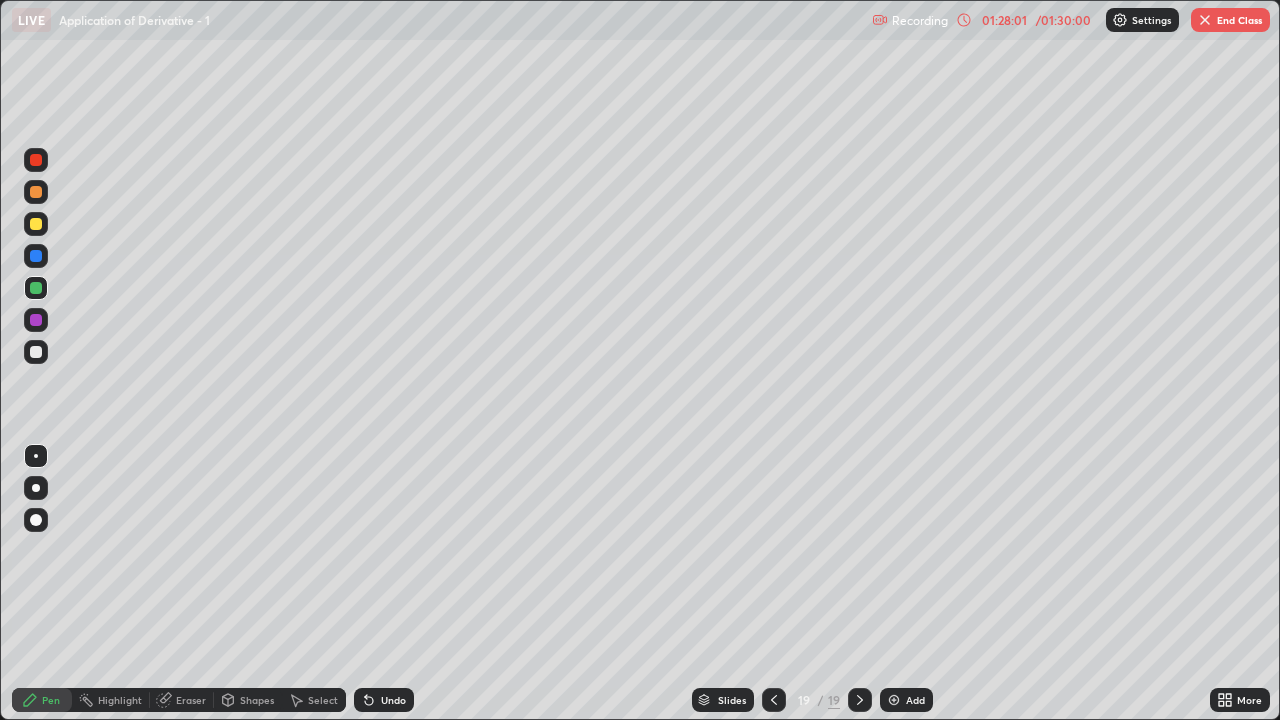 click on "End Class" at bounding box center (1230, 20) 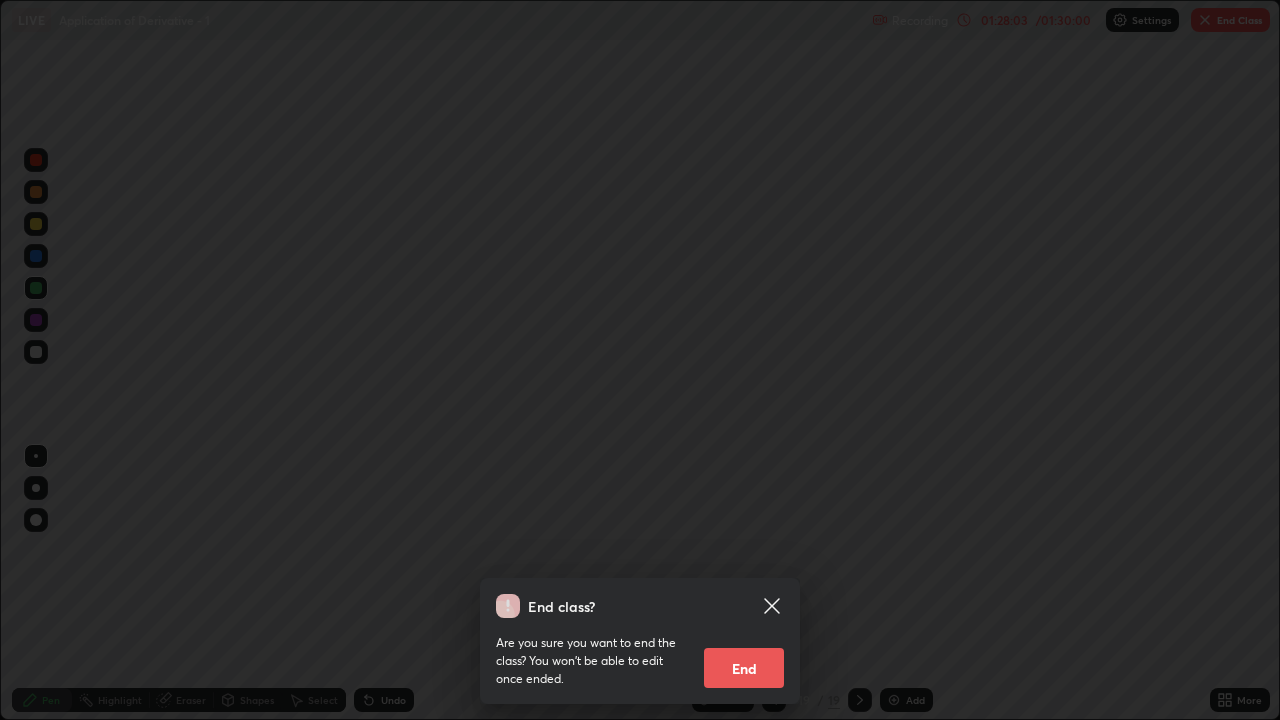 click on "End" at bounding box center [744, 668] 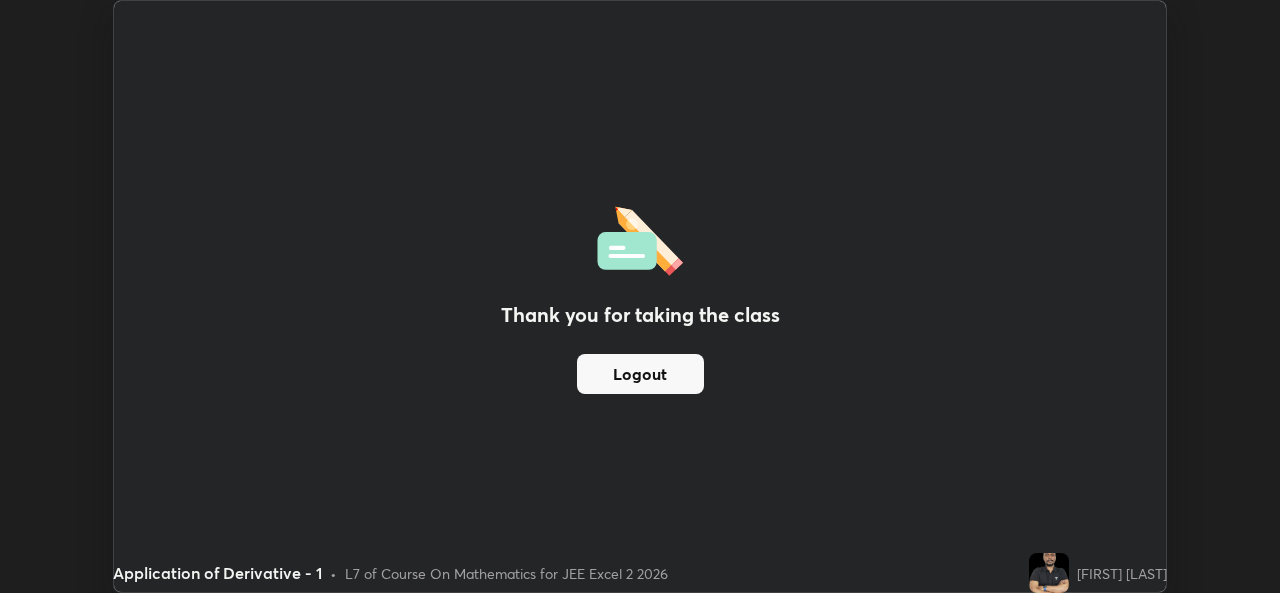 scroll, scrollTop: 593, scrollLeft: 1280, axis: both 